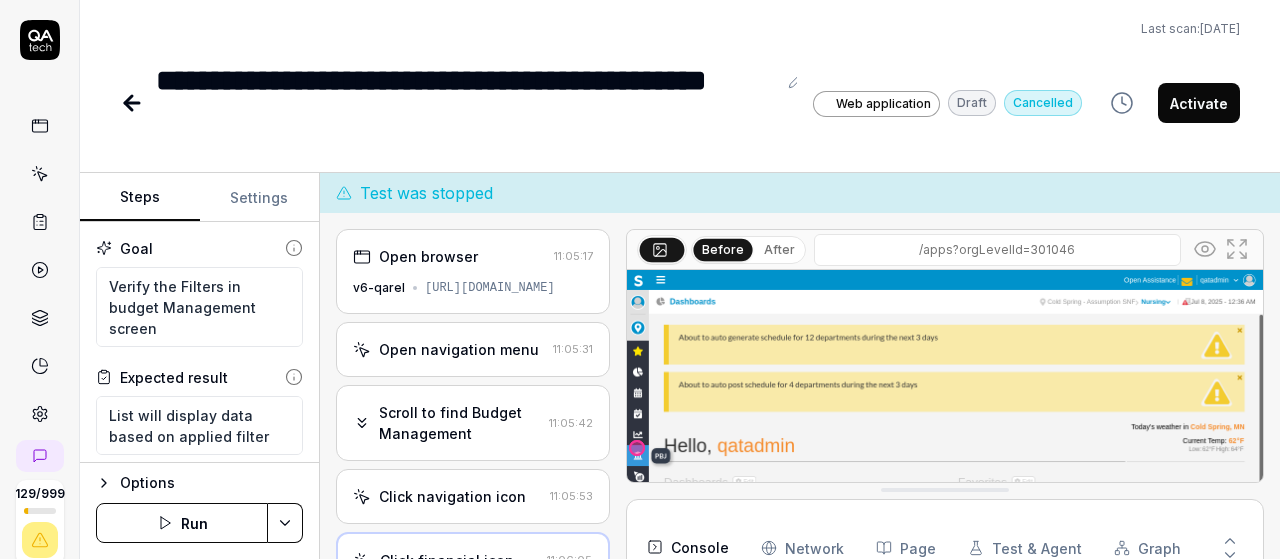 scroll, scrollTop: 0, scrollLeft: 0, axis: both 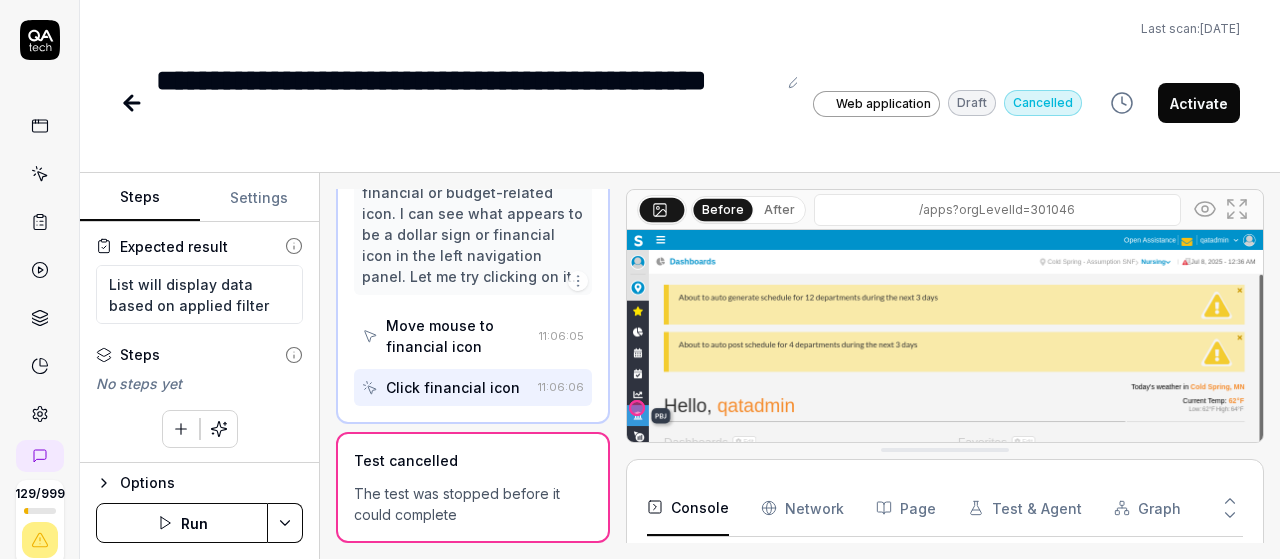 type on "*" 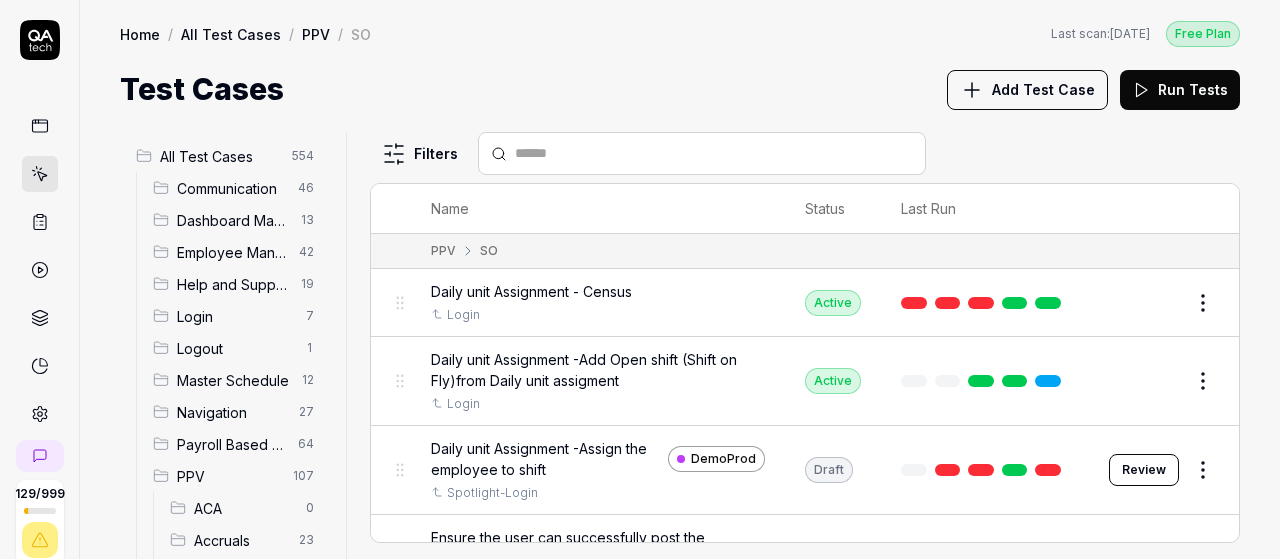 scroll, scrollTop: 0, scrollLeft: 0, axis: both 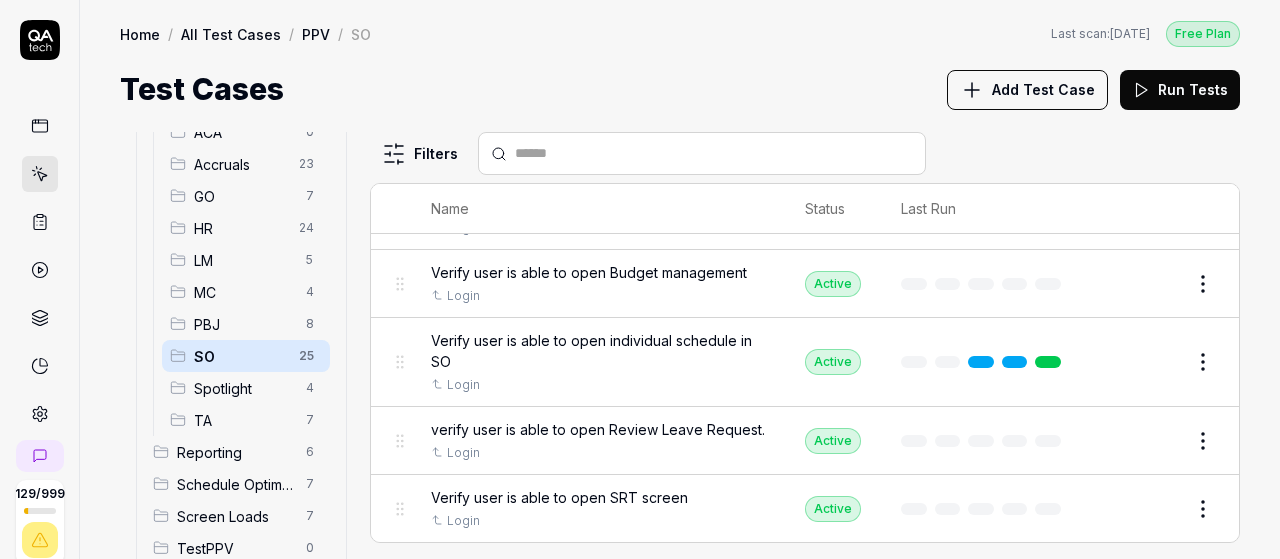 click on "Add Test Case" at bounding box center [1043, 89] 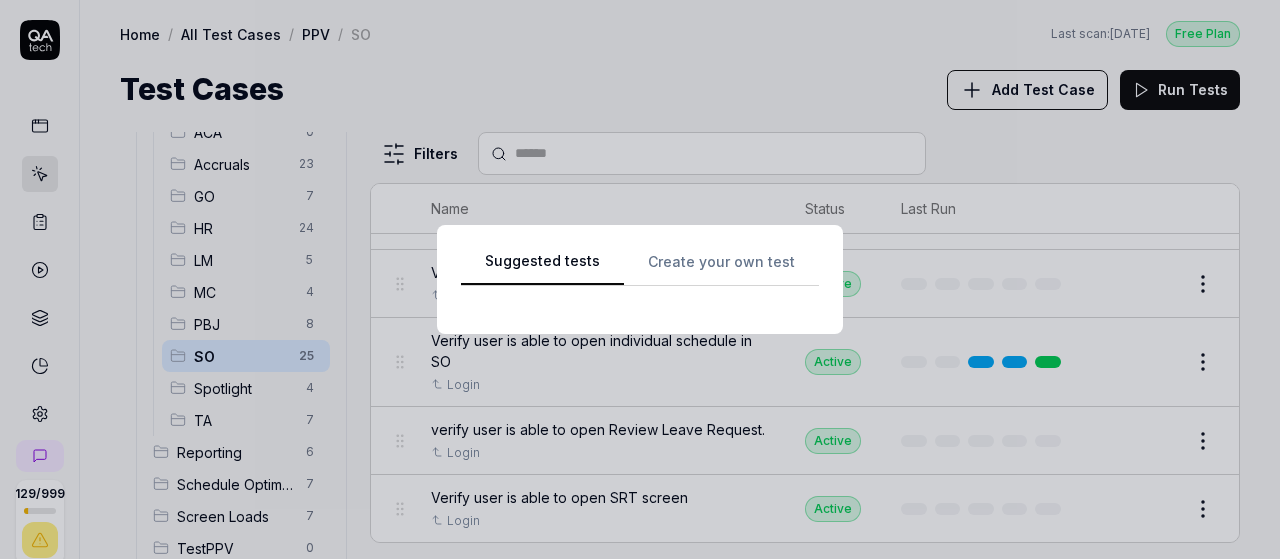 scroll, scrollTop: 0, scrollLeft: 0, axis: both 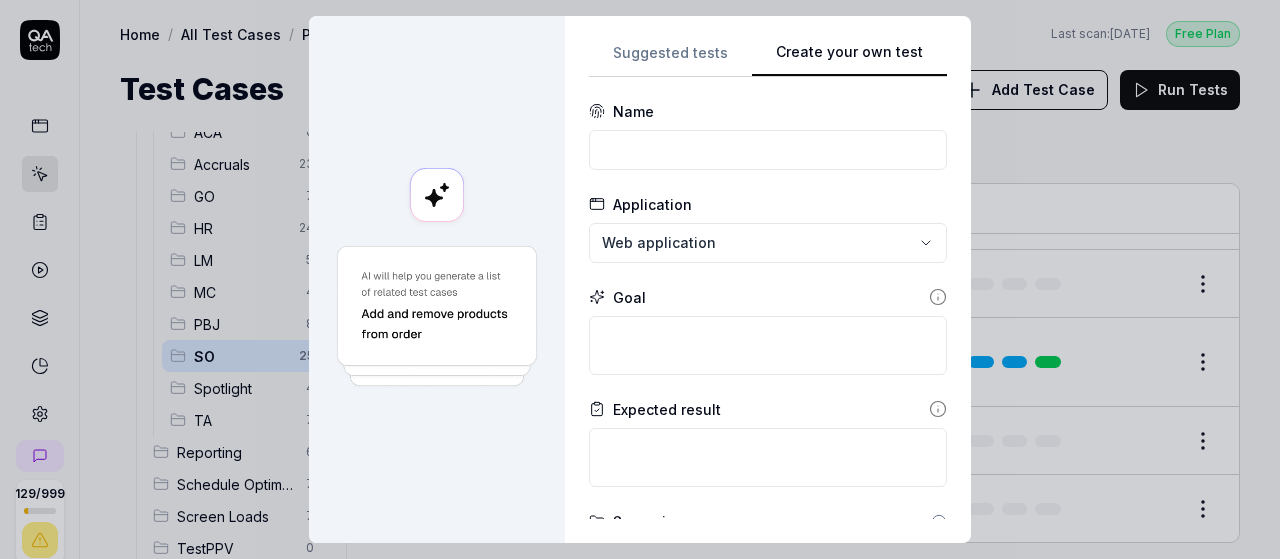 click on "Create your own test" at bounding box center (849, 59) 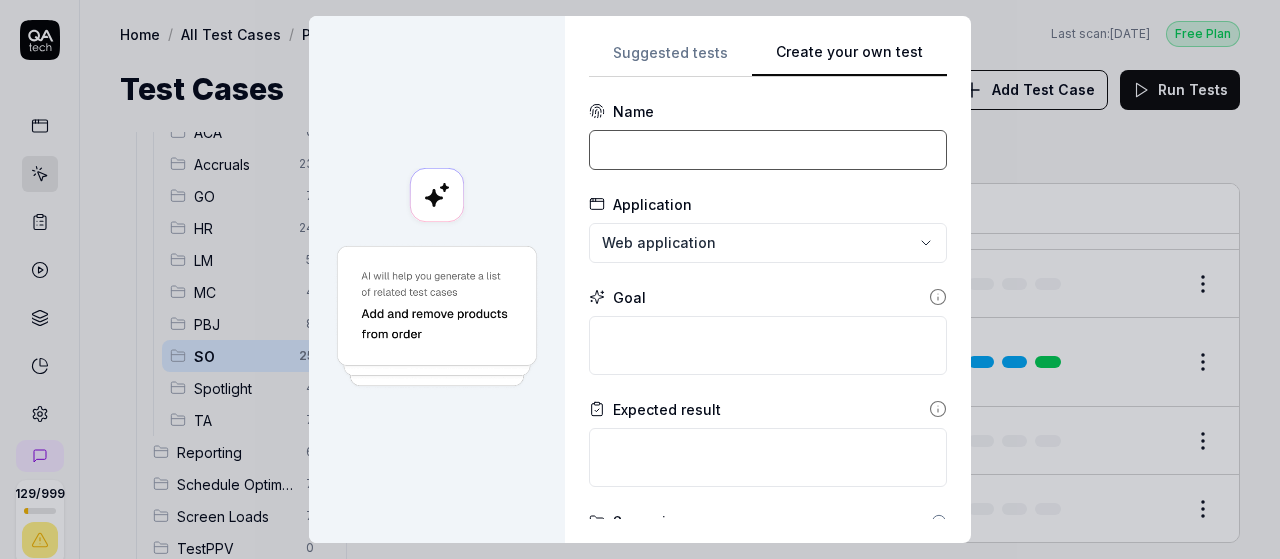 click at bounding box center (768, 150) 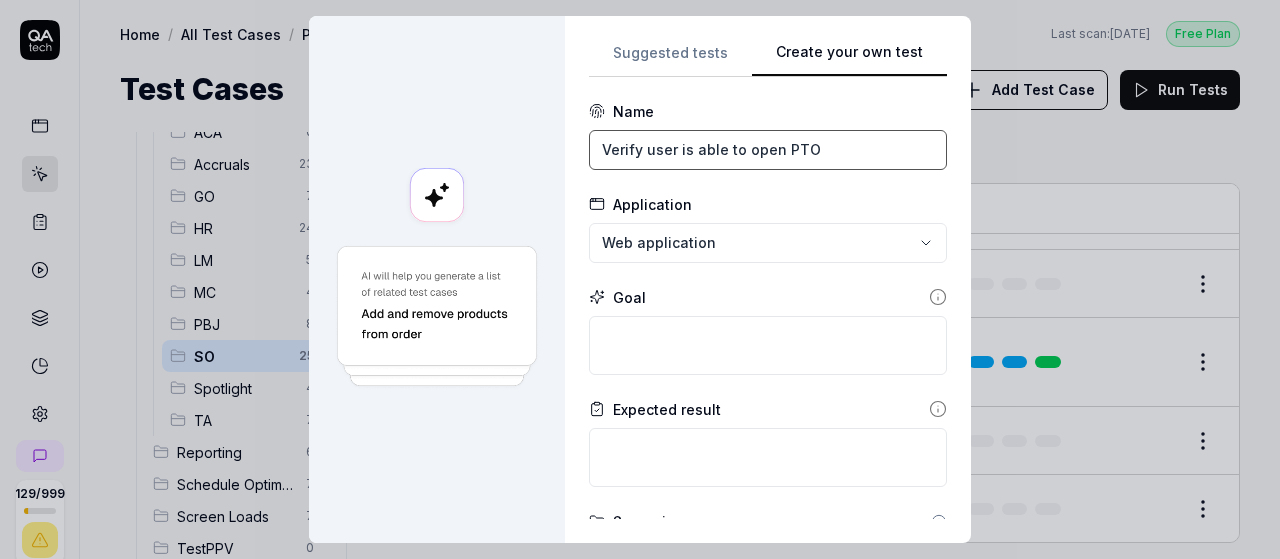 type on "Verify user is able to open PTO p" 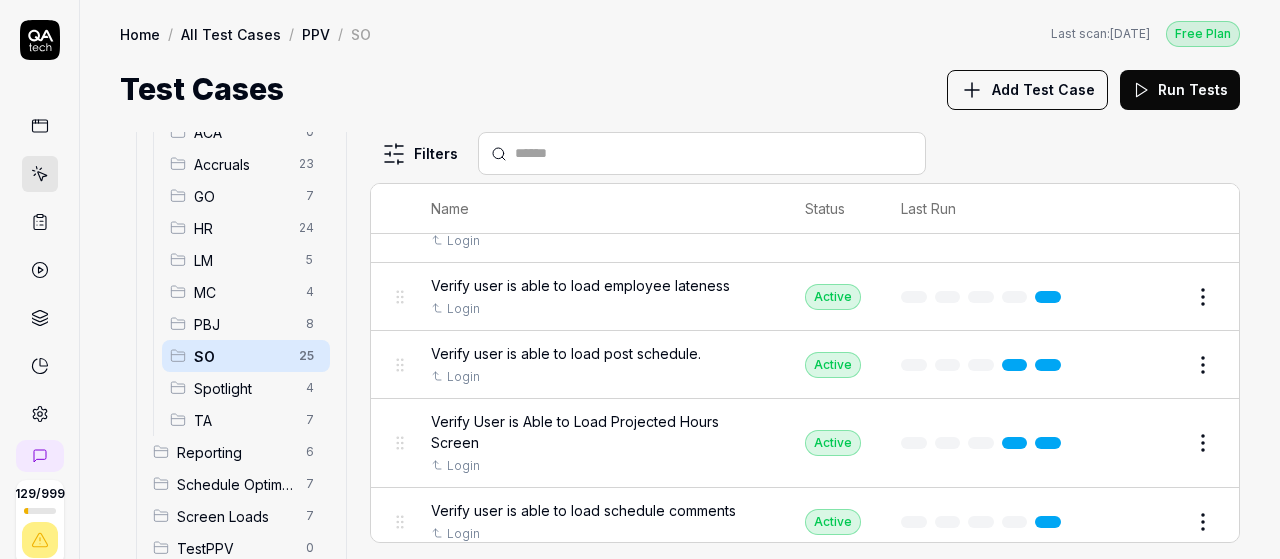 scroll, scrollTop: 1070, scrollLeft: 0, axis: vertical 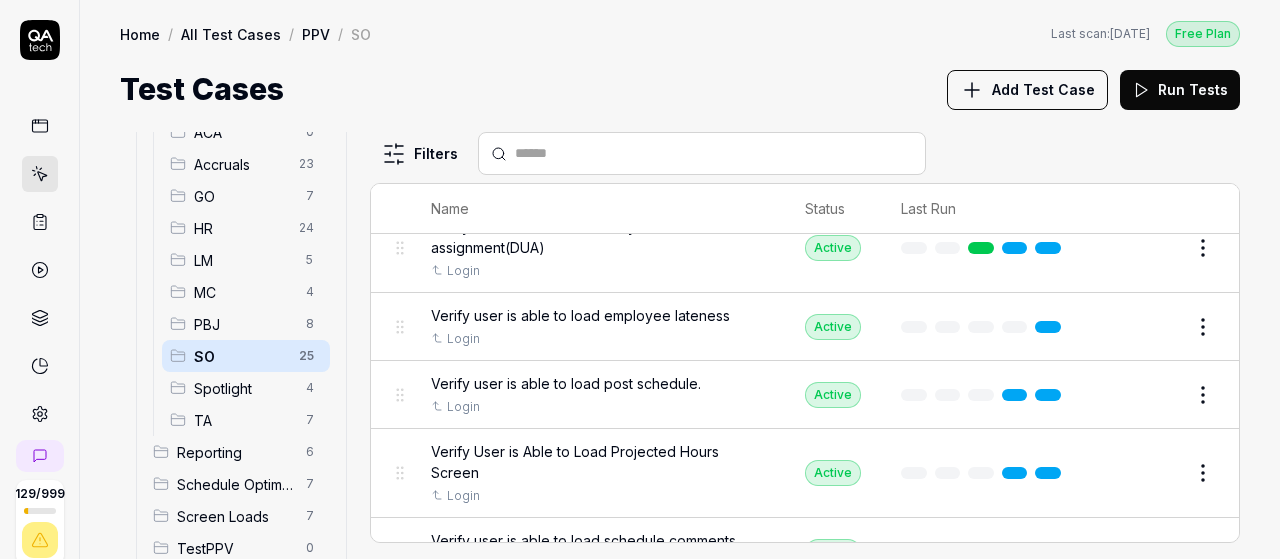 click at bounding box center [714, 153] 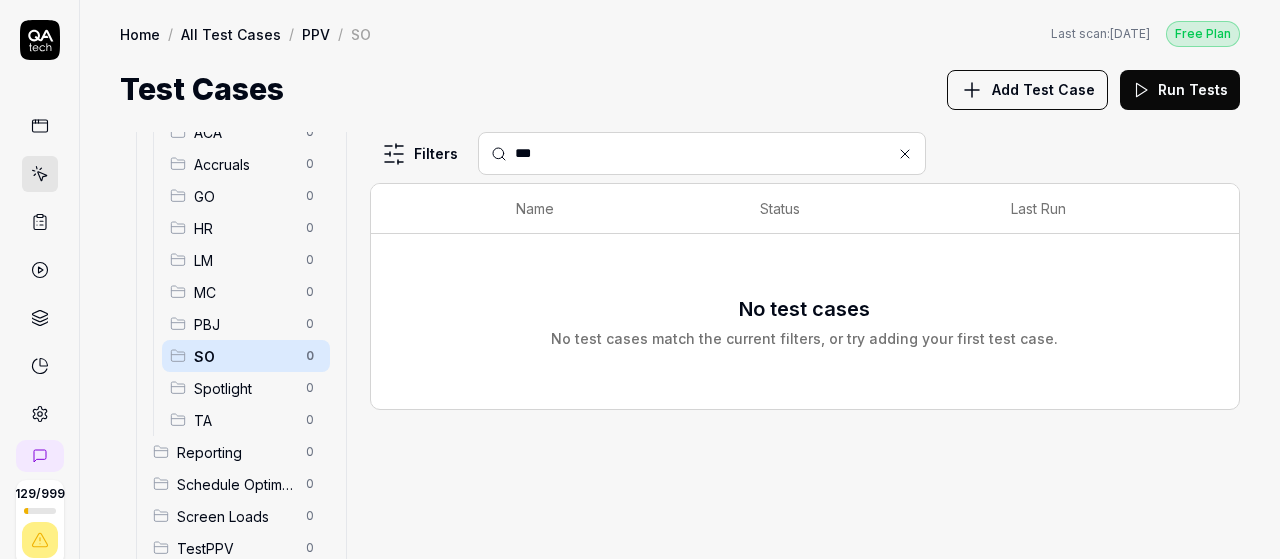 scroll, scrollTop: 0, scrollLeft: 0, axis: both 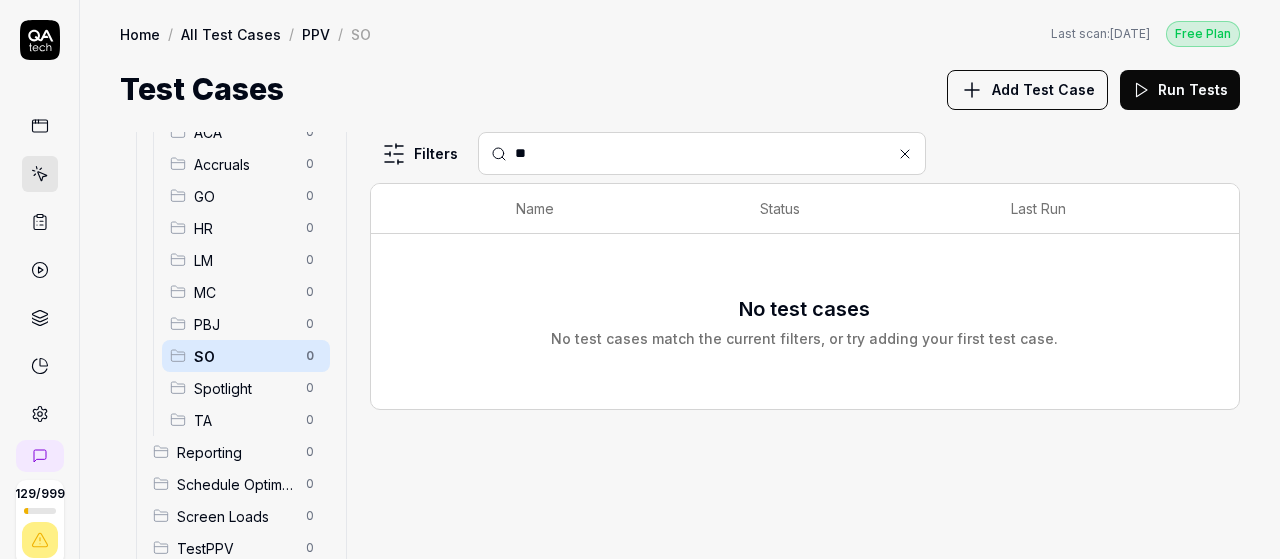 type on "*" 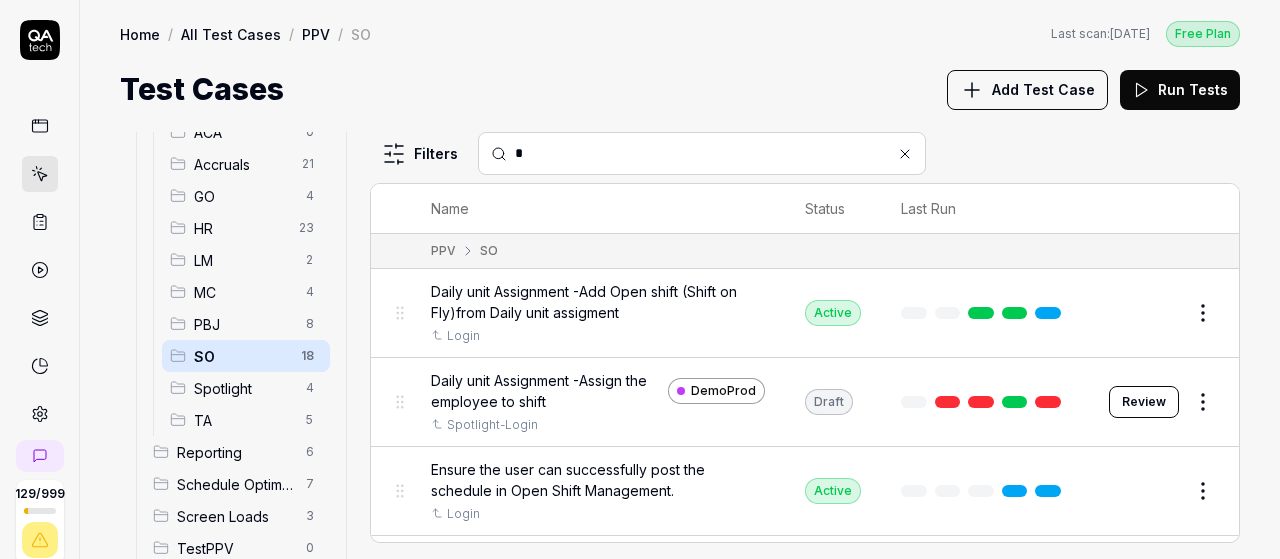 type 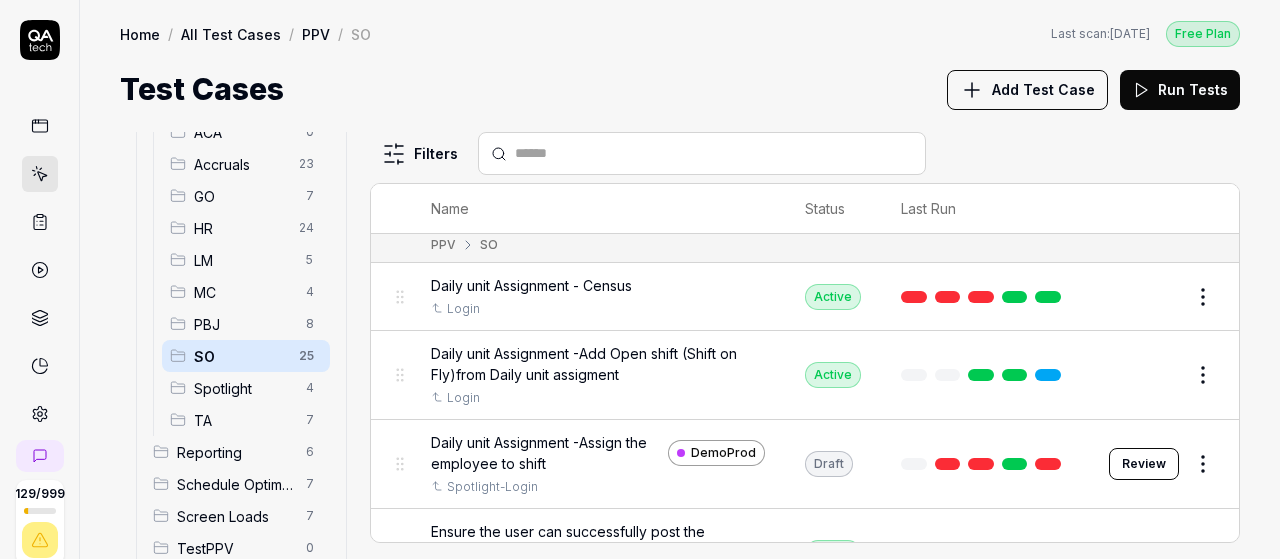 scroll, scrollTop: 0, scrollLeft: 0, axis: both 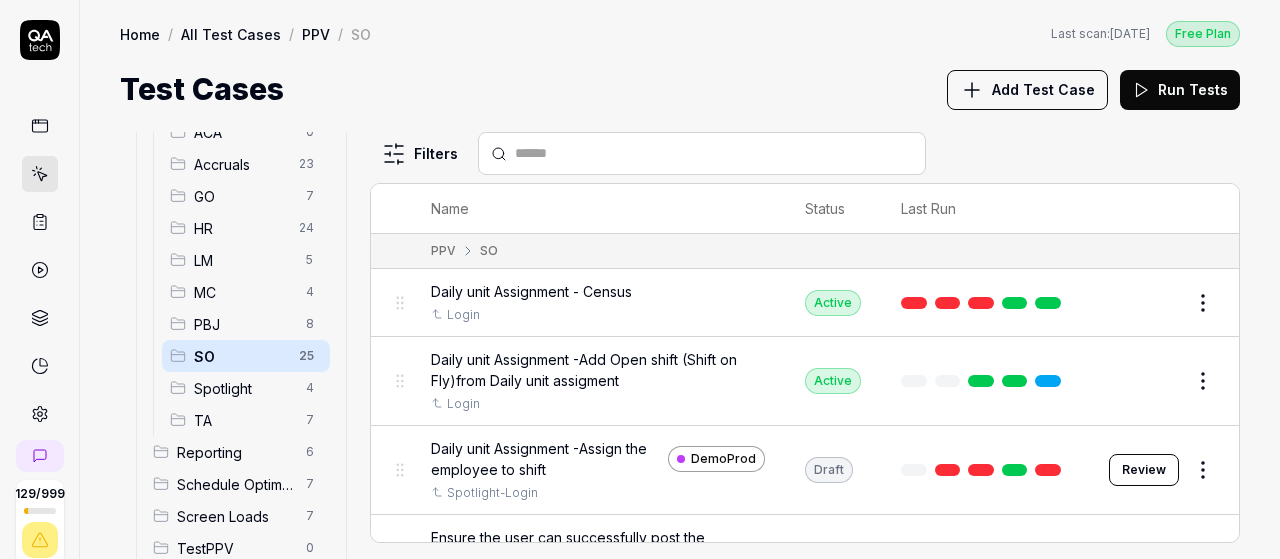 click on "Add Test Case" at bounding box center [1043, 89] 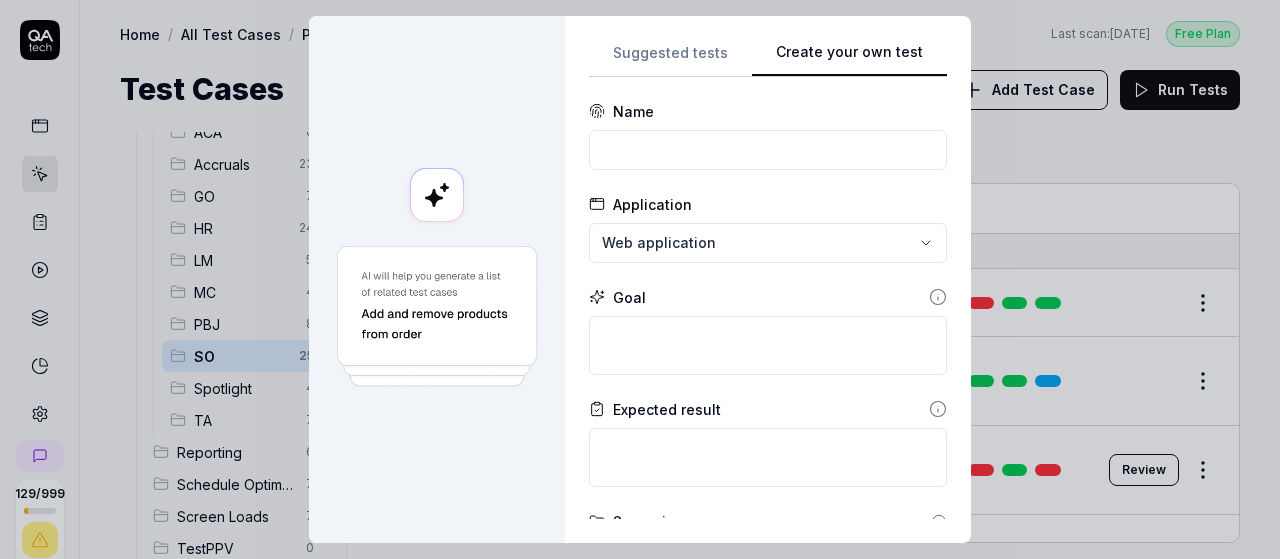 scroll, scrollTop: 0, scrollLeft: 0, axis: both 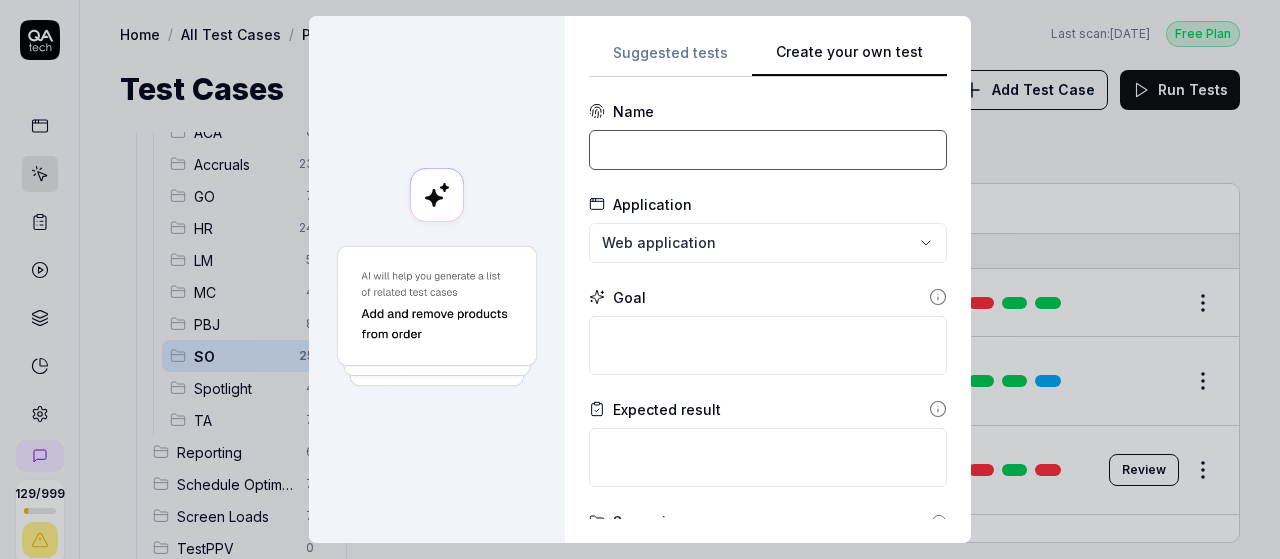 click at bounding box center (768, 150) 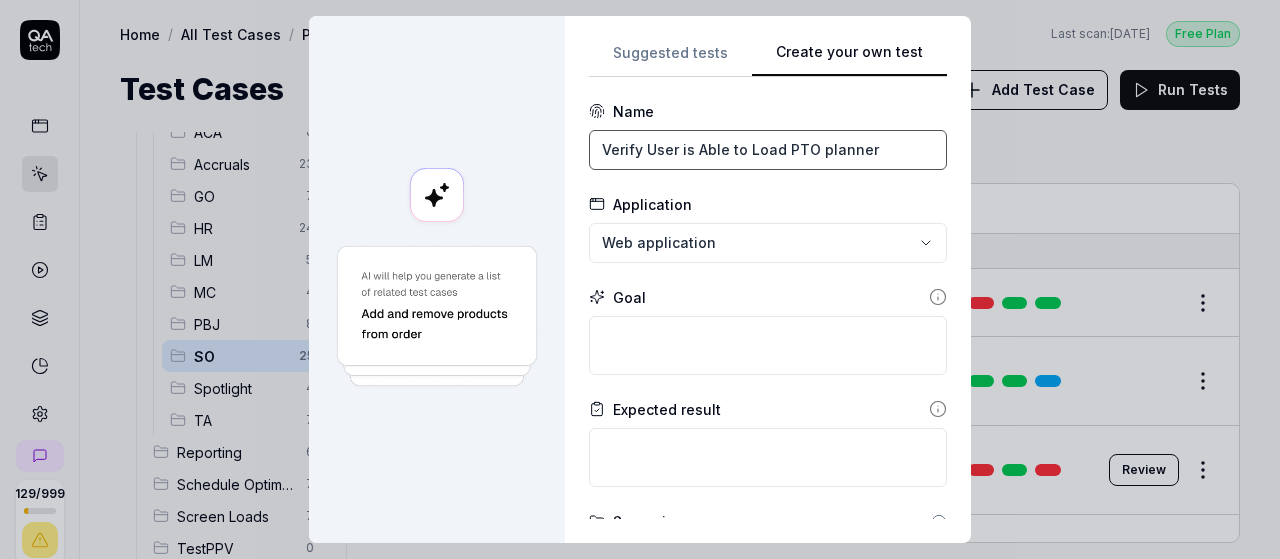 type on "Verify User is Able to Load PTO planner" 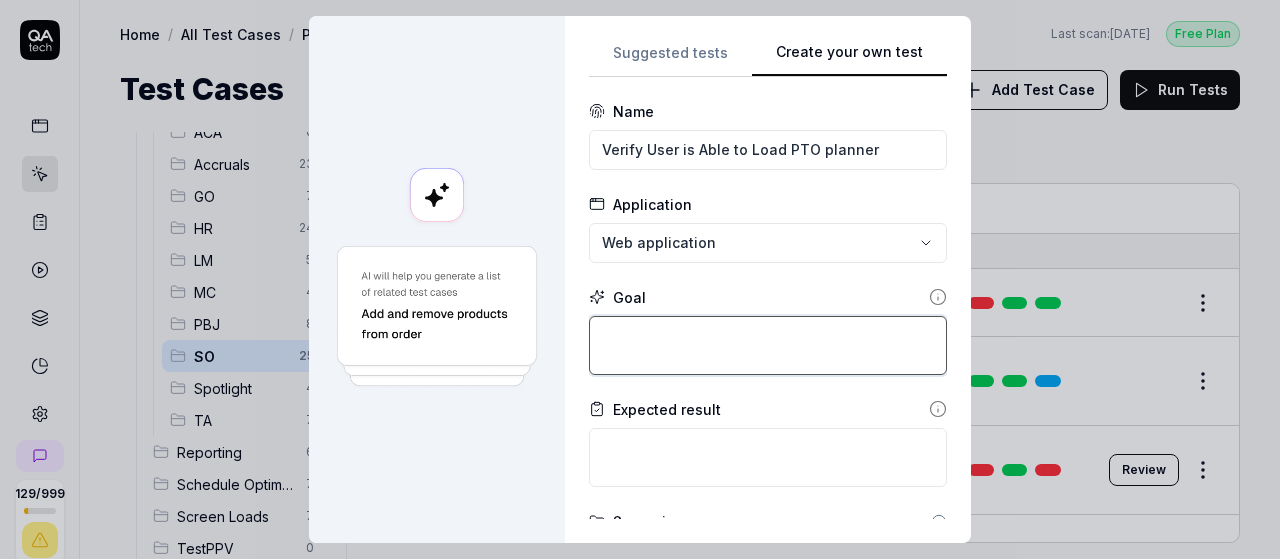 click at bounding box center [768, 345] 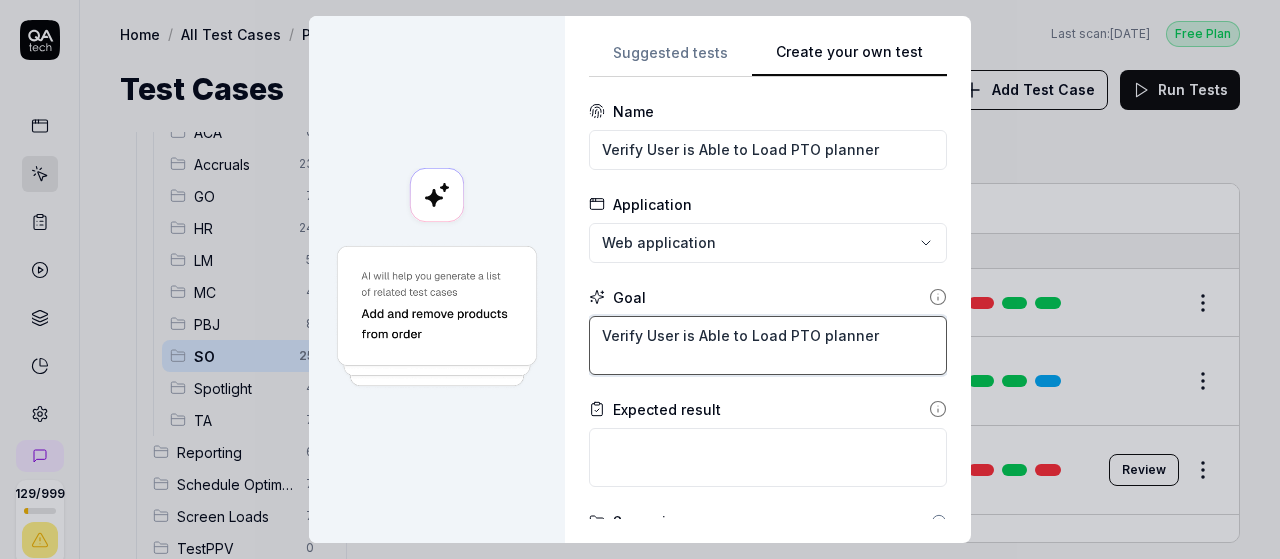 type on "Verify User is Able to Load PTO planner" 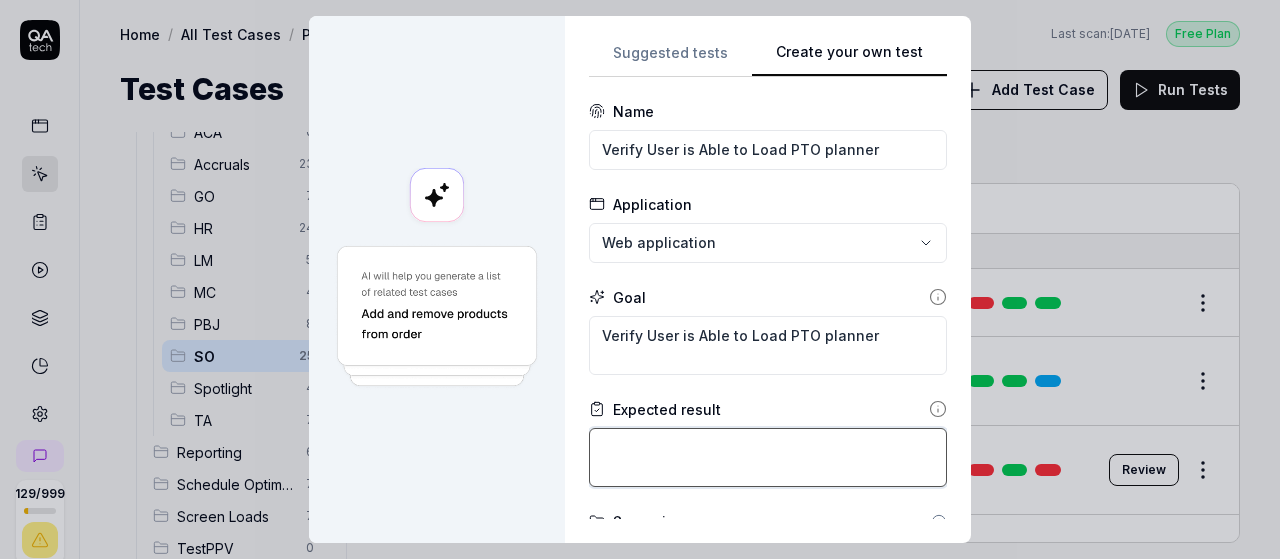 click at bounding box center [768, 457] 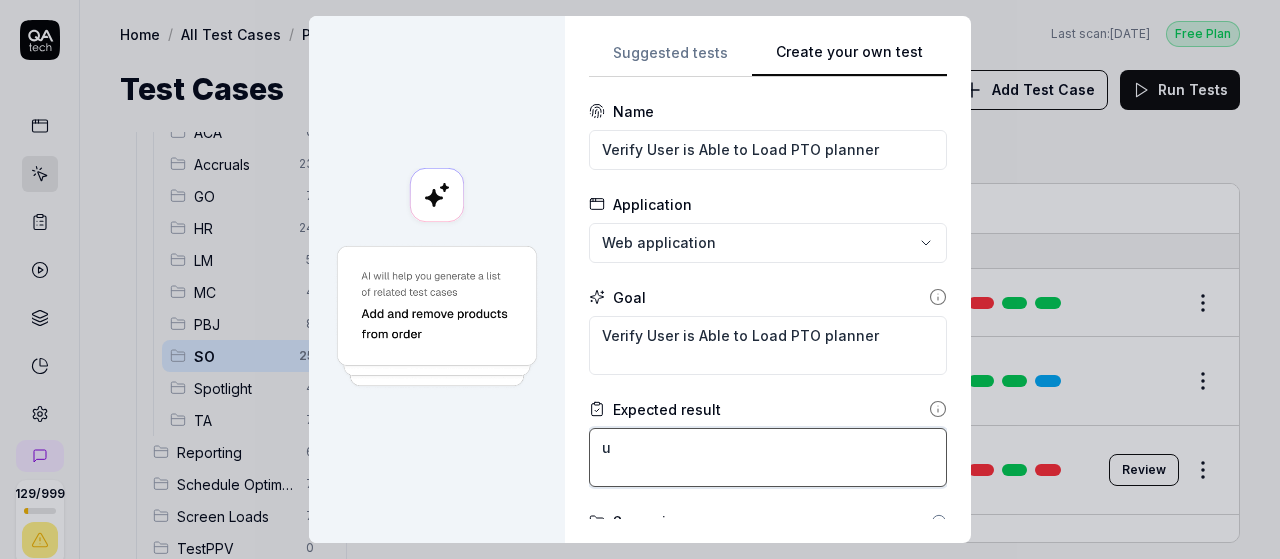 type on "*" 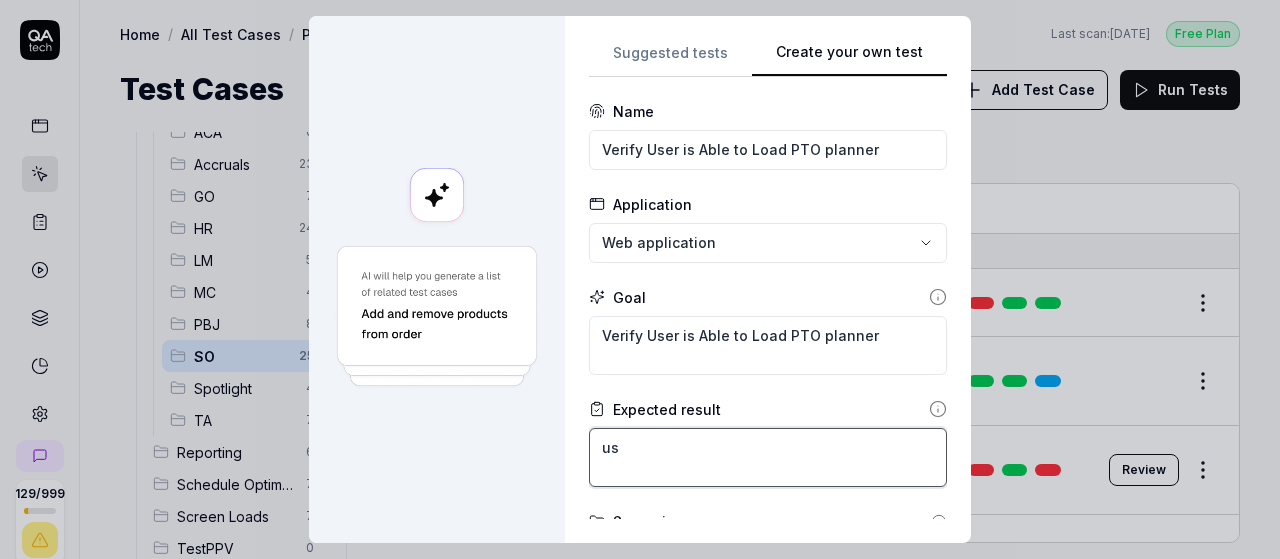 type on "*" 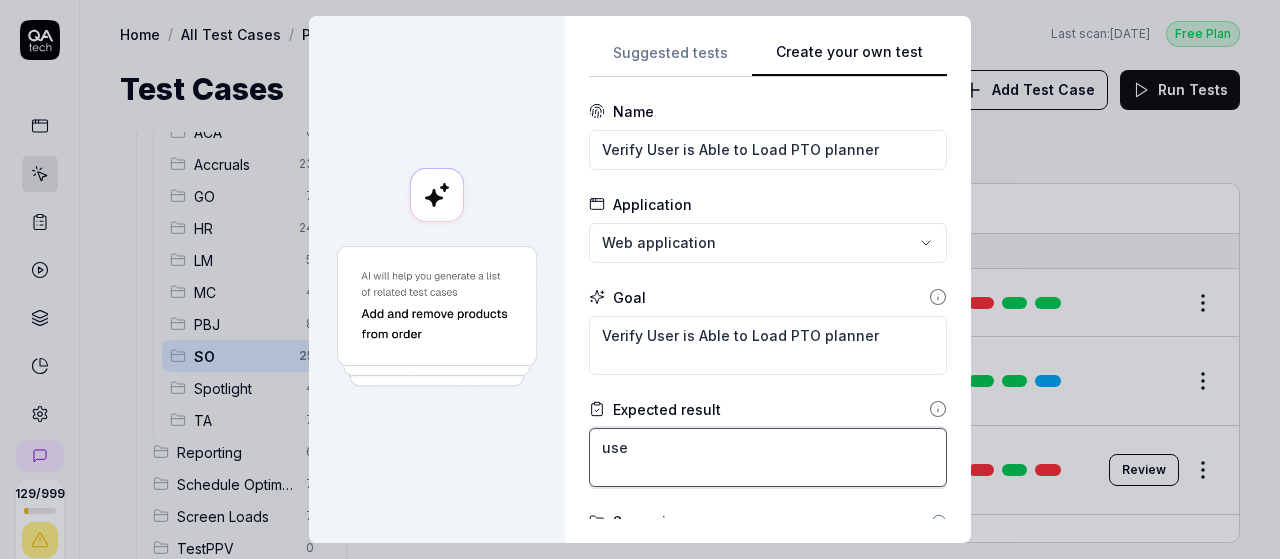 type on "*" 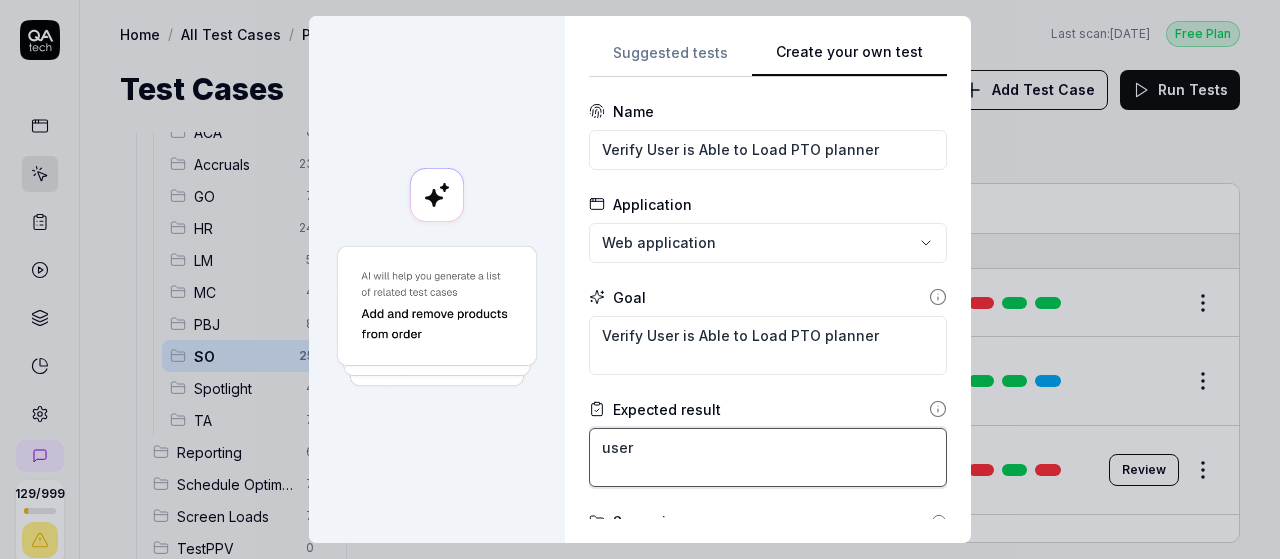 type on "*" 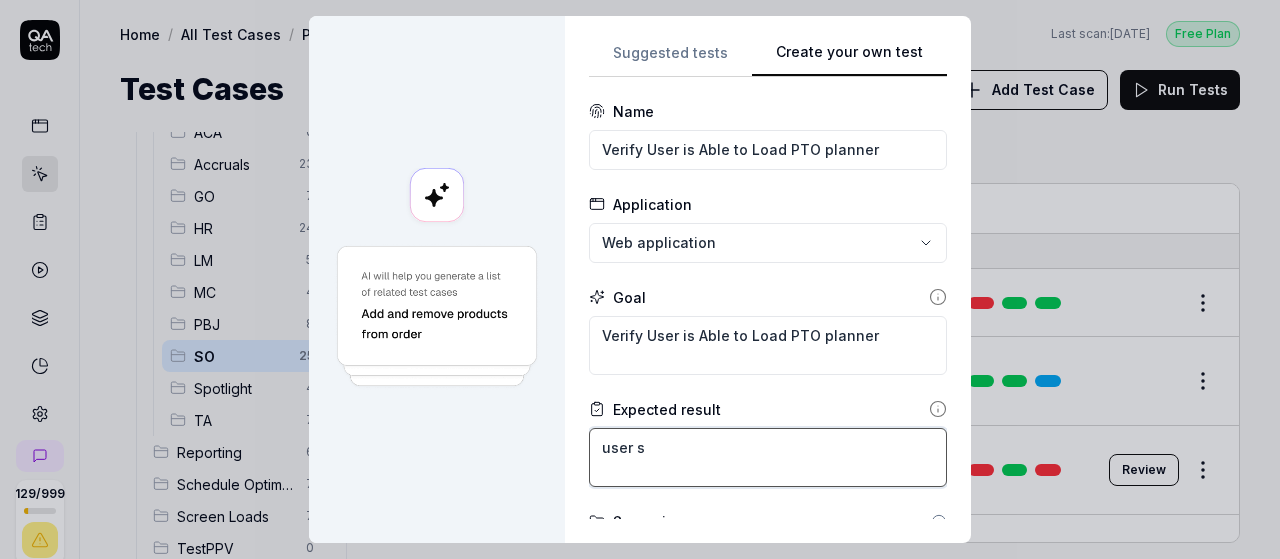 type on "user sh" 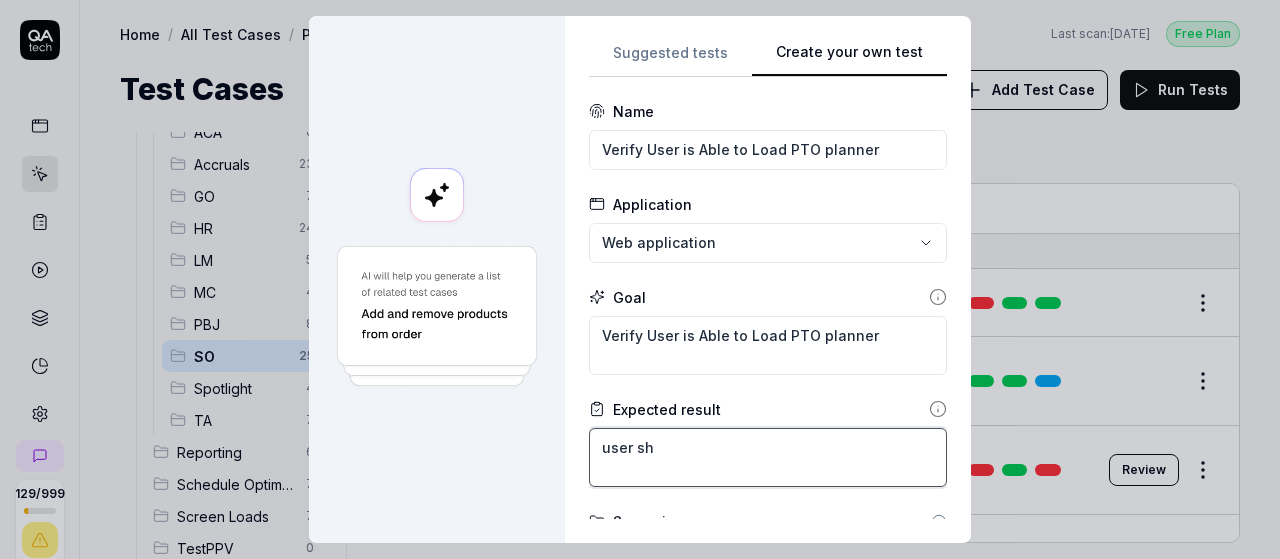 type on "*" 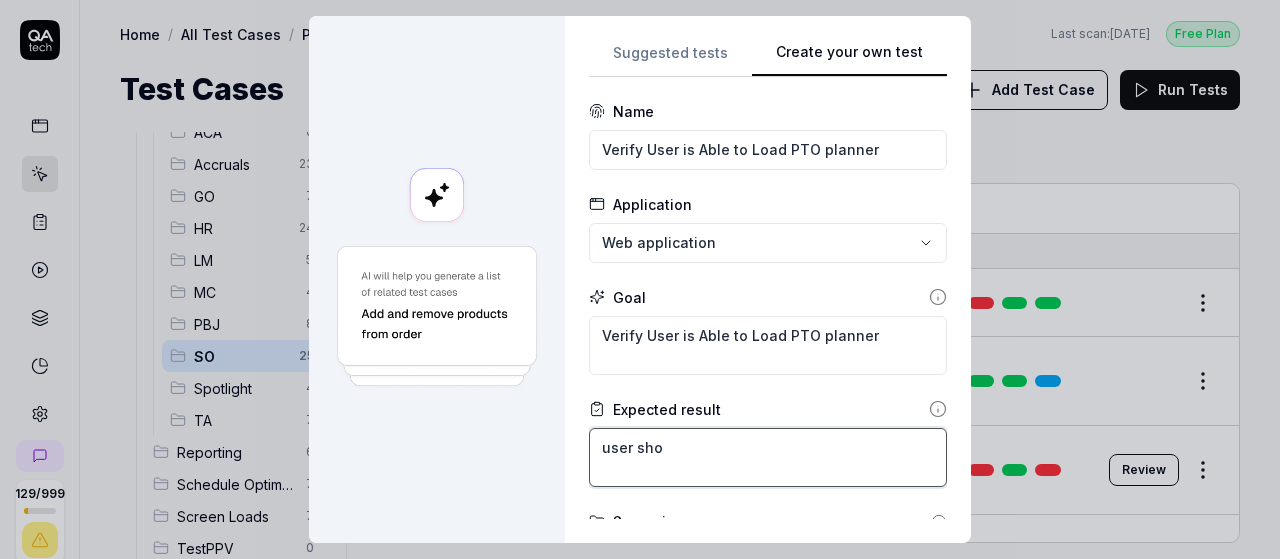 type on "*" 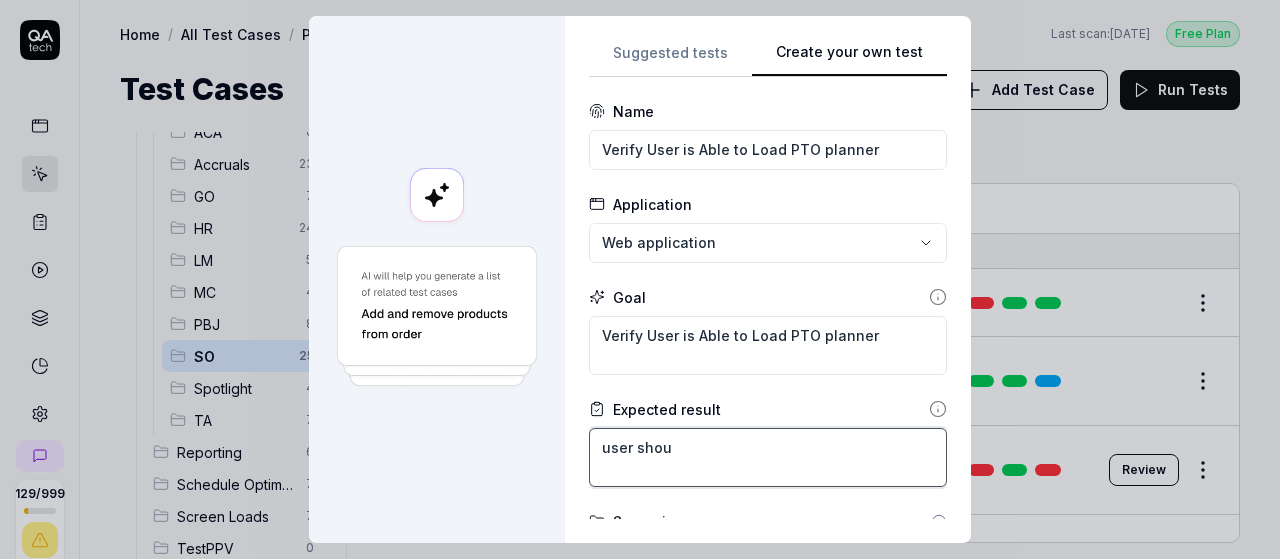 type on "*" 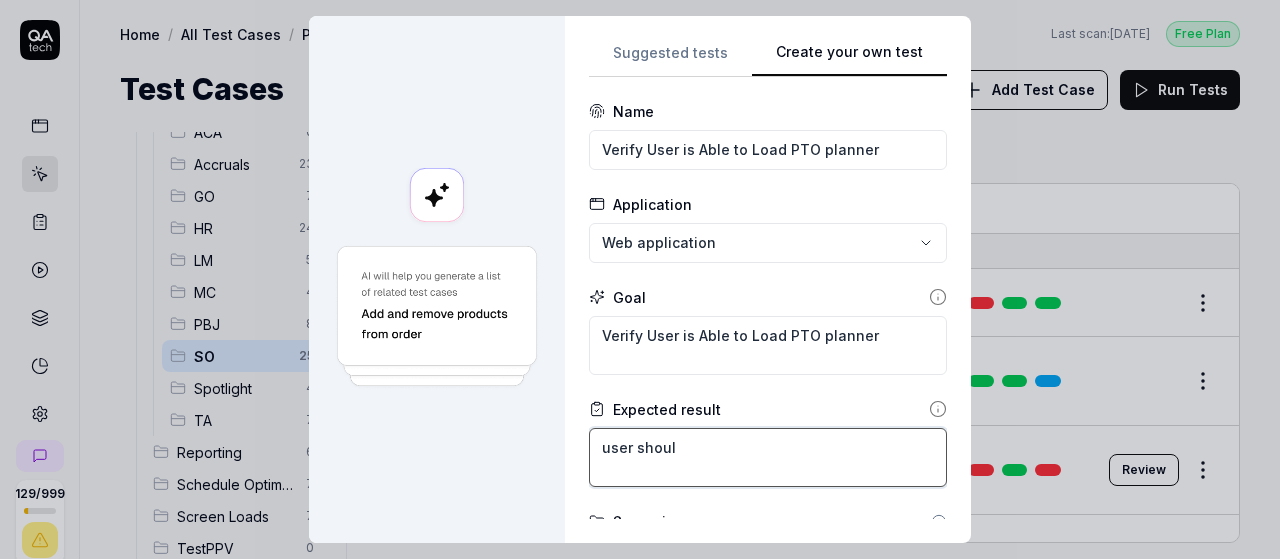 type on "*" 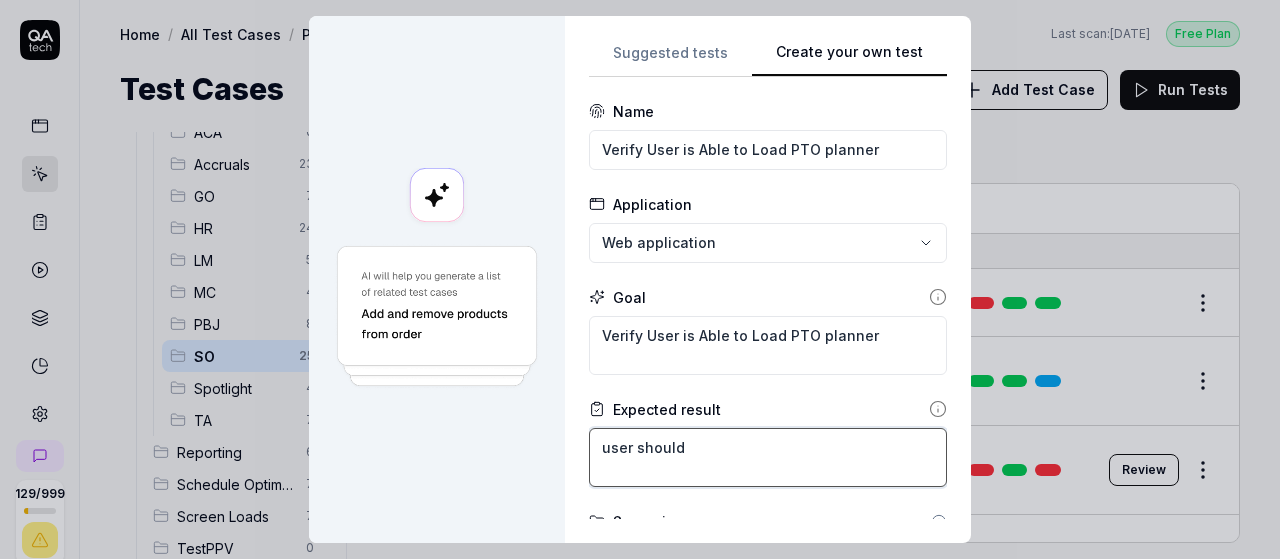 type on "*" 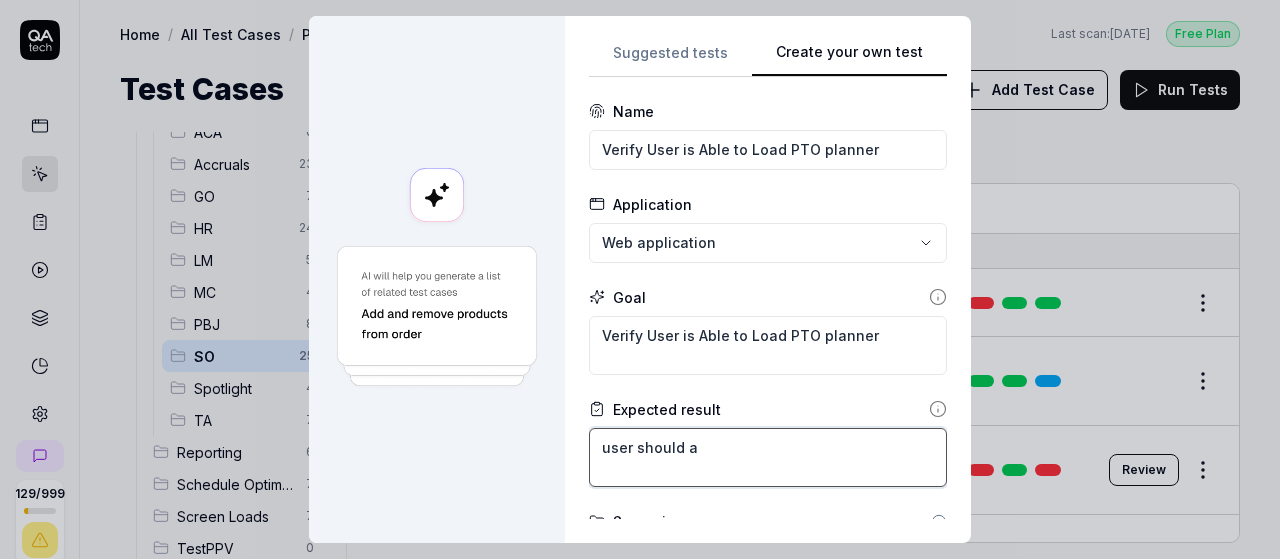 type on "*" 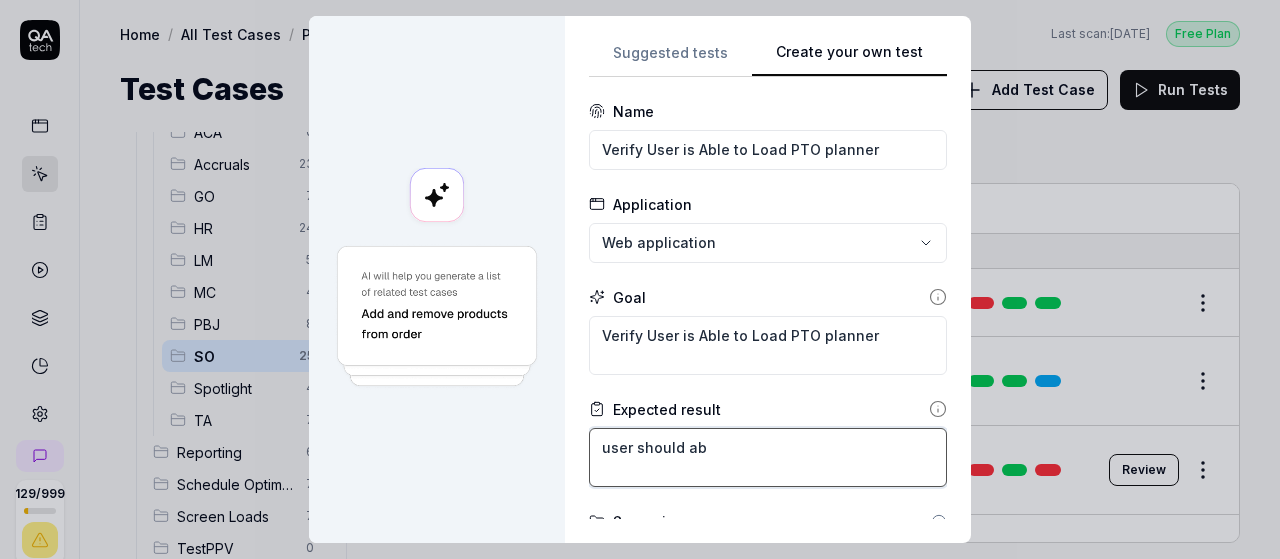 type on "*" 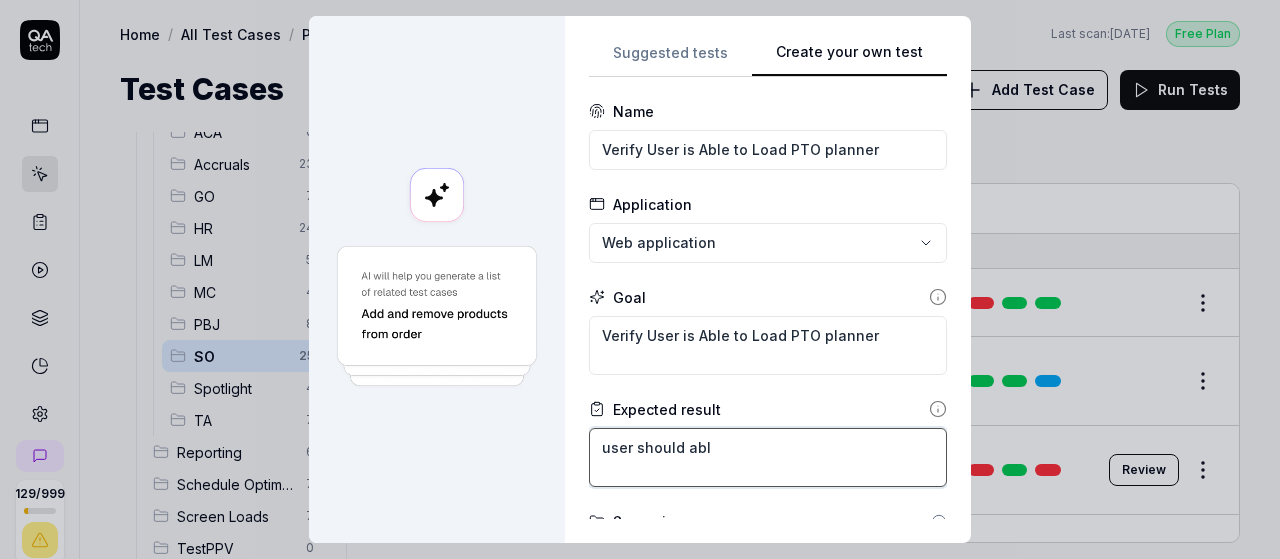 type on "*" 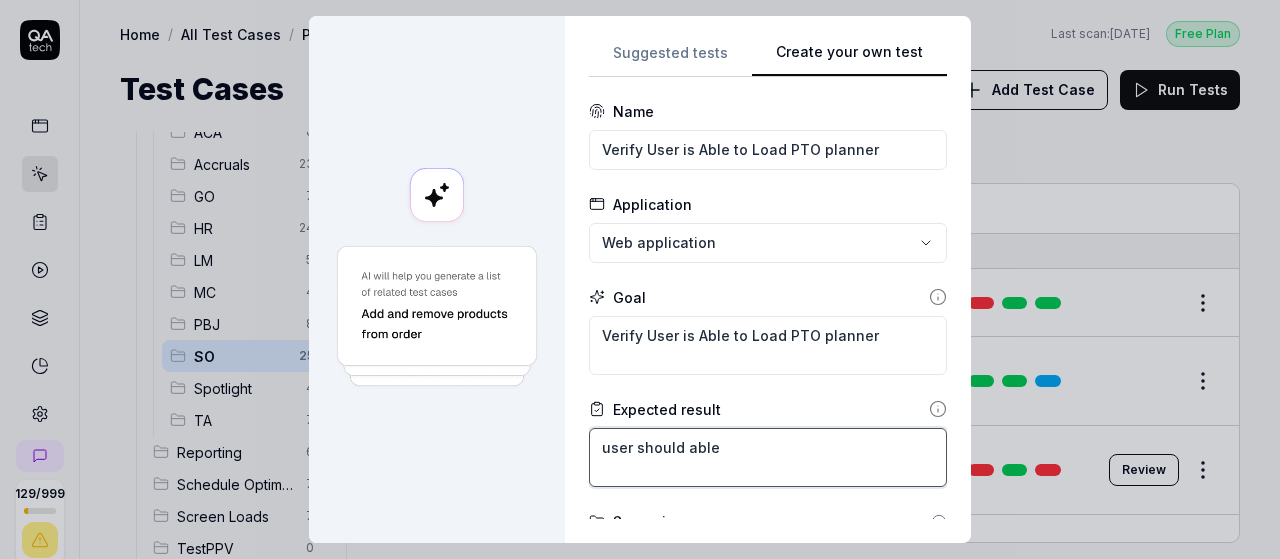 type on "*" 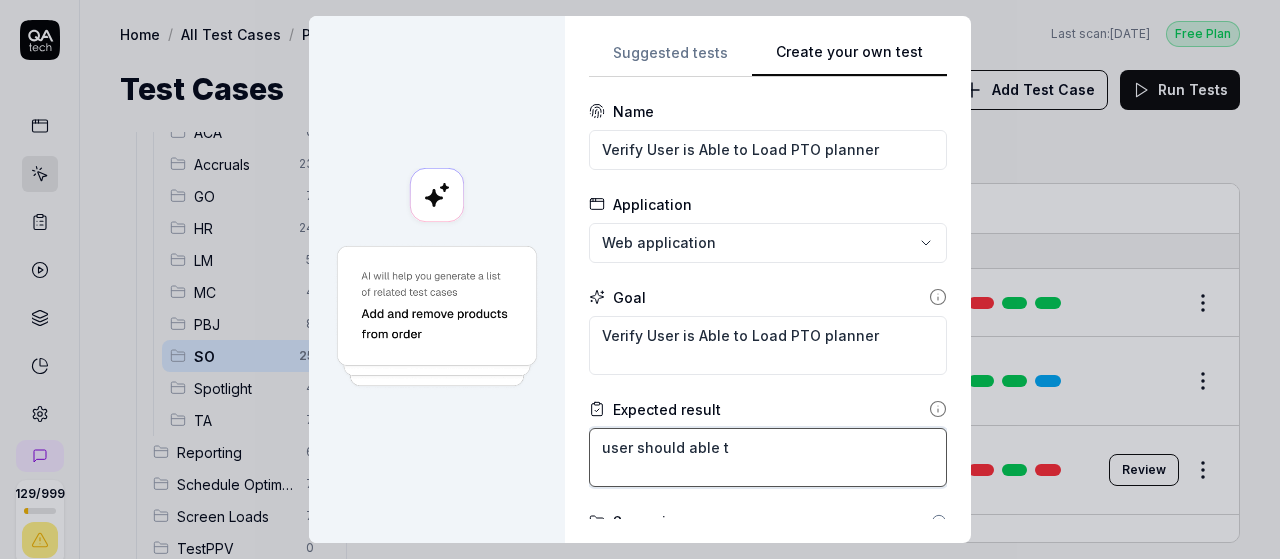 type on "*" 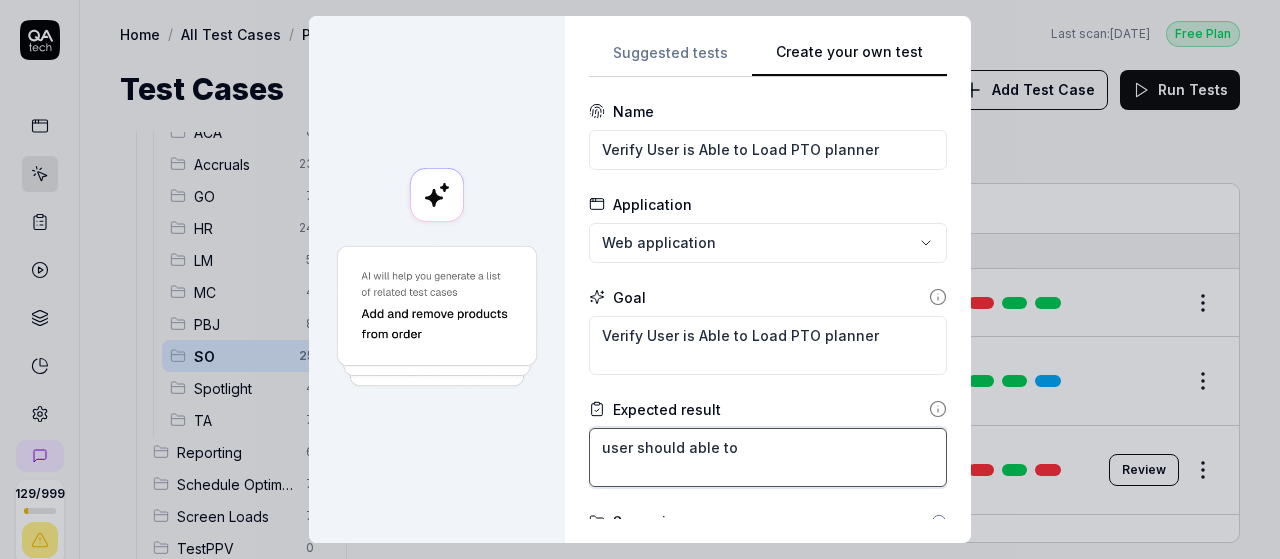 type on "*" 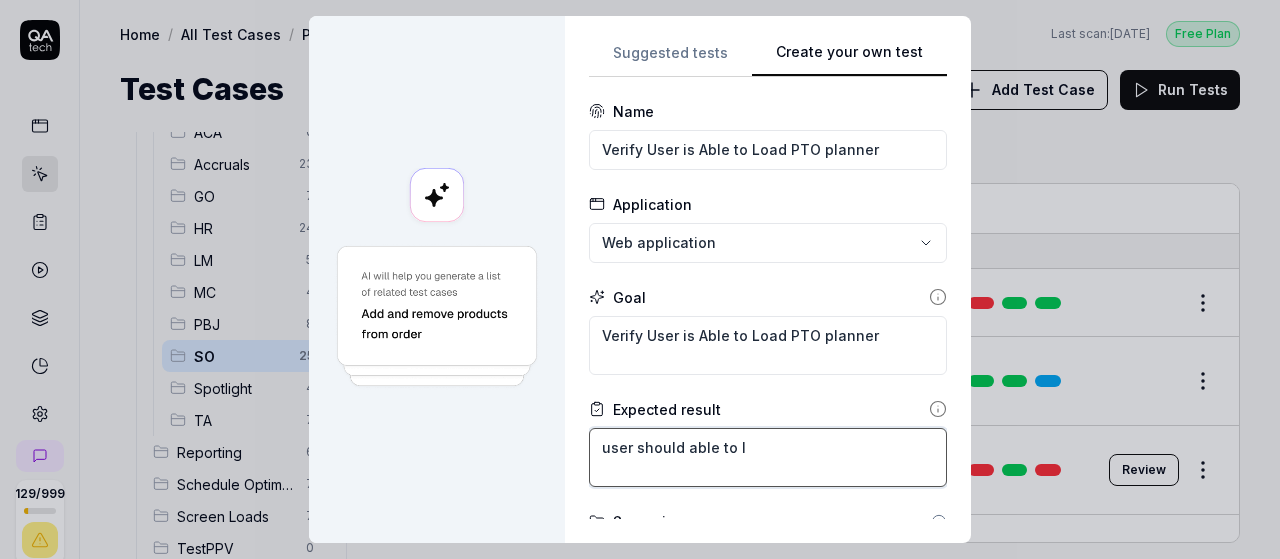 type on "*" 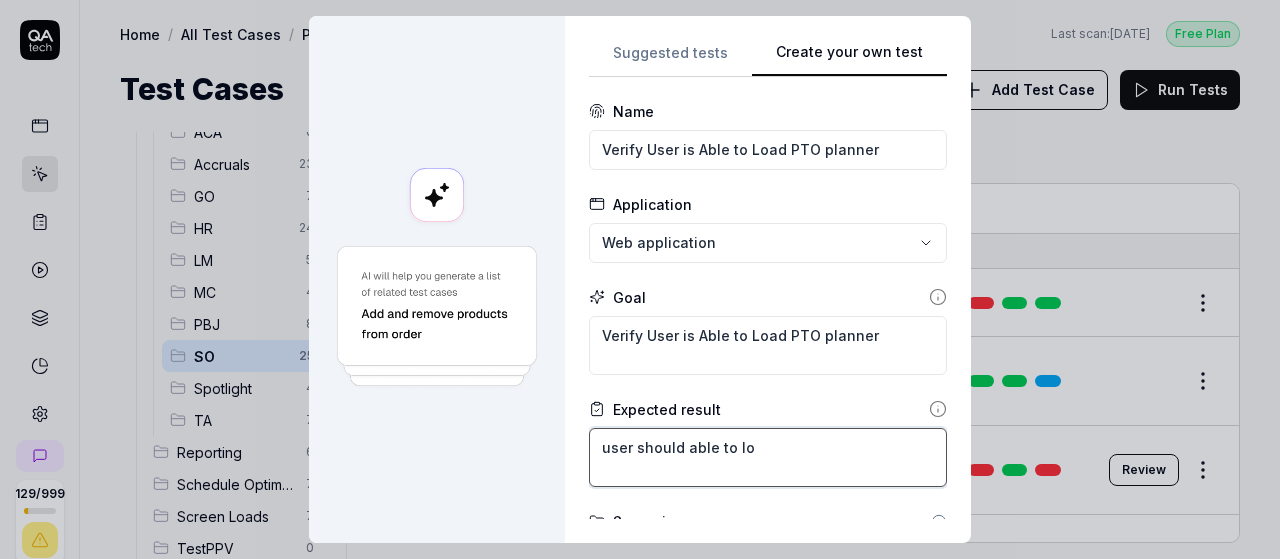 type on "*" 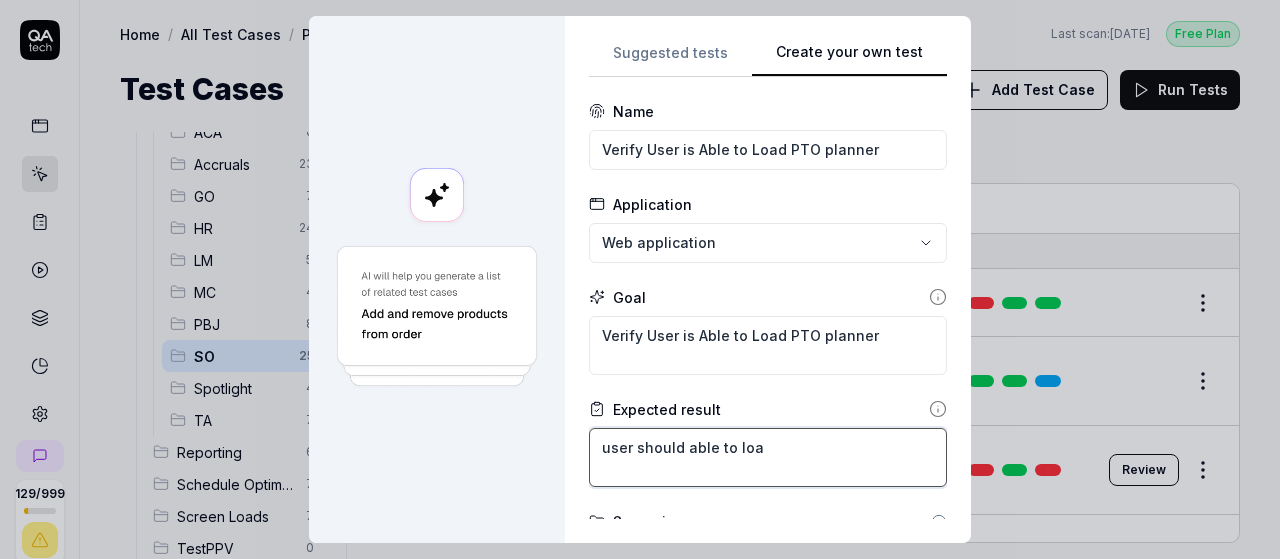 type on "*" 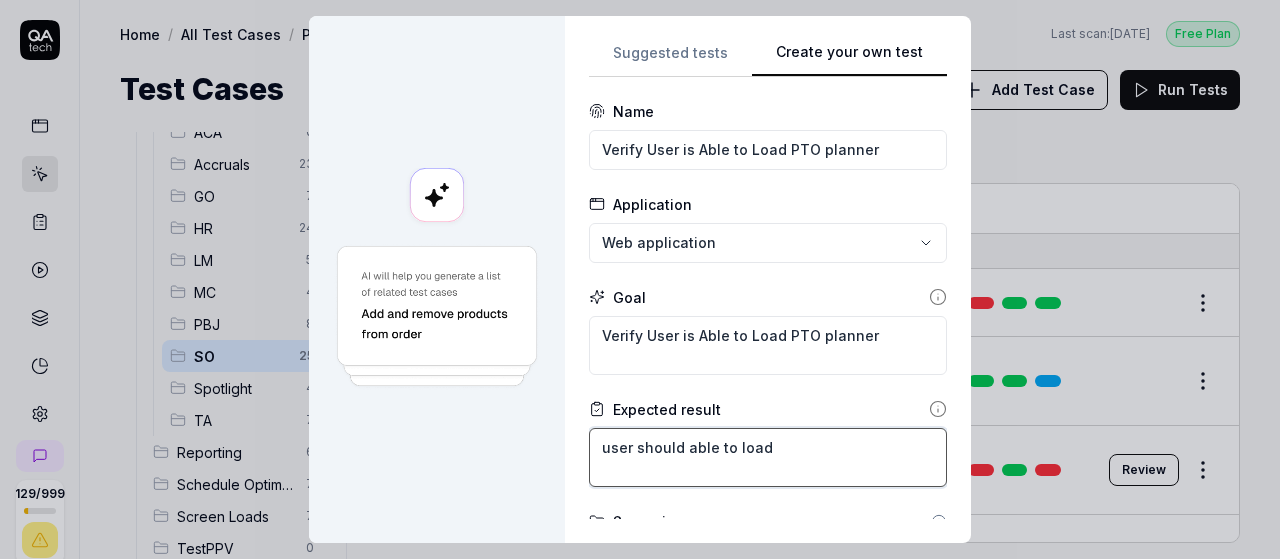 type on "*" 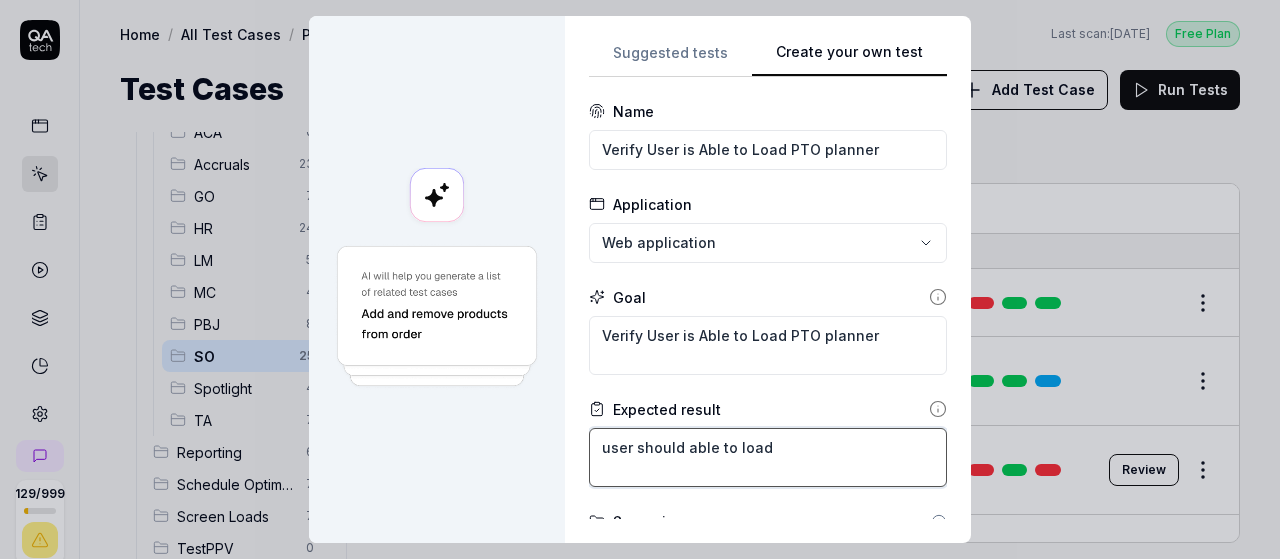type on "user should able to load" 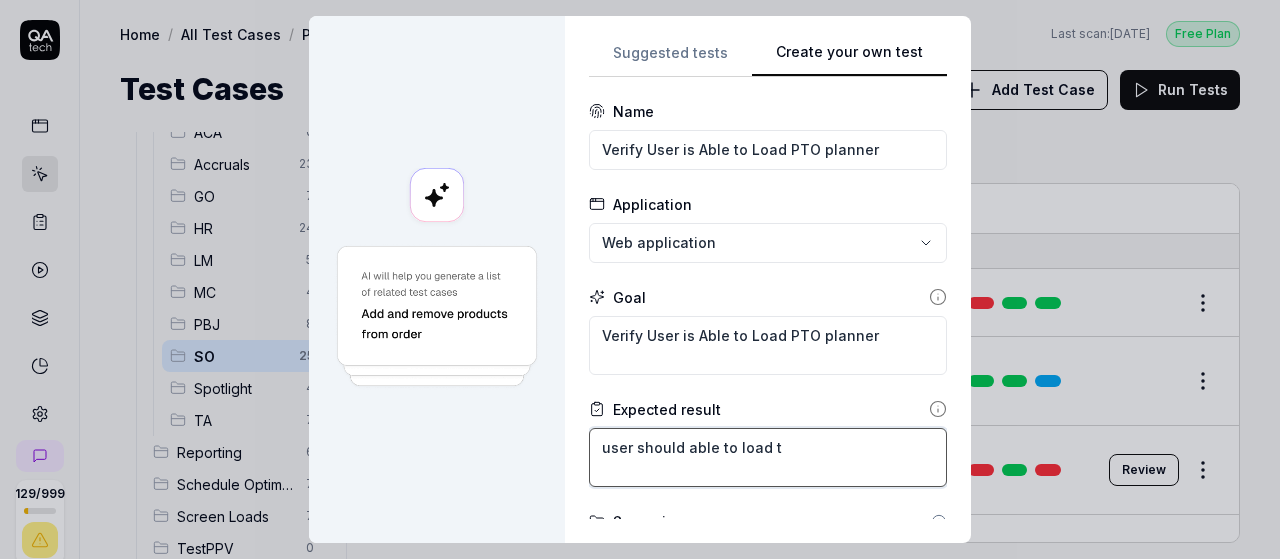 type on "*" 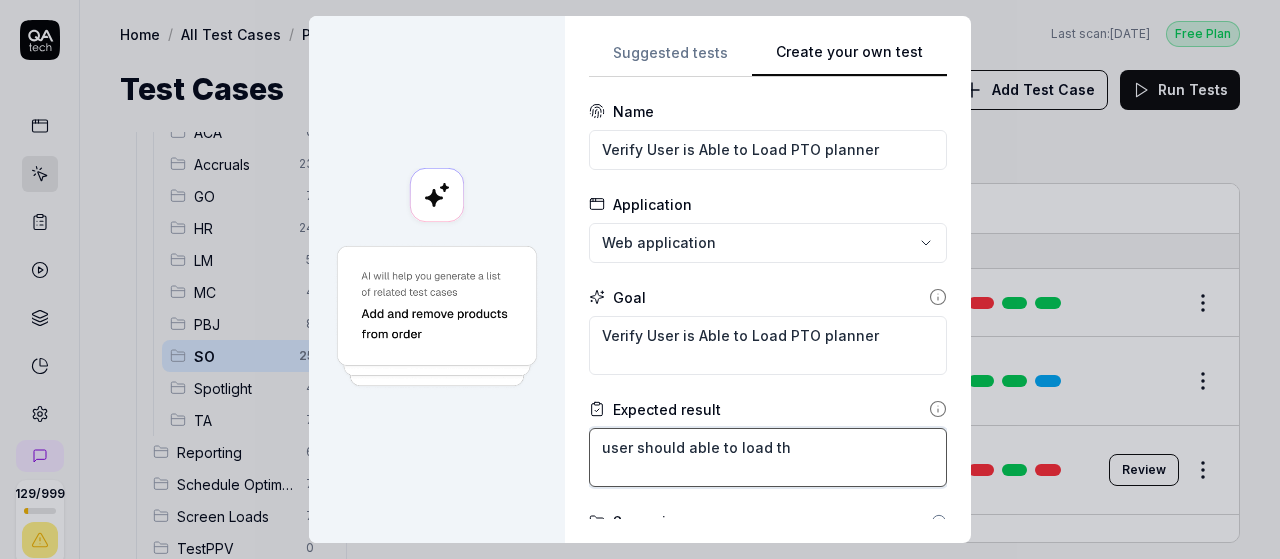 type on "*" 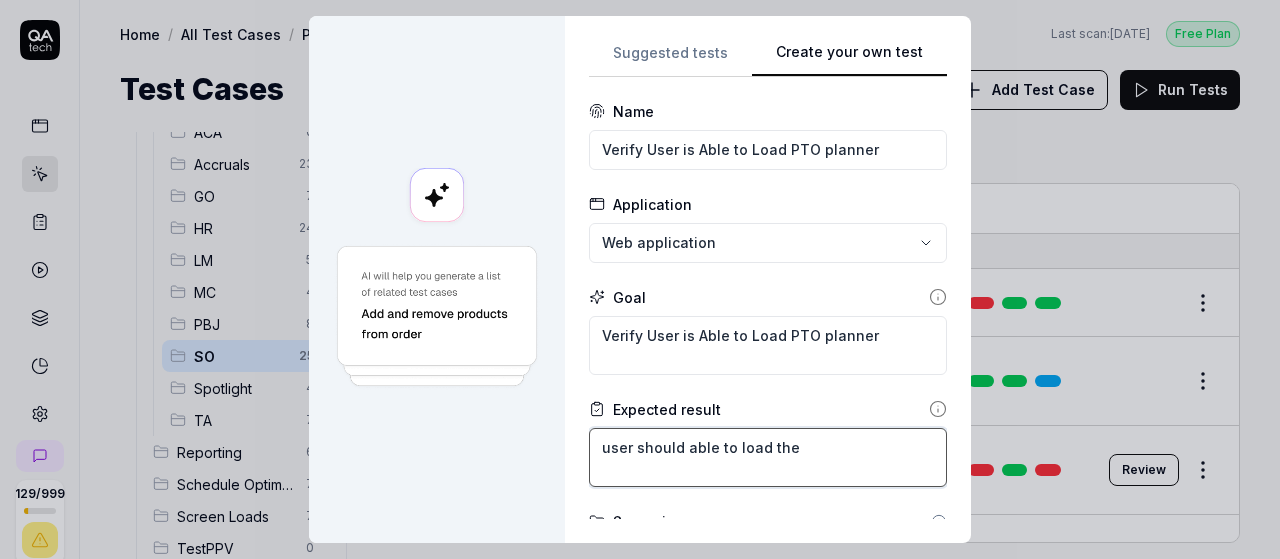 type on "*" 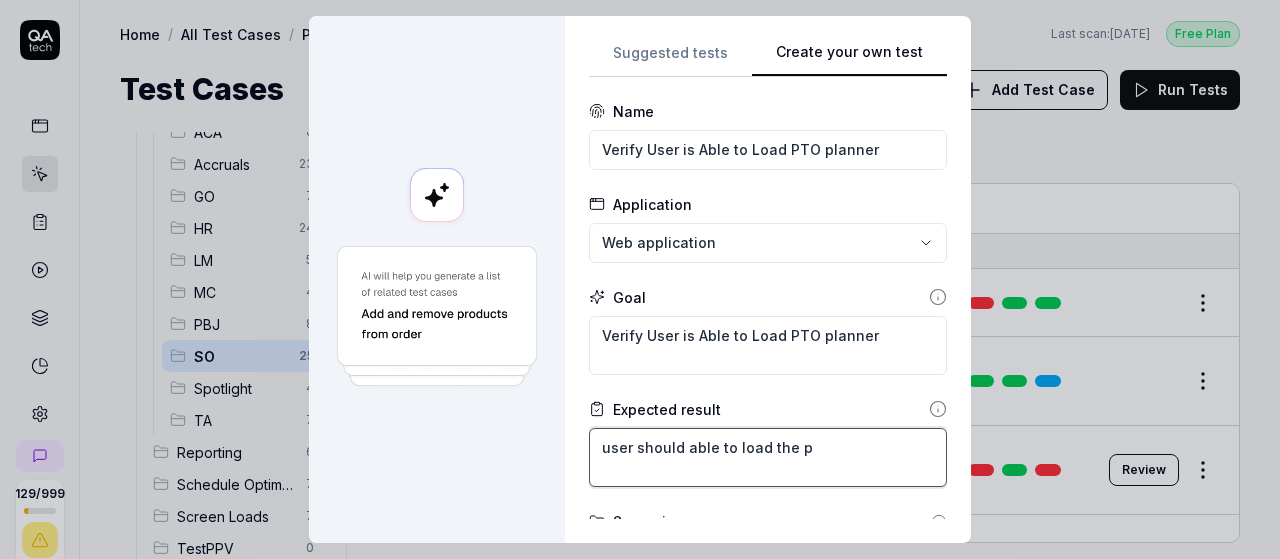 type on "*" 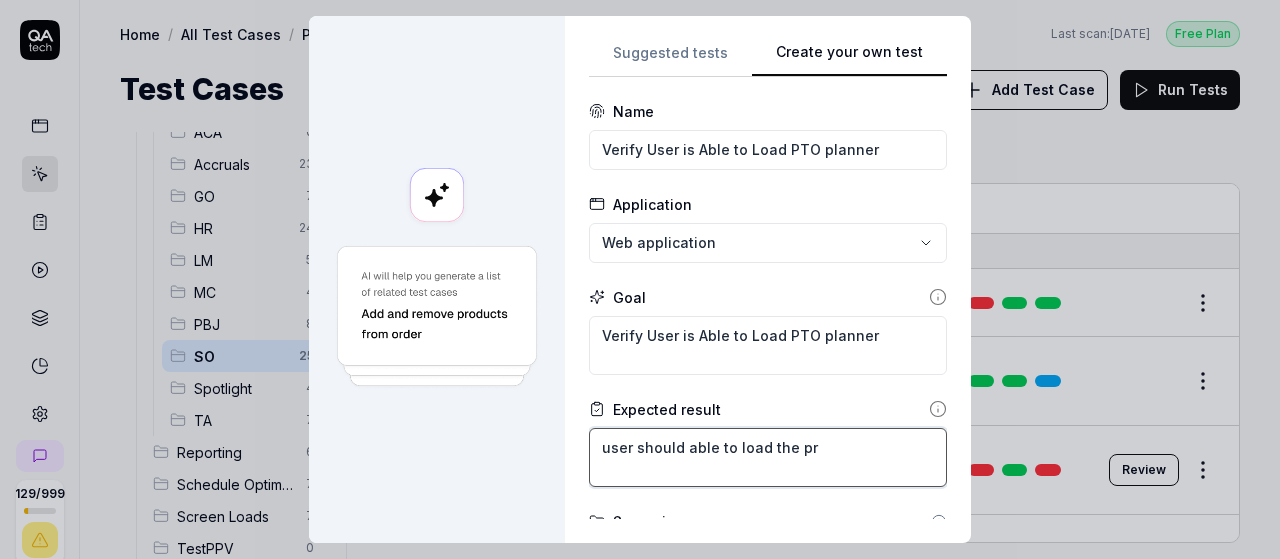 type on "user should able to load the pro" 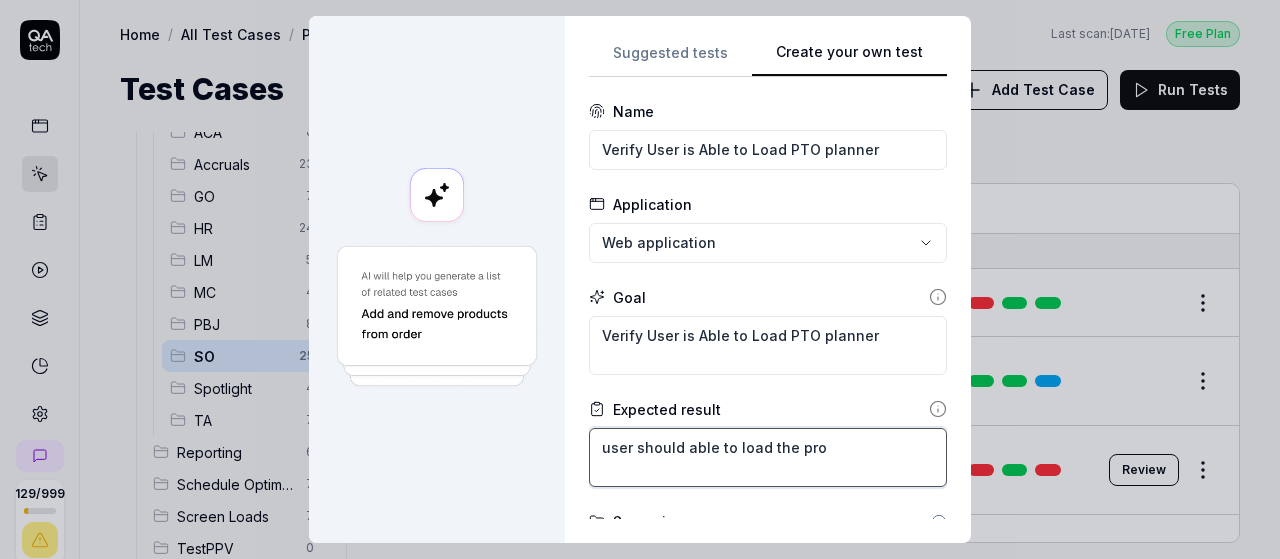 type on "*" 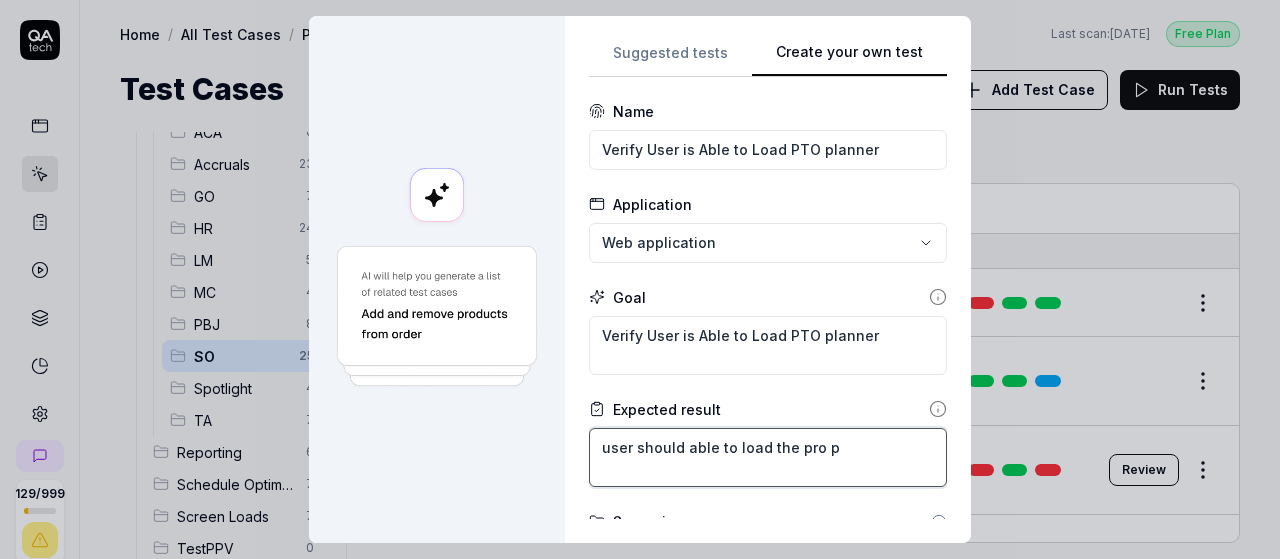 type on "*" 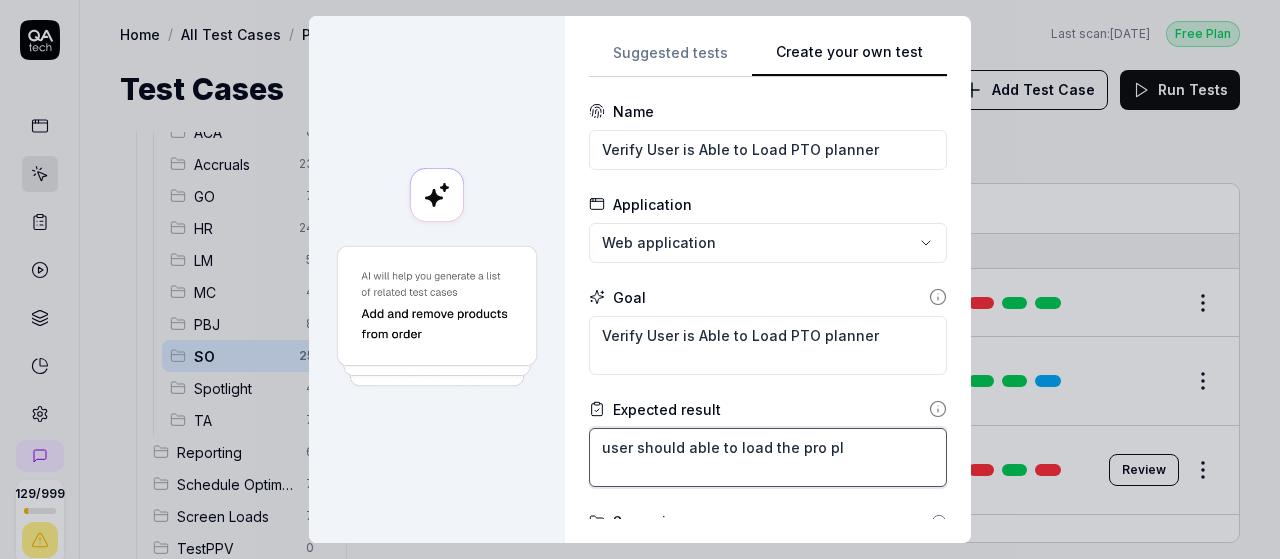 type on "*" 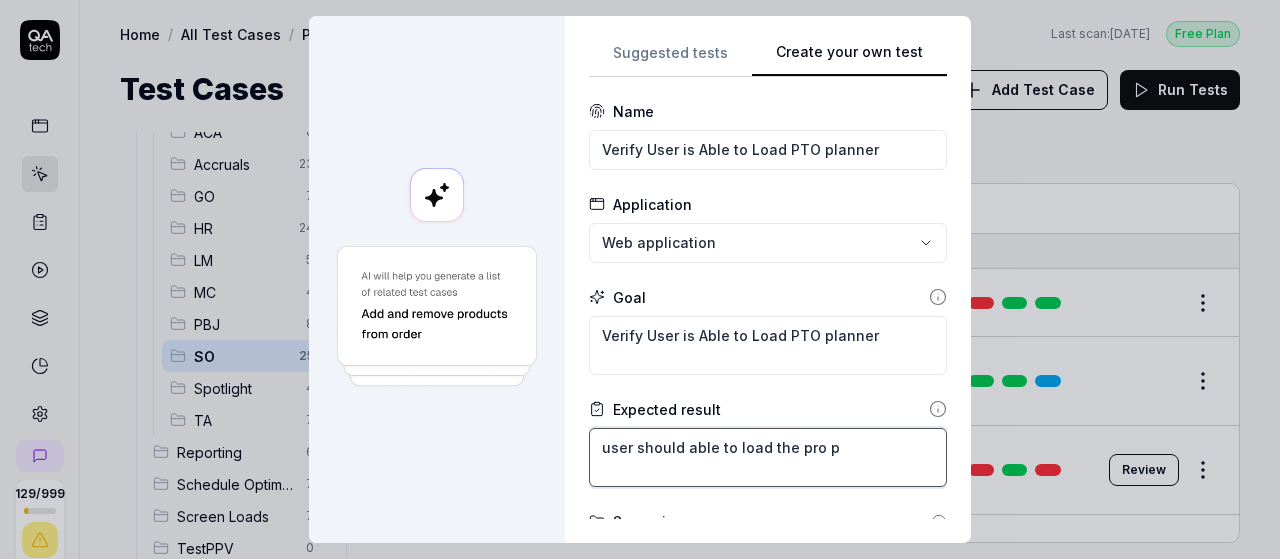 type on "*" 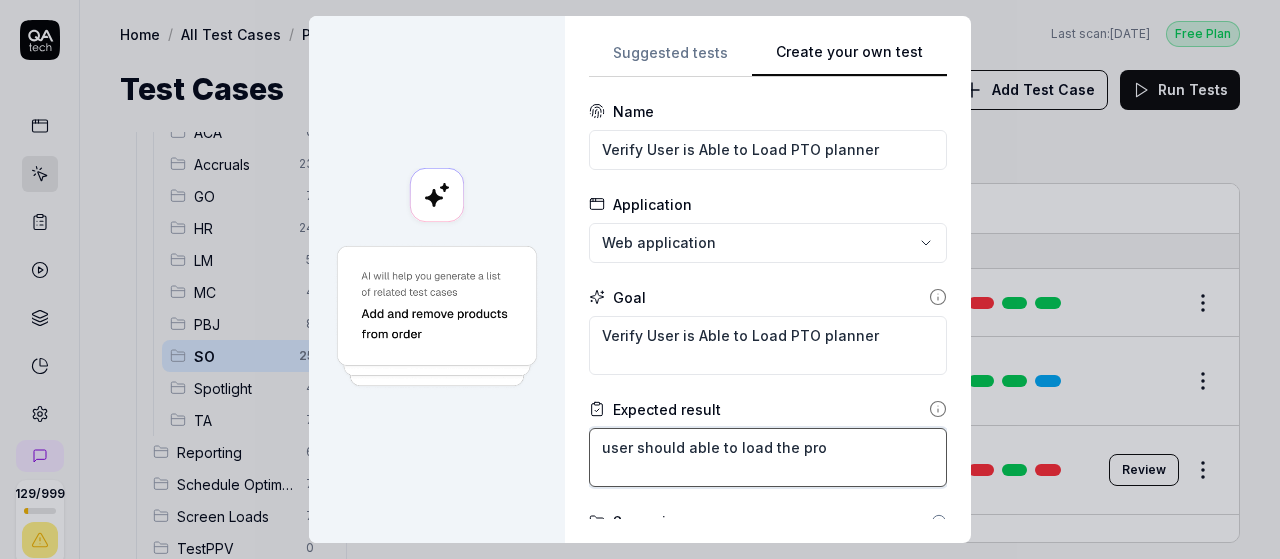 type on "*" 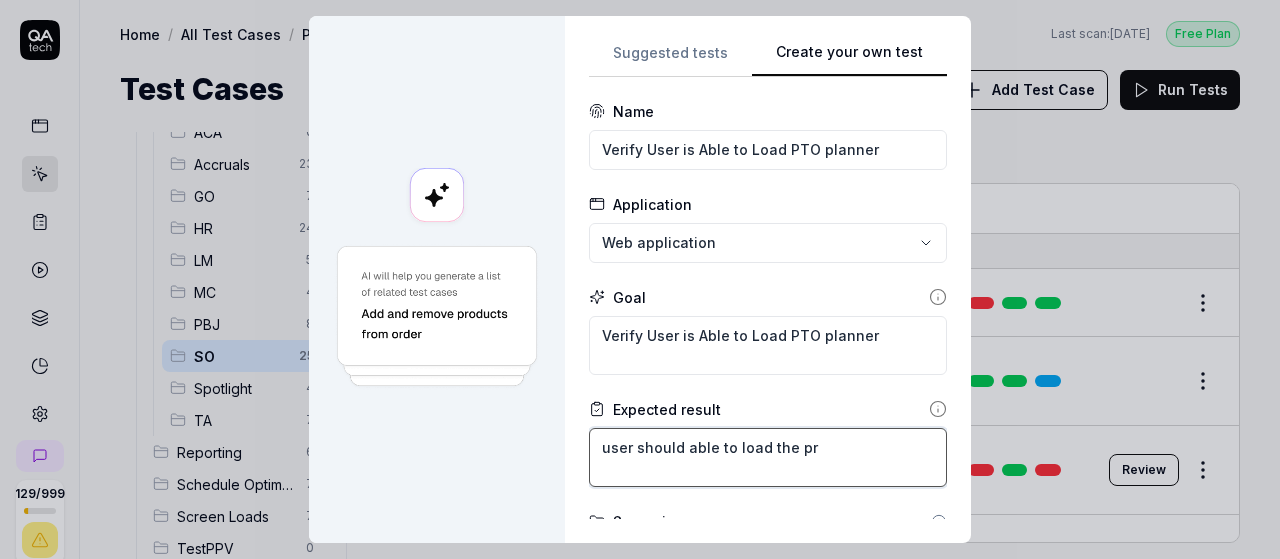 type on "*" 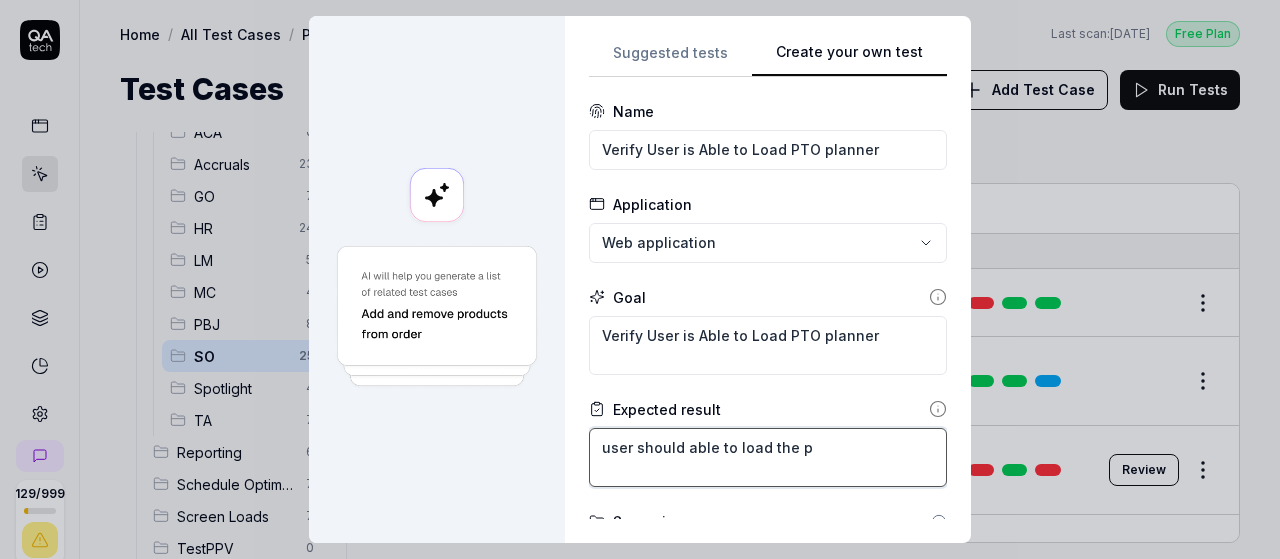 type on "*" 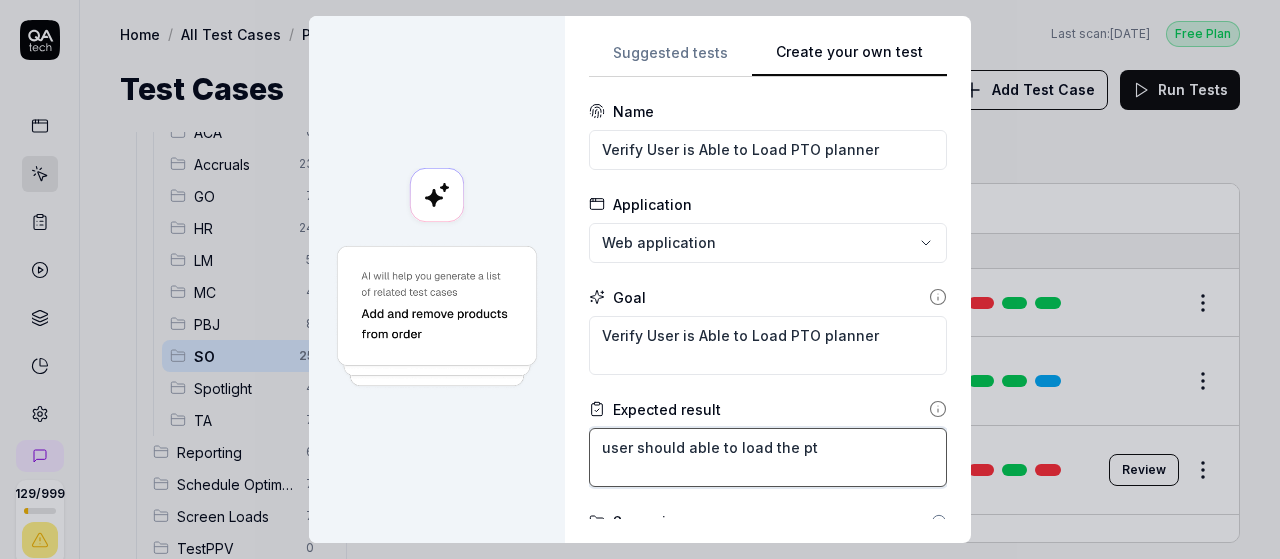type on "*" 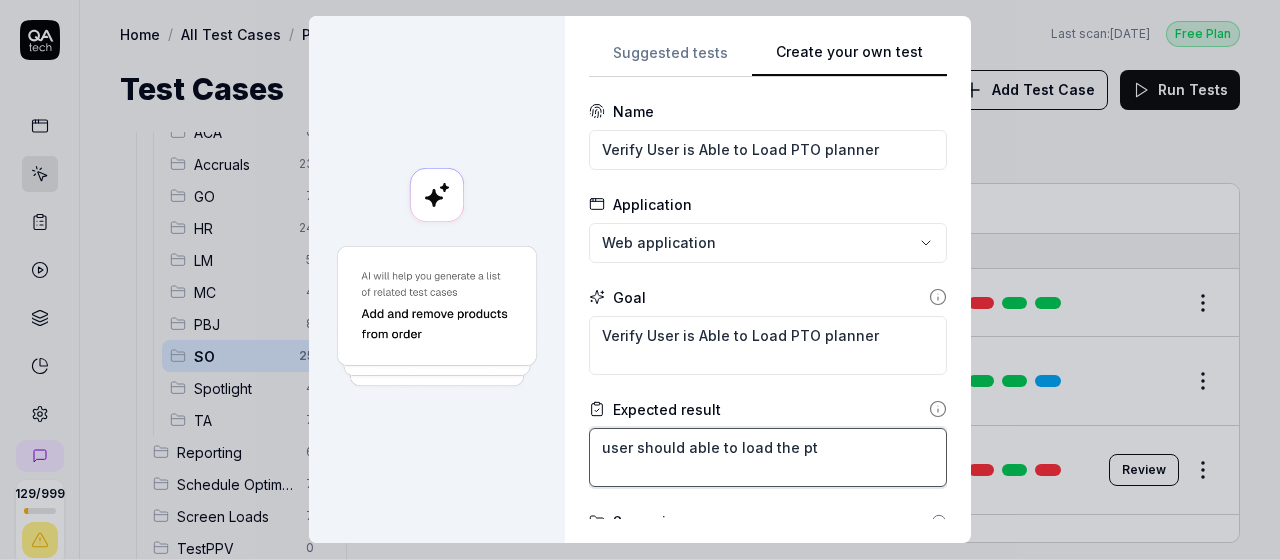 type on "user should able to load the pto" 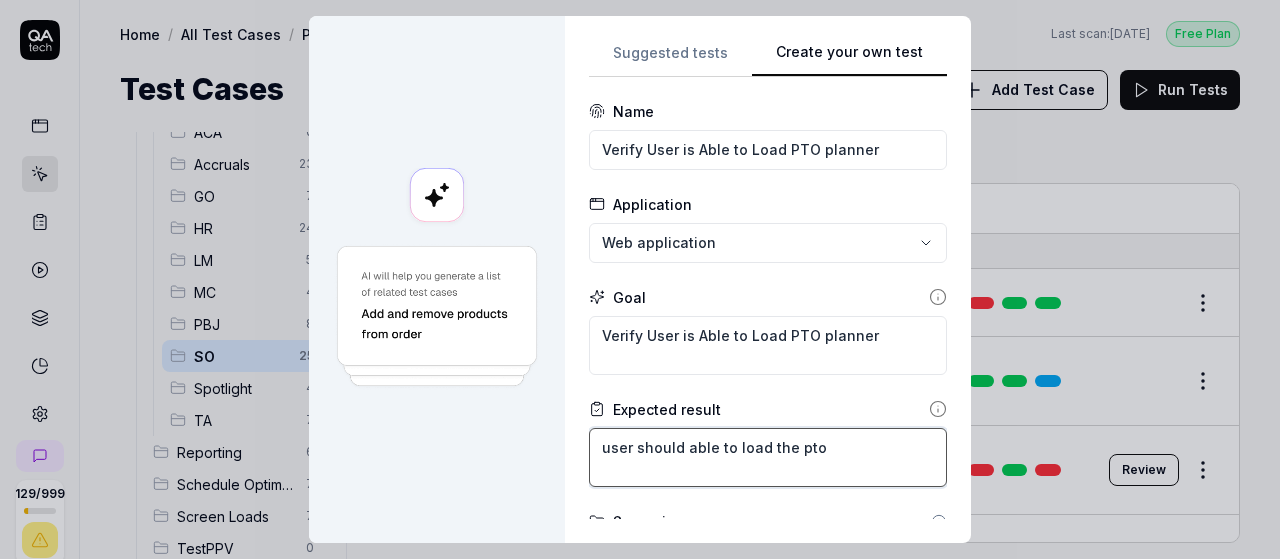 type on "*" 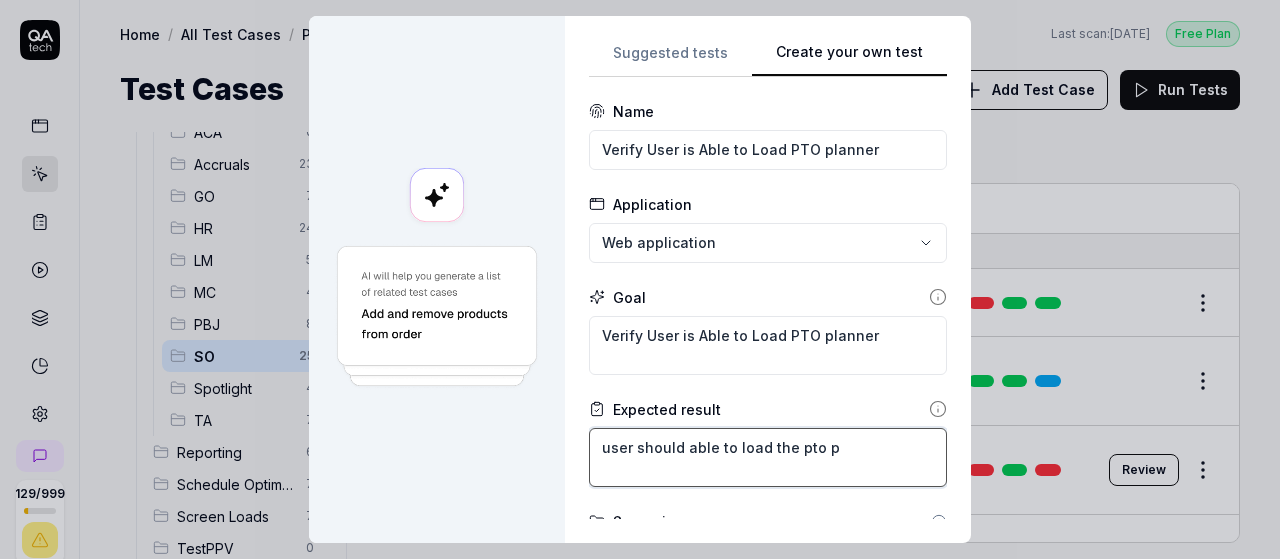 type on "*" 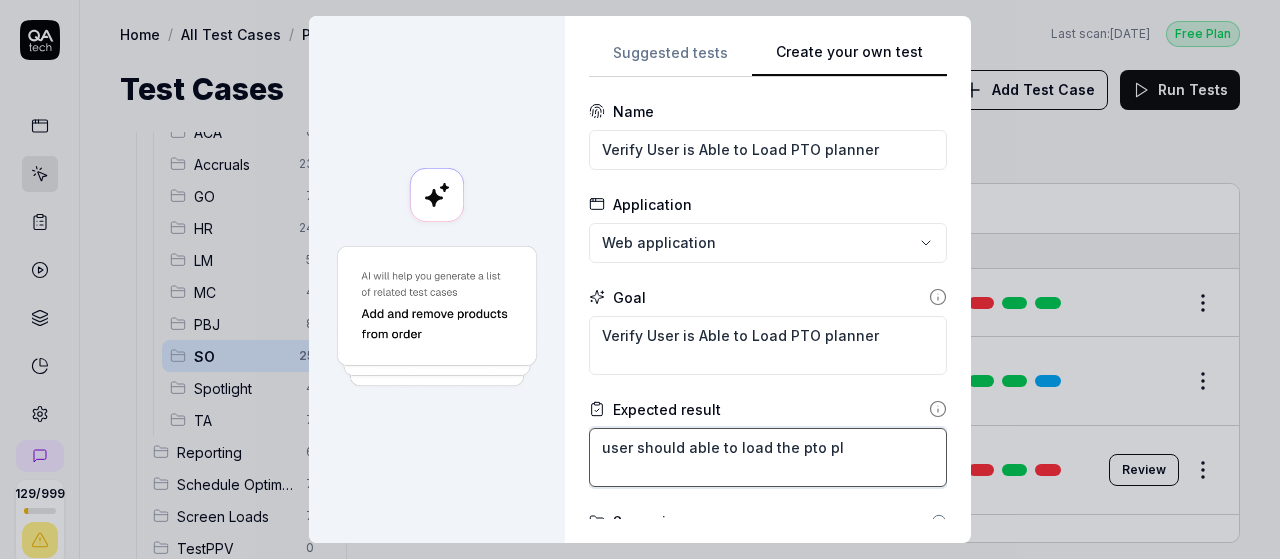 type on "*" 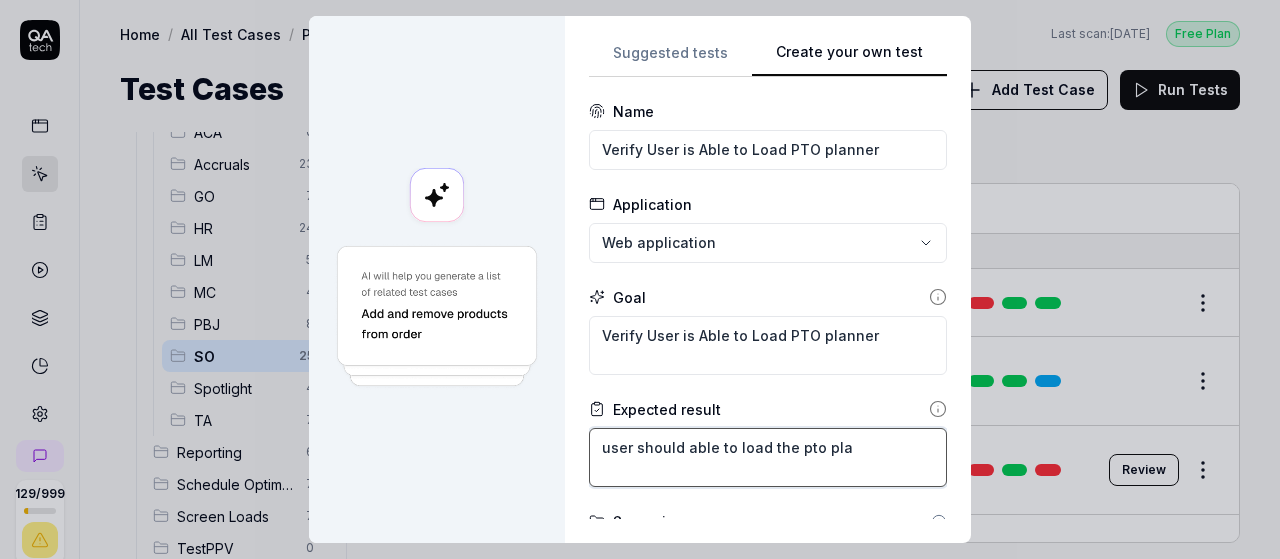 type on "*" 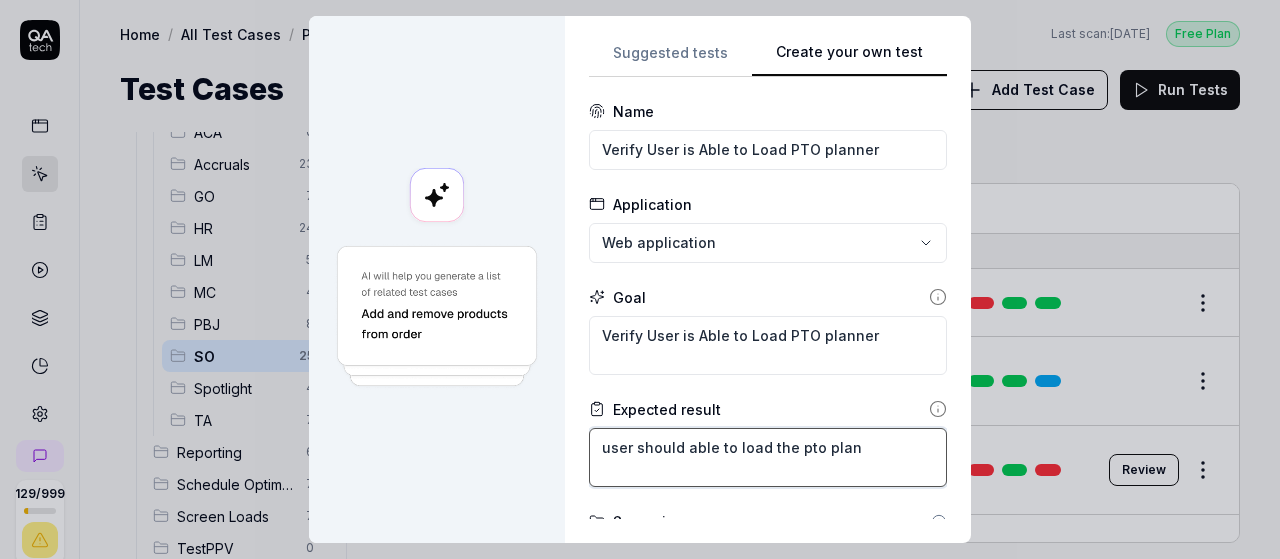 type on "*" 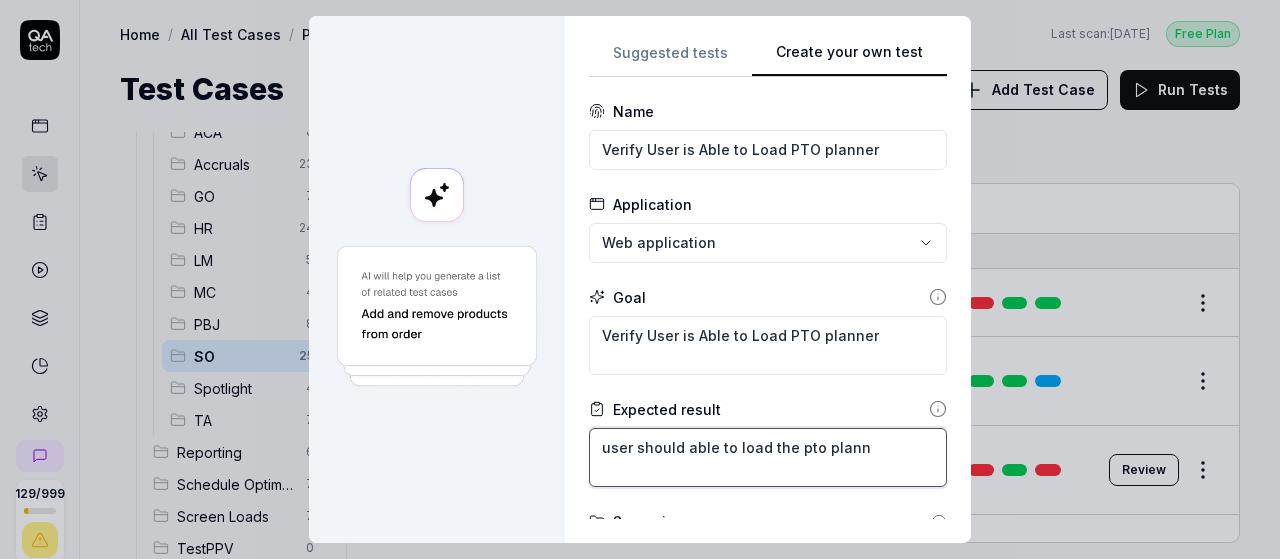 type on "*" 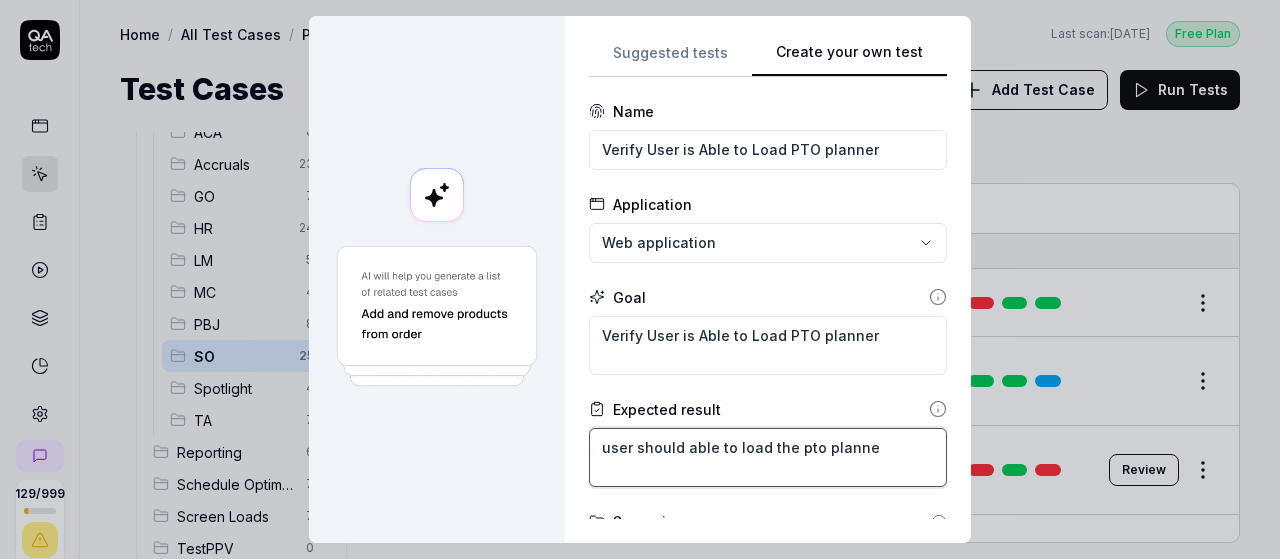 type on "*" 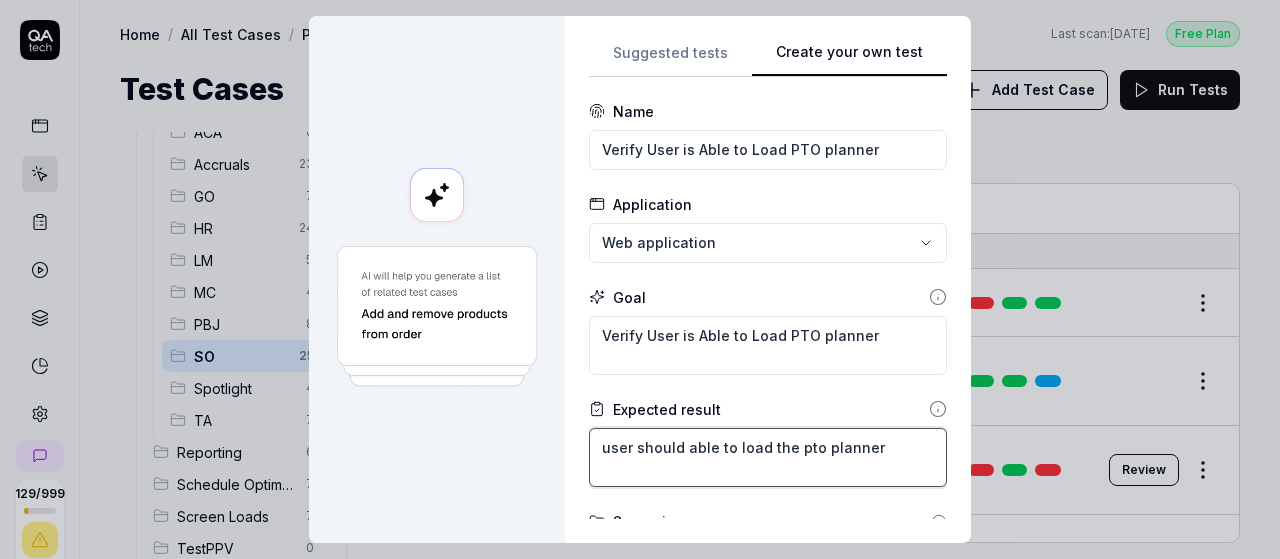 type on "*" 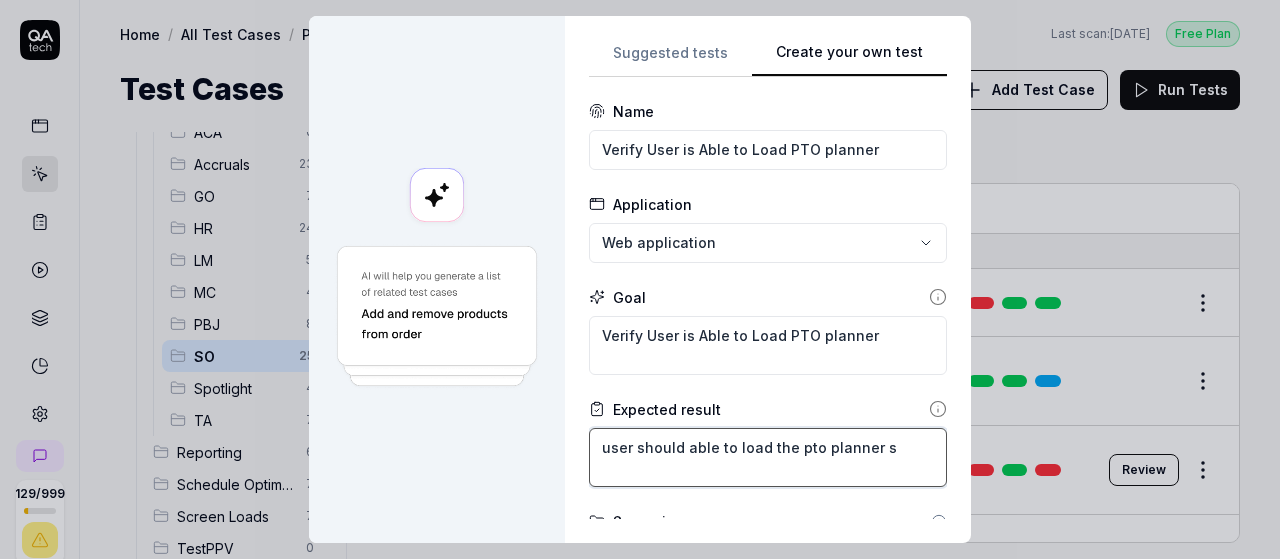 type on "*" 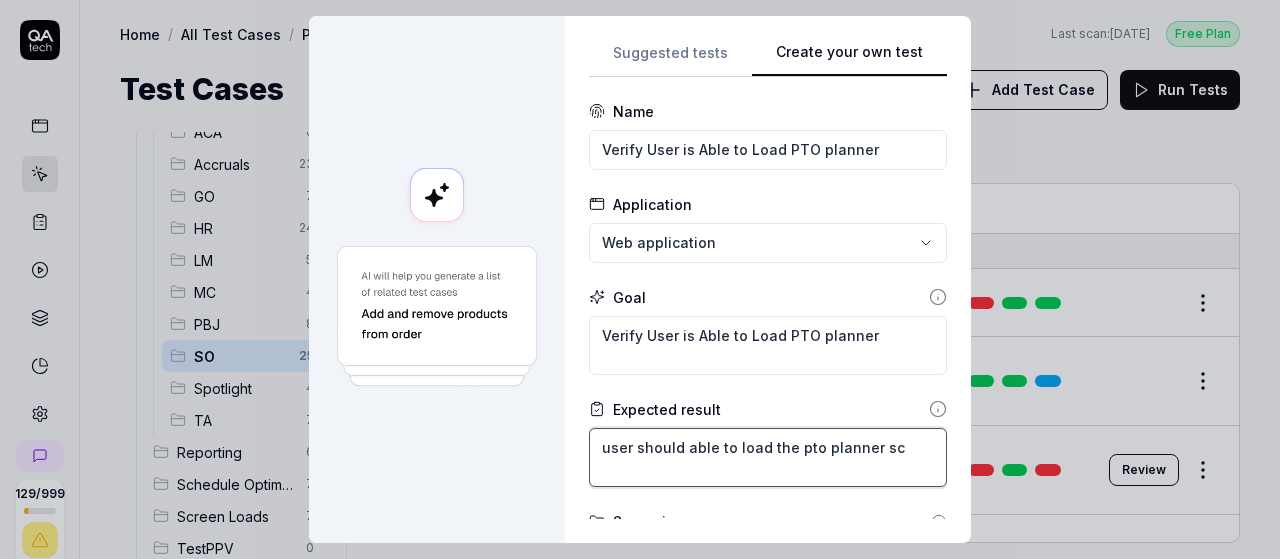 type on "*" 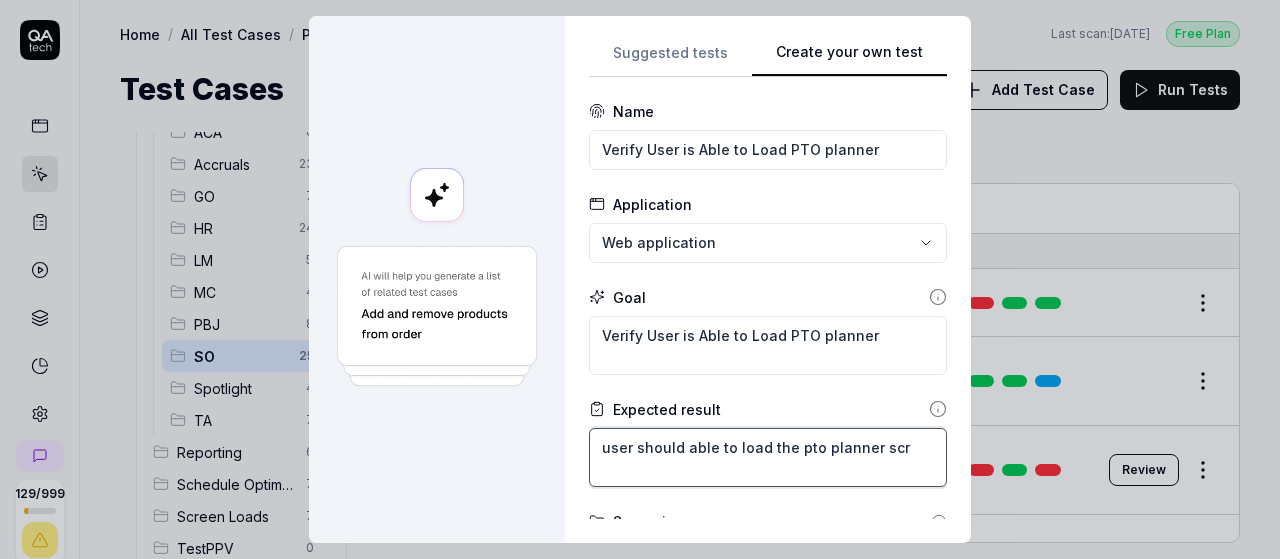 type on "*" 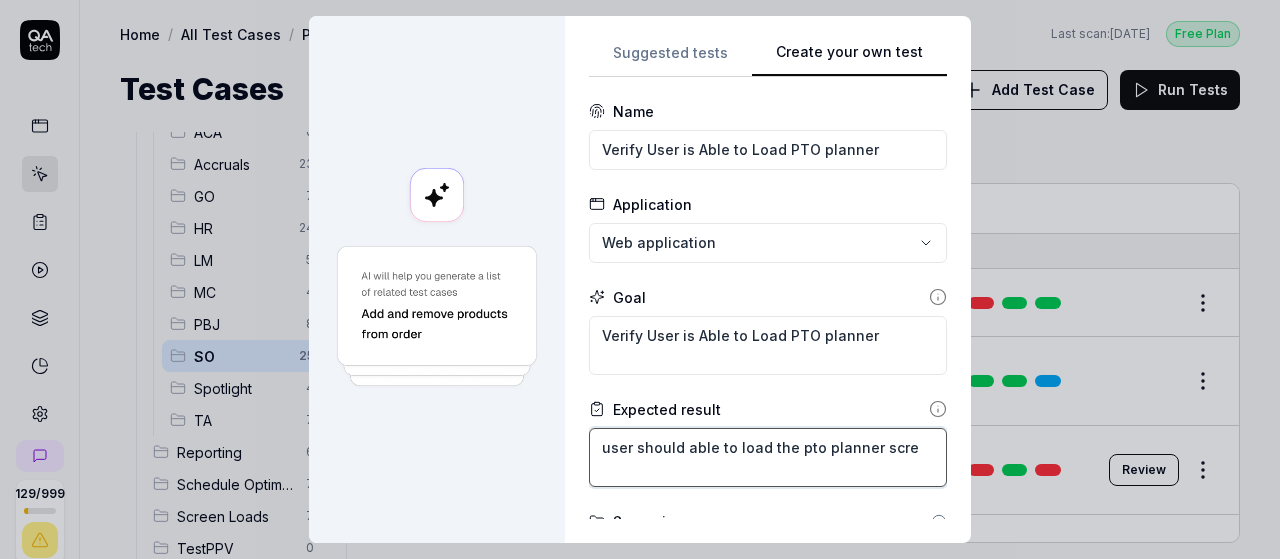 type on "*" 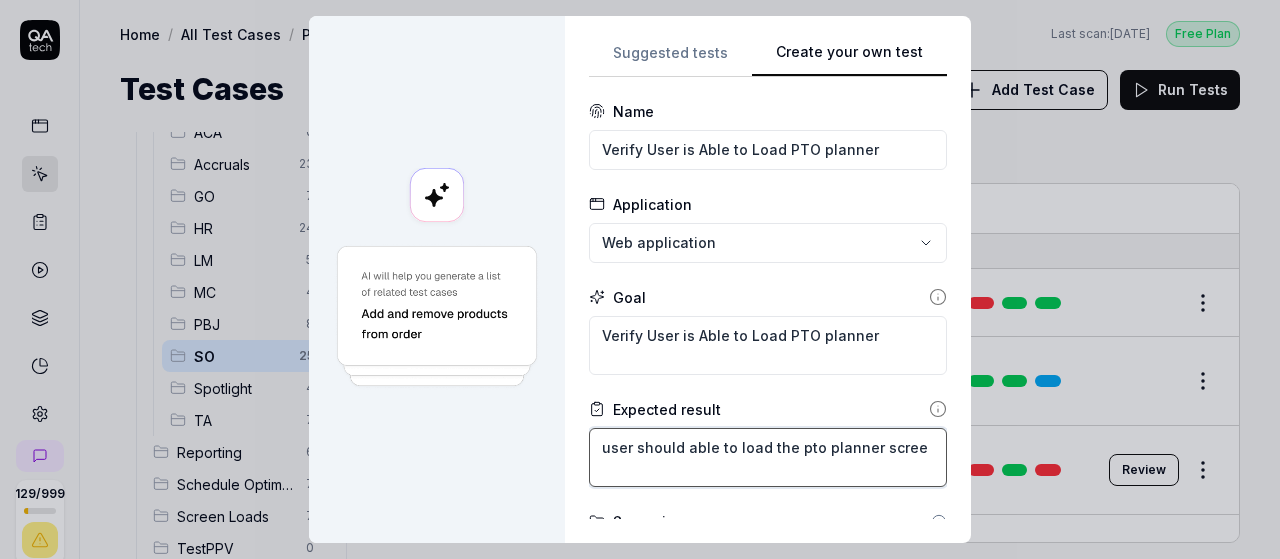 type on "*" 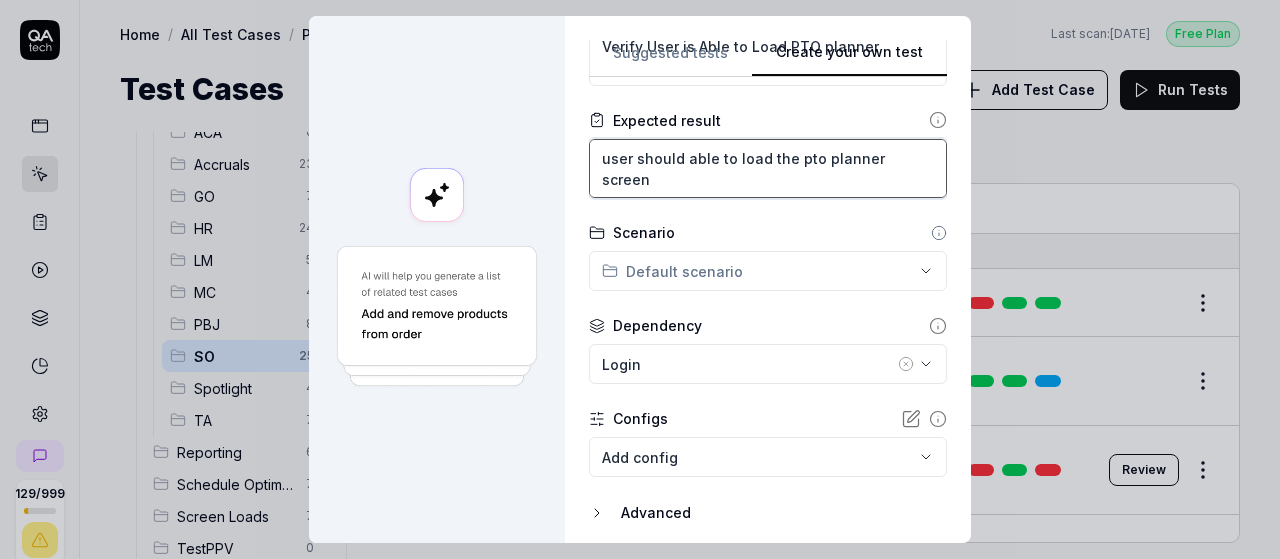 scroll, scrollTop: 358, scrollLeft: 0, axis: vertical 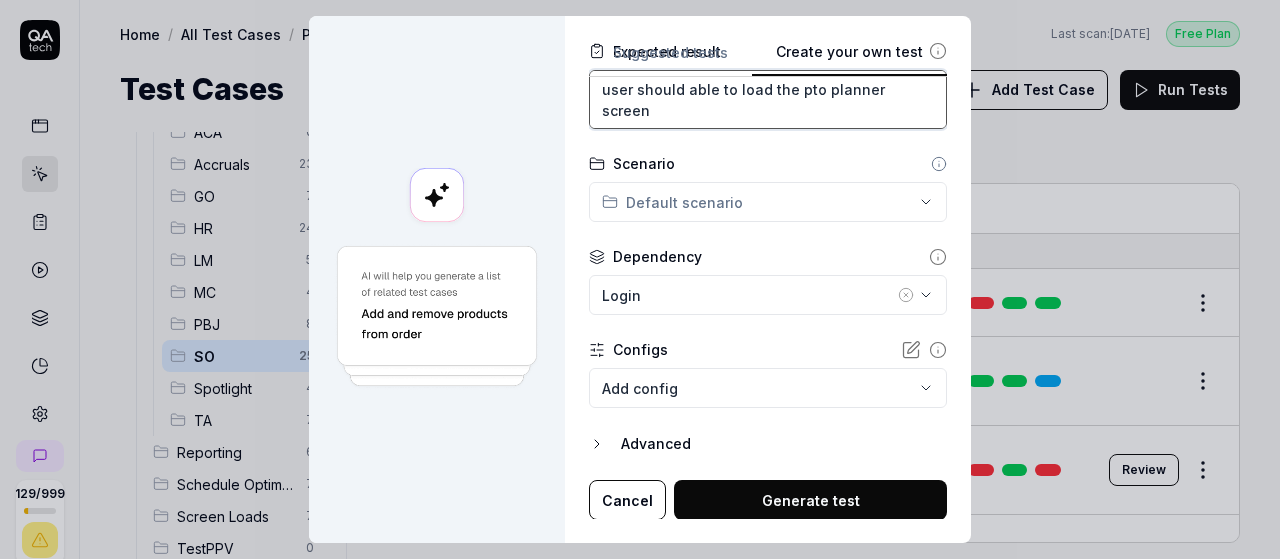 type on "user should able to load the pto planner screen" 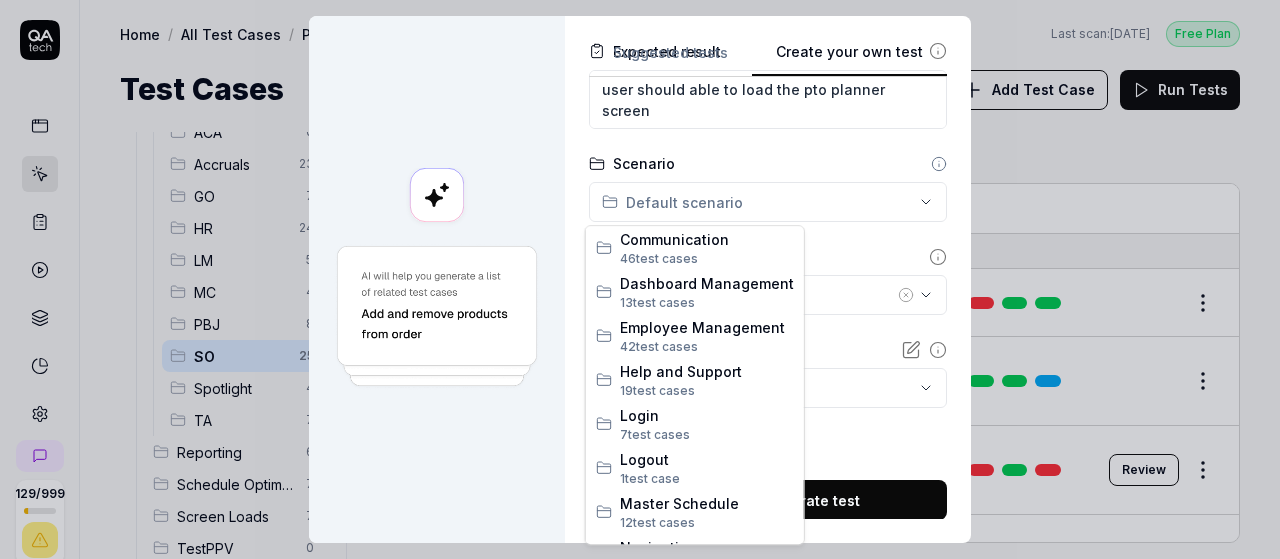click on "**********" at bounding box center [640, 279] 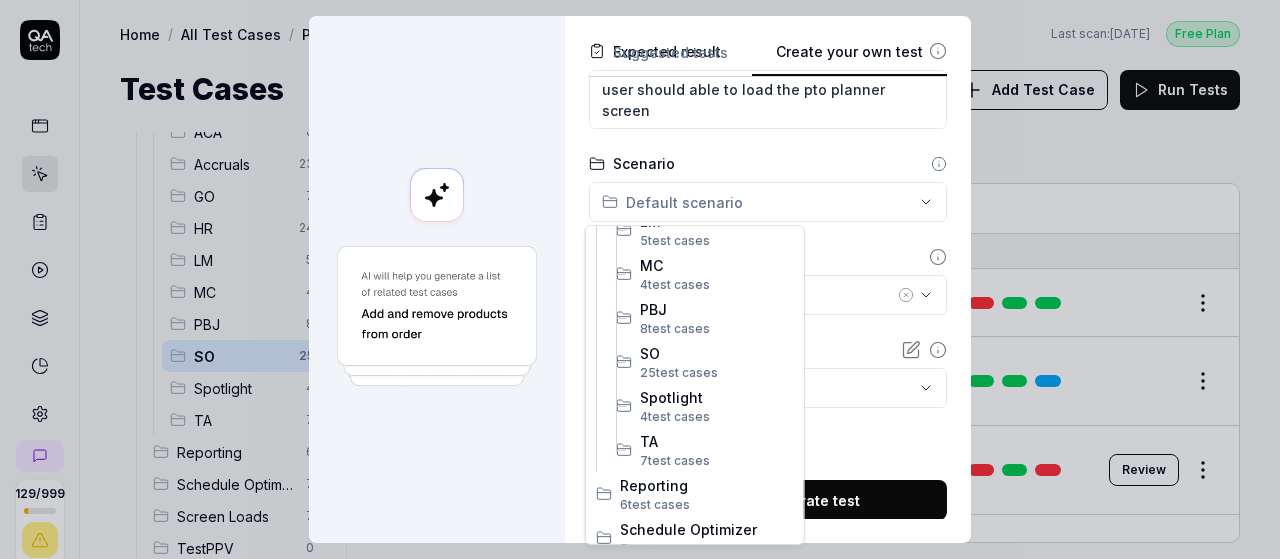 scroll, scrollTop: 628, scrollLeft: 0, axis: vertical 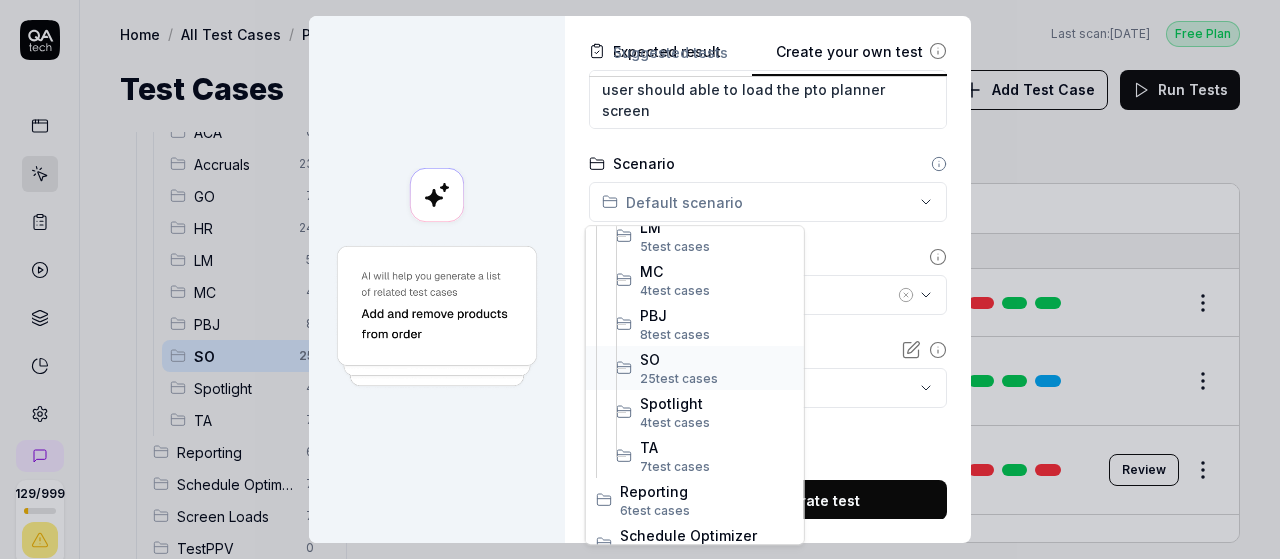 click on "25  test case" at bounding box center (675, 378) 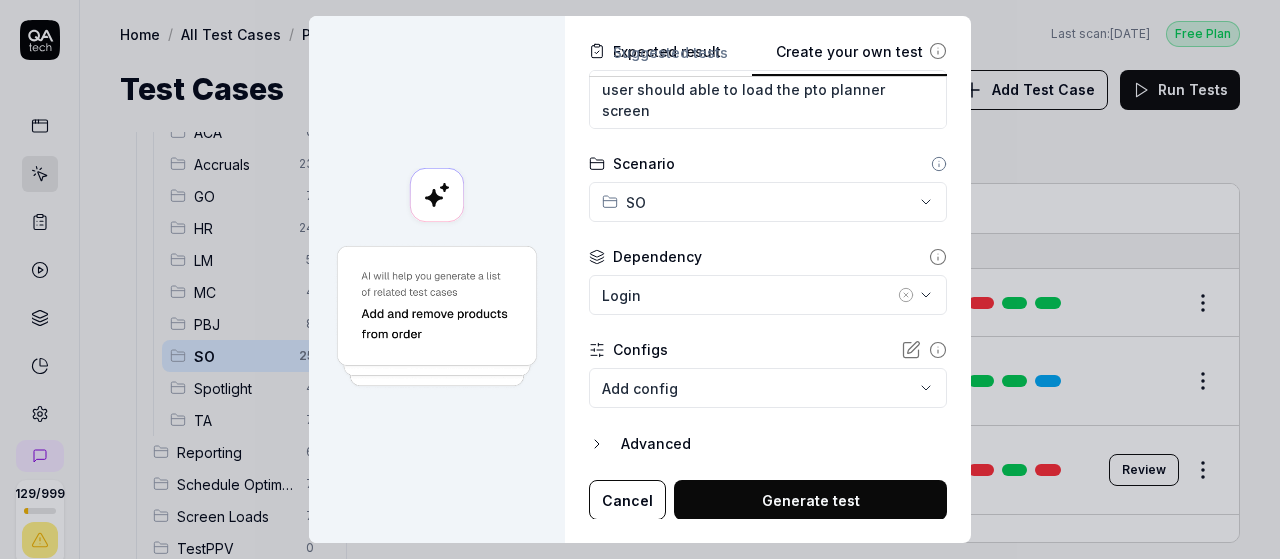 click on "Generate test" at bounding box center [810, 500] 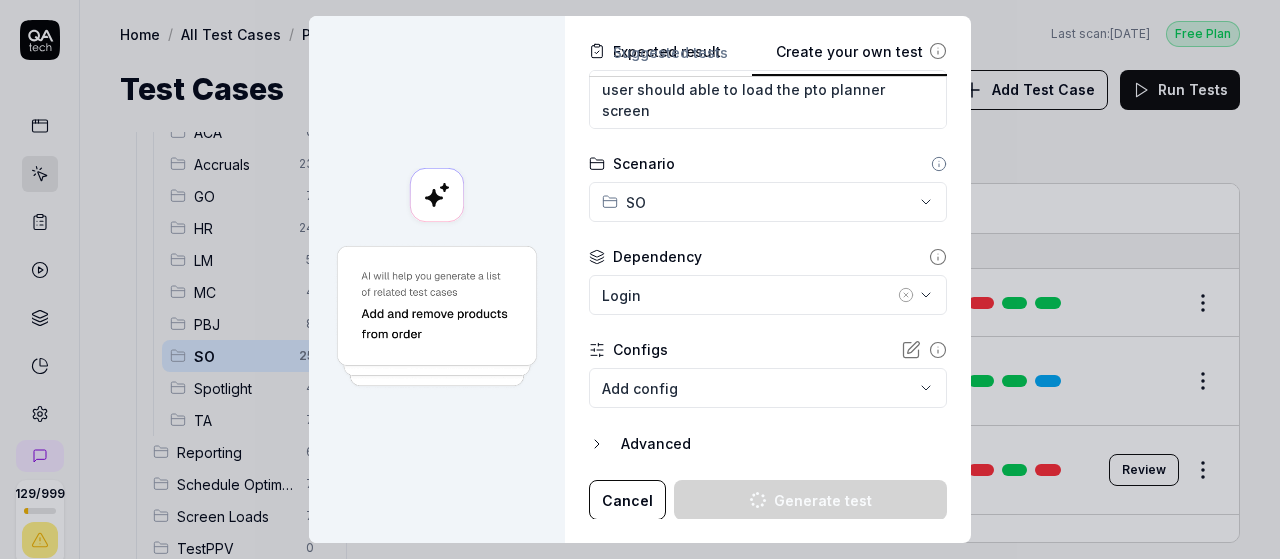 type on "*" 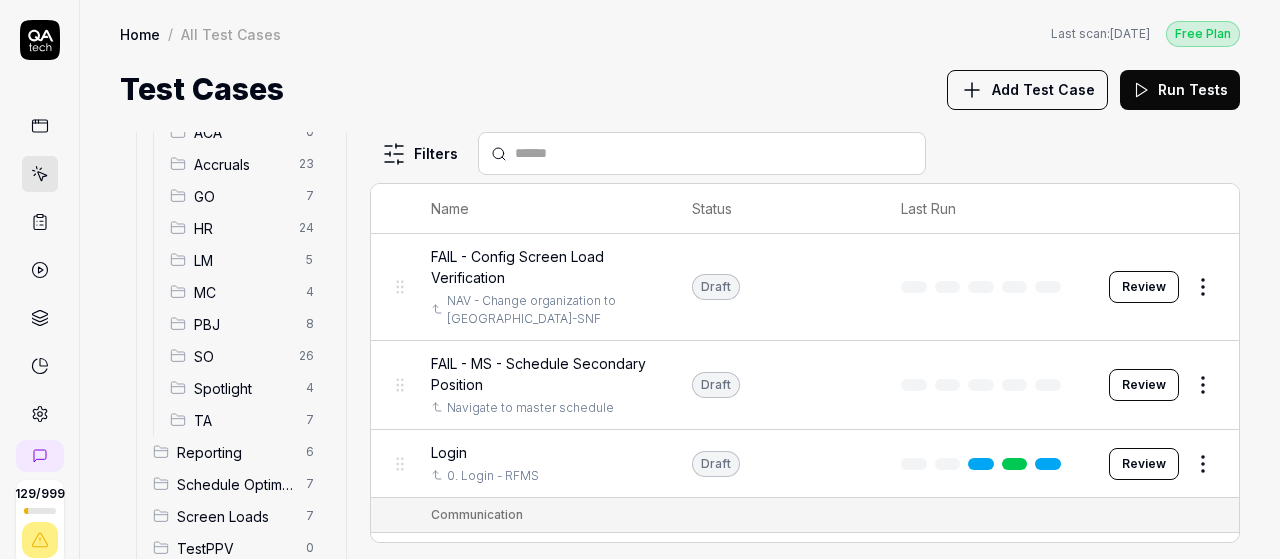 click on "SO" at bounding box center (240, 356) 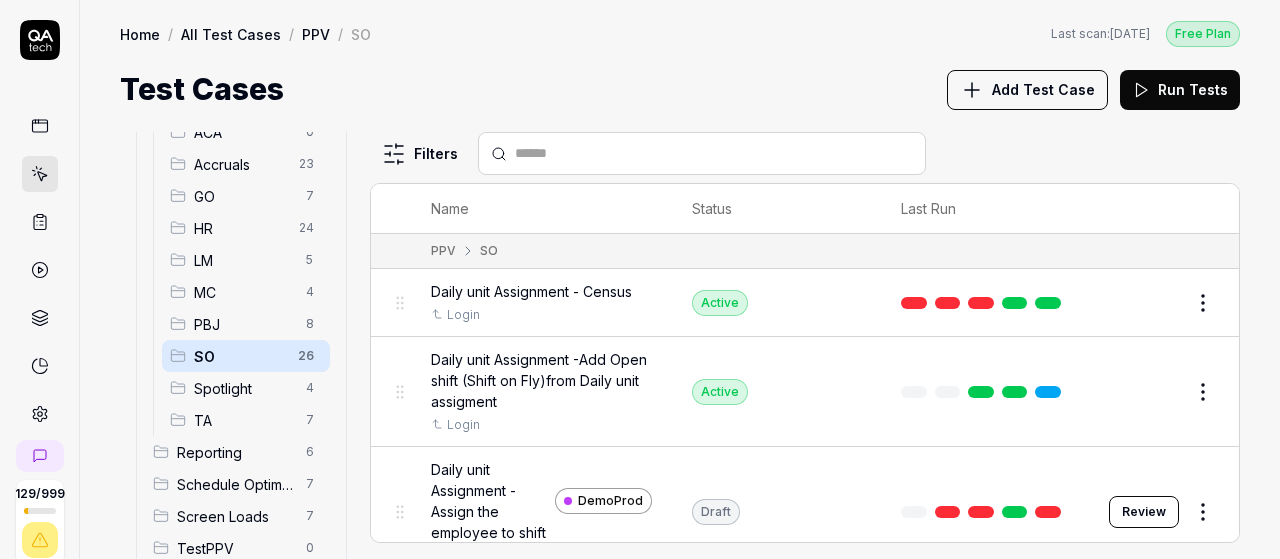 click at bounding box center (702, 153) 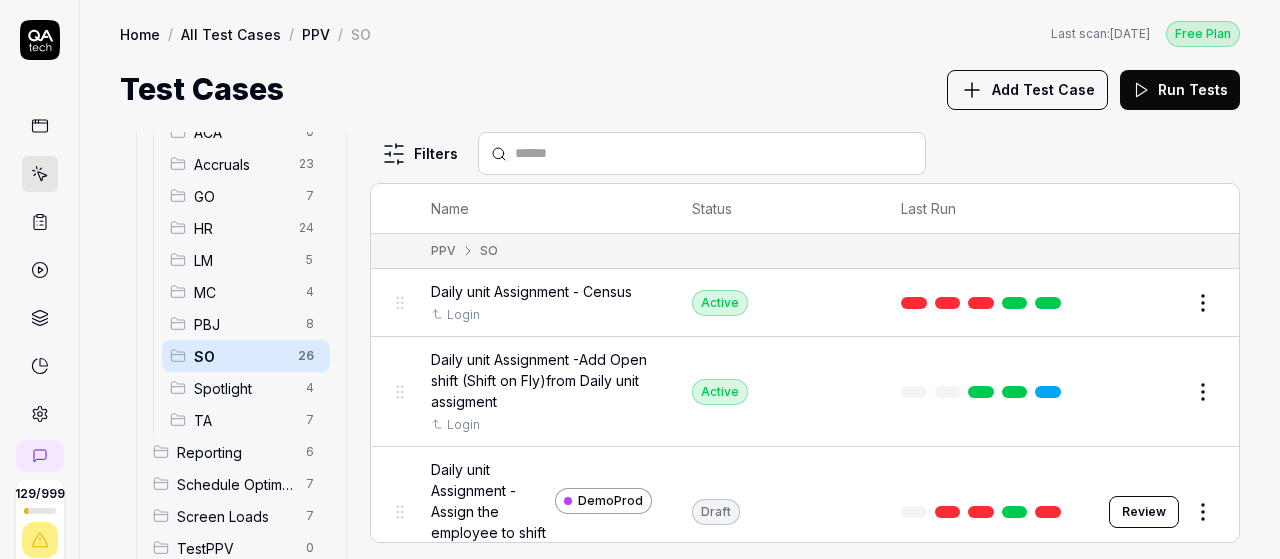 click at bounding box center (714, 153) 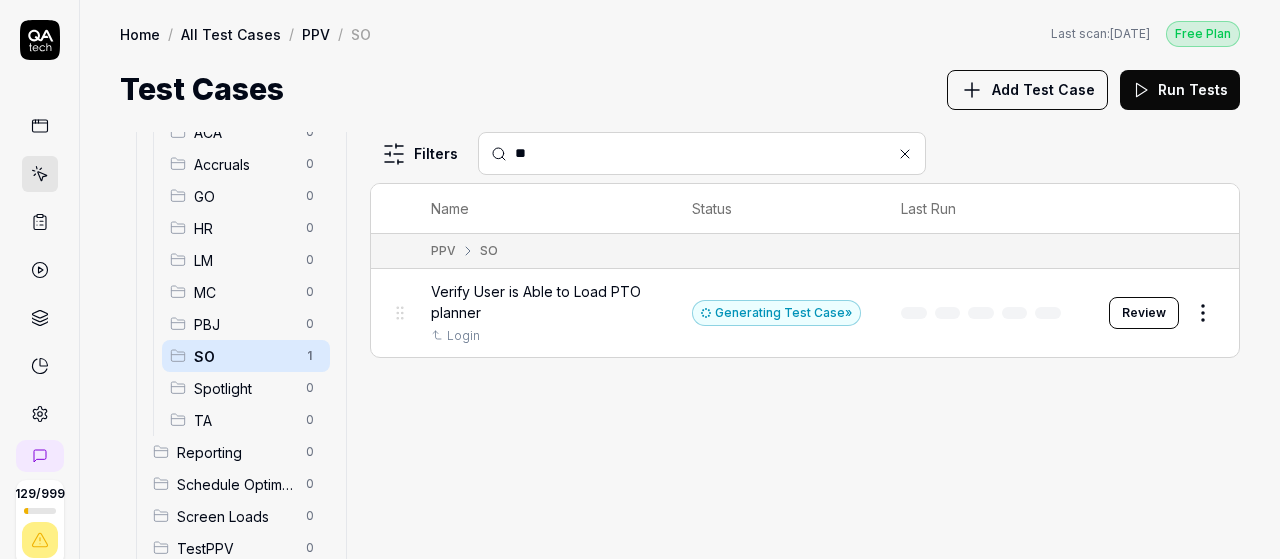 type on "*" 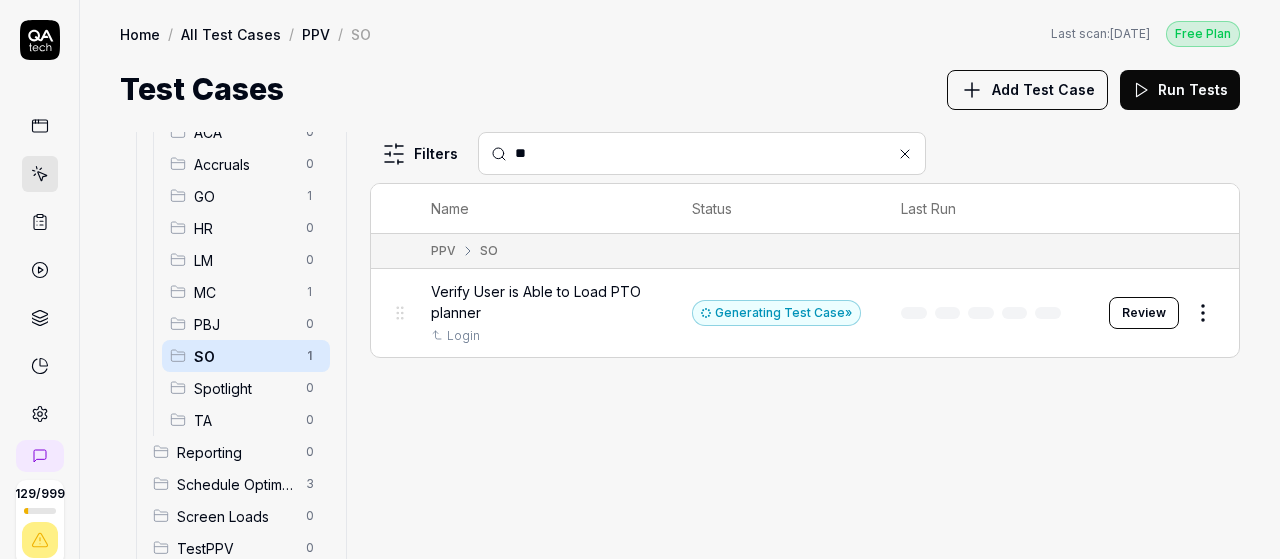 type on "**" 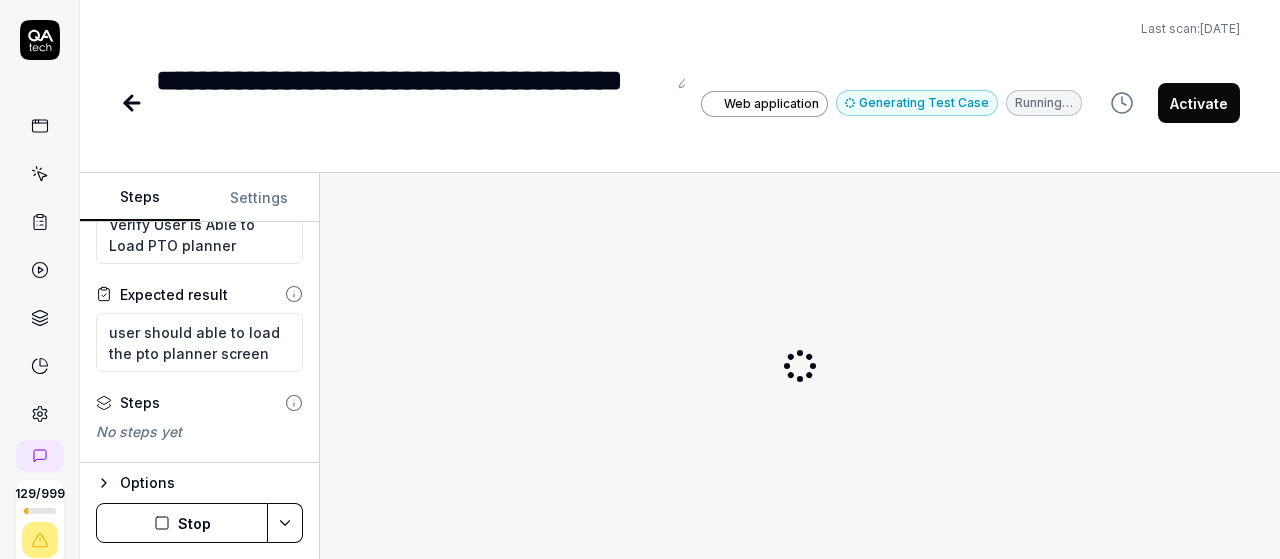 scroll, scrollTop: 53, scrollLeft: 0, axis: vertical 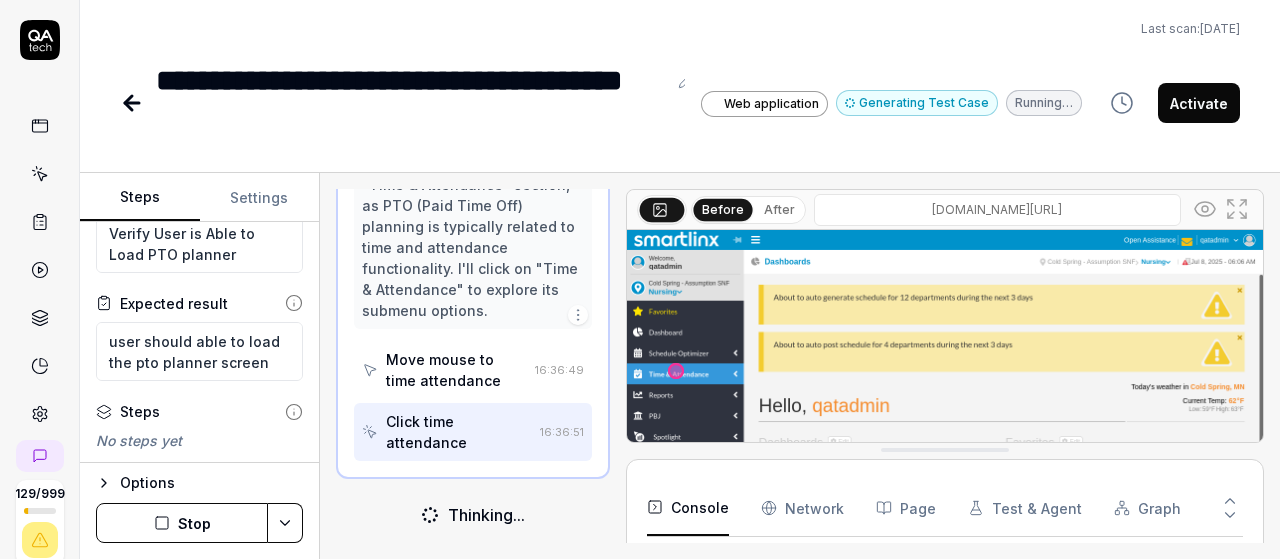 click on "Stop" at bounding box center (182, 523) 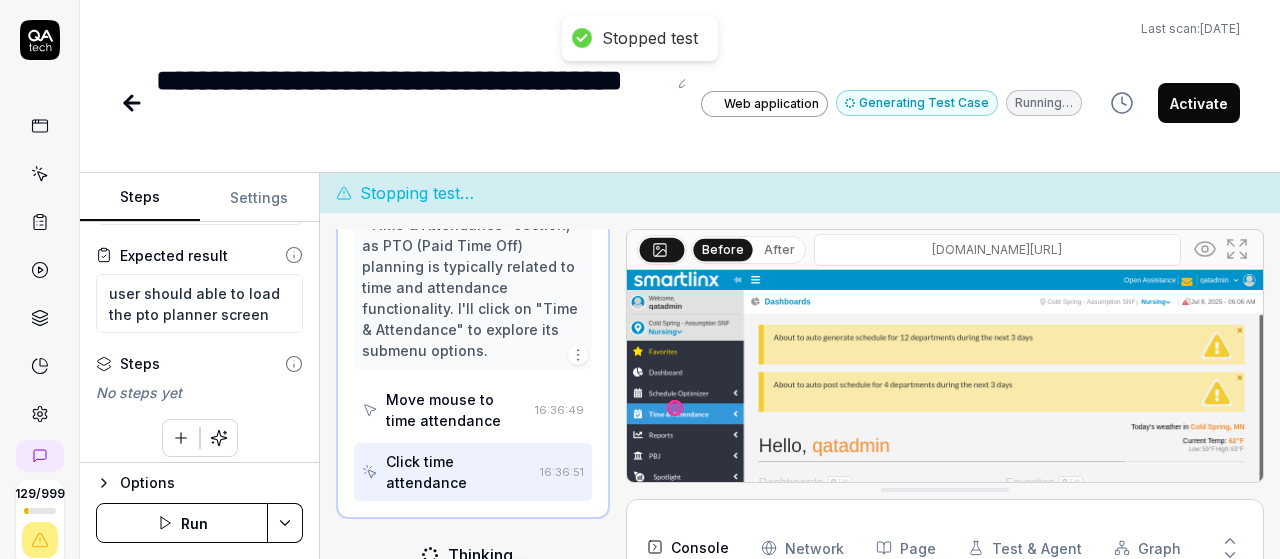 scroll, scrollTop: 110, scrollLeft: 0, axis: vertical 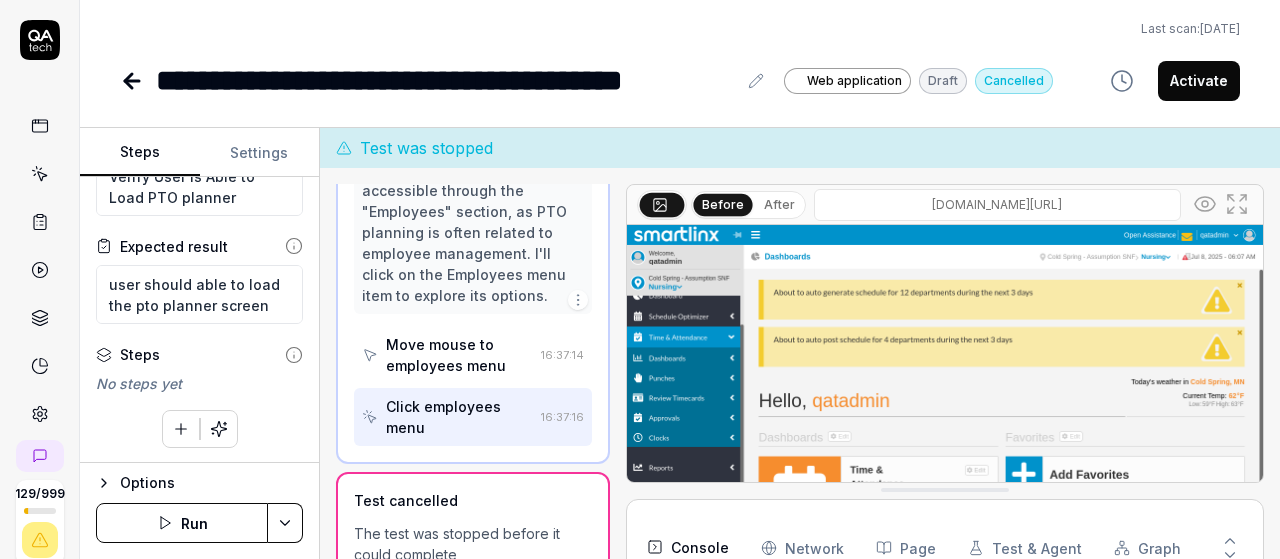 click 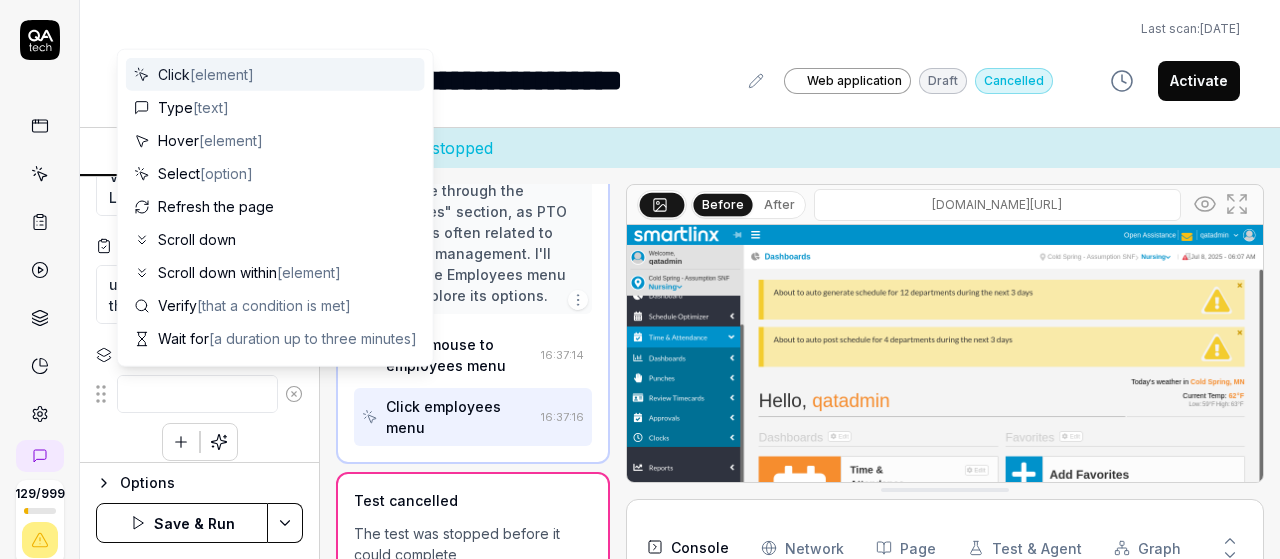 type on "*" 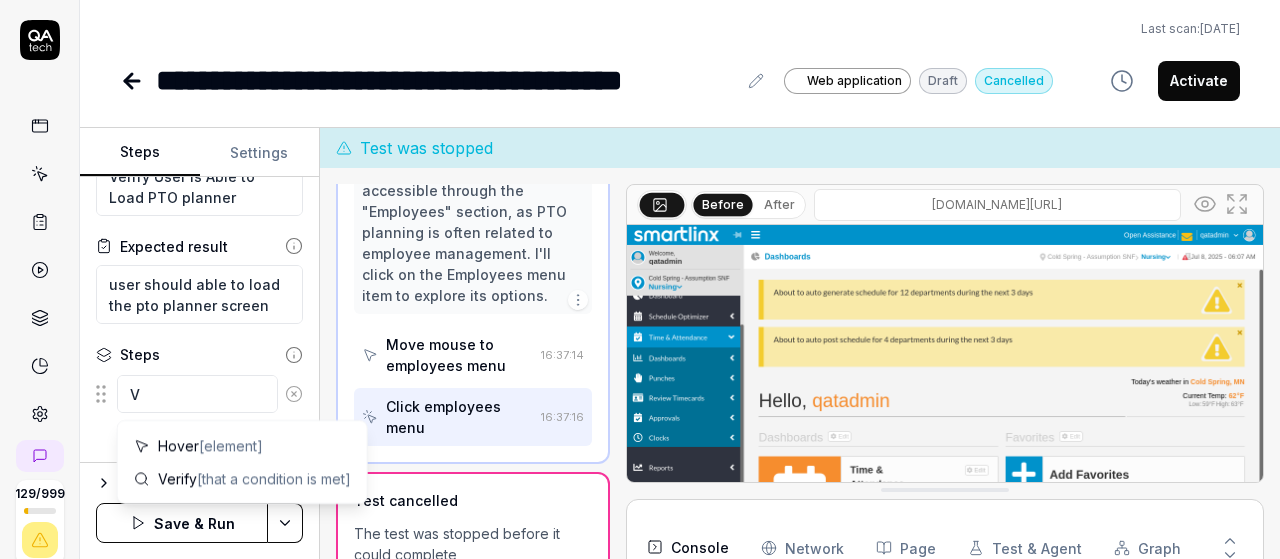 type on "*" 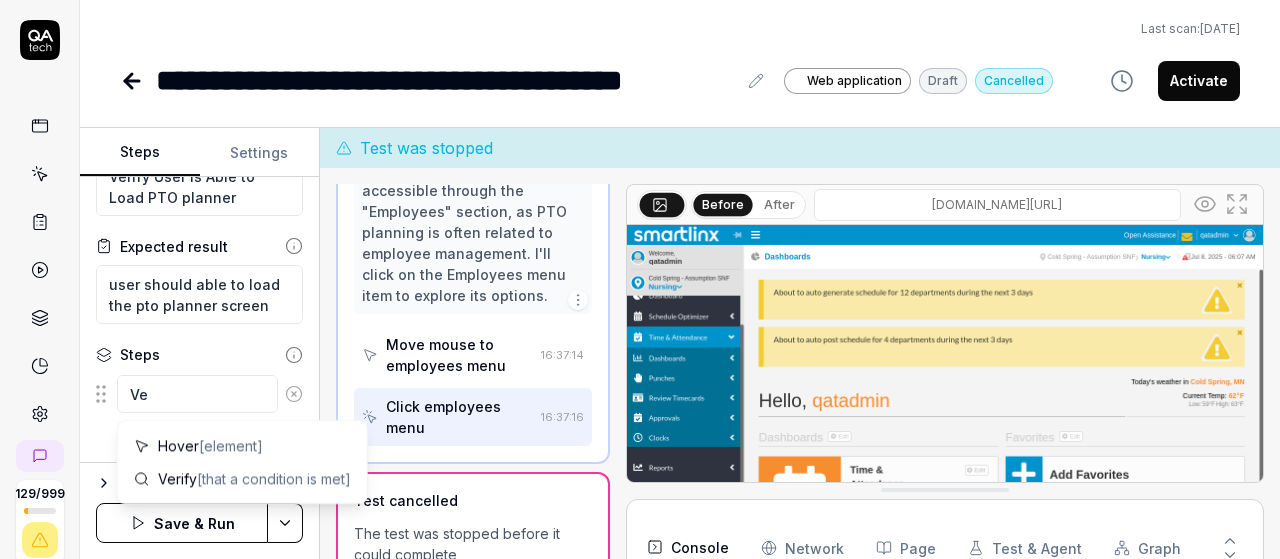 type on "Ver" 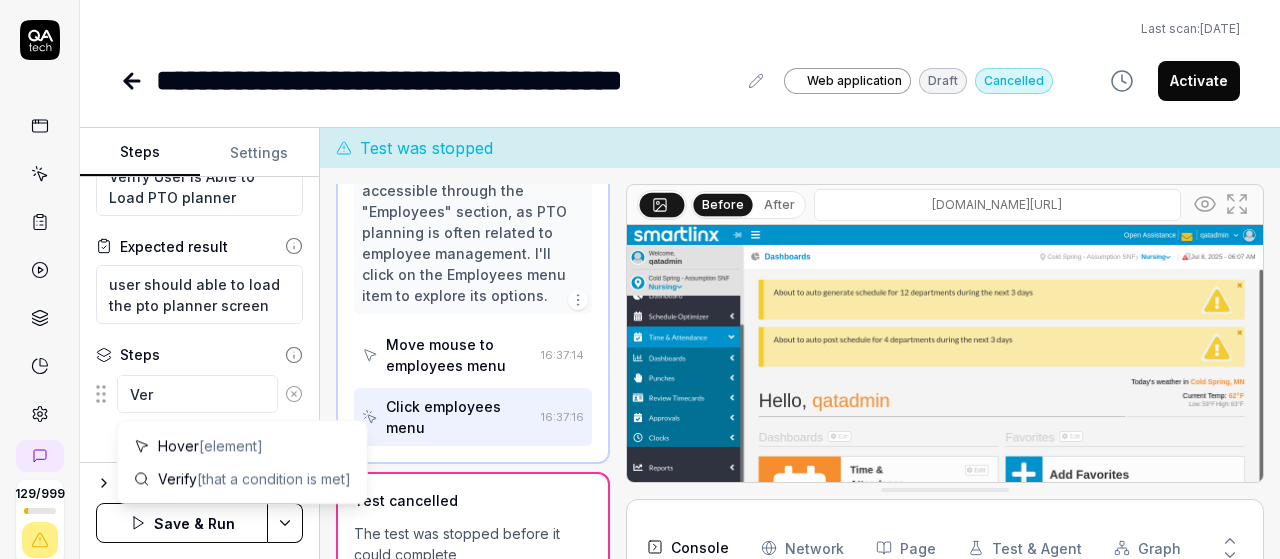 type on "*" 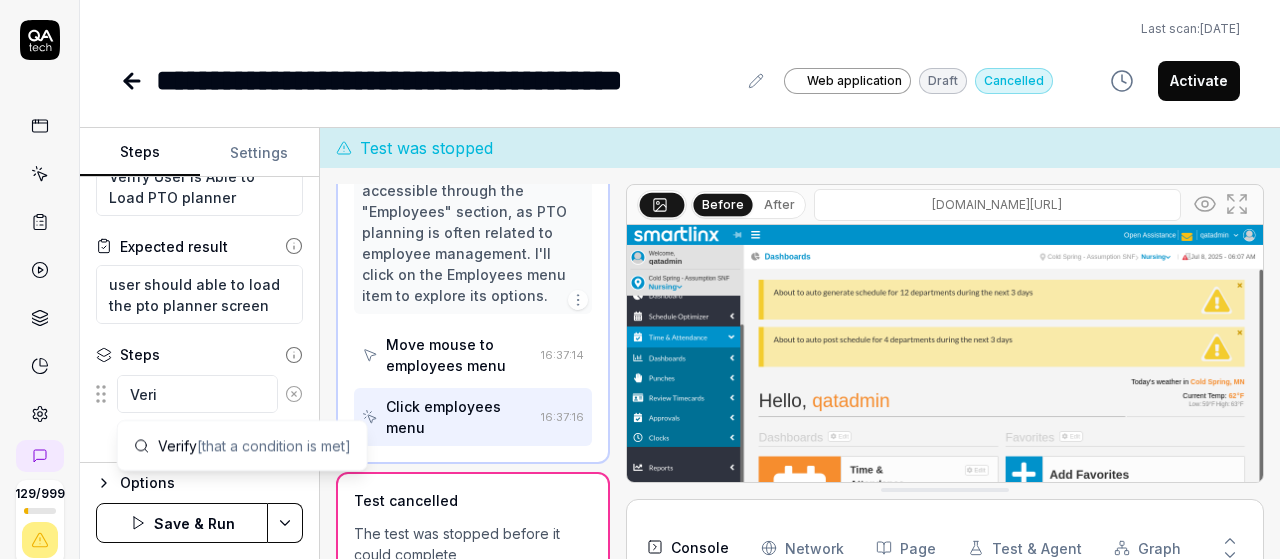 type on "*" 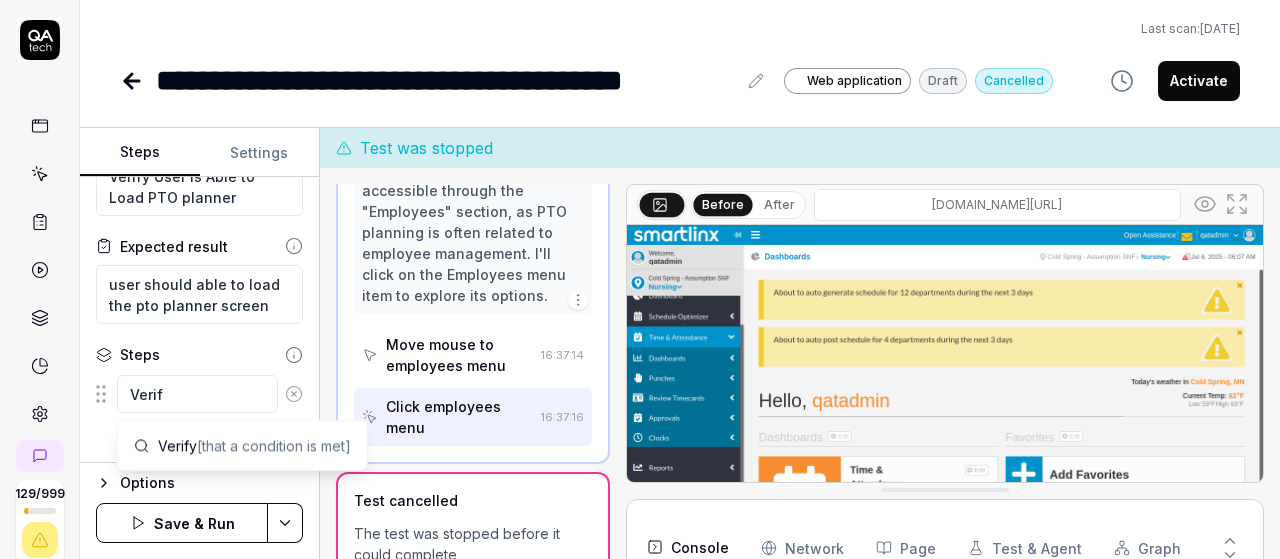 type on "*" 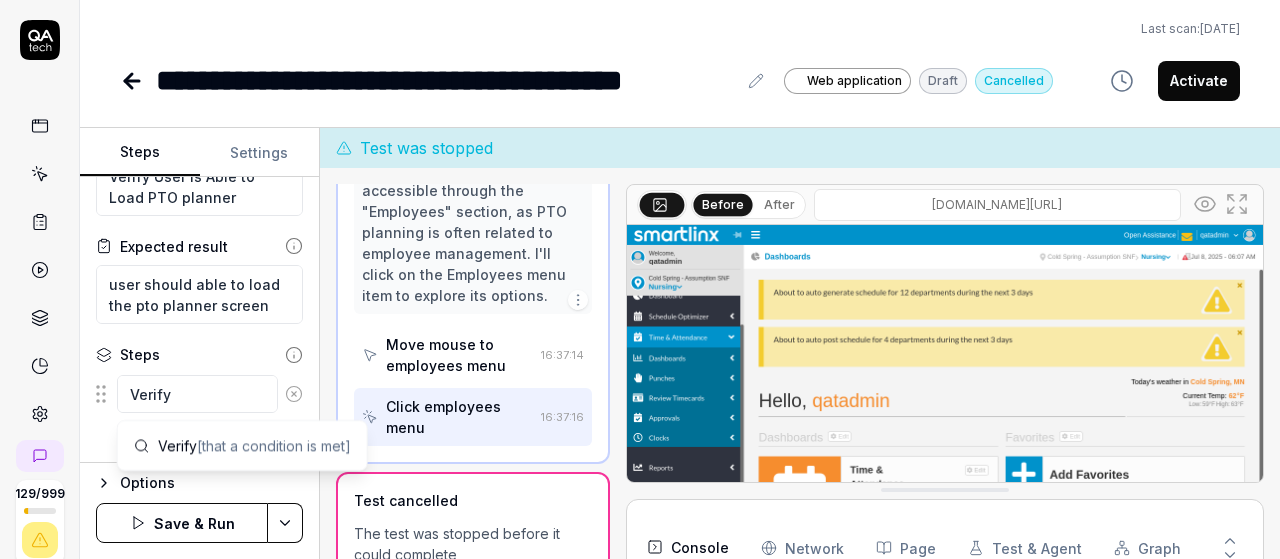 type on "*" 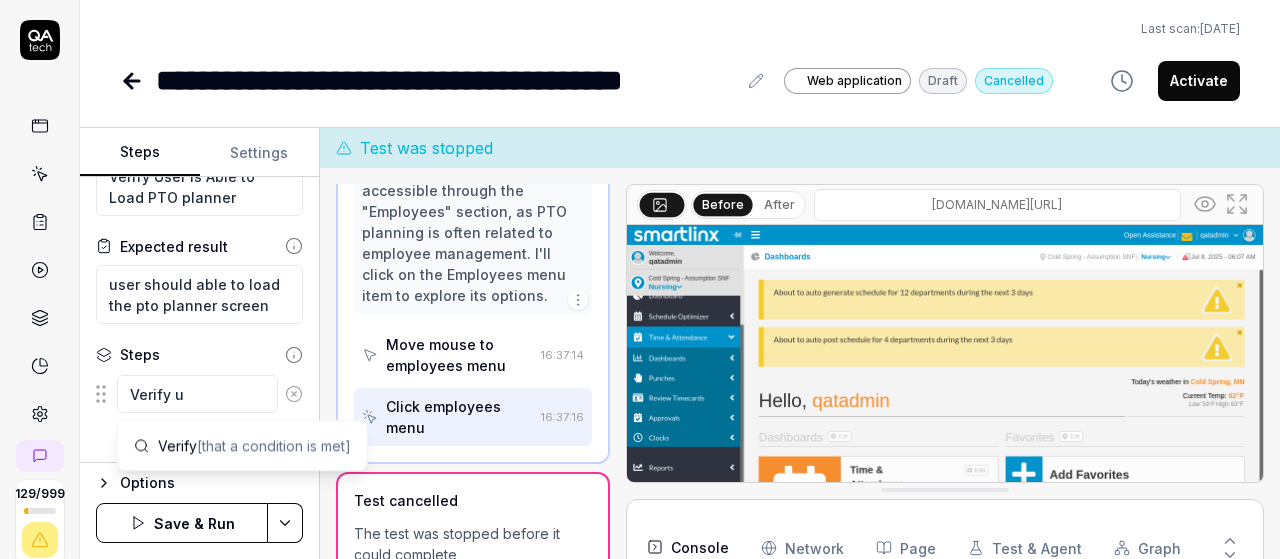 type on "*" 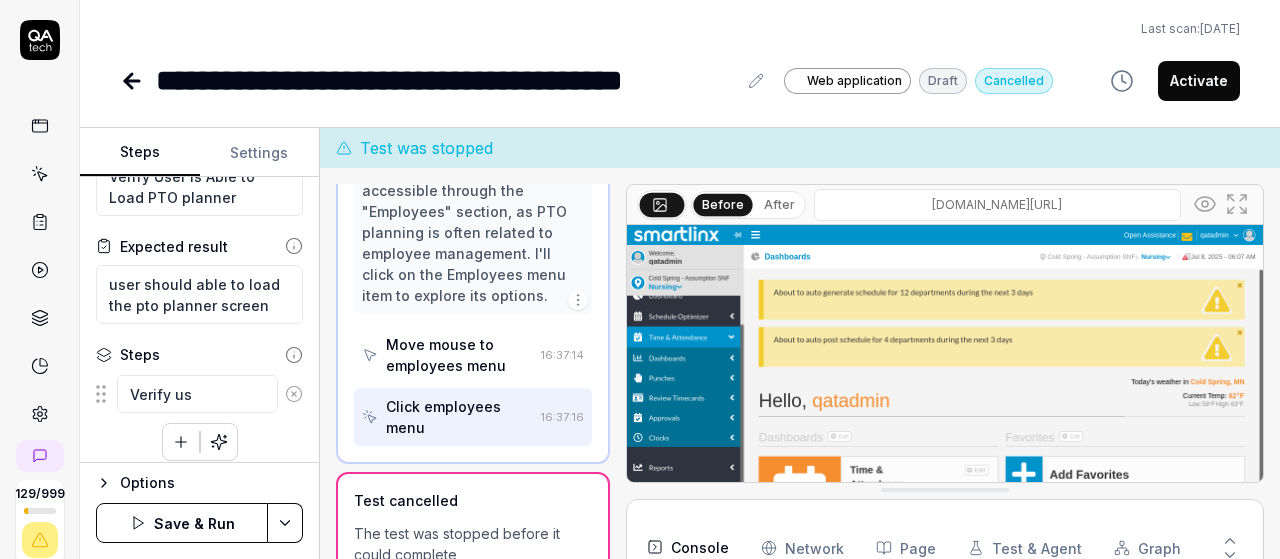 type on "*" 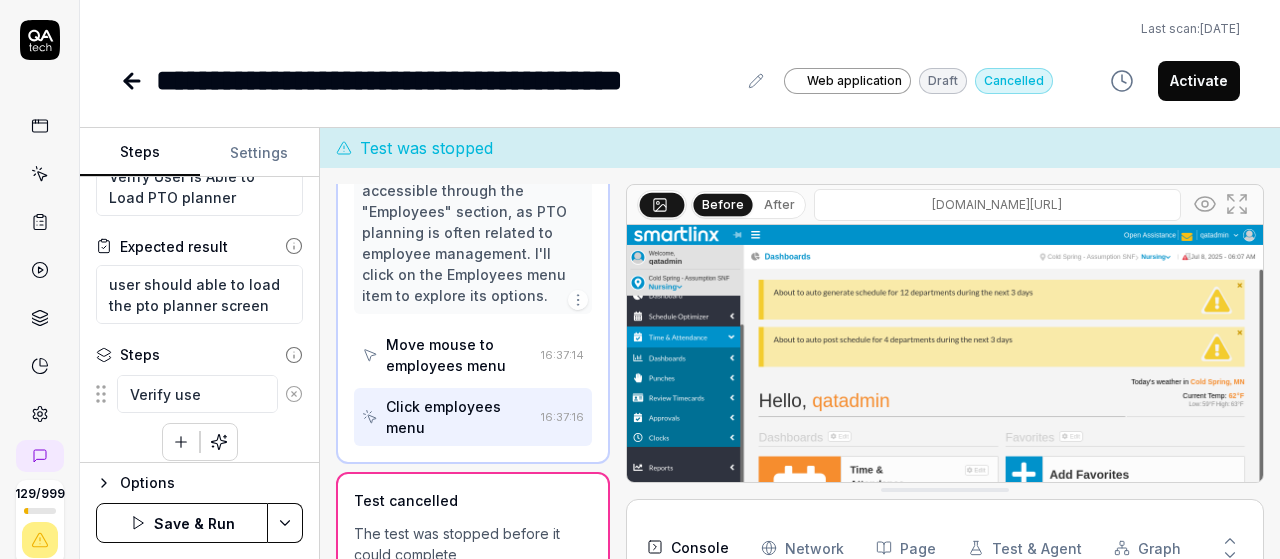 type on "*" 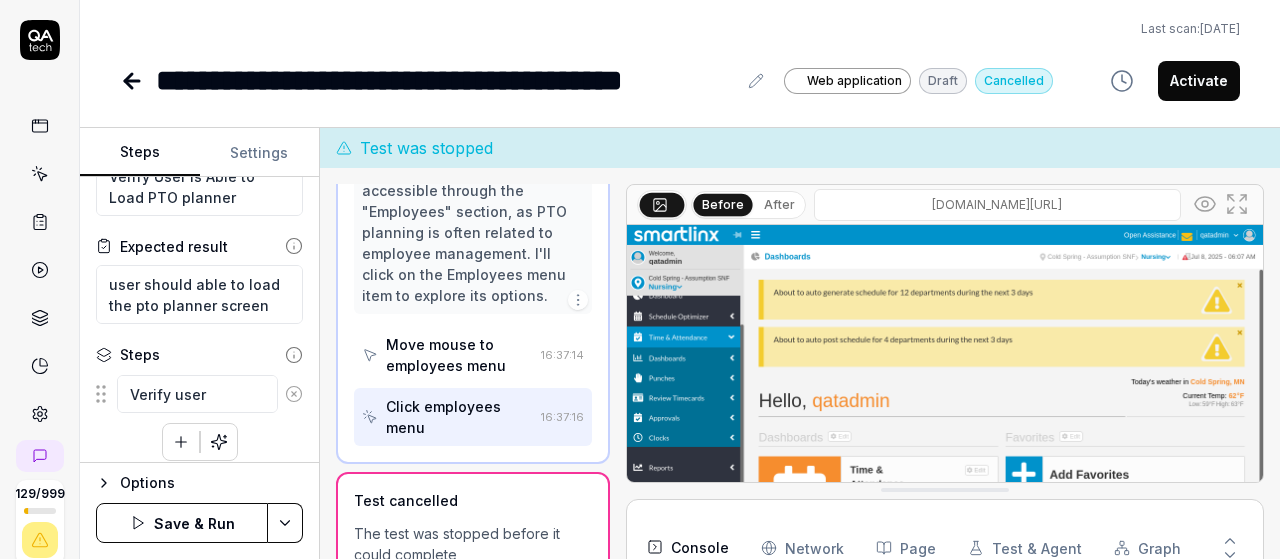 type on "*" 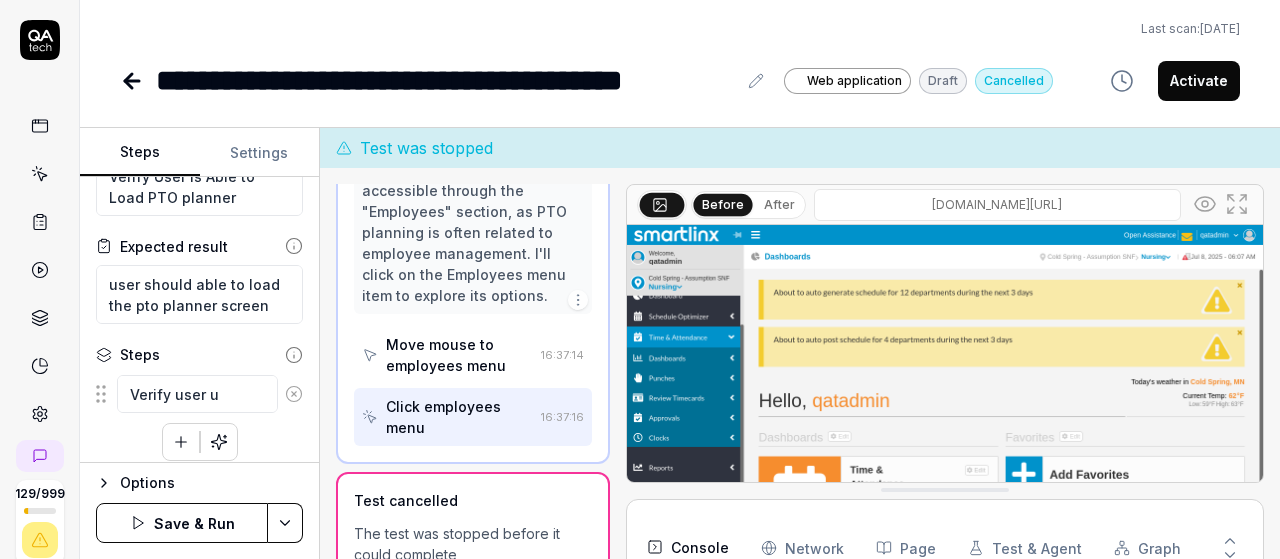 type on "*" 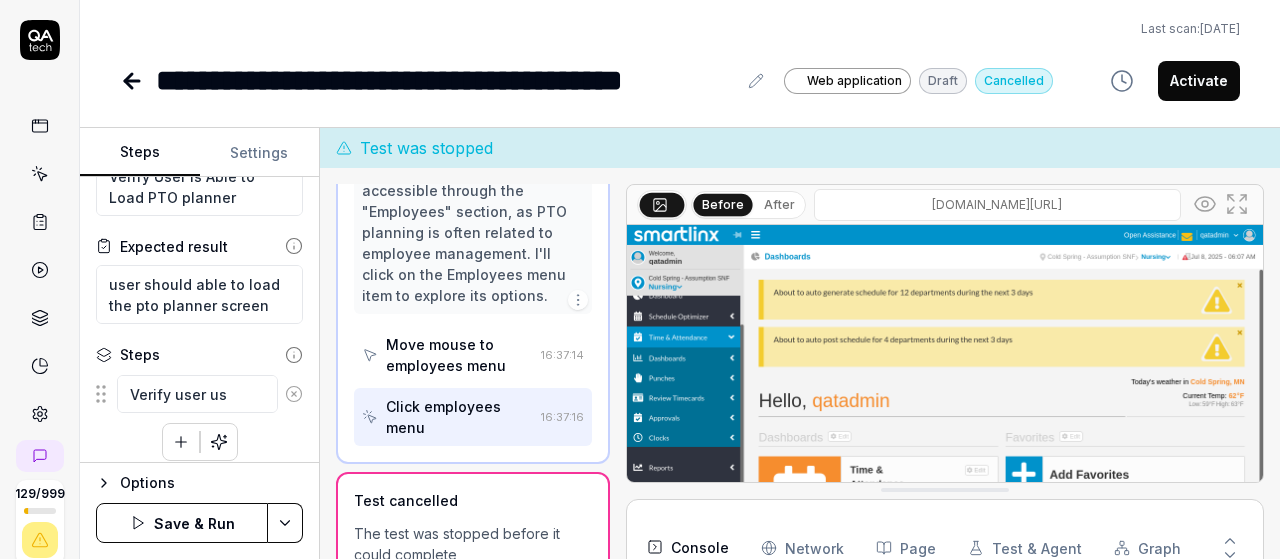 type on "*" 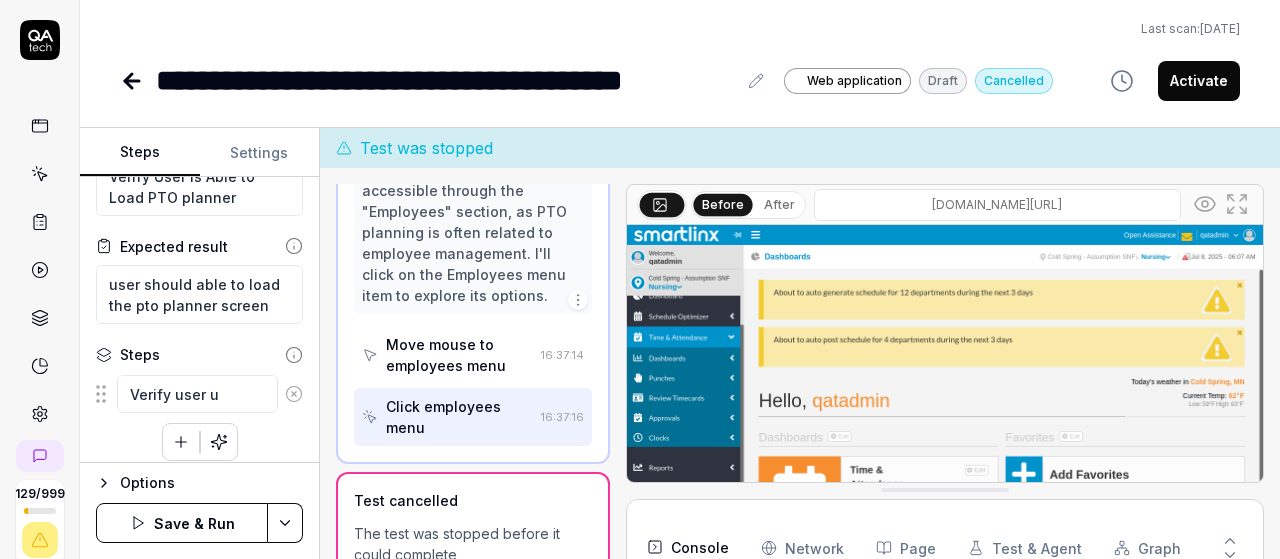 type on "*" 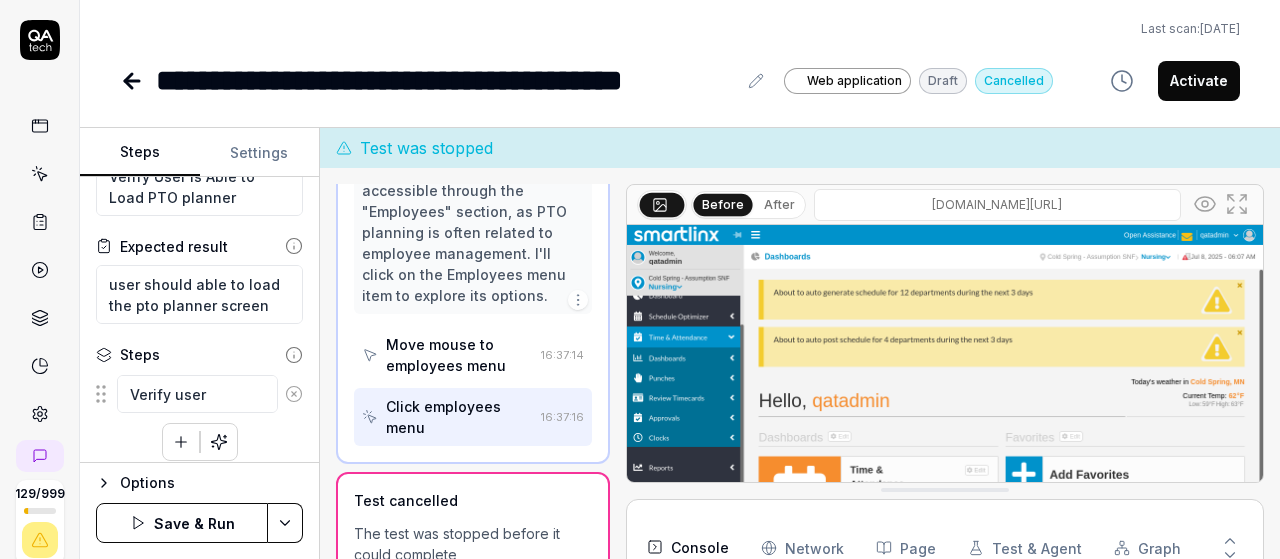type on "*" 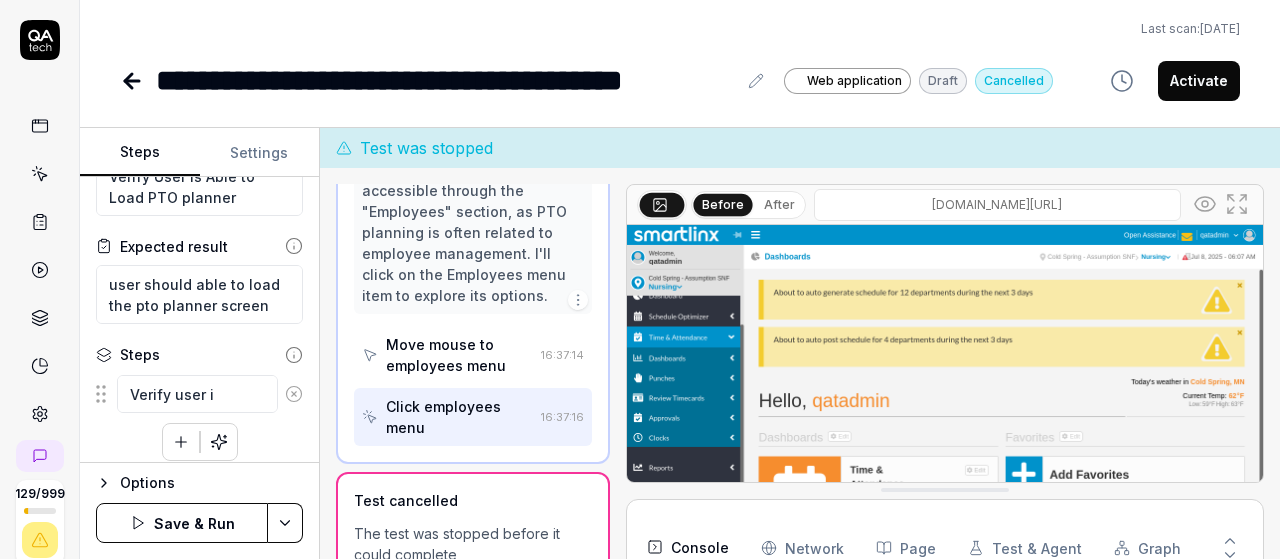 type on "*" 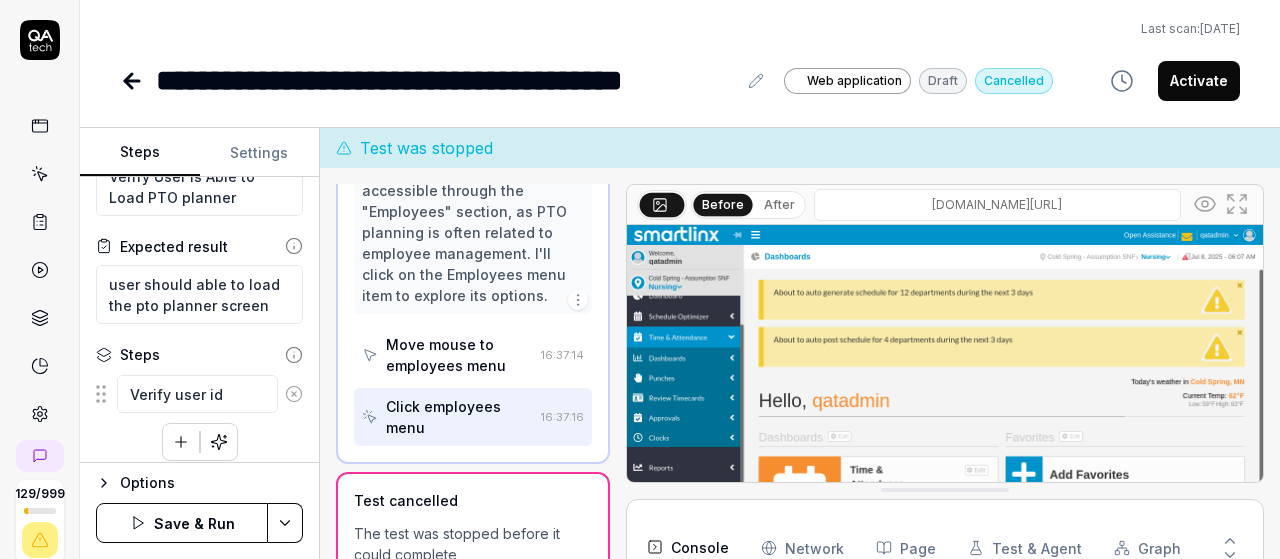 type on "*" 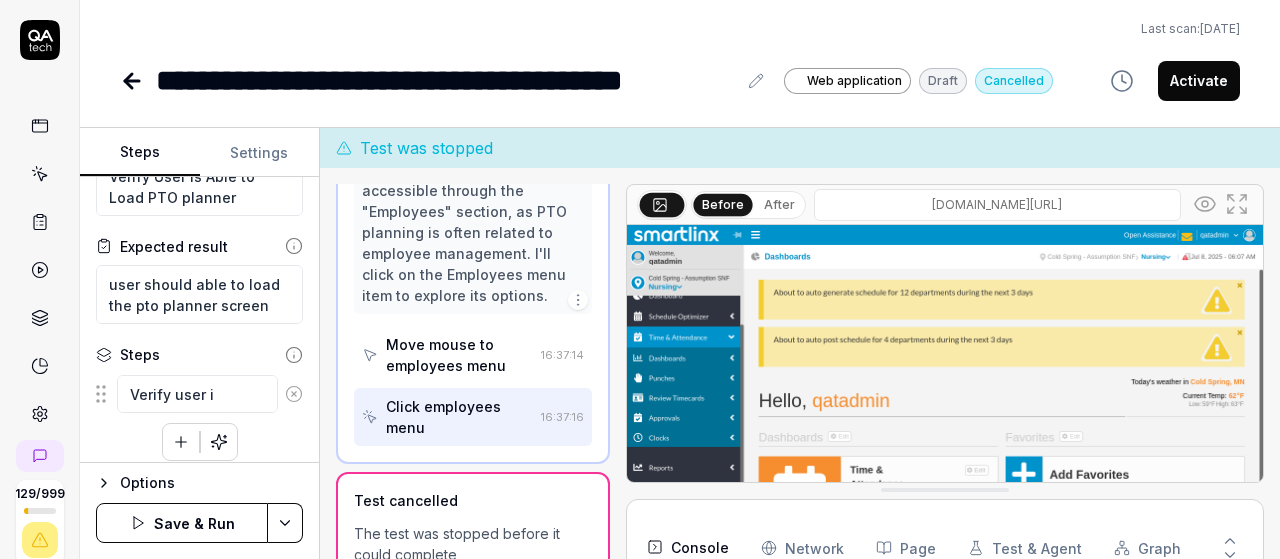 type on "*" 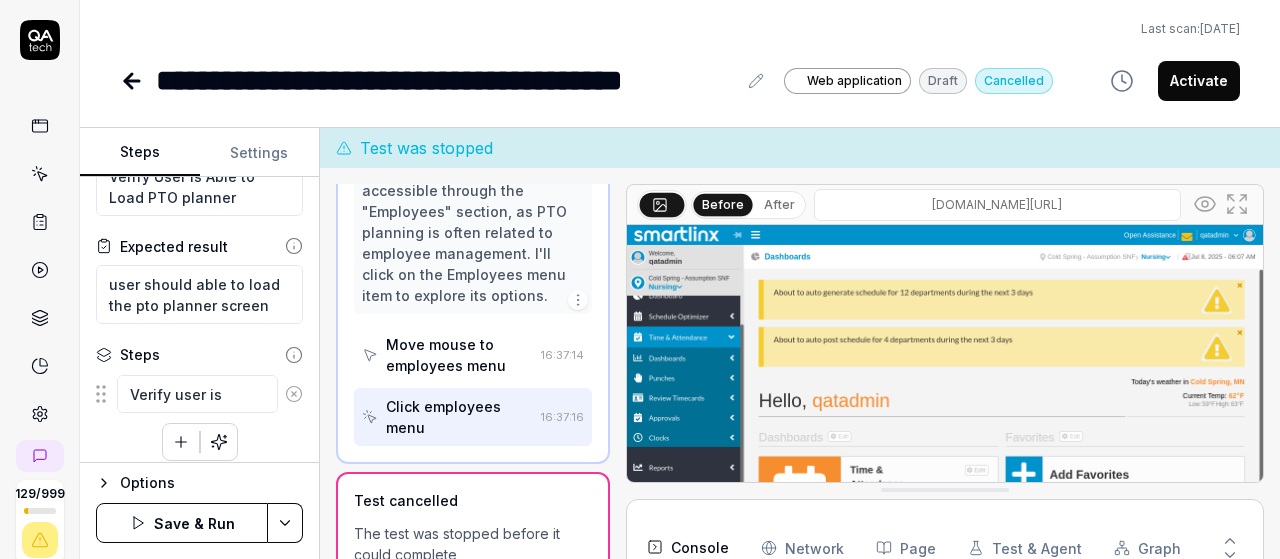 type on "*" 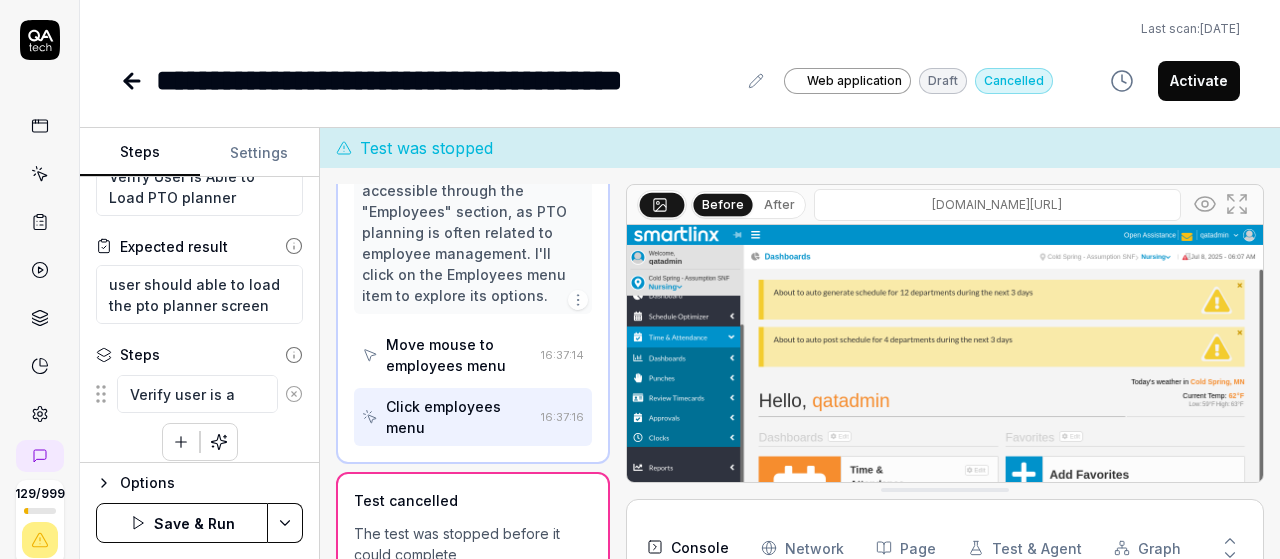 type on "*" 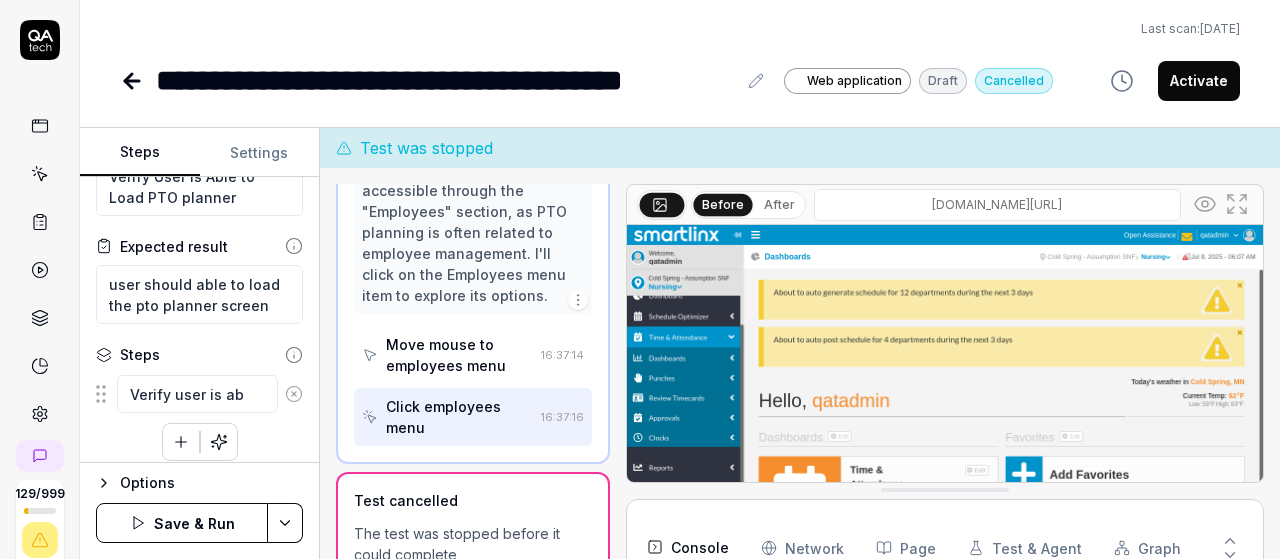 type on "*" 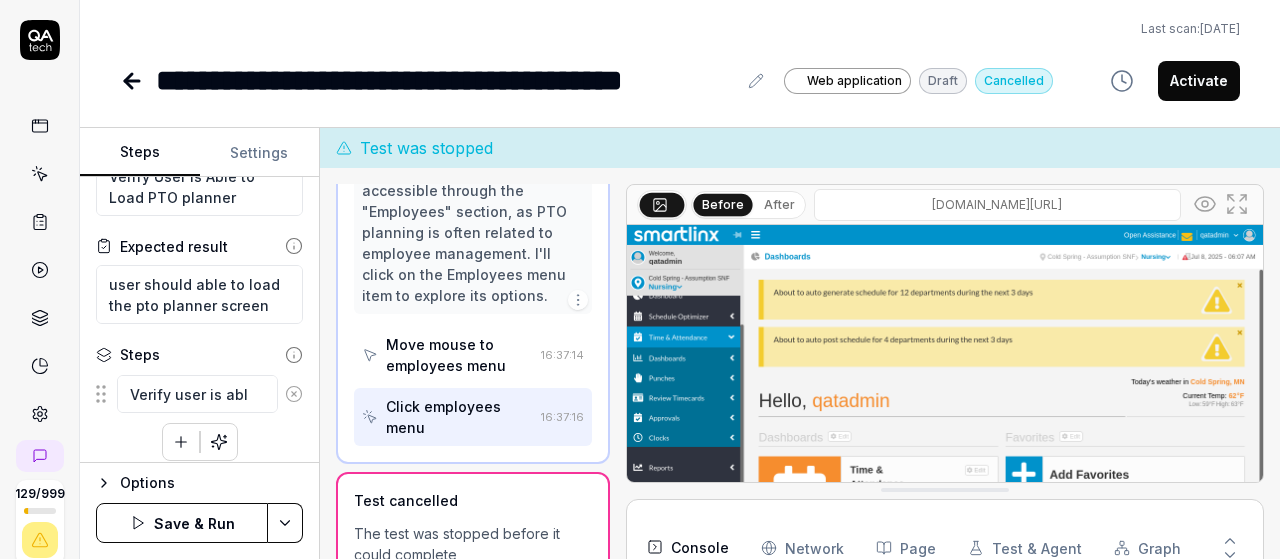 type on "*" 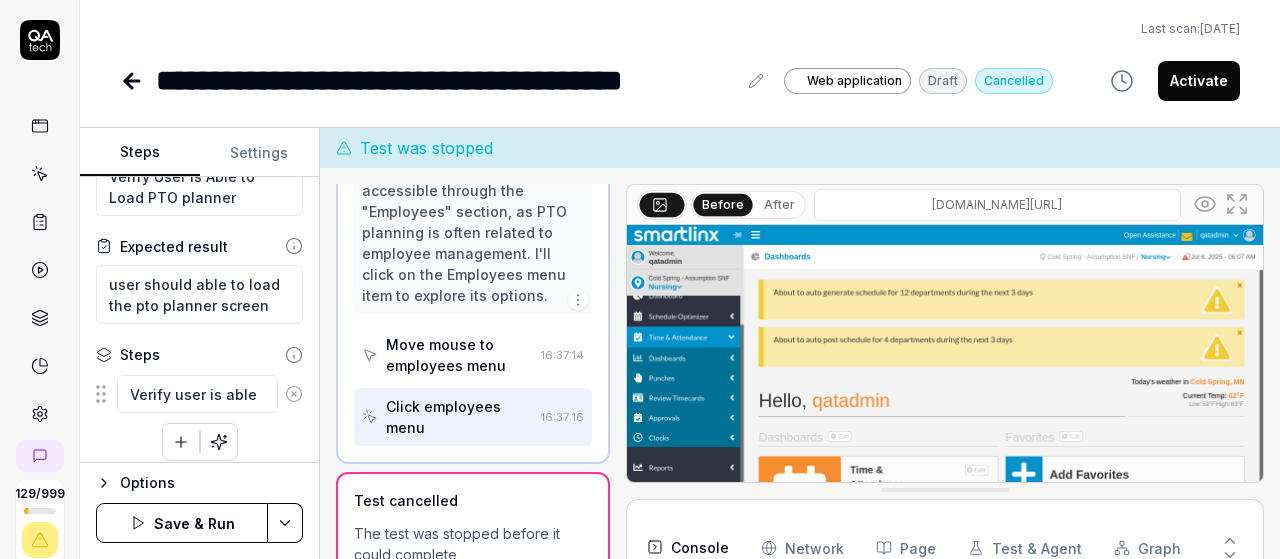 type on "*" 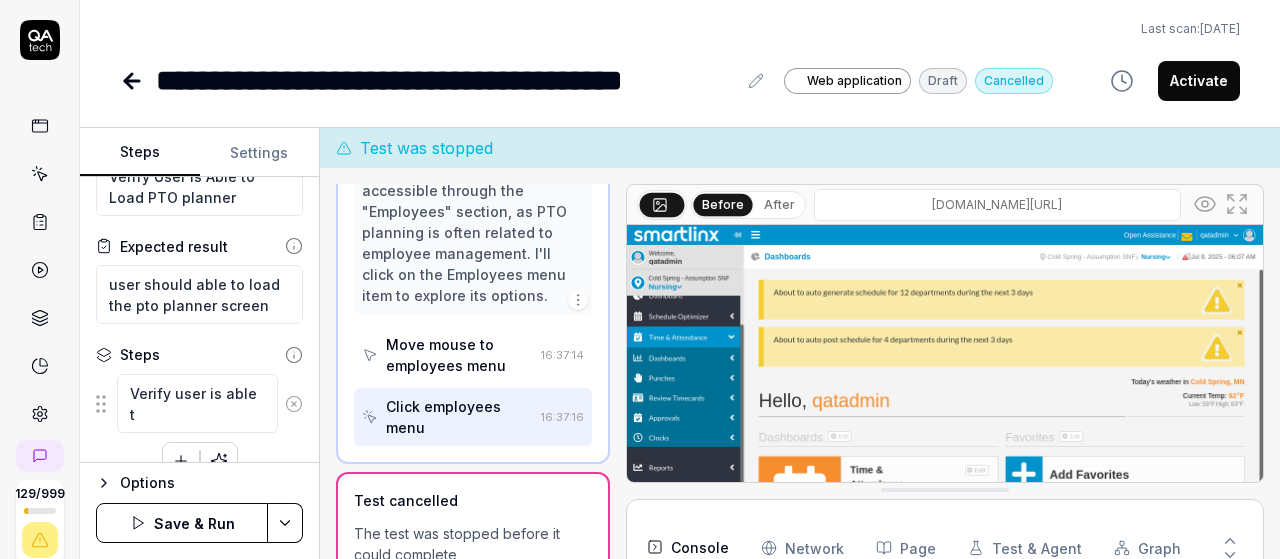 type on "*" 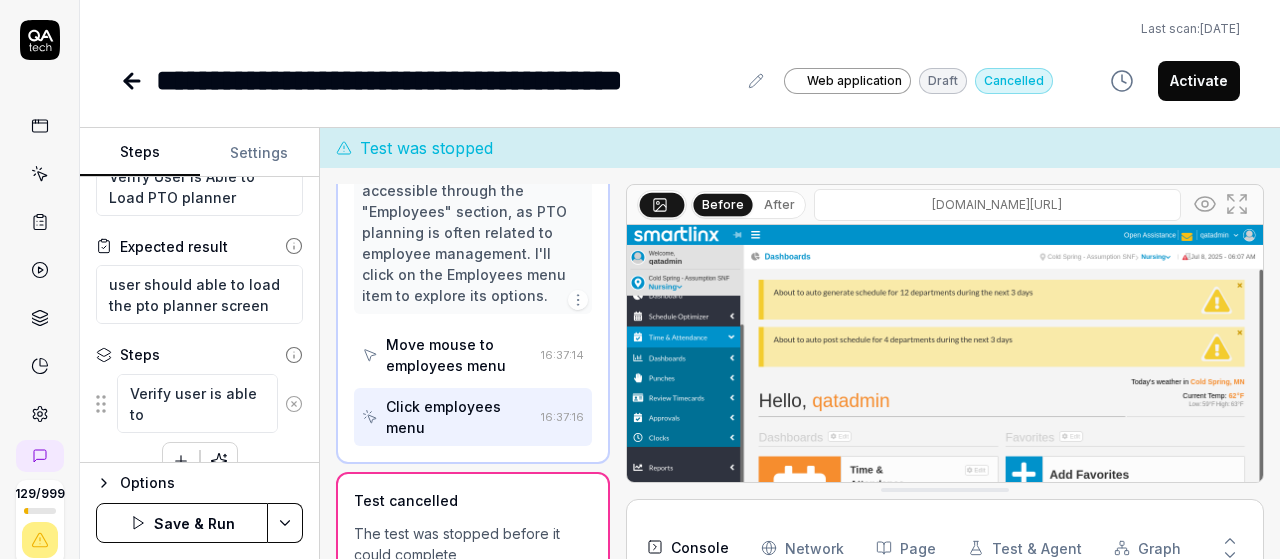 type on "*" 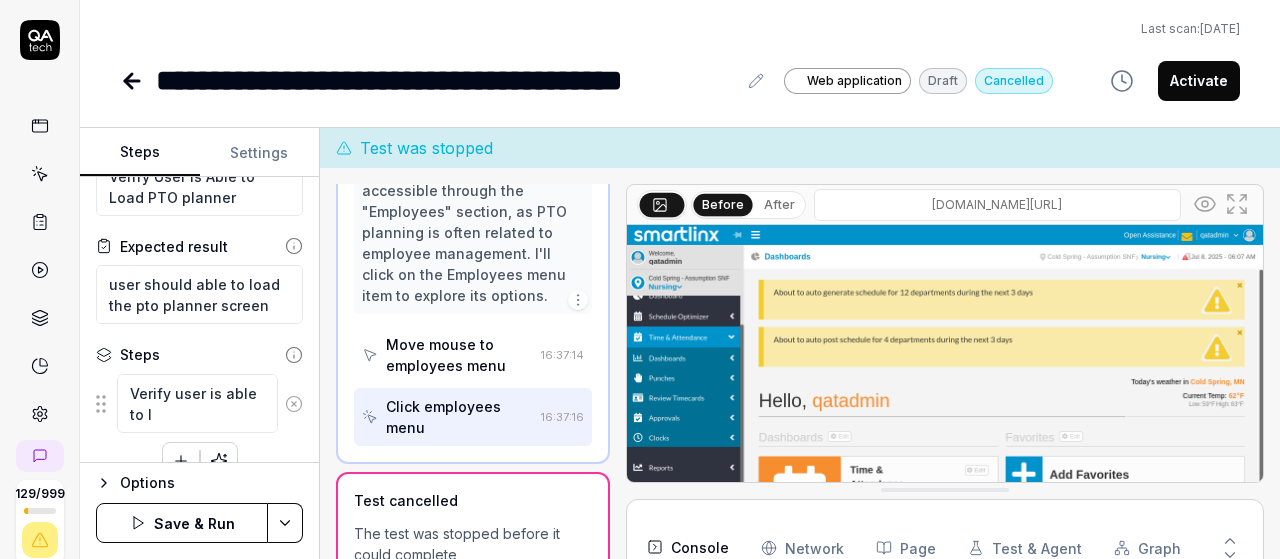 type on "*" 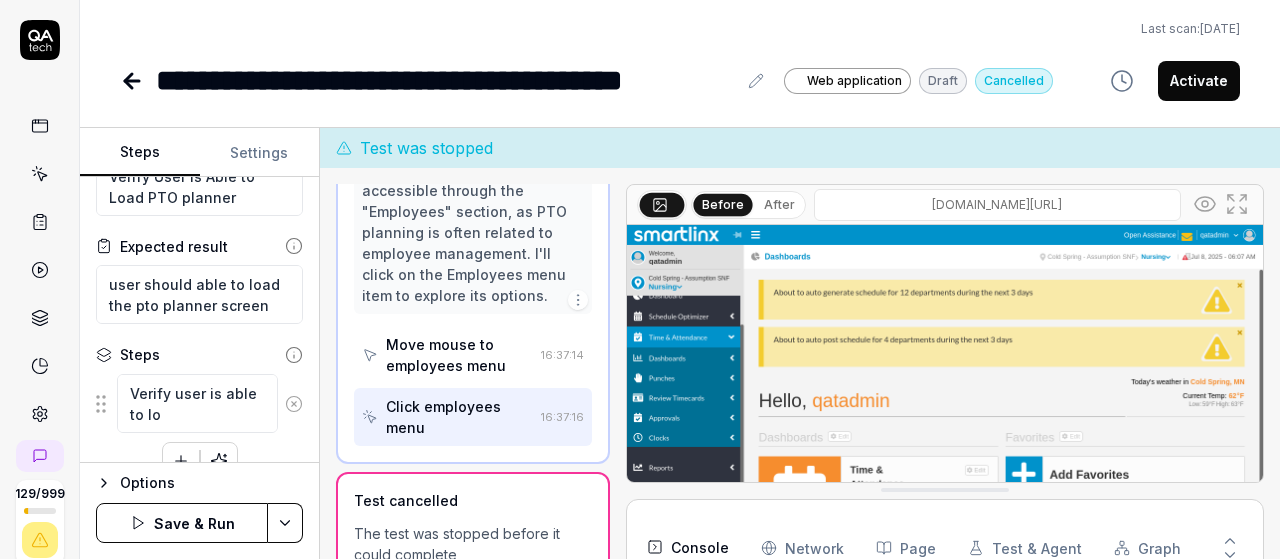 type on "*" 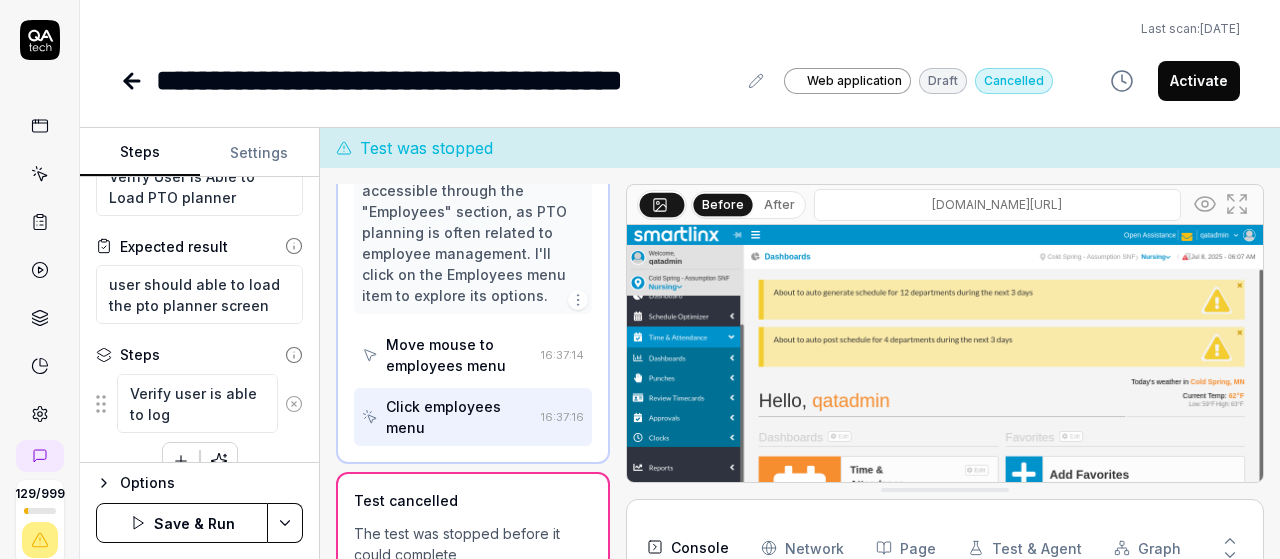 type on "*" 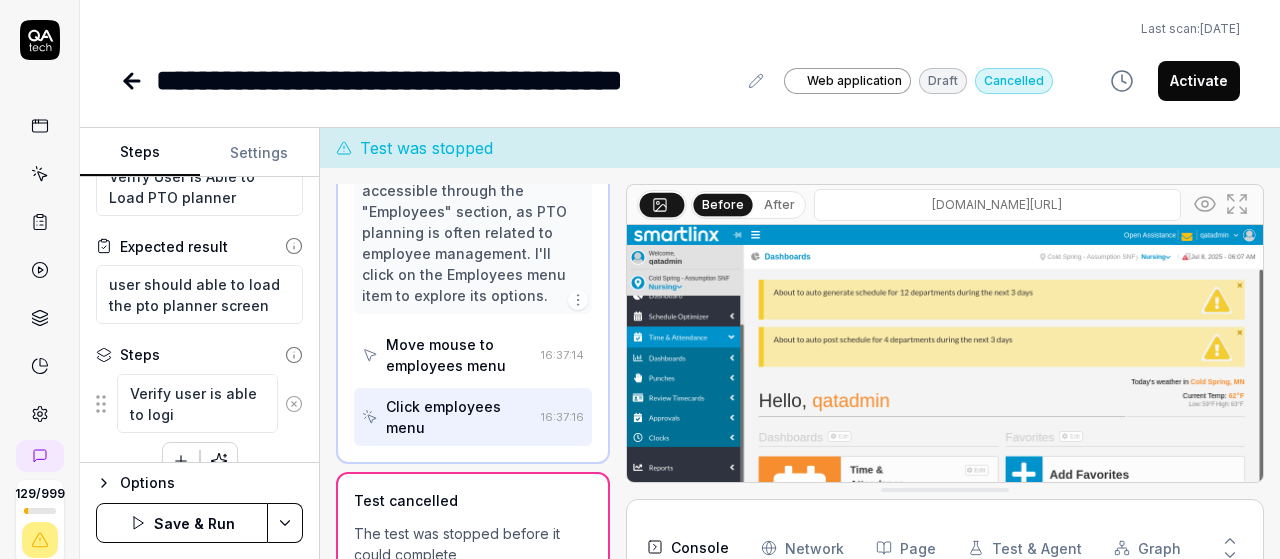 type on "*" 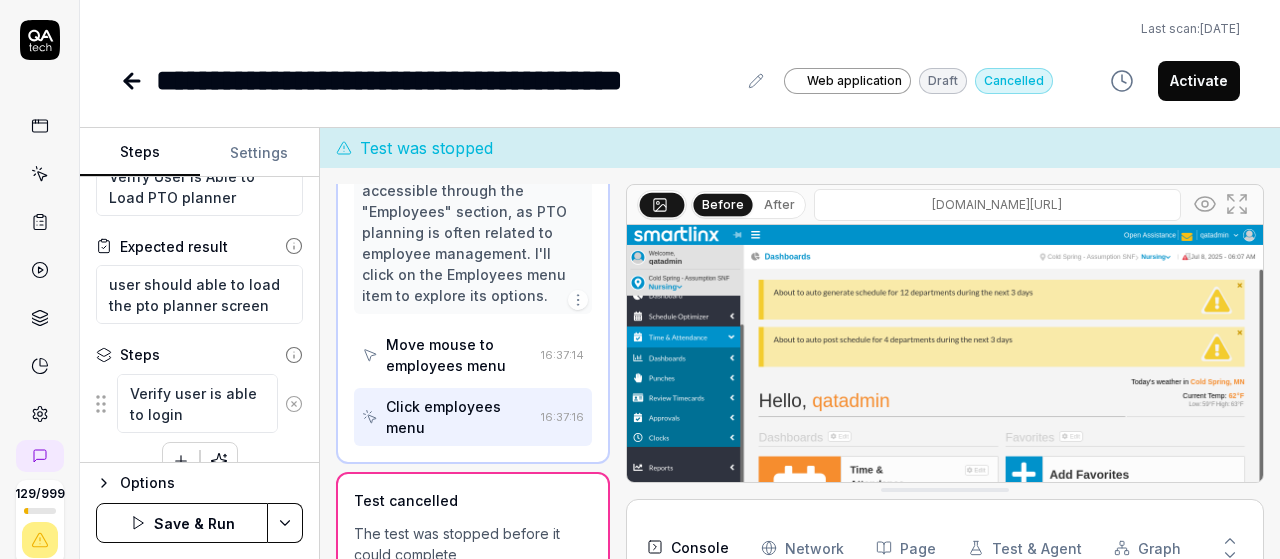 type 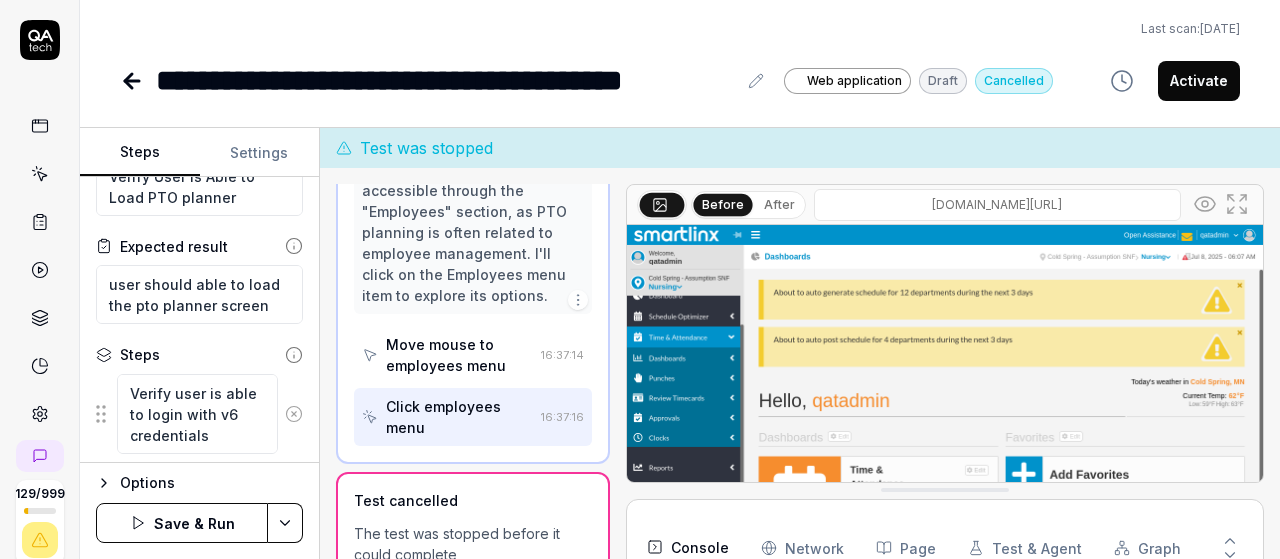scroll, scrollTop: 118, scrollLeft: 0, axis: vertical 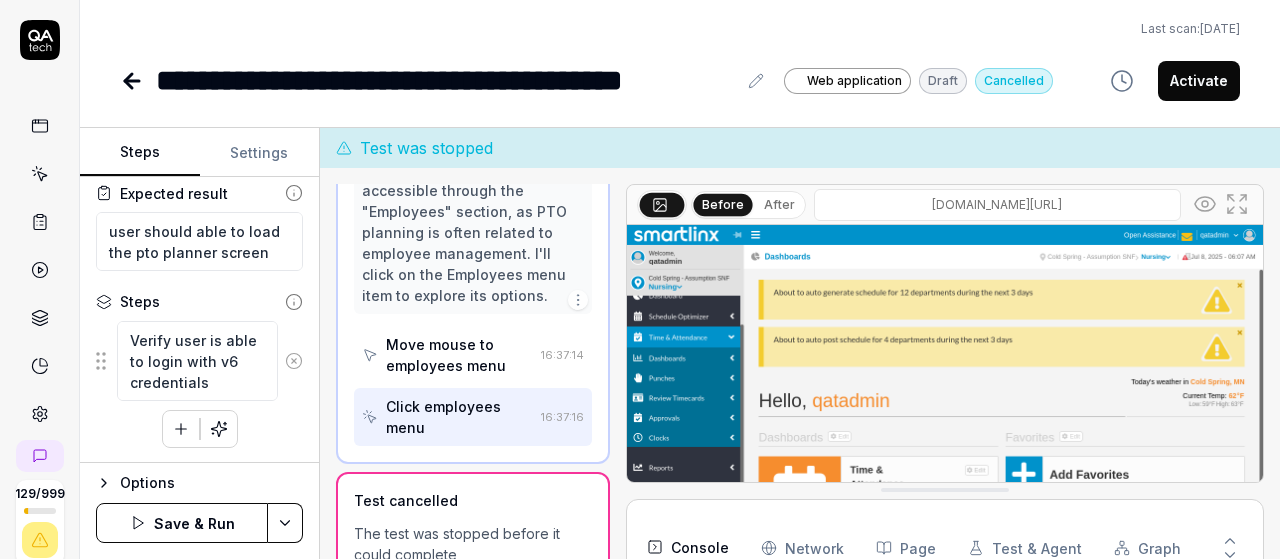 click 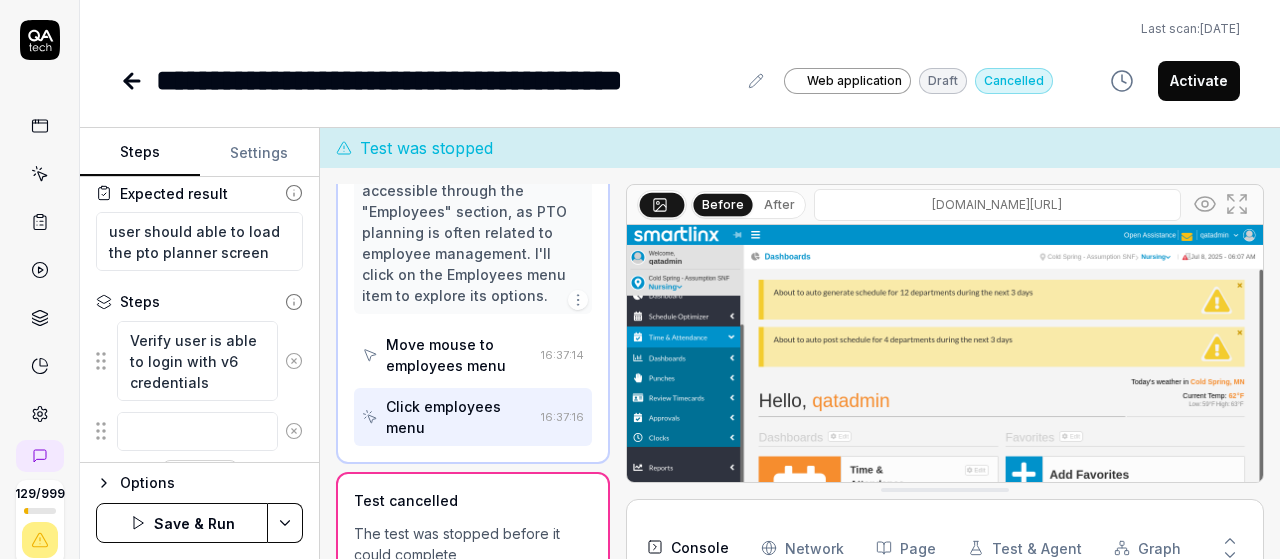 click on "Last scan:  Jun 5 2025" at bounding box center (680, 29) 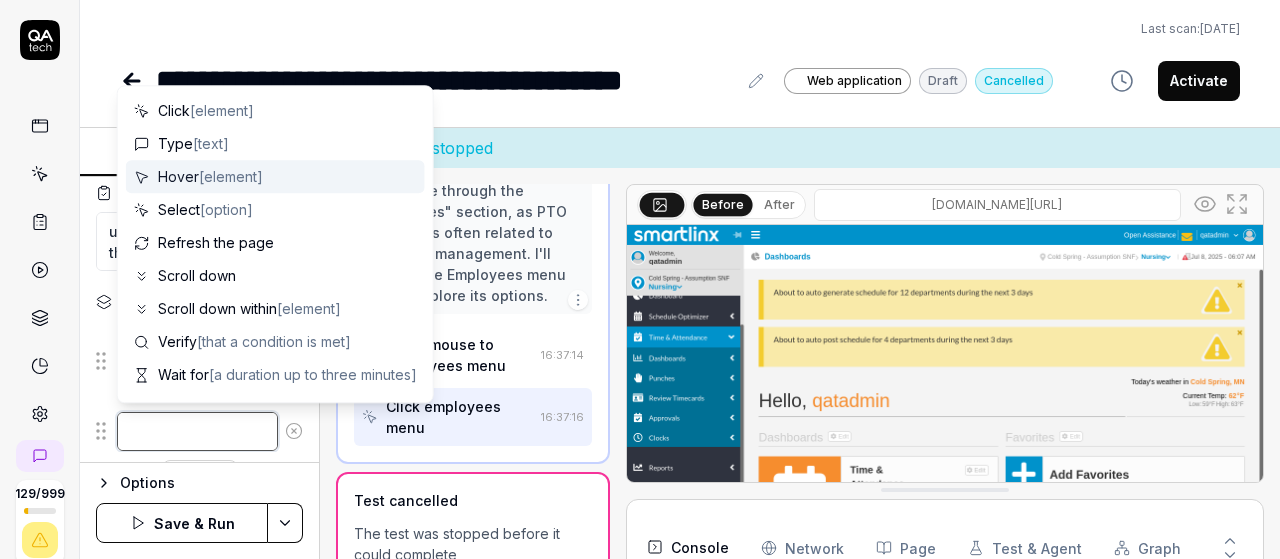 click at bounding box center [197, 431] 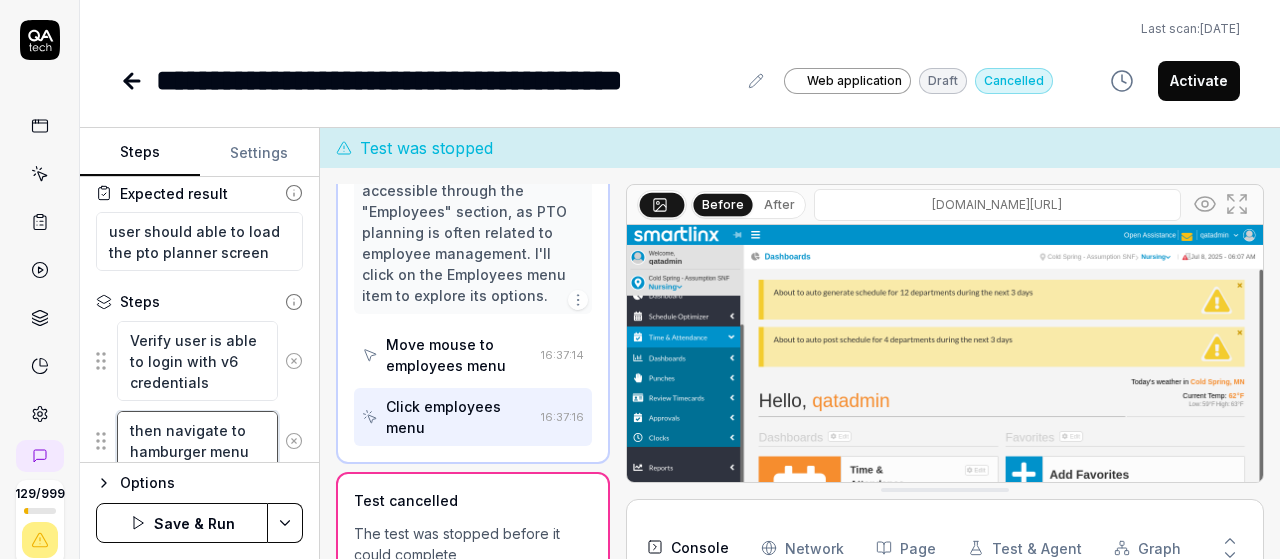 scroll, scrollTop: 472, scrollLeft: 0, axis: vertical 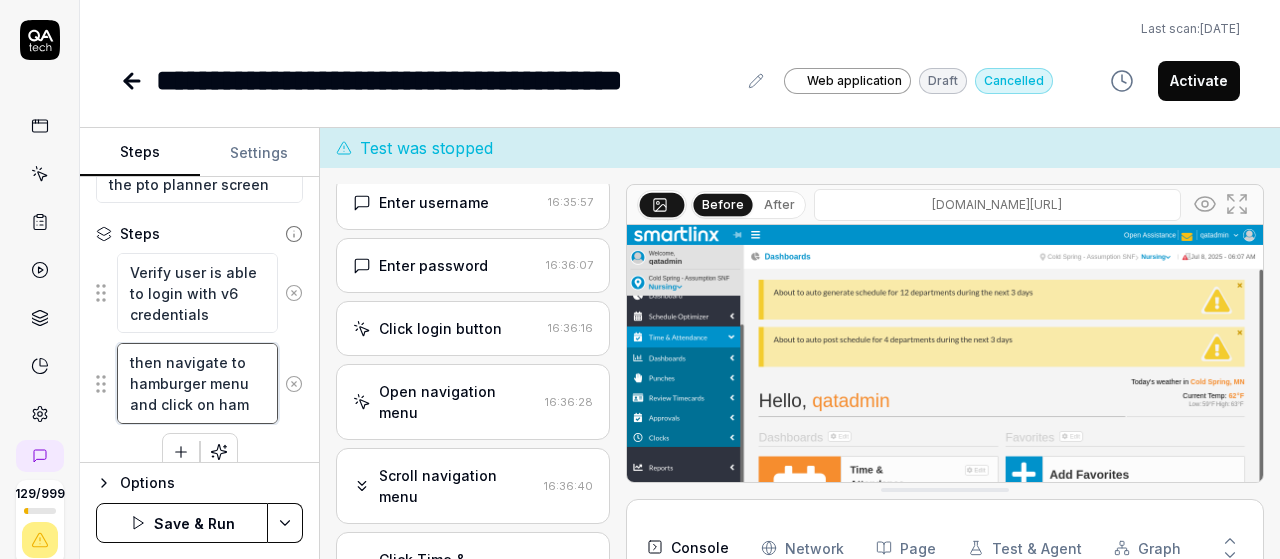 click on "then navigate to hamburger menu  and click on ham" at bounding box center [197, 383] 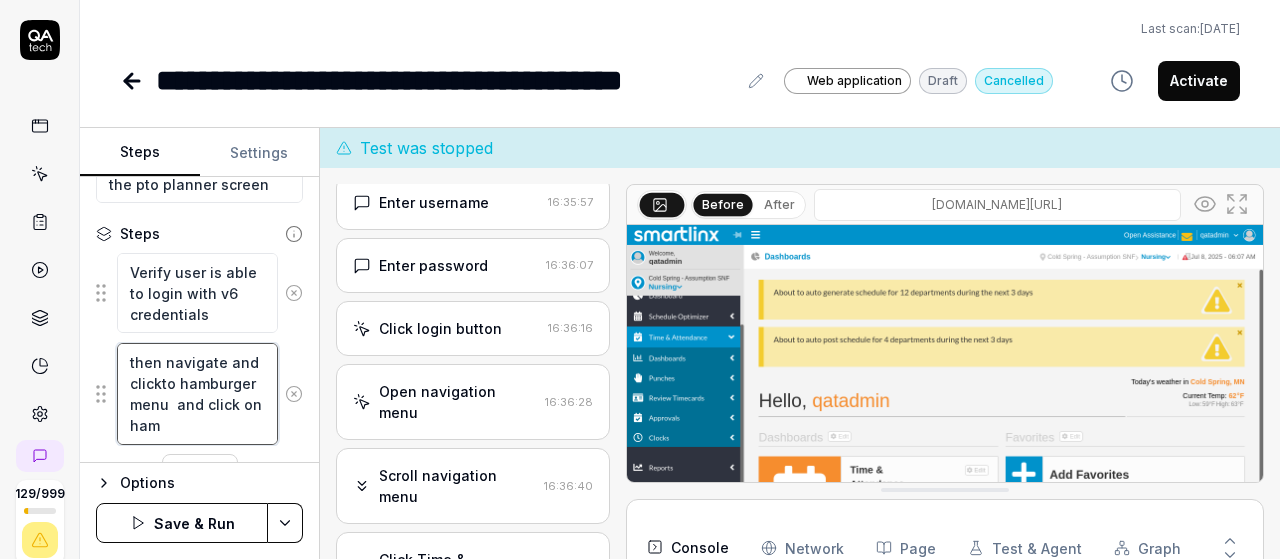 click on "then navigate and clickto hamburger menu  and click on ham" at bounding box center [197, 393] 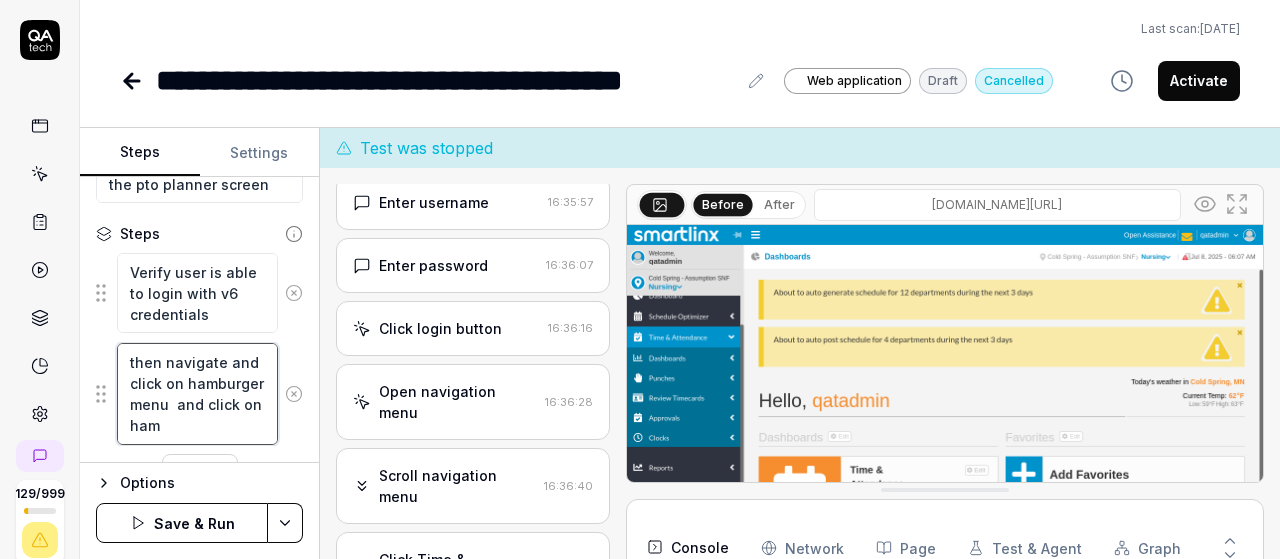 scroll, scrollTop: 20, scrollLeft: 0, axis: vertical 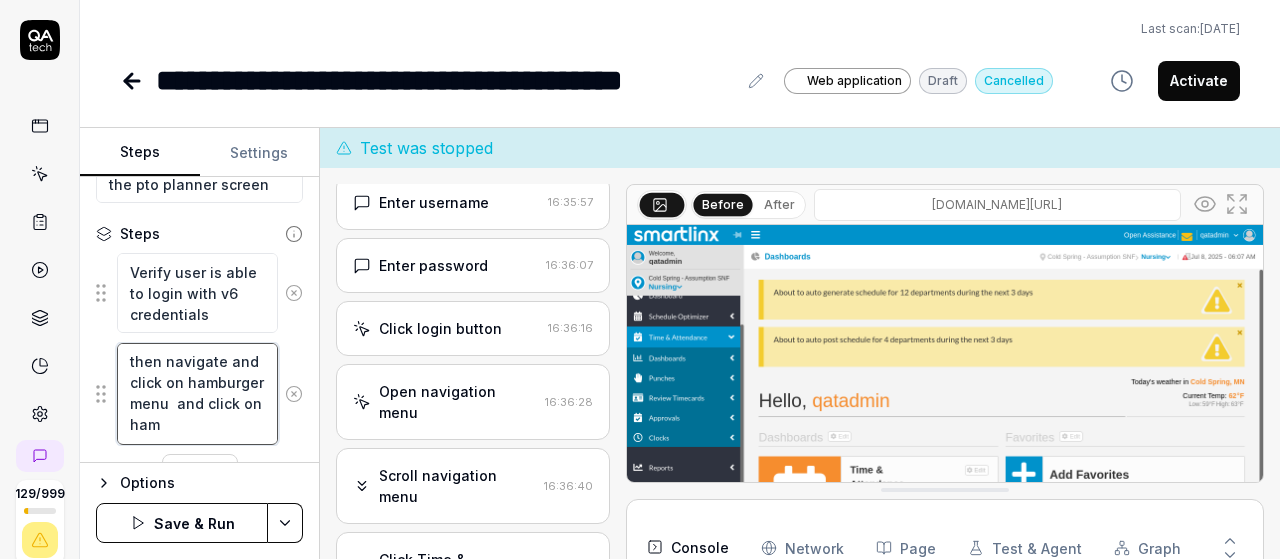 drag, startPoint x: 173, startPoint y: 402, endPoint x: 234, endPoint y: 422, distance: 64.195015 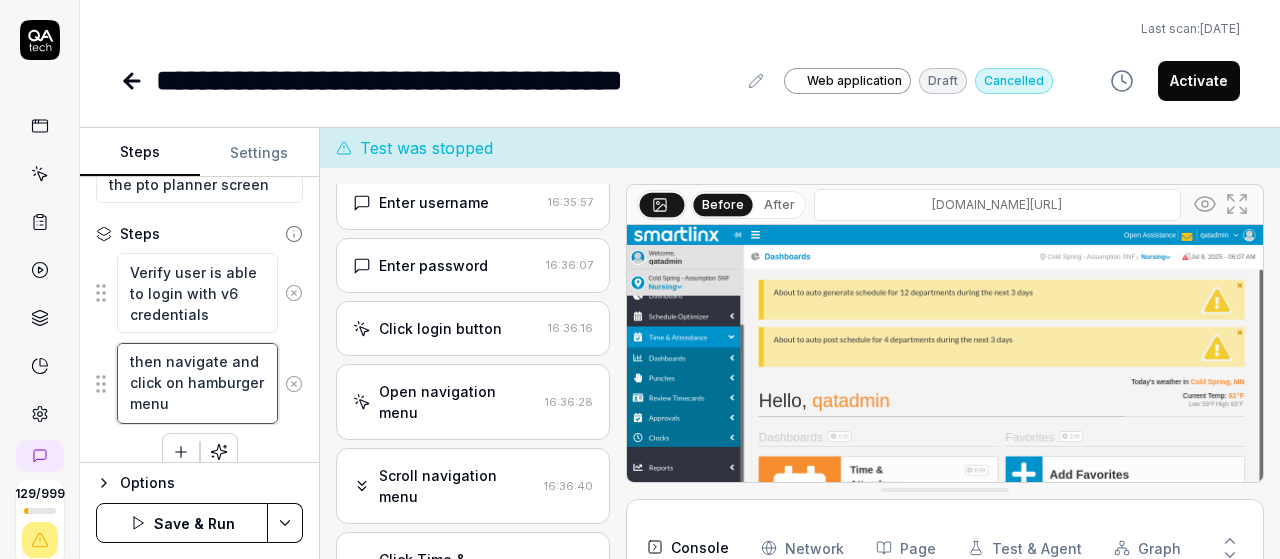 scroll, scrollTop: 0, scrollLeft: 0, axis: both 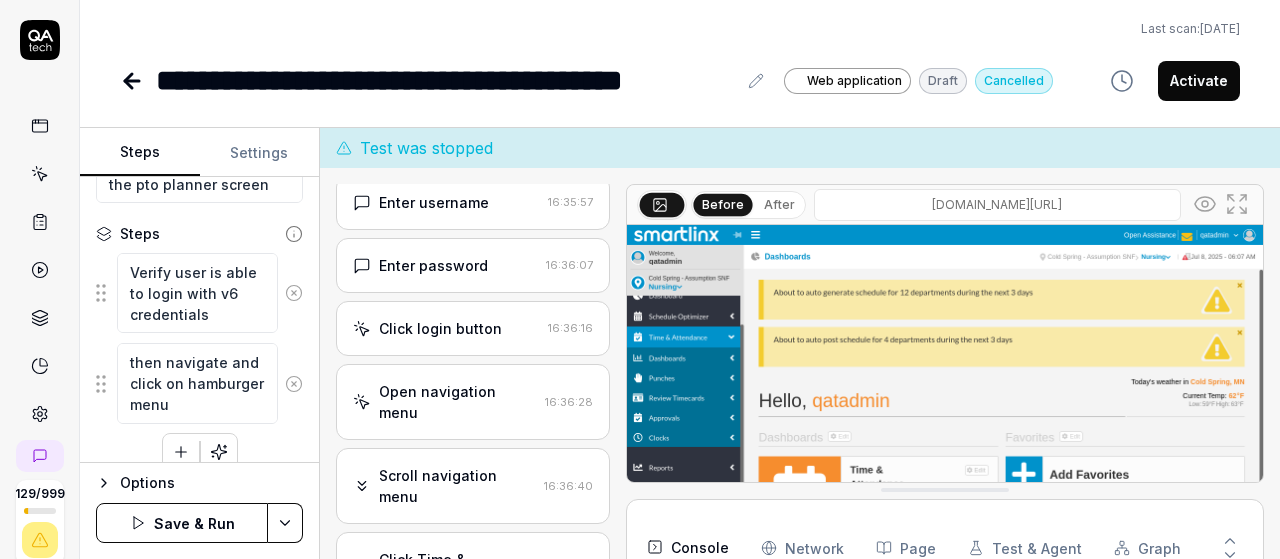 click 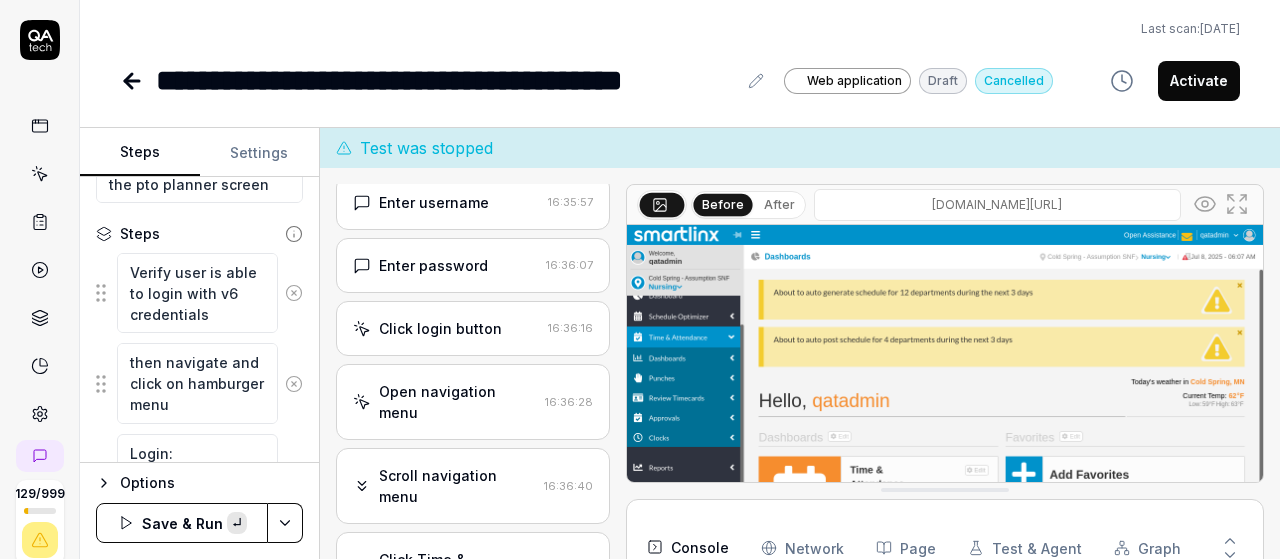 scroll, scrollTop: 95, scrollLeft: 0, axis: vertical 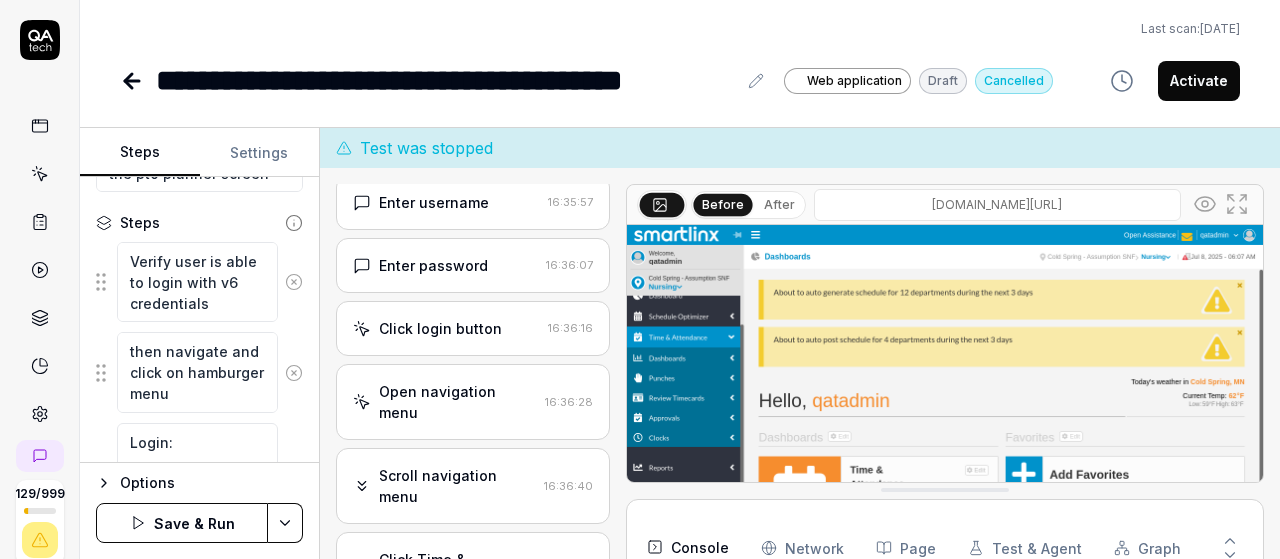click 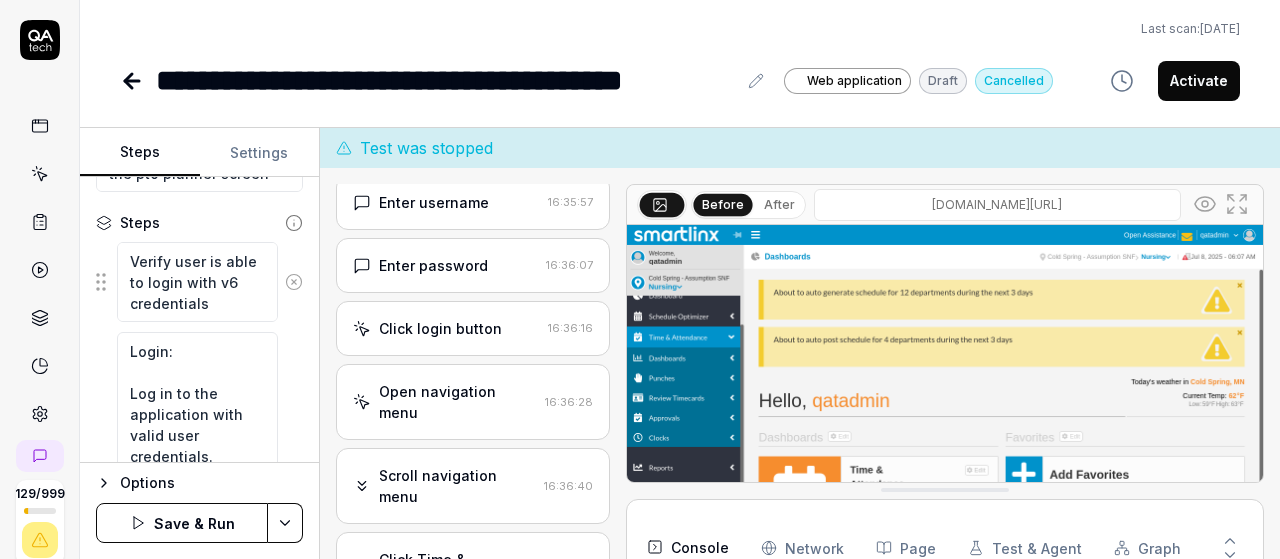 click 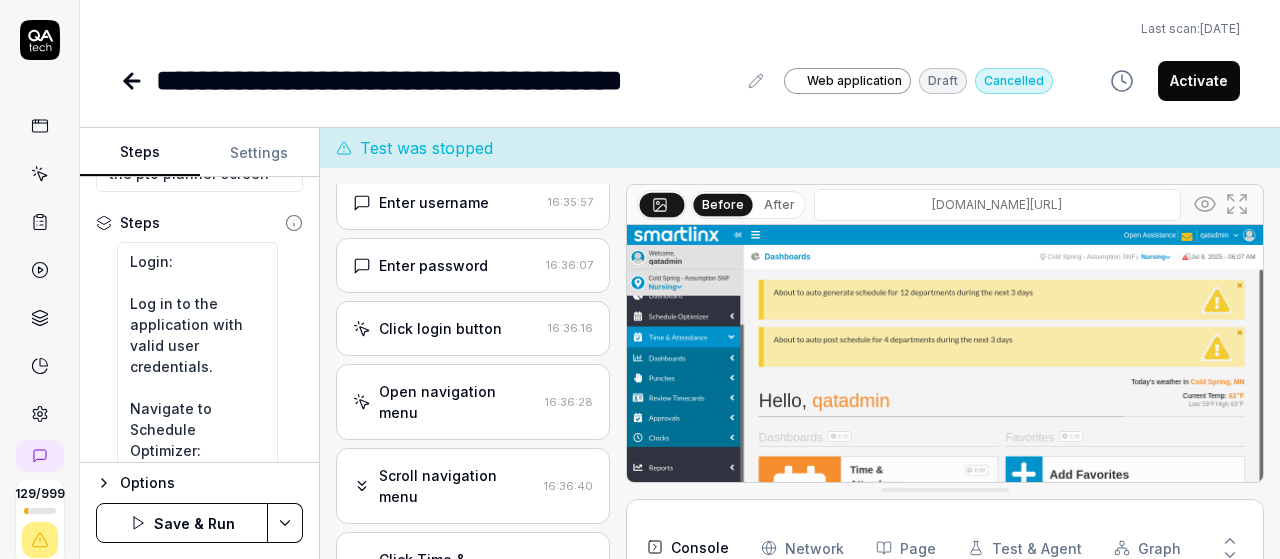 click 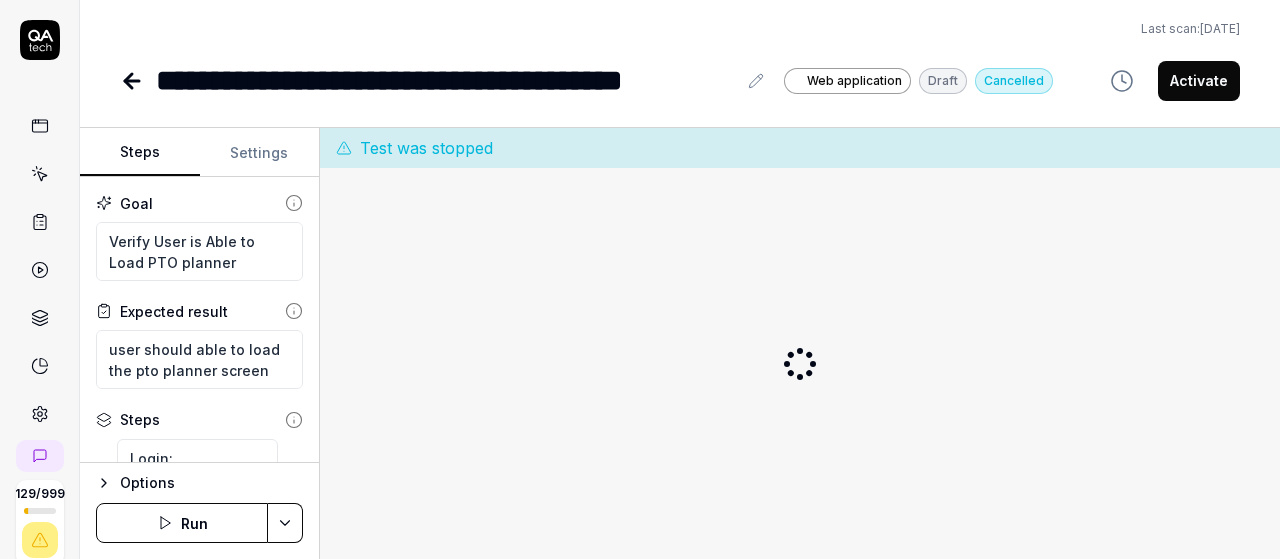 scroll, scrollTop: 0, scrollLeft: 0, axis: both 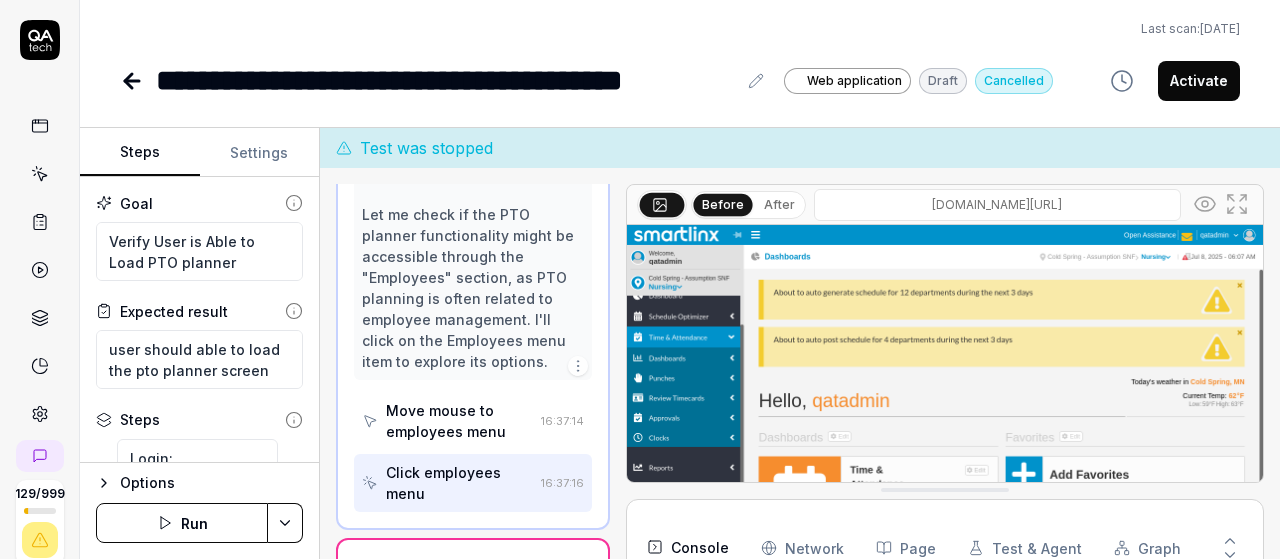 click on "Run" at bounding box center [182, 523] 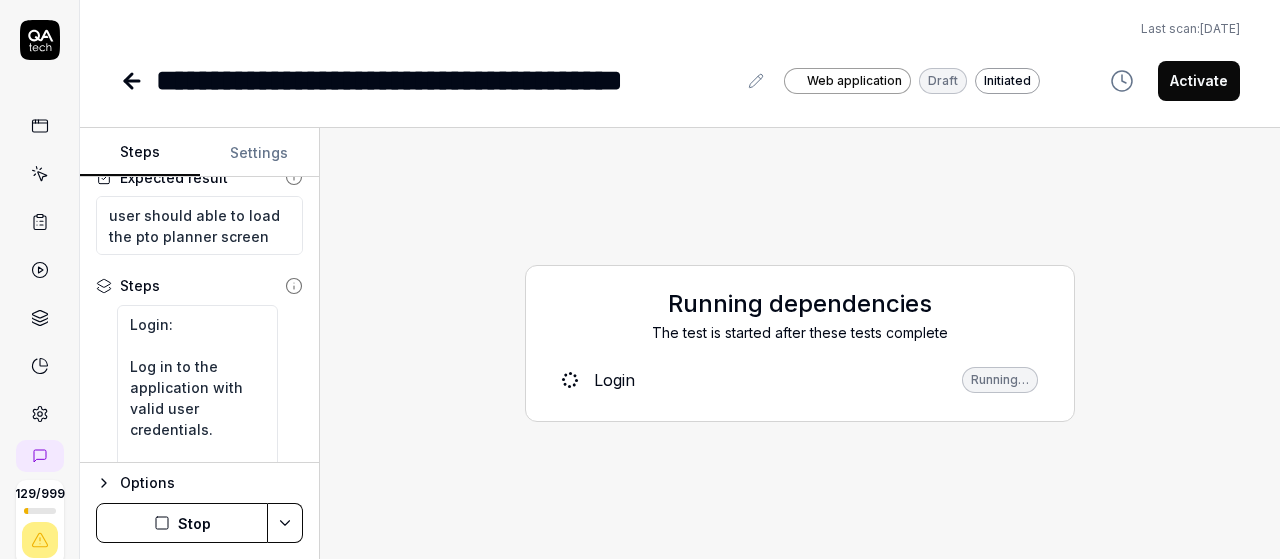 scroll, scrollTop: 141, scrollLeft: 0, axis: vertical 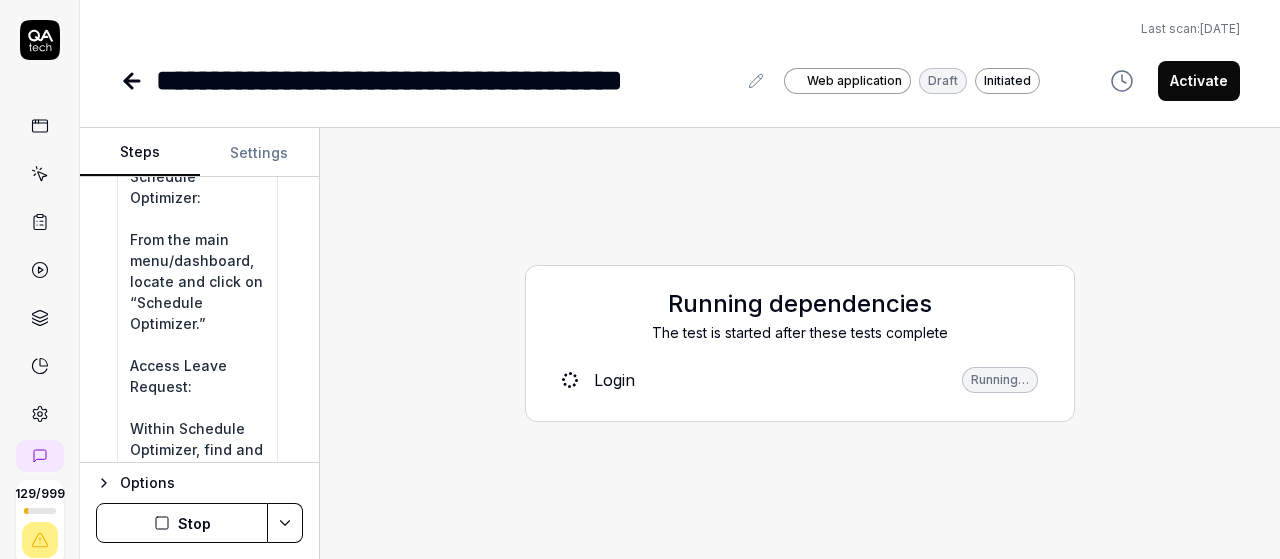 click on "Stop" at bounding box center [182, 523] 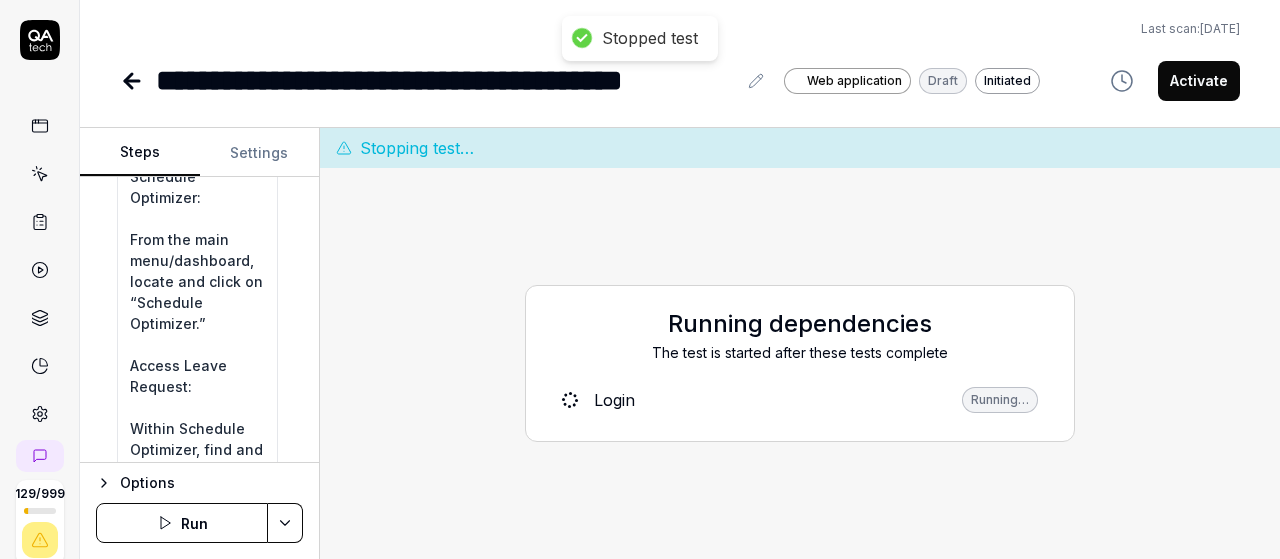 scroll, scrollTop: 0, scrollLeft: 0, axis: both 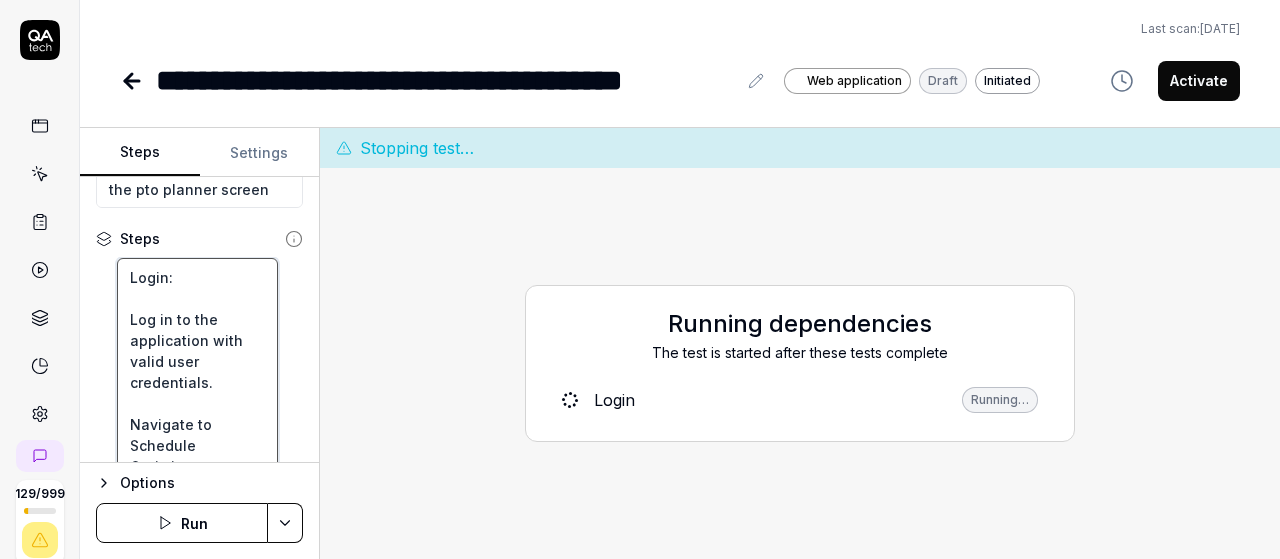 type on "*" 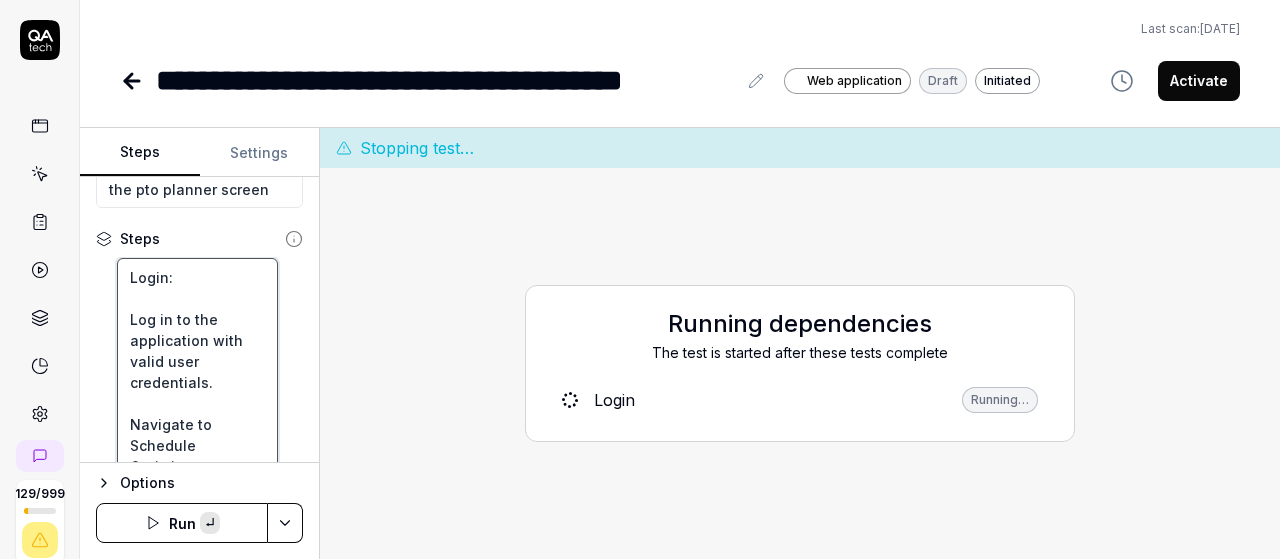 type 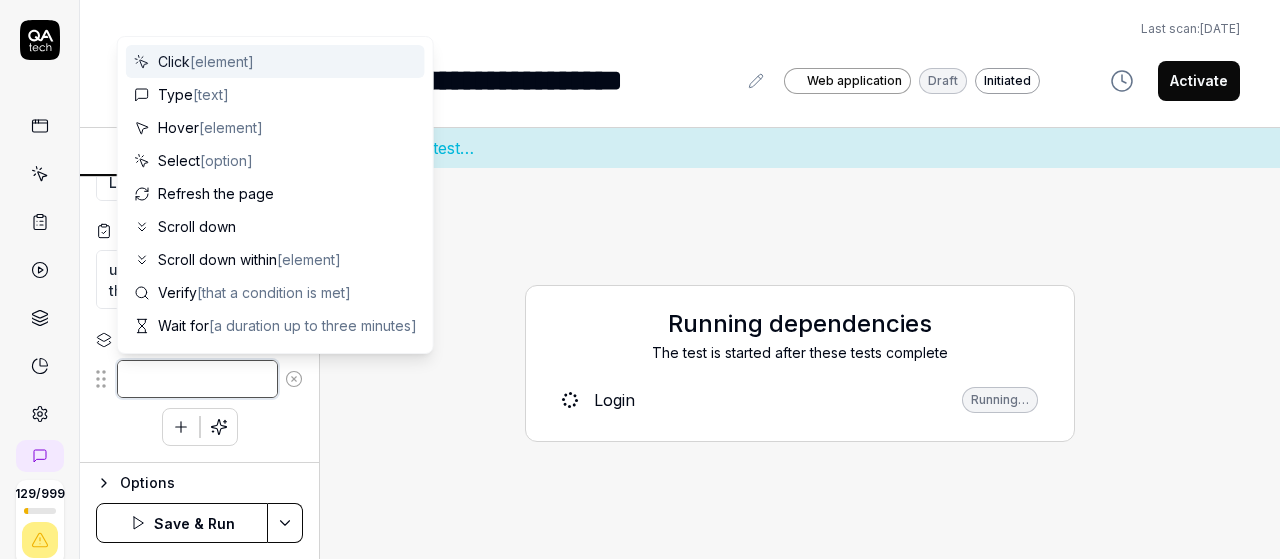 scroll, scrollTop: 78, scrollLeft: 0, axis: vertical 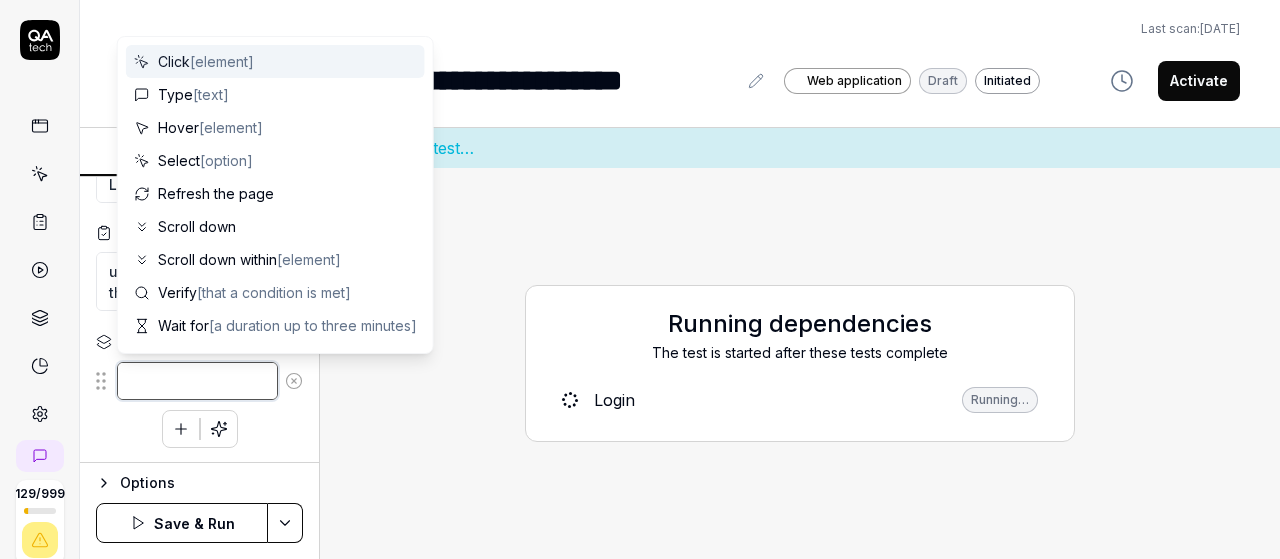type on "*" 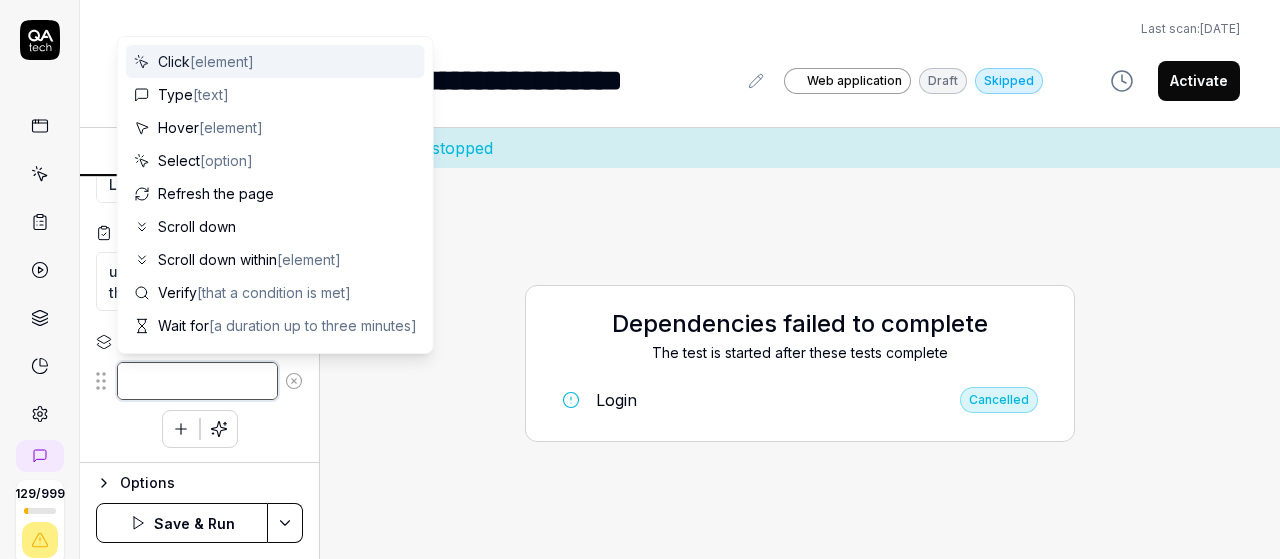 type 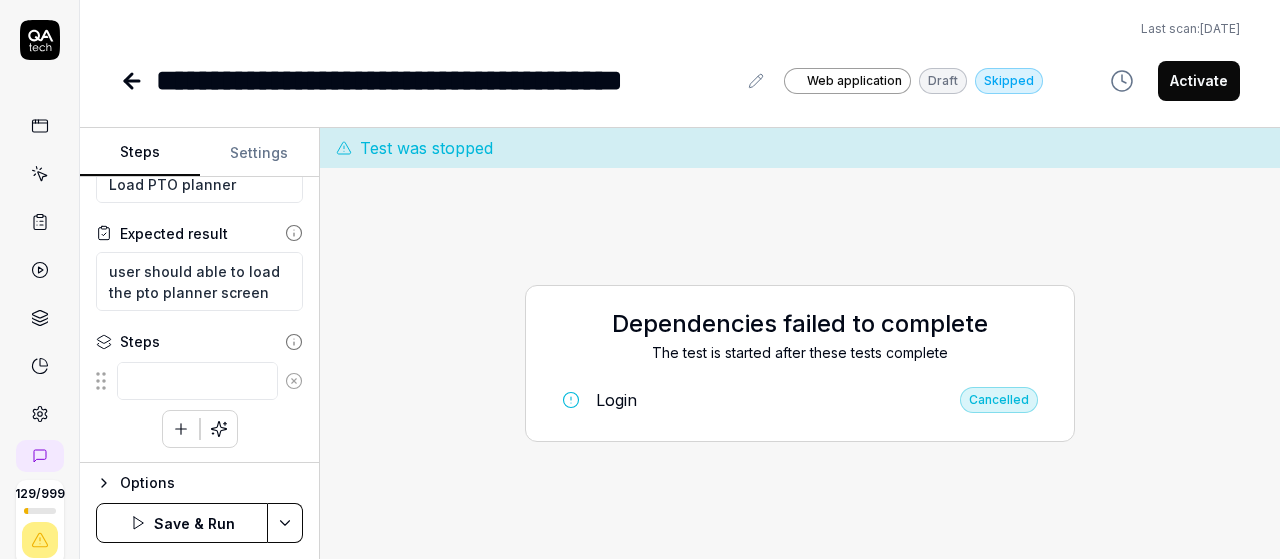 click on "To pick up a draggable item, press the space bar.
While dragging, use the arrow keys to move the item.
Press space again to drop the item in its new position, or press escape to cancel." at bounding box center (199, 404) 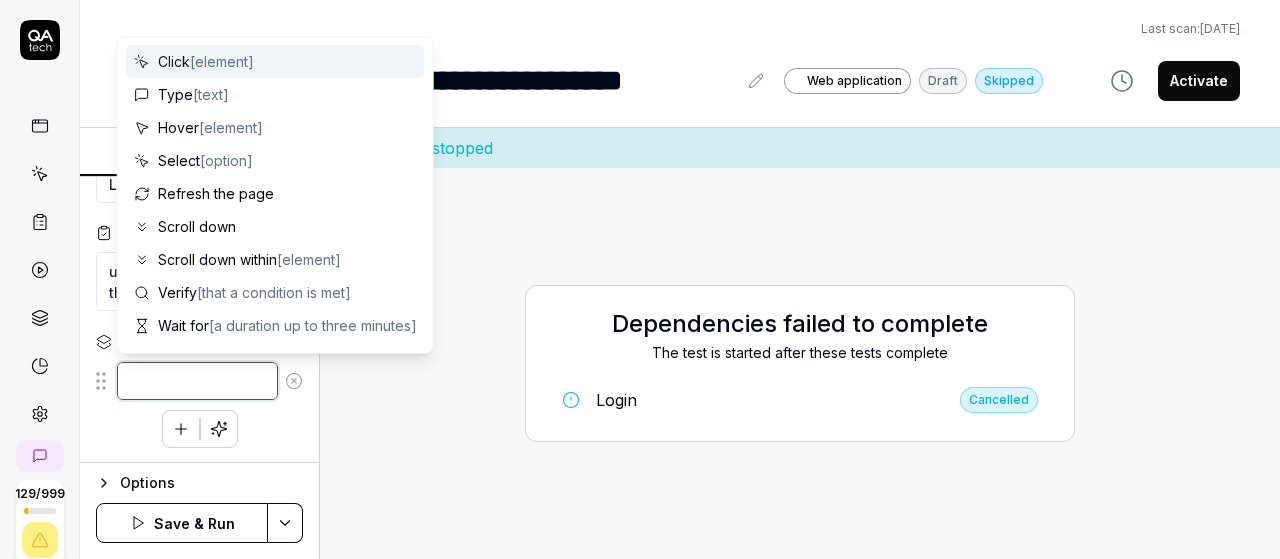 click at bounding box center [197, 381] 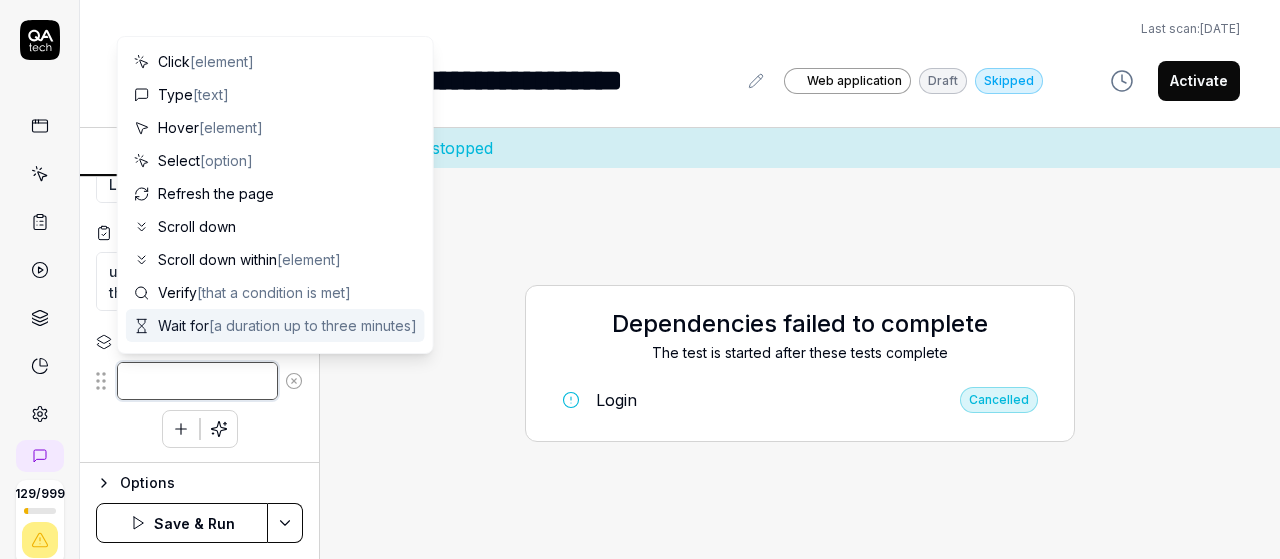 paste on "Login with v6 Credentials
Launch the application (web/mobile depending on your environment).
Enter your v6 username and password.
Click Login.
Access the Navigation Menu (Hamburger Menu)
Locate the hamburger menu icon (≡) on the left side of the screen.
Click on it to expand the navigation panel.
Navigate to Schedule Optimizer
In the expanded menu, scroll down (if needed).
Click on “Schedule Optimizer” to open the module.
Select Leave Requests
Inside the Schedule Optimizer, find and click on “Leave Requests”.
This should display a submenu or additional screen options.
Select PTO Planner
Under Leave Requests, click on “PTO Planner”.
Verify PTO Planner Data
Ensure the PTO Planner screen loads successfully.
Confirm that data is visible, such as:
Employee names
Requested PTO dates
Approval statuses
Any filters or data grids that are expected." 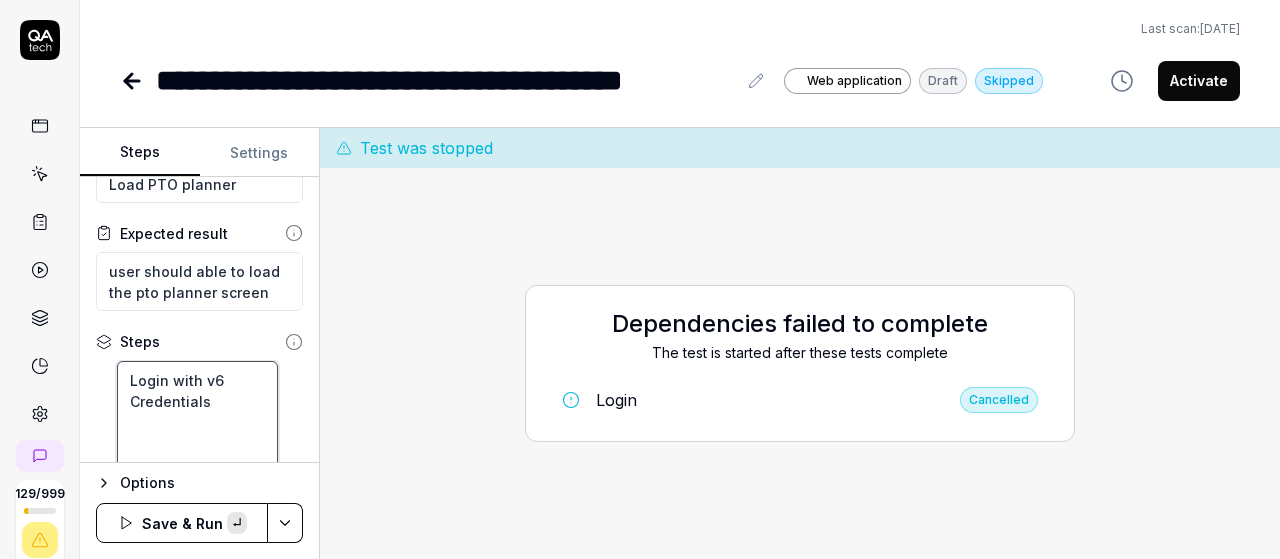 scroll, scrollTop: 200, scrollLeft: 0, axis: vertical 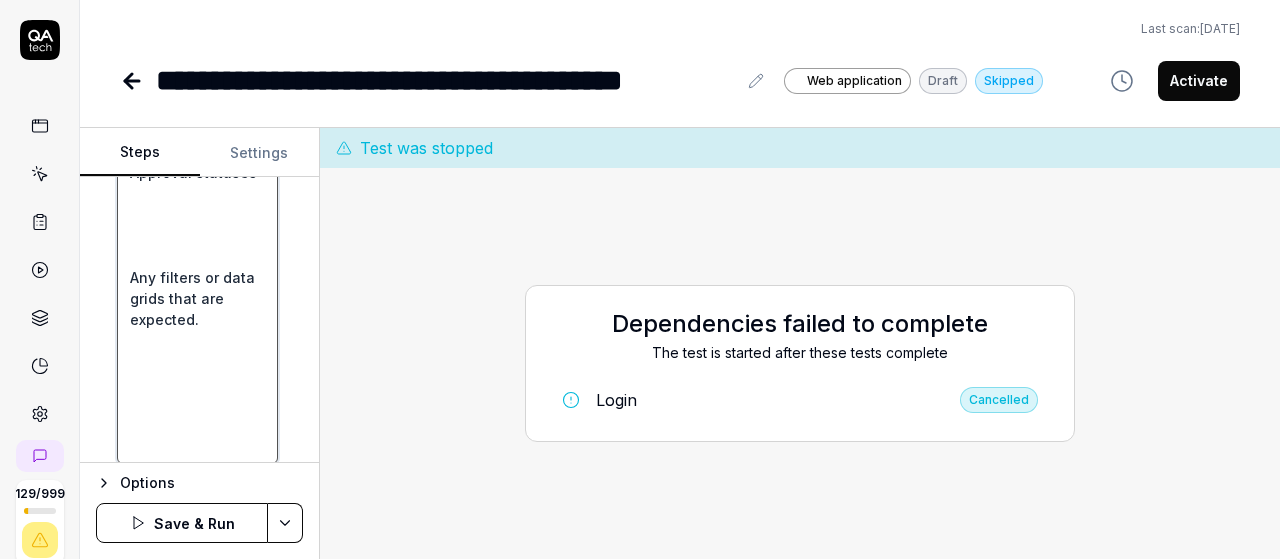 click on "Login with v6 Credentials
Launch the application (web/mobile depending on your environment).
Enter your v6 username and password.
Click Login.
Access the Navigation Menu (Hamburger Menu)
Locate the hamburger menu icon (≡) on the left side of the screen.
Click on it to expand the navigation panel.
Navigate to Schedule Optimizer
In the expanded menu, scroll down (if needed).
Click on “Schedule Optimizer” to open the module.
Select Leave Requests
Inside the Schedule Optimizer, find and click on “Leave Requests”.
This should display a submenu or additional screen options.
Select PTO Planner
Under Leave Requests, click on “PTO Planner”.
Verify PTO Planner Data
Ensure the PTO Planner screen loads successfully.
Confirm that data is visible, such as:
Employee names
Requested PTO dates
Approval statuses
Any filters or data grids that are expected." at bounding box center (197, -1277) 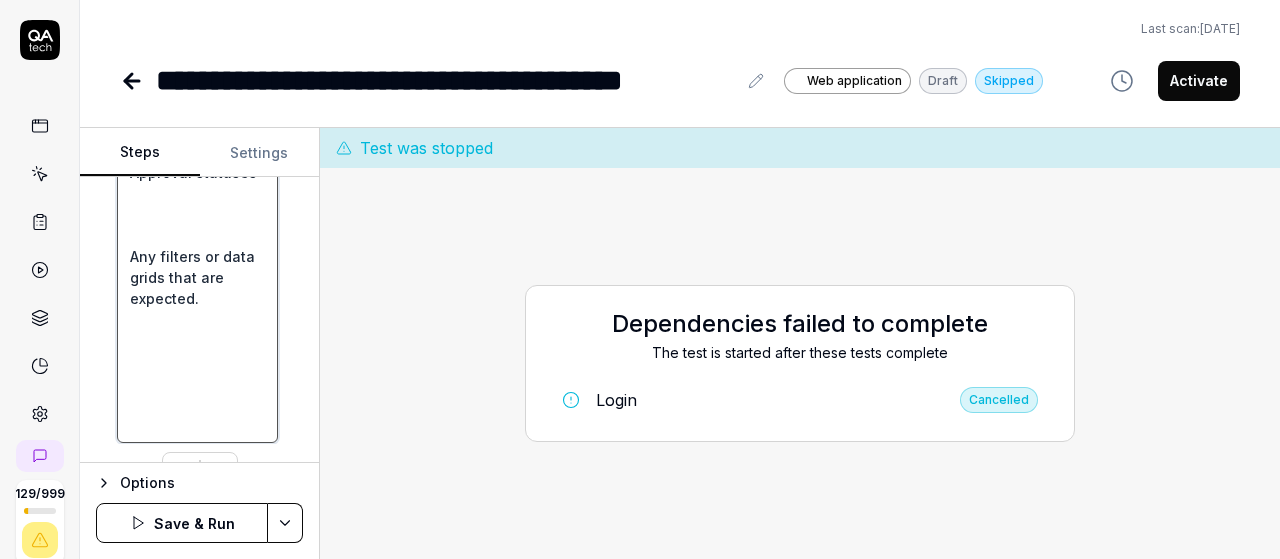 type on "*" 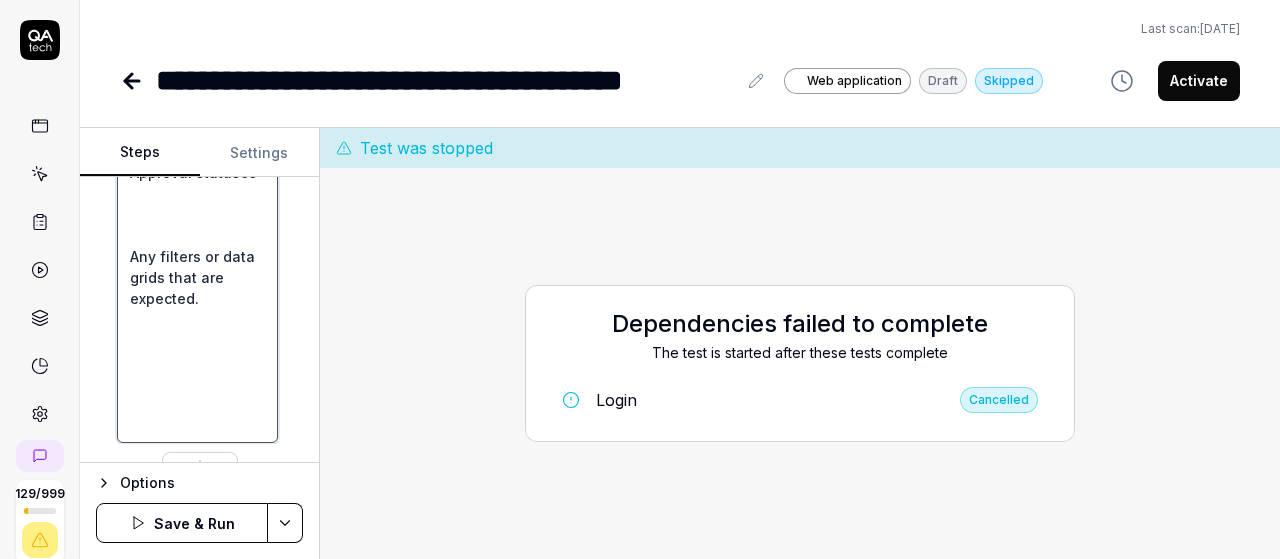 type on "Login with v6 Credentials
Launch the application (web/mobile depending on your environment).
Enter your v6 username and password.
Click Login.
Access the Navigation Menu (Hamburger Menu)
Locate the hamburger menu icon (≡) on the left side of the screen.
Click on it to expand the navigation panel.
Navigate to Schedule Optimizer
In the expanded menu, scroll down (if needed).
Click on “Schedule Optimizer” to open the module.
Select Leave Requests
Inside the Schedule Optimizer, find and click on “Leave Requests”.
This should display a submenu or additional screen options.
Select PTO Planner
Under Leave Requests, click on “PTO Planner”.
Verify PTO Planner Data
Ensure the PTO Planner screen loads successfully.
Confirm that data is visible, such as:
Employee names
Requested PTO dates
Approval statuses
Any filters or data grids that are expected." 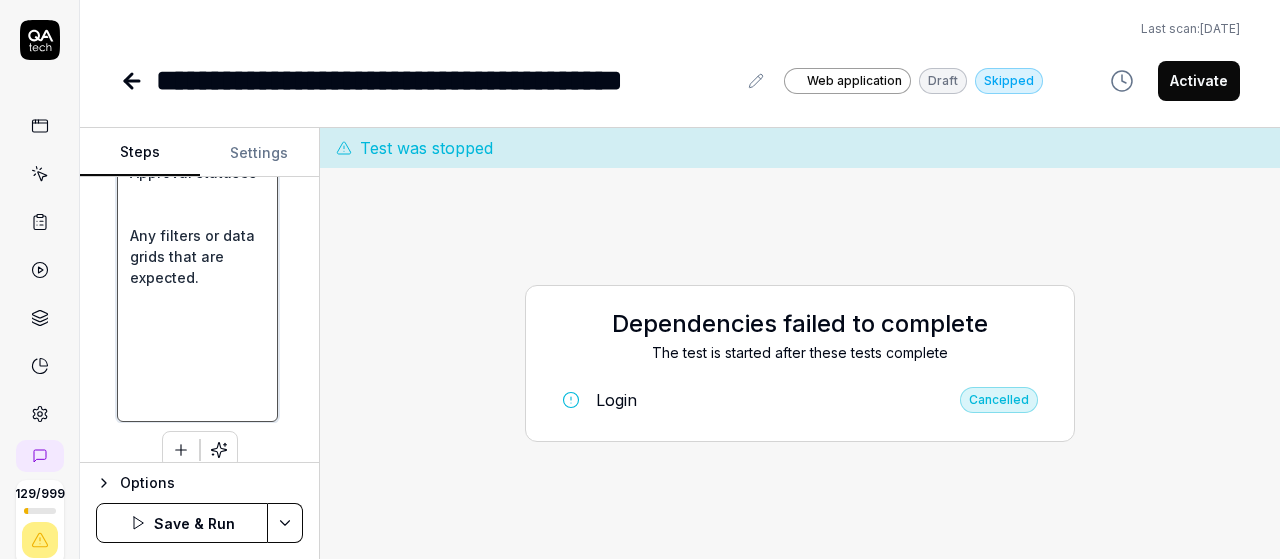 type on "*" 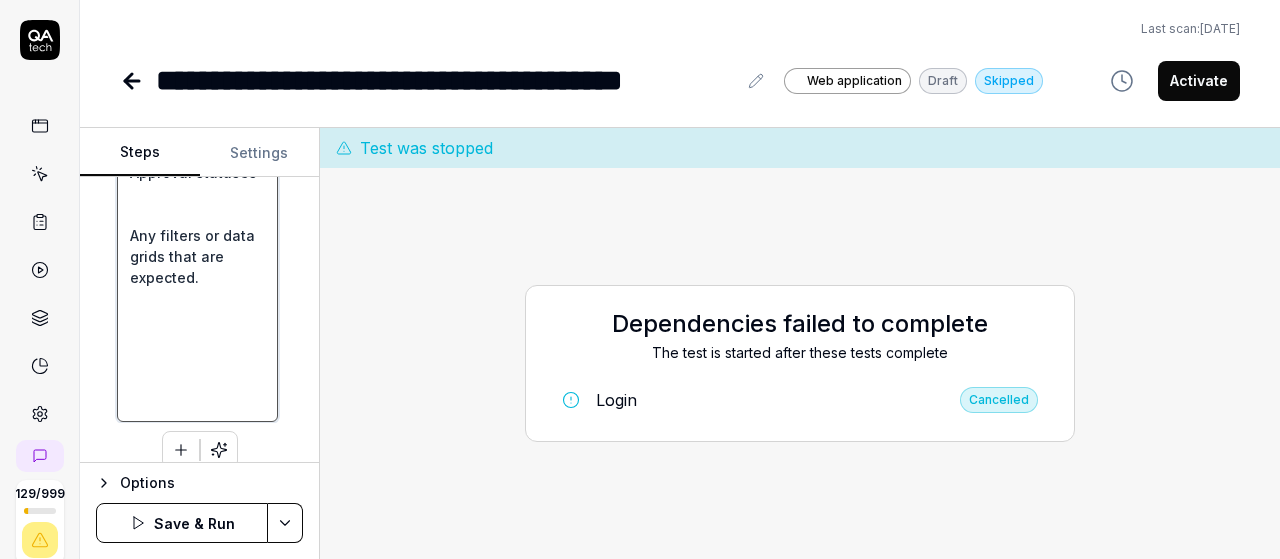 type on "Login with v6 Credentials
Launch the application (web/mobile depending on your environment).
Enter your v6 username and password.
Click Login.
Access the Navigation Menu (Hamburger Menu)
Locate the hamburger menu icon (≡) on the left side of the screen.
Click on it to expand the navigation panel.
Navigate to Schedule Optimizer
In the expanded menu, scroll down (if needed).
Click on “Schedule Optimizer” to open the module.
Select Leave Requests
Inside the Schedule Optimizer, find and click on “Leave Requests”.
This should display a submenu or additional screen options.
Select PTO Planner
Under Leave Requests, click on “PTO Planner”.
Verify PTO Planner Data
Ensure the PTO Planner screen loads successfully.
Confirm that data is visible, such as:
Employee names
Requested PTO dates
Approval statuses
Any filters or data grids that are expected." 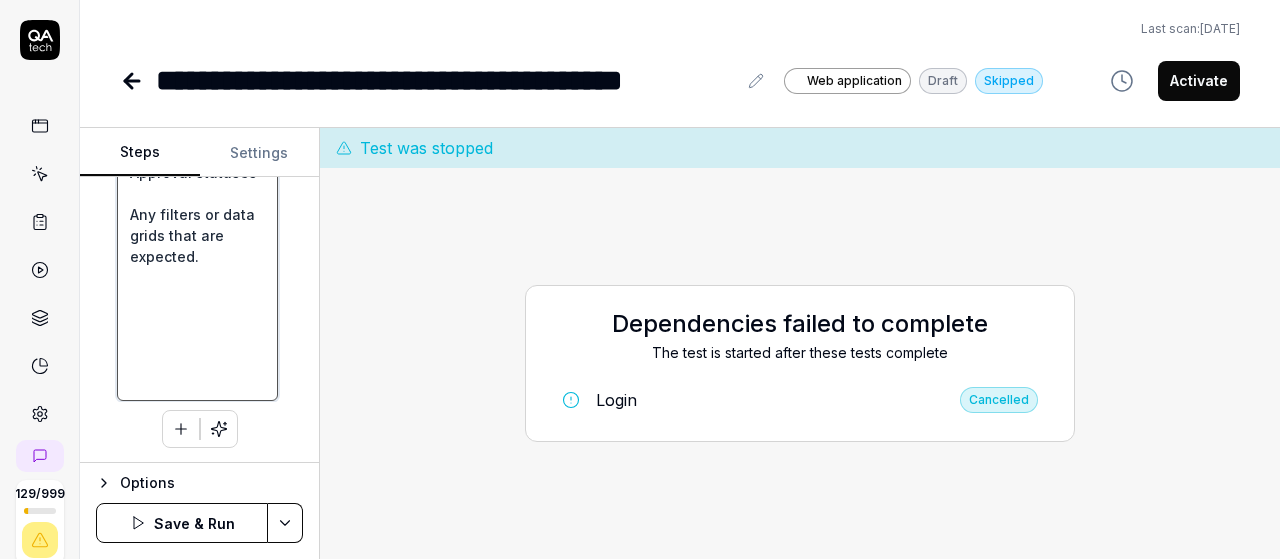 type on "*" 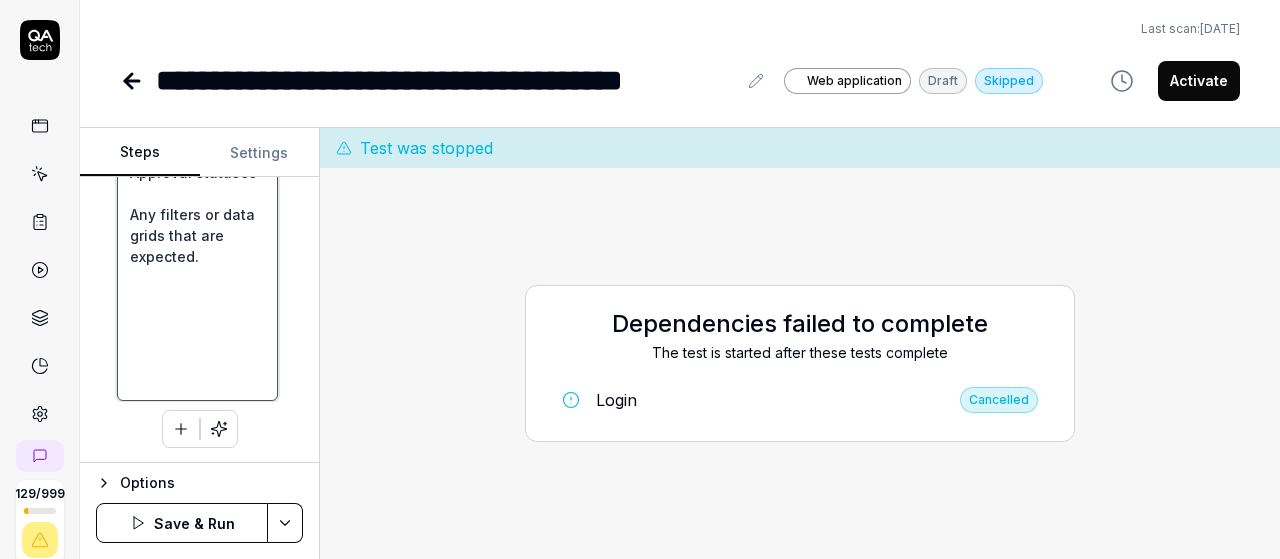 type on "Login with v6 Credentials
Launch the application (web/mobile depending on your environment).
Enter your v6 username and password.
Click Login.
Access the Navigation Menu (Hamburger Menu)
Locate the hamburger menu icon (≡) on the left side of the screen.
Click on it to expand the navigation panel.
Navigate to Schedule Optimizer
In the expanded menu, scroll down (if needed).
Click on “Schedule Optimizer” to open the module.
Select Leave Requests
Inside the Schedule Optimizer, find and click on “Leave Requests”.
This should display a submenu or additional screen options.
Select PTO Planner
Under Leave Requests, click on “PTO Planner”.
Verify PTO Planner Data
Ensure the PTO Planner screen loads successfully.
Confirm that data is visible, such as:
Employee names
Requested PTO dates
Approval statuses
Any filters or data grids that are expected." 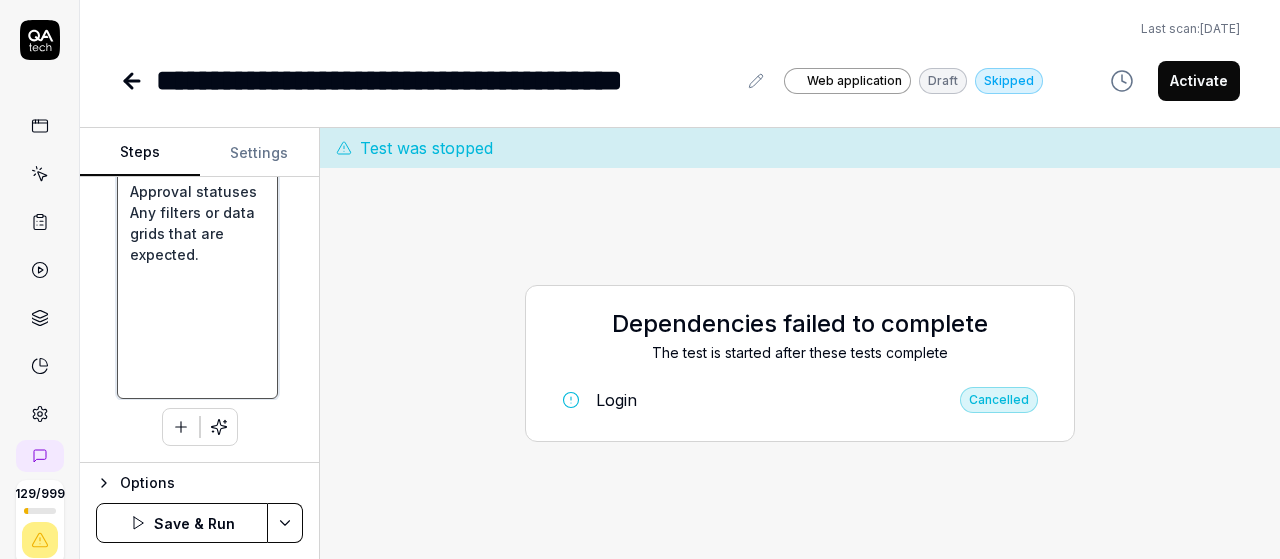 scroll, scrollTop: 3436, scrollLeft: 0, axis: vertical 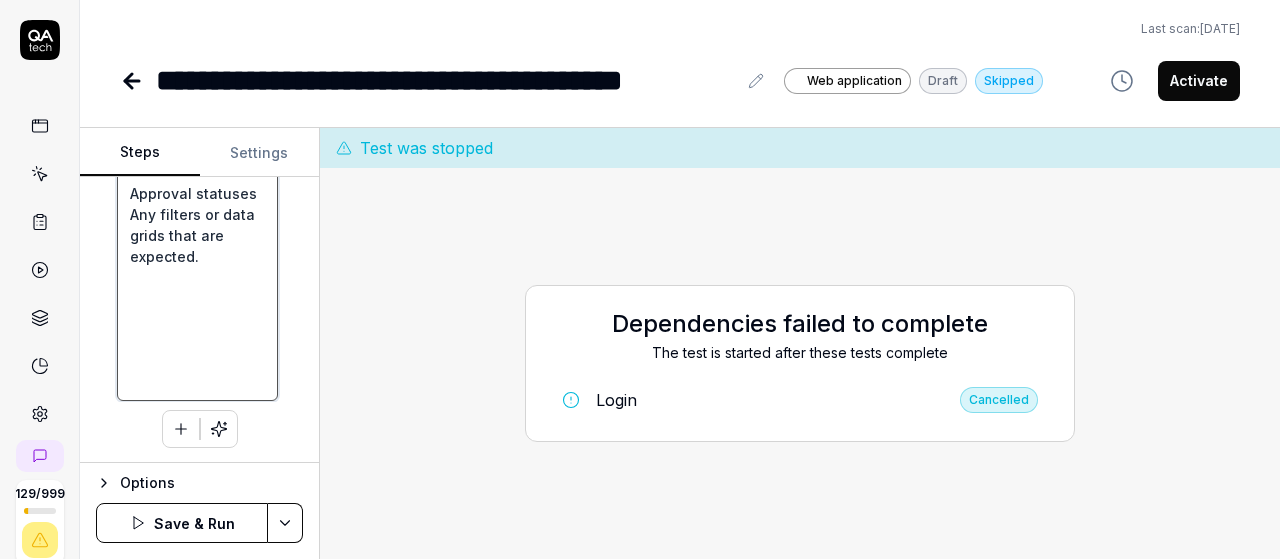 click on "Login with v6 Credentials
Launch the application (web/mobile depending on your environment).
Enter your v6 username and password.
Click Login.
Access the Navigation Menu (Hamburger Menu)
Locate the hamburger menu icon (≡) on the left side of the screen.
Click on it to expand the navigation panel.
Navigate to Schedule Optimizer
In the expanded menu, scroll down (if needed).
Click on “Schedule Optimizer” to open the module.
Select Leave Requests
Inside the Schedule Optimizer, find and click on “Leave Requests”.
This should display a submenu or additional screen options.
Select PTO Planner
Under Leave Requests, click on “PTO Planner”.
Verify PTO Planner Data
Ensure the PTO Planner screen loads successfully.
Confirm that data is visible, such as:
Employee names
Requested PTO dates
Approval statuses
Any filters or data grids that are expected." at bounding box center [197, -1298] 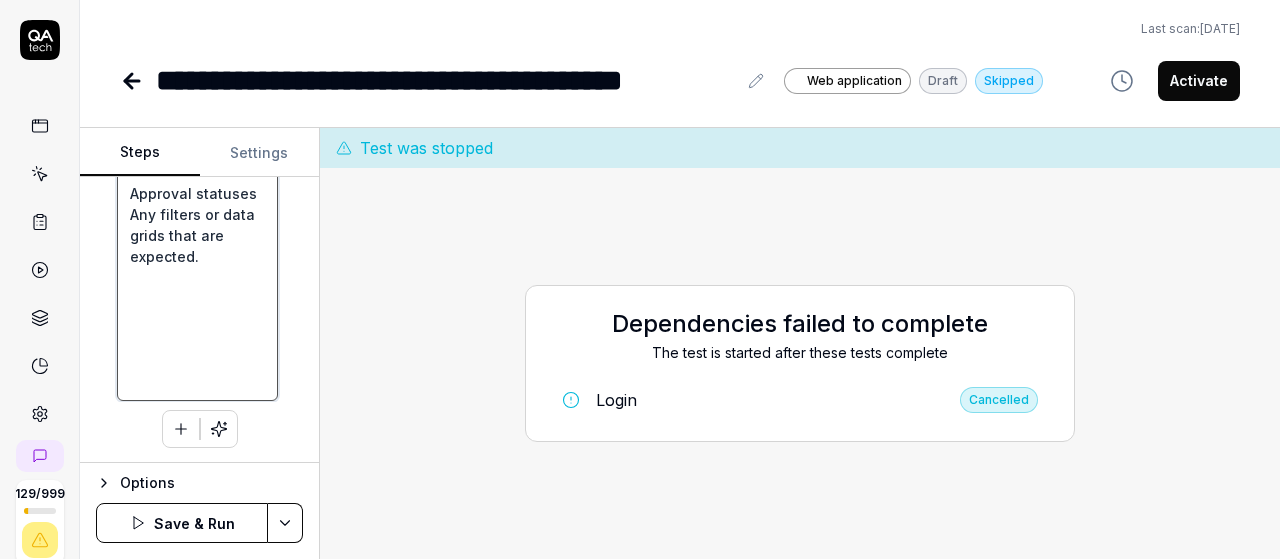 type on "*" 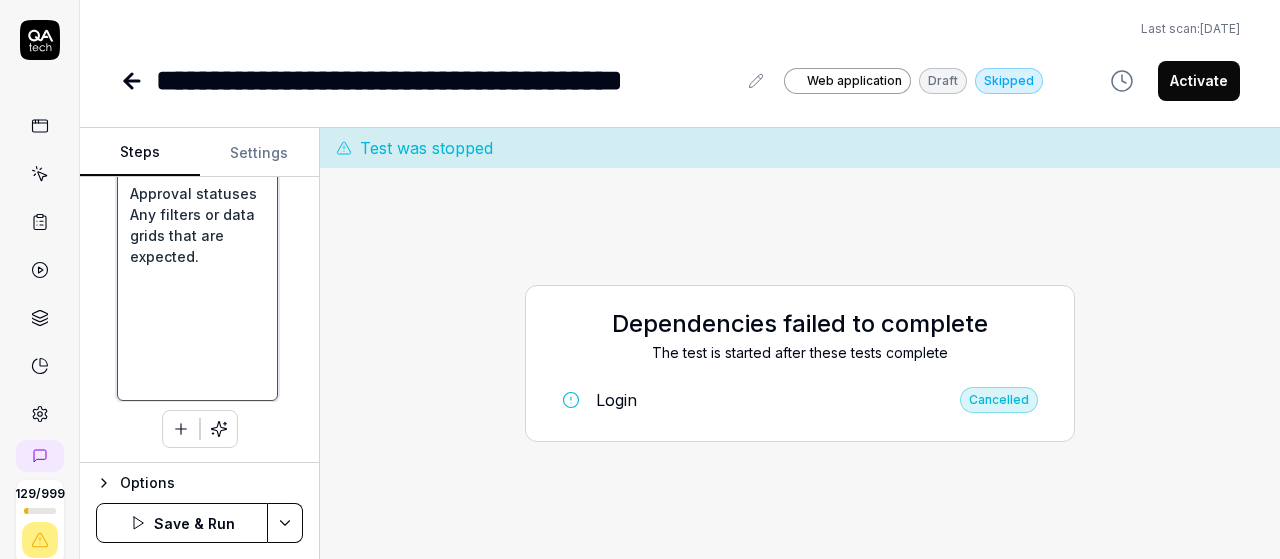 type on "Login with v6 Credentials
Launch the application (web/mobile depending on your environment).
Enter your v6 username and password.
Click Login.
Access the Navigation Menu (Hamburger Menu)
Locate the hamburger menu icon (≡) on the left side of the screen.
Click on it to expand the navigation panel.
Navigate to Schedule Optimizer
In the expanded menu, scroll down (if needed).
Click on “Schedule Optimizer” to open the module.
Select Leave Requests
Inside the Schedule Optimizer, find and click on “Leave Requests”.
This should display a submenu or additional screen options.
Select PTO Planner
Under Leave Requests, click on “PTO Planner”.
Verify PTO Planner Data
Ensure the PTO Planner screen loads successfully.
Confirm that data is visible, such as:
Employee names
Requested PTO dates
Approval statuses
Any filters or data grids that are expected." 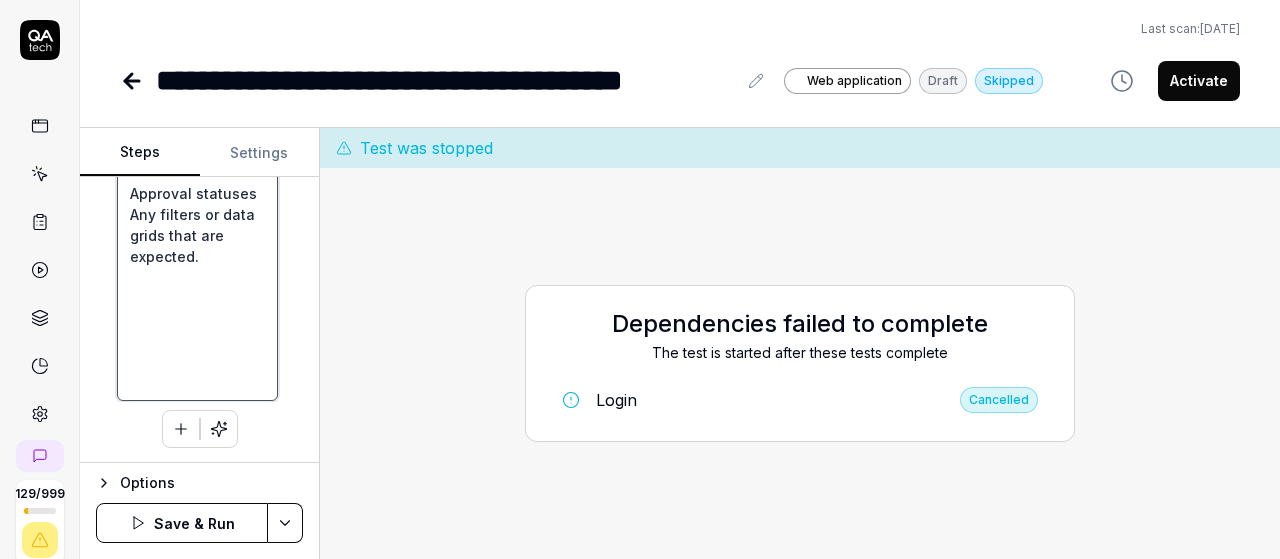 type on "*" 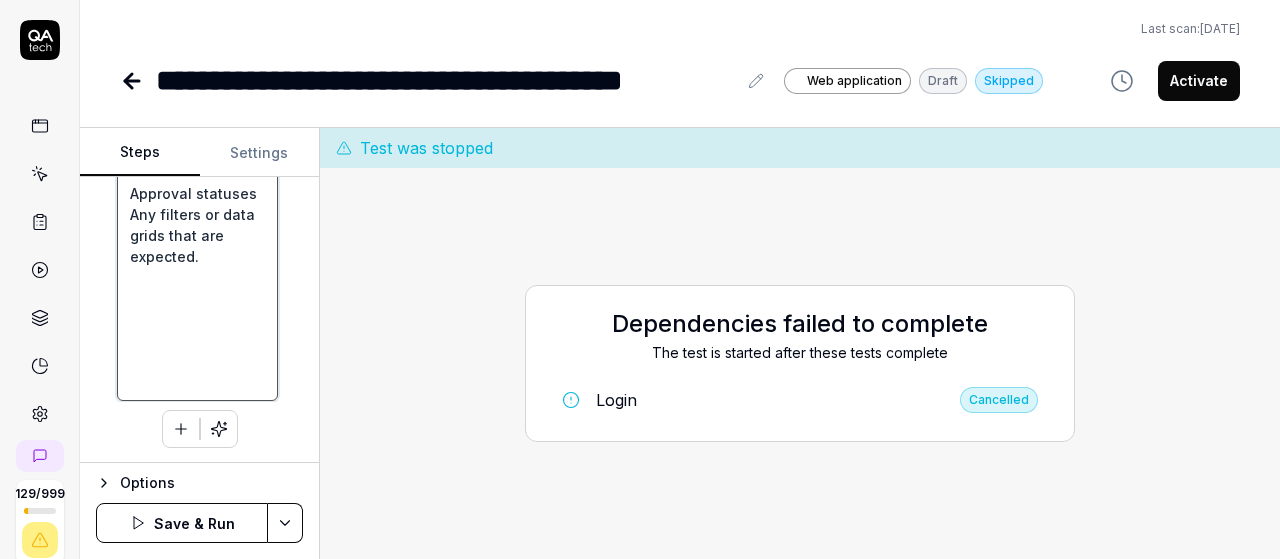 type on "Login with v6 Credentials
Launch the application (web/mobile depending on your environment).
Enter your v6 username and password.
Click Login.
Access the Navigation Menu (Hamburger Menu)
Locate the hamburger menu icon (≡) on the left side of the screen.
Click on it to expand the navigation panel.
Navigate to Schedule Optimizer
In the expanded menu, scroll down (if needed).
Click on “Schedule Optimizer” to open the module.
Select Leave Requests
Inside the Schedule Optimizer, find and click on “Leave Requests”.
This should display a submenu or additional screen options.
Select PTO Planner
Under Leave Requests, click on “PTO Planner”.
Verify PTO Planner Data
Ensure the PTO Planner screen loads successfully.
Confirm that data is visible, such as:
Employee names
Requested PTO dates
Approval statuses
Any filters or data grids that are expected." 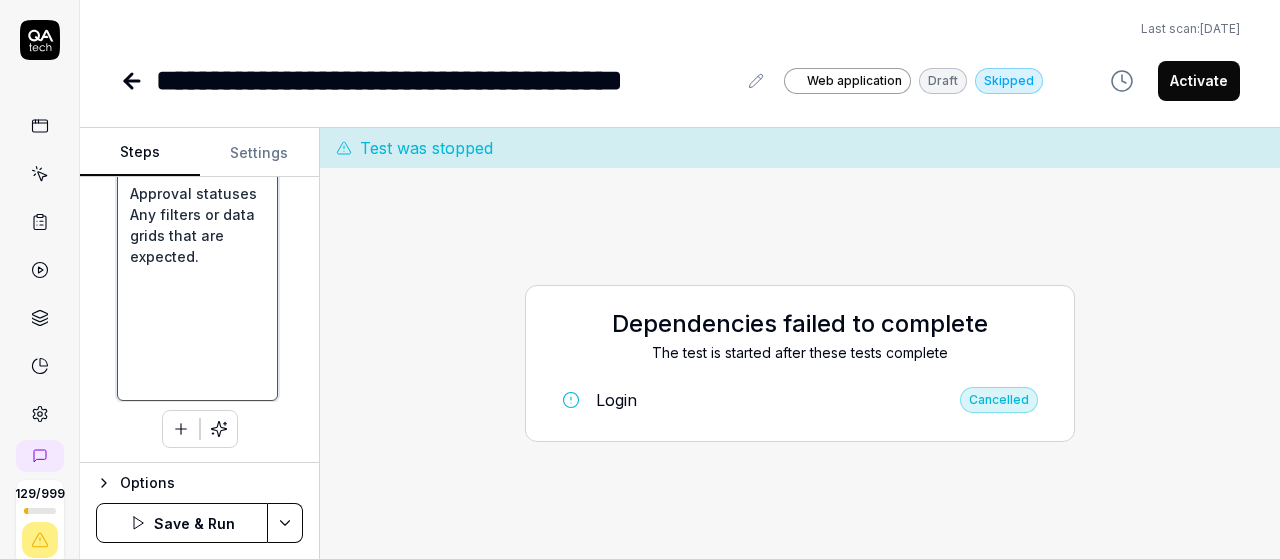 type on "*" 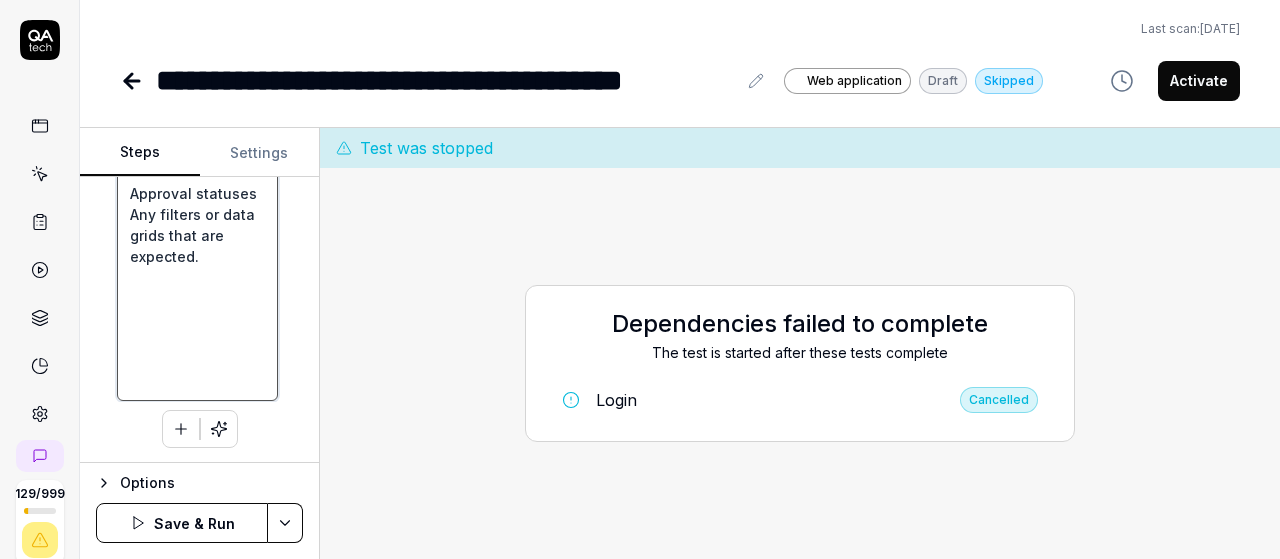 type on "Login with v6 Credentials
Launch the application (web/mobile depending on your environment).
Enter your v6 username and password.
Click Login.
Access the Navigation Menu (Hamburger Menu)
Locate the hamburger menu icon (≡) on the left side of the screen.
Click on it to expand the navigation panel.
Navigate to Schedule Optimizer
In the expanded menu, scroll down (if needed).
Click on “Schedule Optimizer” to open the module.
Select Leave Requests
Inside the Schedule Optimizer, find and click on “Leave Requests”.
This should display a submenu or additional screen options.
Select PTO Planner
Under Leave Requests, click on “PTO Planner”.
Verify PTO Planner Data
Ensure the PTO Planner screen loads successfully.
Confirm that data is visible, such as:
Employee names
Requested PTO dates
Approval statuses
Any filters or data grids that are expected." 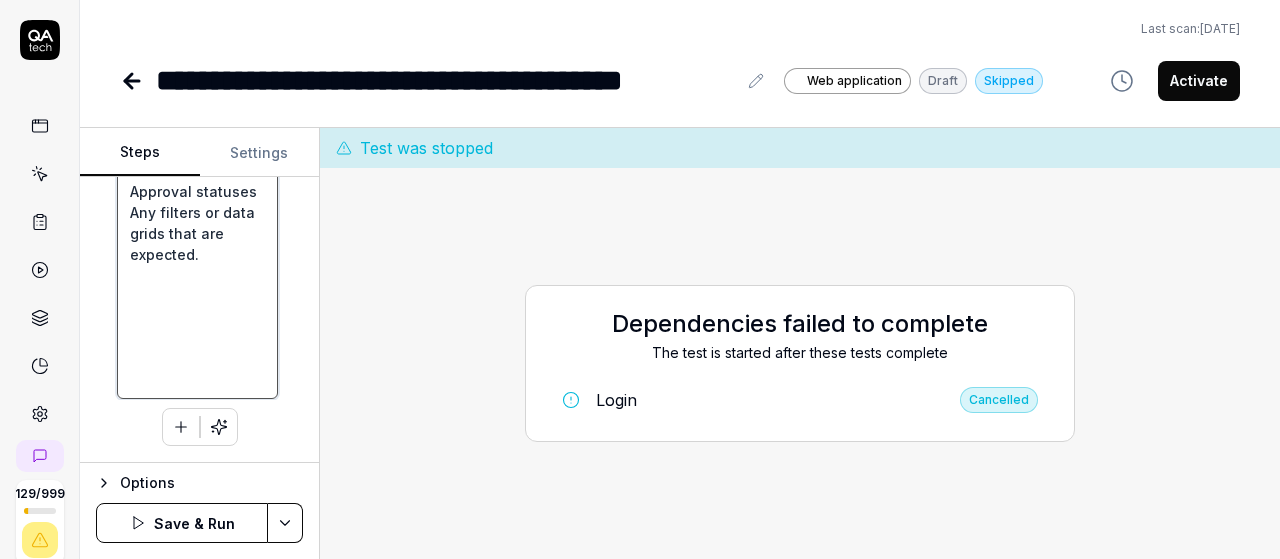 scroll, scrollTop: 3352, scrollLeft: 0, axis: vertical 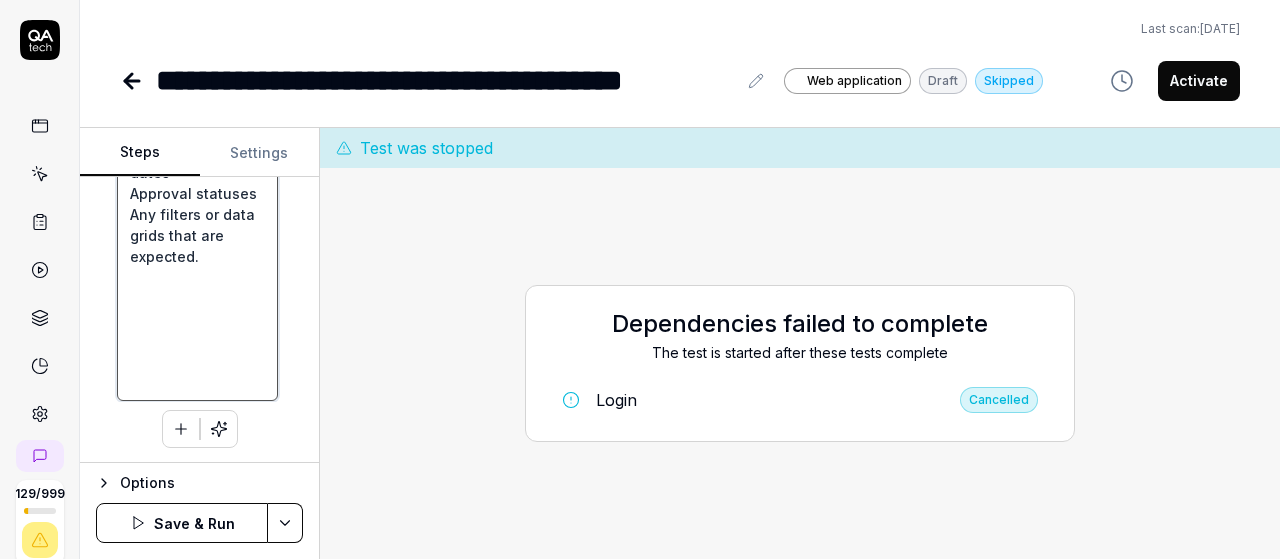 click on "Login with v6 Credentials
Launch the application (web/mobile depending on your environment).
Enter your v6 username and password.
Click Login.
Access the Navigation Menu (Hamburger Menu)
Locate the hamburger menu icon (≡) on the left side of the screen.
Click on it to expand the navigation panel.
Navigate to Schedule Optimizer
In the expanded menu, scroll down (if needed).
Click on “Schedule Optimizer” to open the module.
Select Leave Requests
Inside the Schedule Optimizer, find and click on “Leave Requests”.
This should display a submenu or additional screen options.
Select PTO Planner
Under Leave Requests, click on “PTO Planner”.
Verify PTO Planner Data
Ensure the PTO Planner screen loads successfully.
Confirm that data is visible, such as:
Employee names
Requested PTO dates
Approval statuses
Any filters or data grids that are expected." at bounding box center [197, -1256] 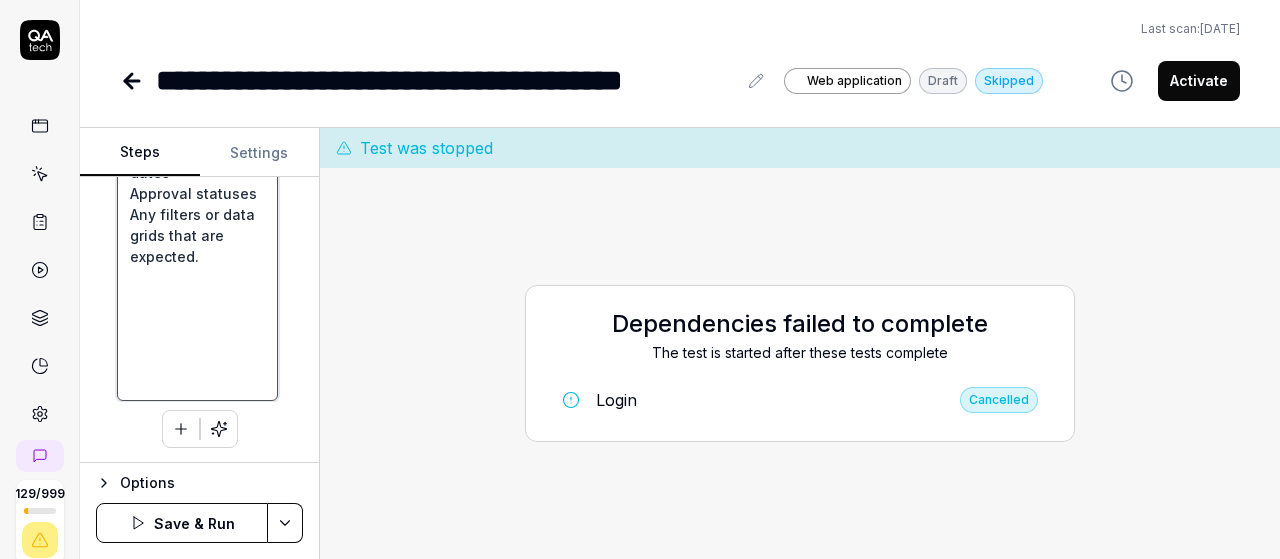 type on "*" 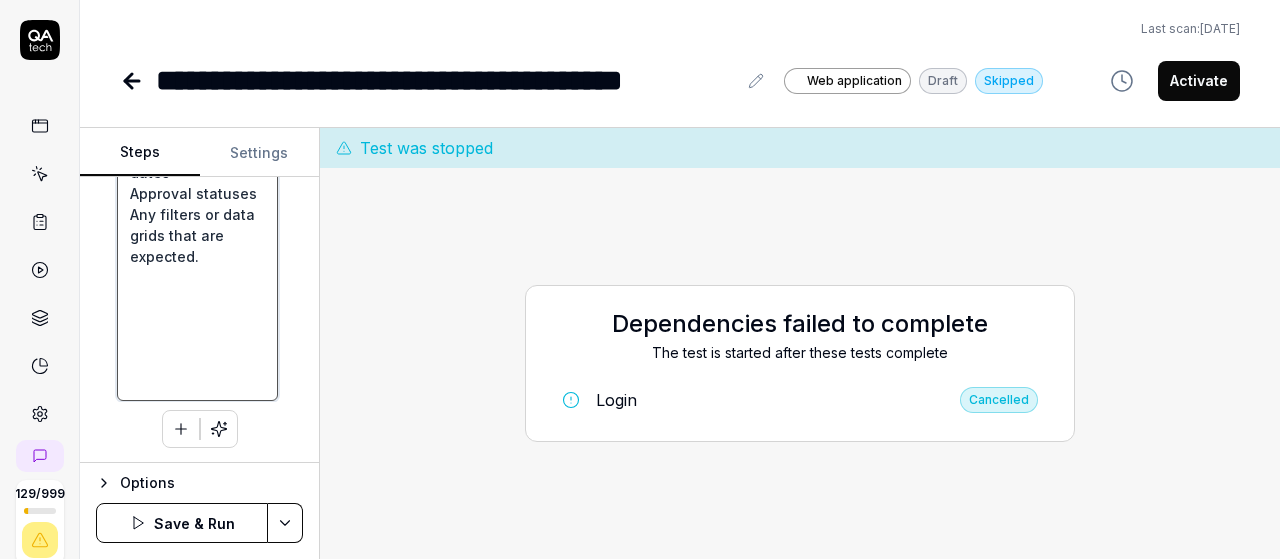 type on "Login with v6 Credentials
Launch the application (web/mobile depending on your environment).
Enter your v6 username and password.
Click Login.
Access the Navigation Menu (Hamburger Menu)
Locate the hamburger menu icon (≡) on the left side of the screen.
Click on it to expand the navigation panel.
Navigate to Schedule Optimizer
In the expanded menu, scroll down (if needed).
Click on “Schedule Optimizer” to open the module.
Select Leave Requests
Inside the Schedule Optimizer, find and click on “Leave Requests”.
This should display a submenu or additional screen options.
Select PTO Planner
Under Leave Requests, click on “PTO Planner”.
Verify PTO Planner Data
Ensure the PTO Planner screen loads successfully.
Confirm that data is visible, such as:
Employee names
Requested PTO dates
Approval statuses
Any filters or data grids that are expected." 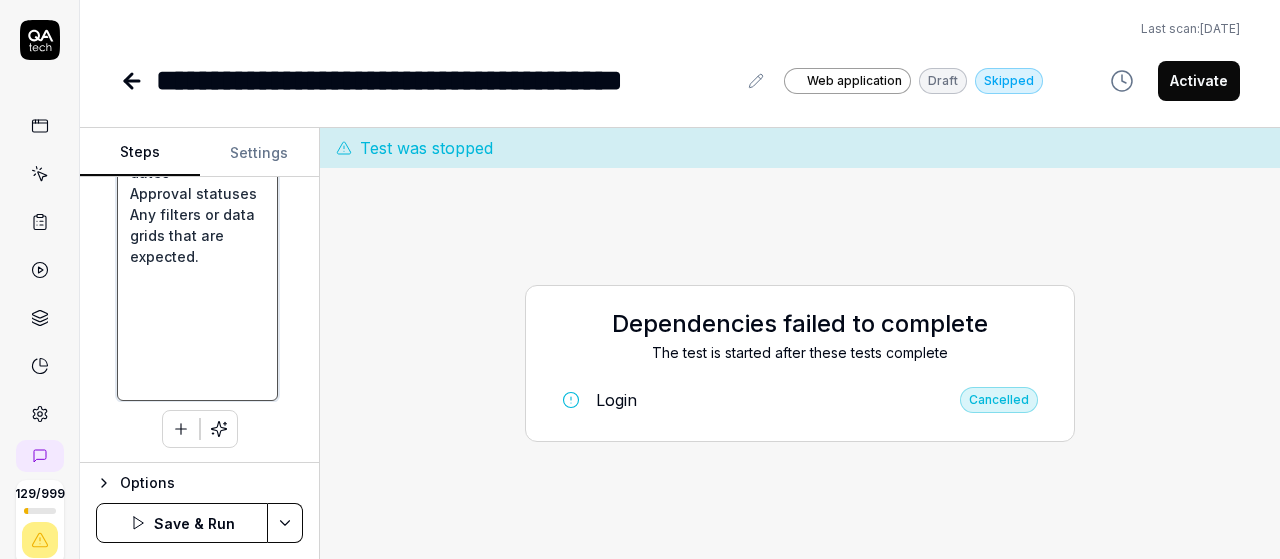 type on "*" 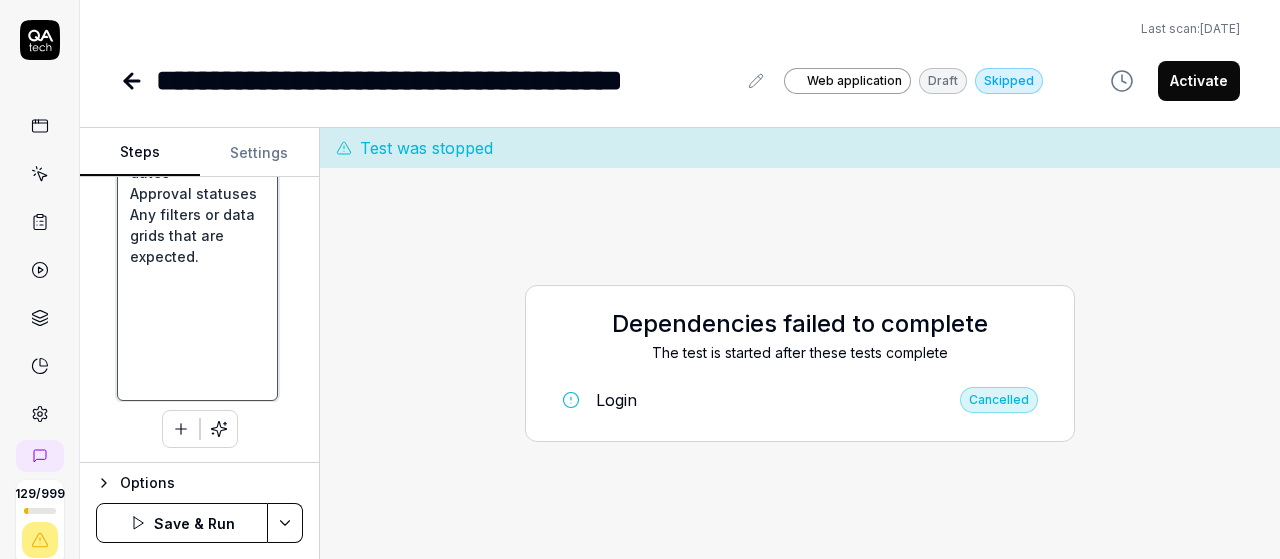 type on "Login with v6 Credentials
Launch the application (web/mobile depending on your environment).
Enter your v6 username and password.
Click Login.
Access the Navigation Menu (Hamburger Menu)
Locate the hamburger menu icon (≡) on the left side of the screen.
Click on it to expand the navigation panel.
Navigate to Schedule Optimizer
In the expanded menu, scroll down (if needed).
Click on “Schedule Optimizer” to open the module.
Select Leave Requests
Inside the Schedule Optimizer, find and click on “Leave Requests”.
This should display a submenu or additional screen options.
Select PTO Planner
Under Leave Requests, click on “PTO Planner”.
Verify PTO Planner Data
Ensure the PTO Planner screen loads successfully.
Confirm that data is visible, such as:
Employee names
Requested PTO dates
Approval statuses
Any filters or data grids that are expected." 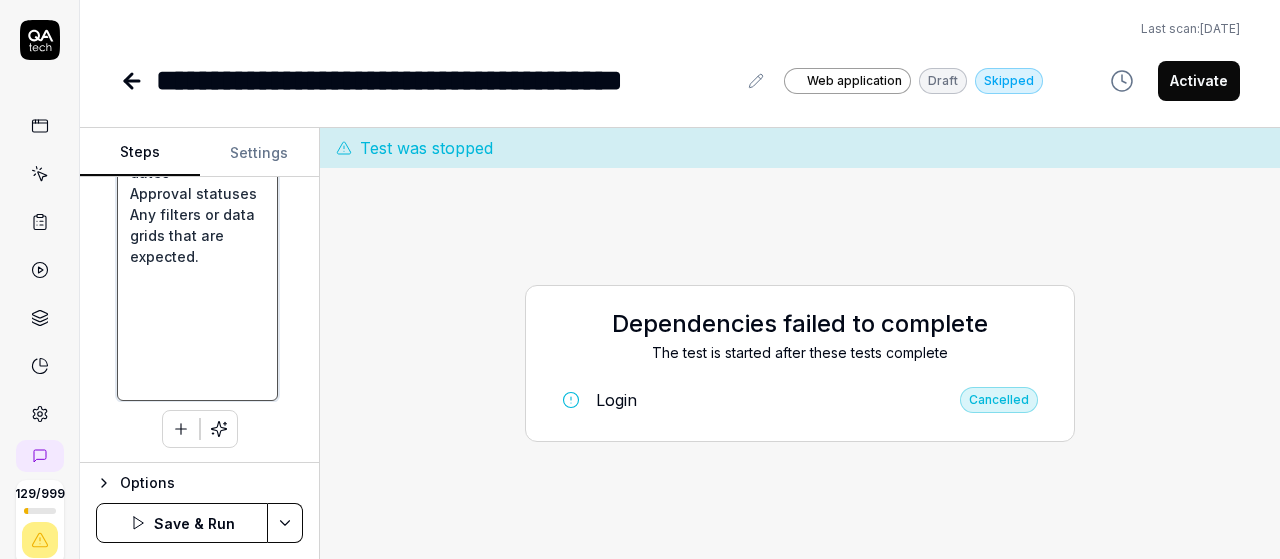 type on "*" 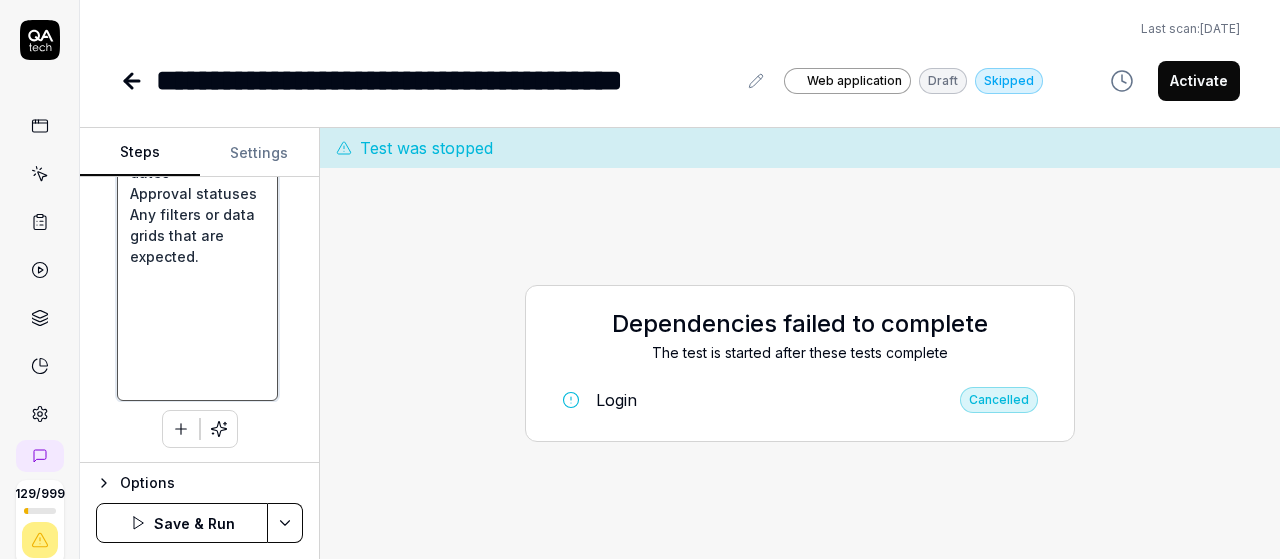 type on "Login with v6 Credentials
Launch the application (web/mobile depending on your environment).
Enter your v6 username and password.
Click Login.
Access the Navigation Menu (Hamburger Menu)
Locate the hamburger menu icon (≡) on the left side of the screen.
Click on it to expand the navigation panel.
Navigate to Schedule Optimizer
In the expanded menu, scroll down (if needed).
Click on “Schedule Optimizer” to open the module.
Select Leave Requests
Inside the Schedule Optimizer, find and click on “Leave Requests”.
This should display a submenu or additional screen options.
Select PTO Planner
Under Leave Requests, click on “PTO Planner”.
Verify PTO Planner Data
Ensure the PTO Planner screen loads successfully.
Confirm that data is visible, such as:
Employee names
Requested PTO dates
Approval statuses
Any filters or data grids that are expected." 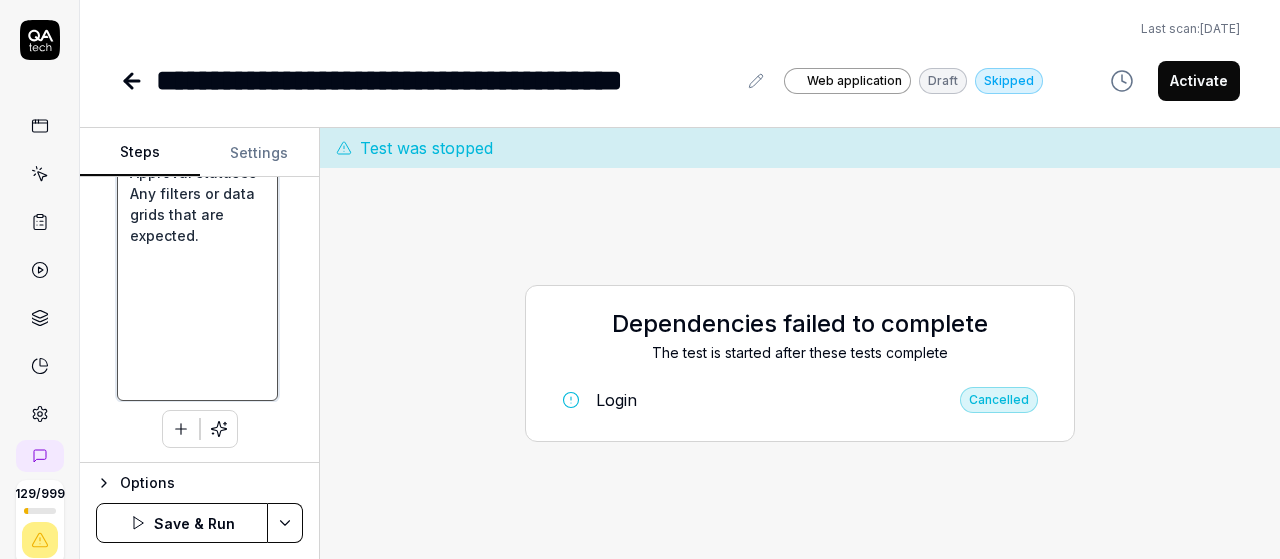 scroll, scrollTop: 3268, scrollLeft: 0, axis: vertical 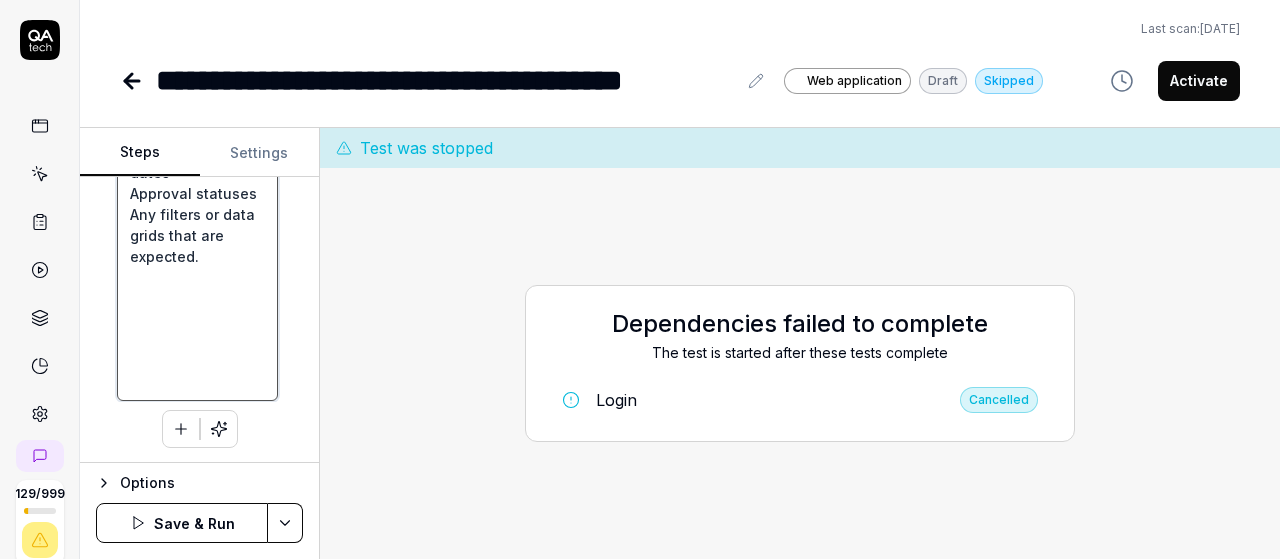 click on "Login with v6 Credentials
Launch the application (web/mobile depending on your environment).
Enter your v6 username and password.
Click Login.
Access the Navigation Menu (Hamburger Menu)
Locate the hamburger menu icon (≡) on the left side of the screen.
Click on it to expand the navigation panel.
Navigate to Schedule Optimizer
In the expanded menu, scroll down (if needed).
Click on “Schedule Optimizer” to open the module.
Select Leave Requests
Inside the Schedule Optimizer, find and click on “Leave Requests”.
This should display a submenu or additional screen options.
Select PTO Planner
Under Leave Requests, click on “PTO Planner”.
Verify PTO Planner Data
Ensure the PTO Planner screen loads successfully.
Confirm that data is visible, such as:
Employee names
Requested PTO dates
Approval statuses
Any filters or data grids that are expected." at bounding box center [197, -1214] 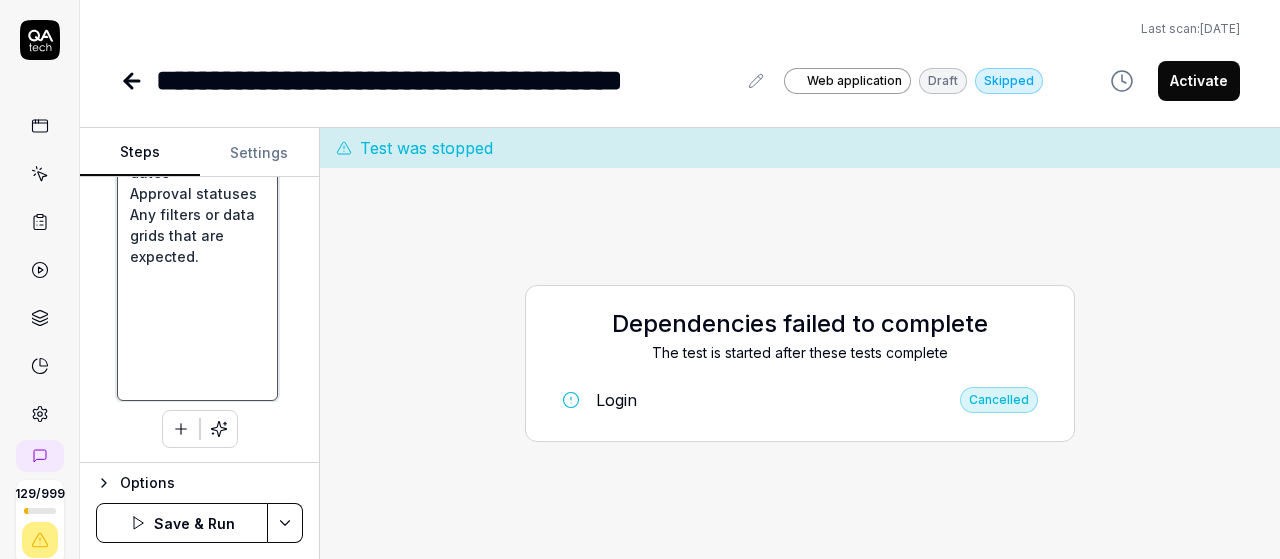 type on "*" 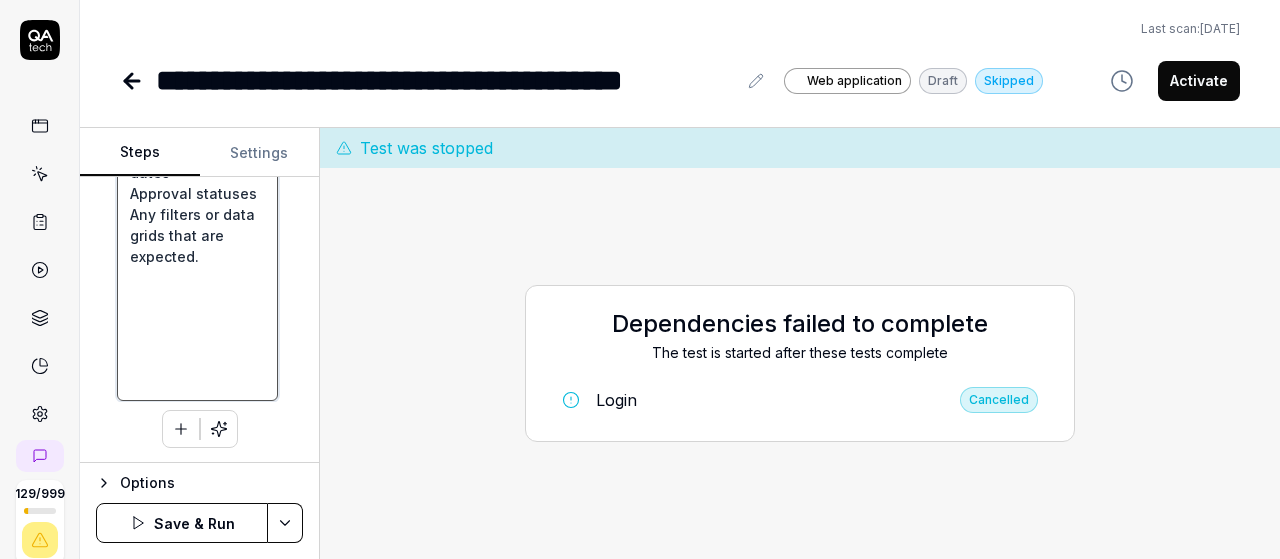 type on "Login with v6 Credentials
Launch the application (web/mobile depending on your environment).
Enter your v6 username and password.
Click Login.
Access the Navigation Menu (Hamburger Menu)
Locate the hamburger menu icon (≡) on the left side of the screen.
Click on it to expand the navigation panel.
Navigate to Schedule Optimizer
In the expanded menu, scroll down (if needed).
Click on “Schedule Optimizer” to open the module.
Select Leave Requests
Inside the Schedule Optimizer, find and click on “Leave Requests”.
This should display a submenu or additional screen options.
Select PTO Planner
Under Leave Requests, click on “PTO Planner”.
Verify PTO Planner Data
Ensure the PTO Planner screen loads successfully.
Confirm that data is visible, such as:
Employee names
Requested PTO dates
Approval statuses
Any filters or data grids that are expected." 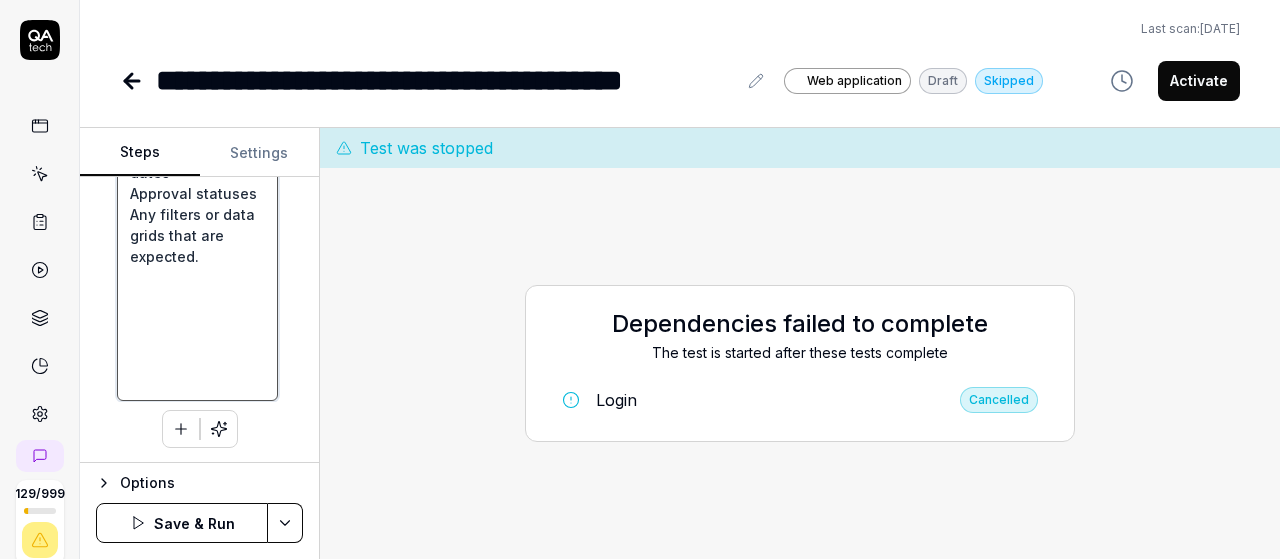 type on "*" 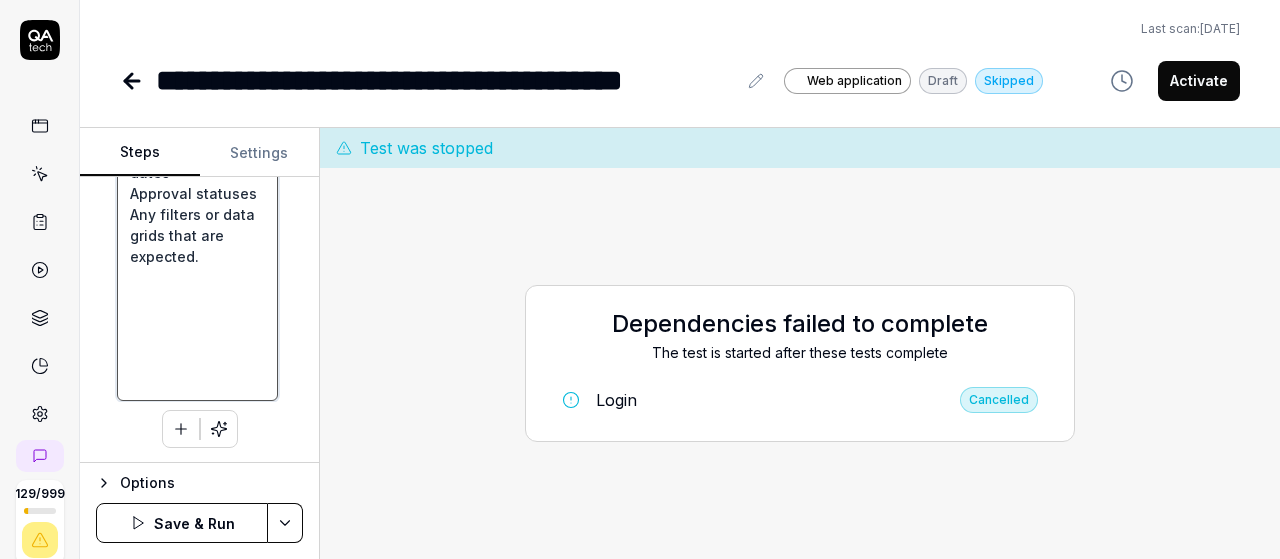 type on "Login with v6 Credentials
Launch the application (web/mobile depending on your environment).
Enter your v6 username and password.
Click Login.
Access the Navigation Menu (Hamburger Menu)
Locate the hamburger menu icon (≡) on the left side of the screen.
Click on it to expand the navigation panel.
Navigate to Schedule Optimizer
In the expanded menu, scroll down (if needed).
Click on “Schedule Optimizer” to open the module.
Select Leave Requests
Inside the Schedule Optimizer, find and click on “Leave Requests”.
This should display a submenu or additional screen options.
Select PTO Planner
Under Leave Requests, click on “PTO Planner”.
Verify PTO Planner Data
Ensure the PTO Planner screen loads successfully.
Confirm that data is visible, such as:
Employee names
Requested PTO dates
Approval statuses
Any filters or data grids that are expected." 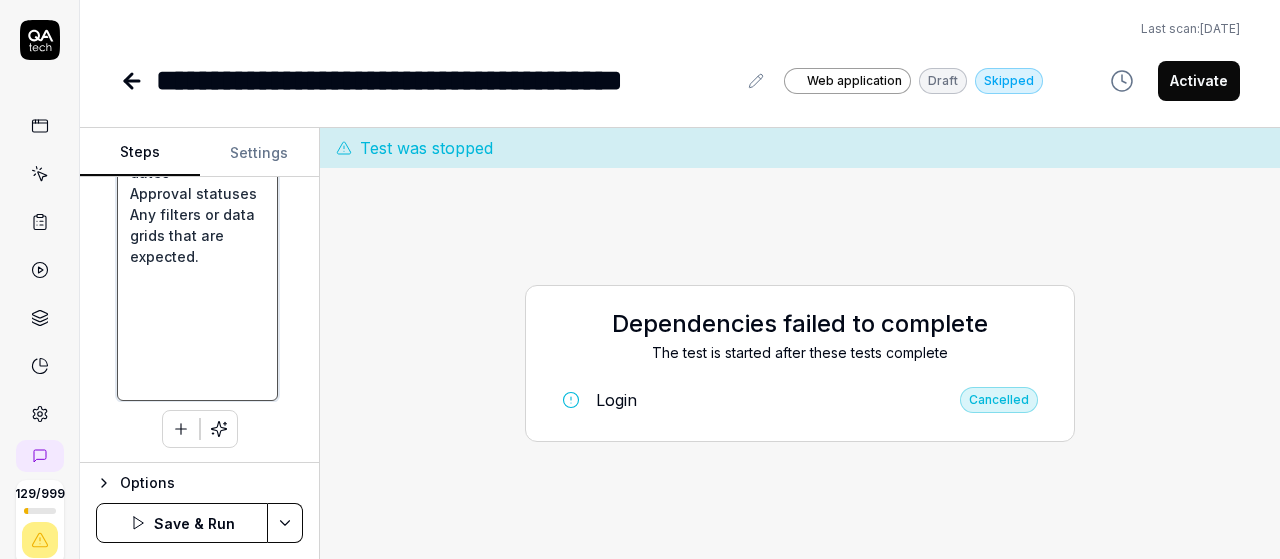 type on "*" 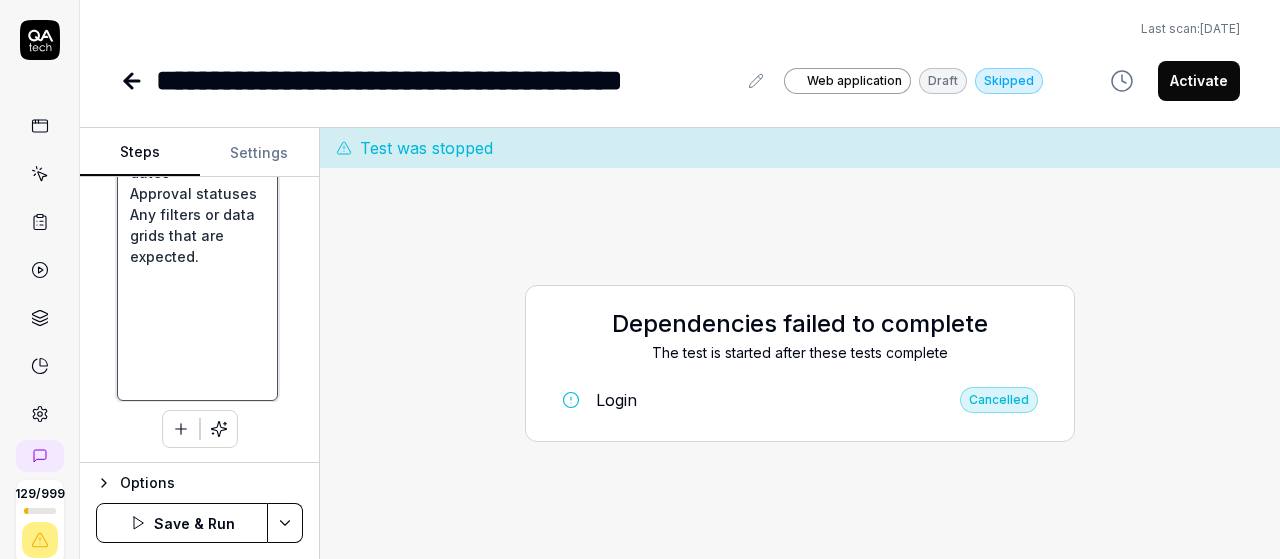 type on "Login with v6 Credentials
Launch the application (web/mobile depending on your environment).
Enter your v6 username and password.
Click Login.
Access the Navigation Menu (Hamburger Menu)
Locate the hamburger menu icon (≡) on the left side of the screen.
Click on it to expand the navigation panel.
Navigate to Schedule Optimizer
In the expanded menu, scroll down (if needed).
Click on “Schedule Optimizer” to open the module.
Select Leave Requests
Inside the Schedule Optimizer, find and click on “Leave Requests”.
This should display a submenu or additional screen options.
Select PTO Planner
Under Leave Requests, click on “PTO Planner”.
Verify PTO Planner Data
Ensure the PTO Planner screen loads successfully.
Confirm that data is visible, such as:
Employee names
Requested PTO dates
Approval statuses
Any filters or data grids that are expected." 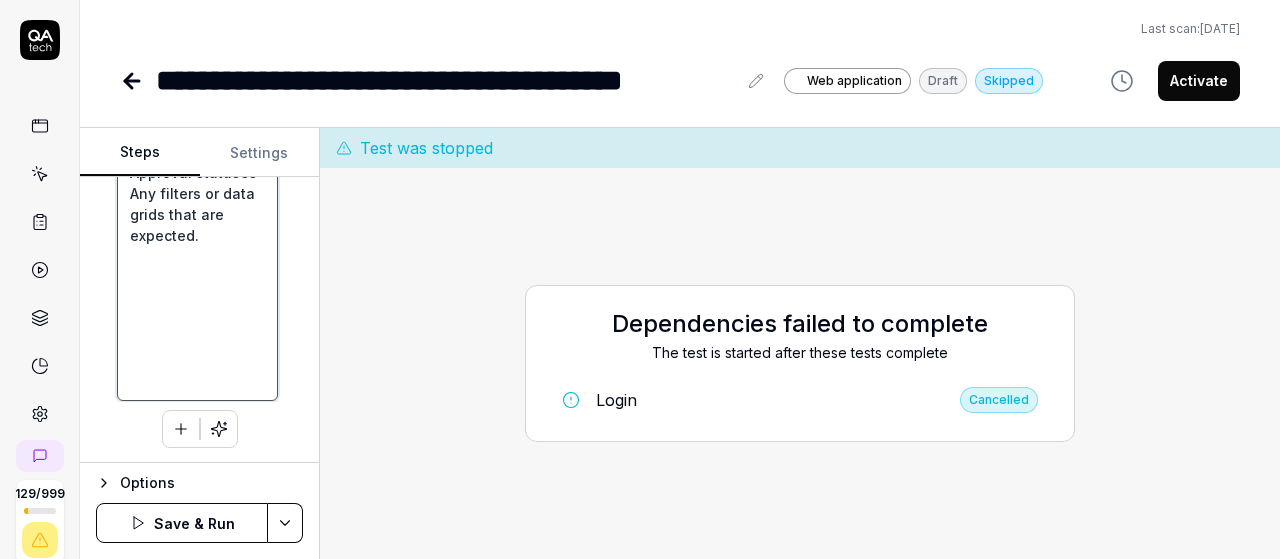 scroll, scrollTop: 3184, scrollLeft: 0, axis: vertical 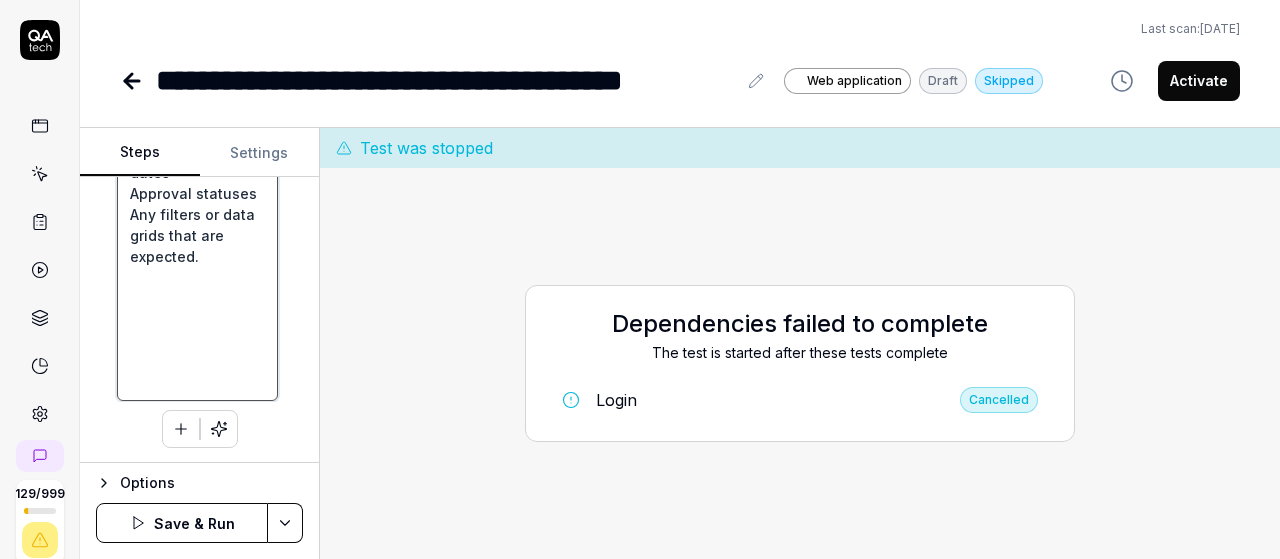 click on "Login with v6 Credentials
Launch the application (web/mobile depending on your environment).
Enter your v6 username and password.
Click Login.
Access the Navigation Menu (Hamburger Menu)
Locate the hamburger menu icon (≡) on the left side of the screen.
Click on it to expand the navigation panel.
Navigate to Schedule Optimizer
In the expanded menu, scroll down (if needed).
Click on “Schedule Optimizer” to open the module.
Select Leave Requests
Inside the Schedule Optimizer, find and click on “Leave Requests”.
This should display a submenu or additional screen options.
Select PTO Planner
Under Leave Requests, click on “PTO Planner”.
Verify PTO Planner Data
Ensure the PTO Planner screen loads successfully.
Confirm that data is visible, such as:
Employee names
Requested PTO dates
Approval statuses
Any filters or data grids that are expected." at bounding box center [197, -1172] 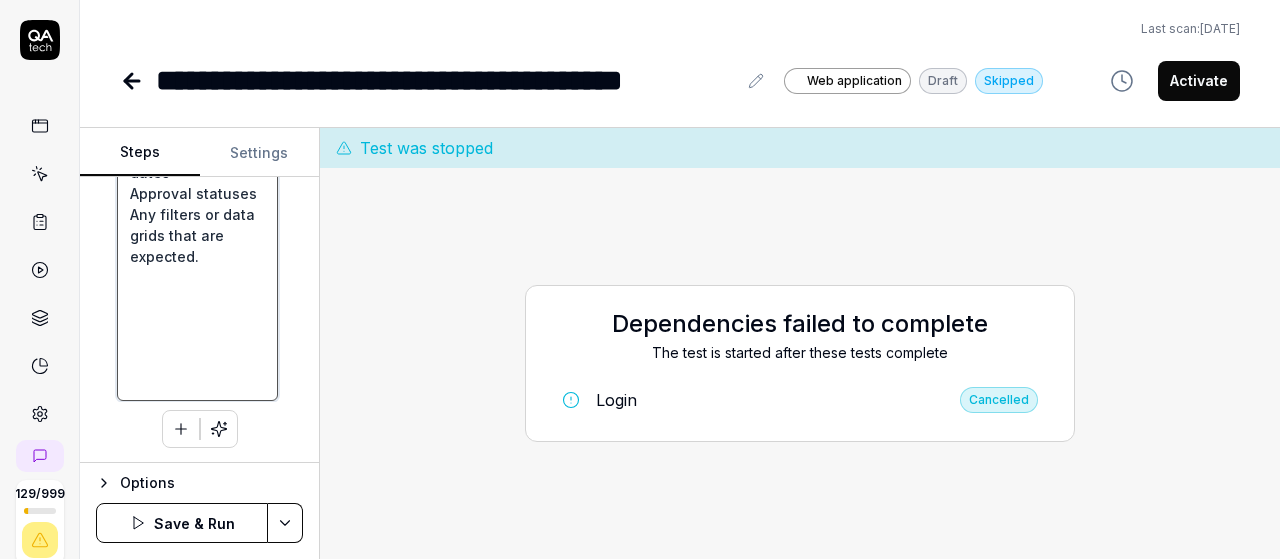 type on "*" 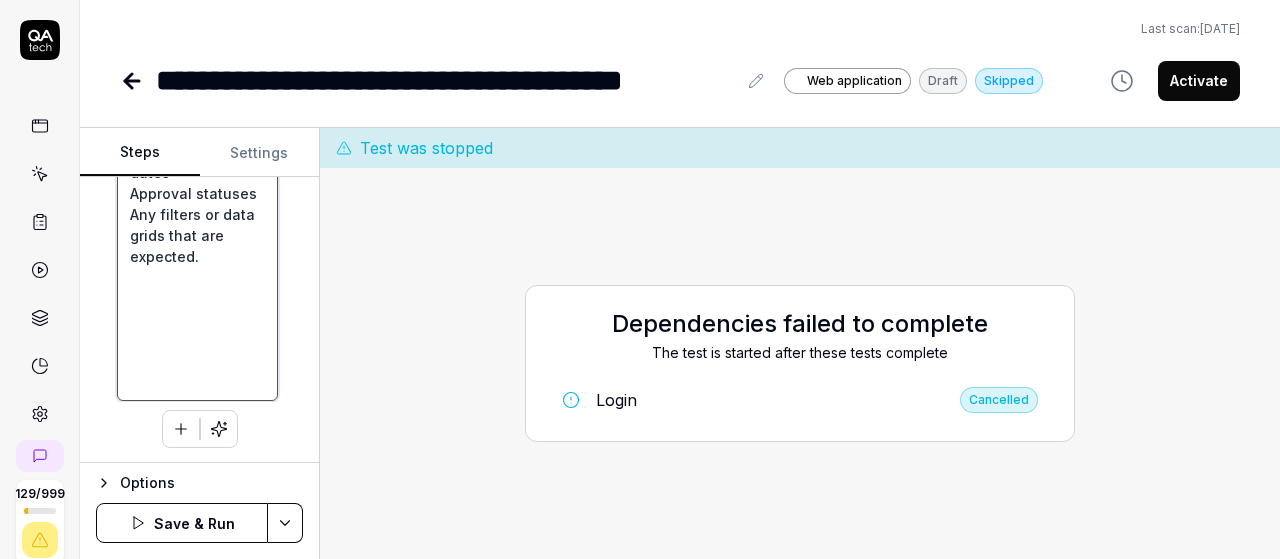 type on "Login with v6 Credentials
Launch the application (web/mobile depending on your environment).
Enter your v6 username and password.
Click Login.
Access the Navigation Menu (Hamburger Menu)
Locate the hamburger menu icon (≡) on the left side of the screen.
Click on it to expand the navigation panel.
Navigate to Schedule Optimizer
In the expanded menu, scroll down (if needed).
Click on “Schedule Optimizer” to open the module.
Select Leave Requests
Inside the Schedule Optimizer, find and click on “Leave Requests”.
This should display a submenu or additional screen options.
Select PTO Planner
Under Leave Requests, click on “PTO Planner”.
Verify PTO Planner Data
Ensure the PTO Planner screen loads successfully.
Confirm that data is visible, such as:
Employee names
Requested PTO dates
Approval statuses
Any filters or data grids that are expected." 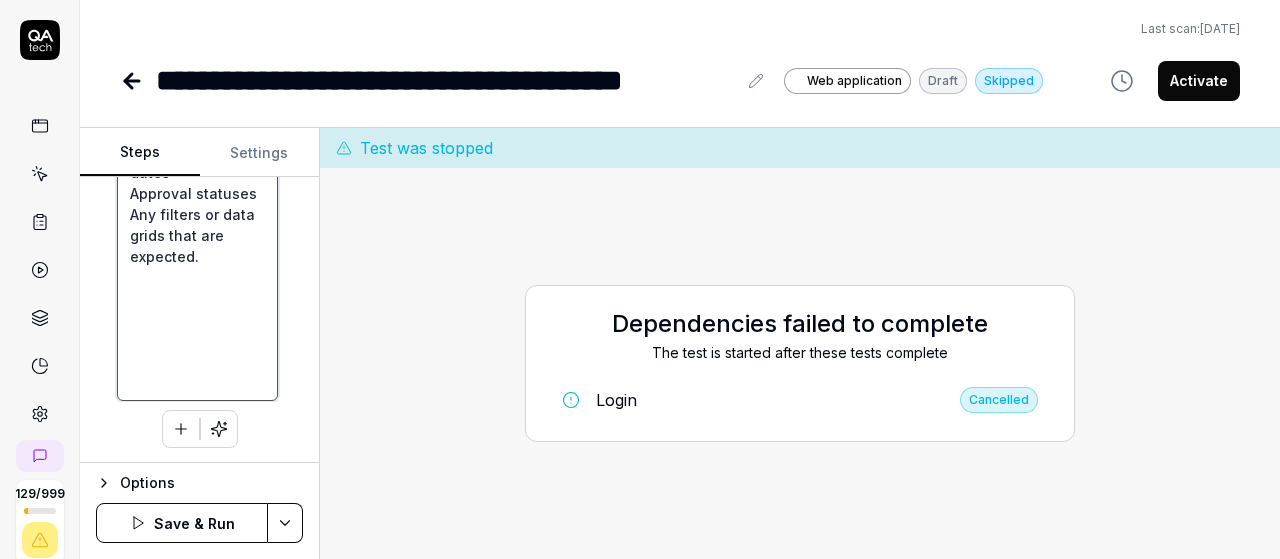 type on "*" 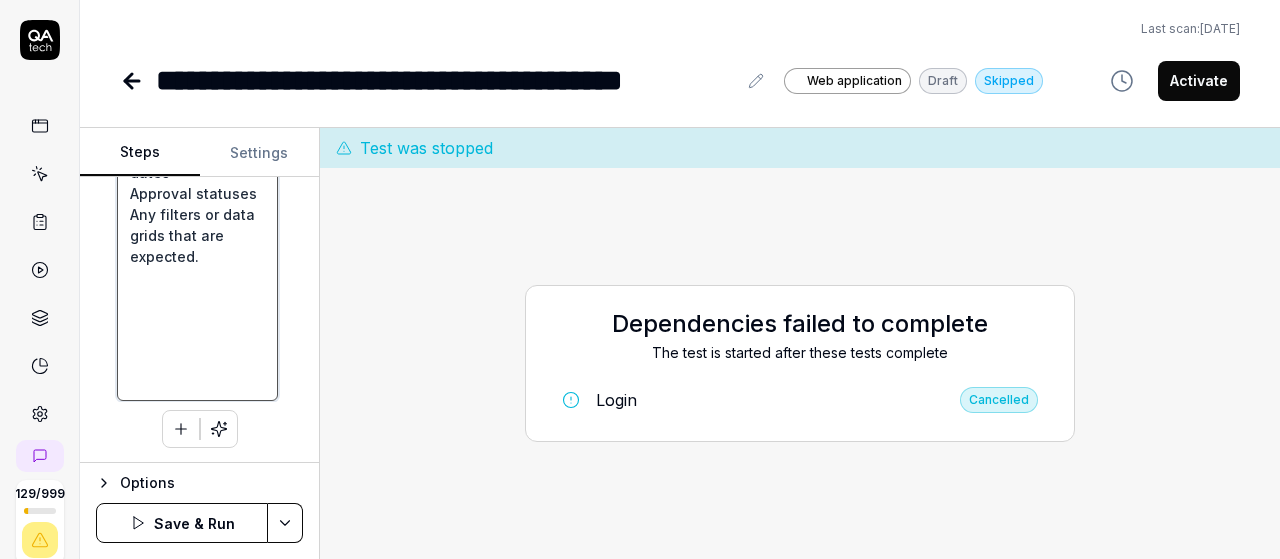 type on "Login with v6 Credentials
Launch the application (web/mobile depending on your environment).
Enter your v6 username and password.
Click Login.
Access the Navigation Menu (Hamburger Menu)
Locate the hamburger menu icon (≡) on the left side of the screen.
Click on it to expand the navigation panel.
Navigate to Schedule Optimizer
In the expanded menu, scroll down (if needed).
Click on “Schedule Optimizer” to open the module.
Select Leave Requests
Inside the Schedule Optimizer, find and click on “Leave Requests”.
This should display a submenu or additional screen options.
Select PTO Planner
Under Leave Requests, click on “PTO Planner”.
Verify PTO Planner Data
Ensure the PTO Planner screen loads successfully.
Confirm that data is visible, such as:
Employee names
Requested PTO dates
Approval statuses
Any filters or data grids that are expected." 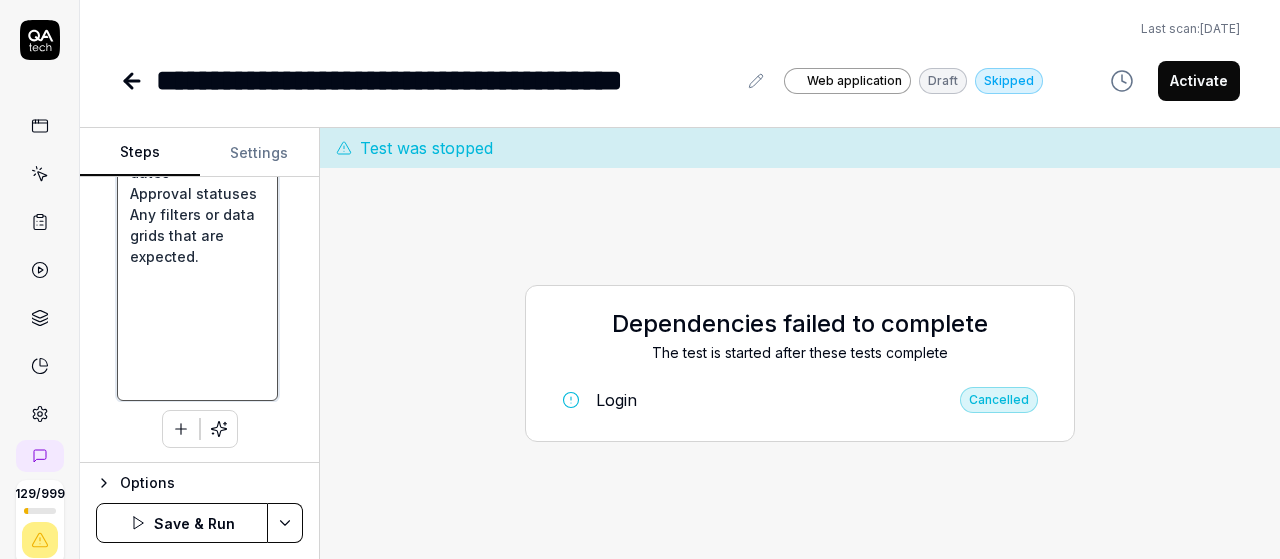type on "*" 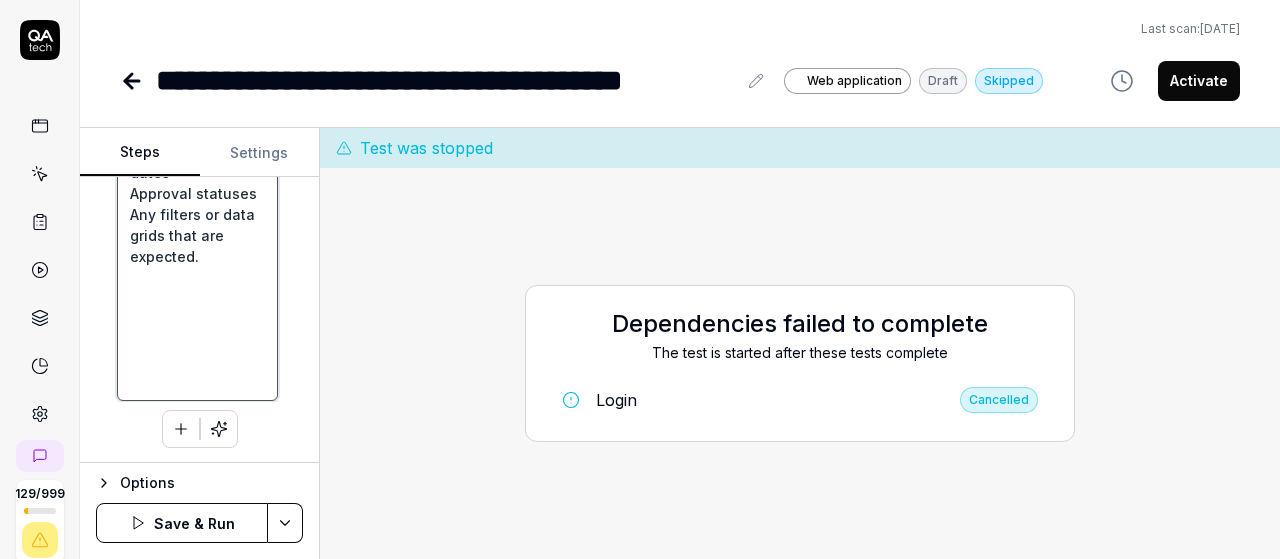 type on "Login with v6 Credentials
Launch the application (web/mobile depending on your environment).
Enter your v6 username and password.
Click Login.
Access the Navigation Menu (Hamburger Menu)
Locate the hamburger menu icon (≡) on the left side of the screen.
Click on it to expand the navigation panel.
Navigate to Schedule Optimizer
In the expanded menu, scroll down (if needed).
Click on “Schedule Optimizer” to open the module.
Select Leave Requests
Inside the Schedule Optimizer, find and click on “Leave Requests”.
This should display a submenu or additional screen options.
Select PTO Planner
Under Leave Requests, click on “PTO Planner”.
Verify PTO Planner Data
Ensure the PTO Planner screen loads successfully.
Confirm that data is visible, such as:
Employee names
Requested PTO dates
Approval statuses
Any filters or data grids that are expected." 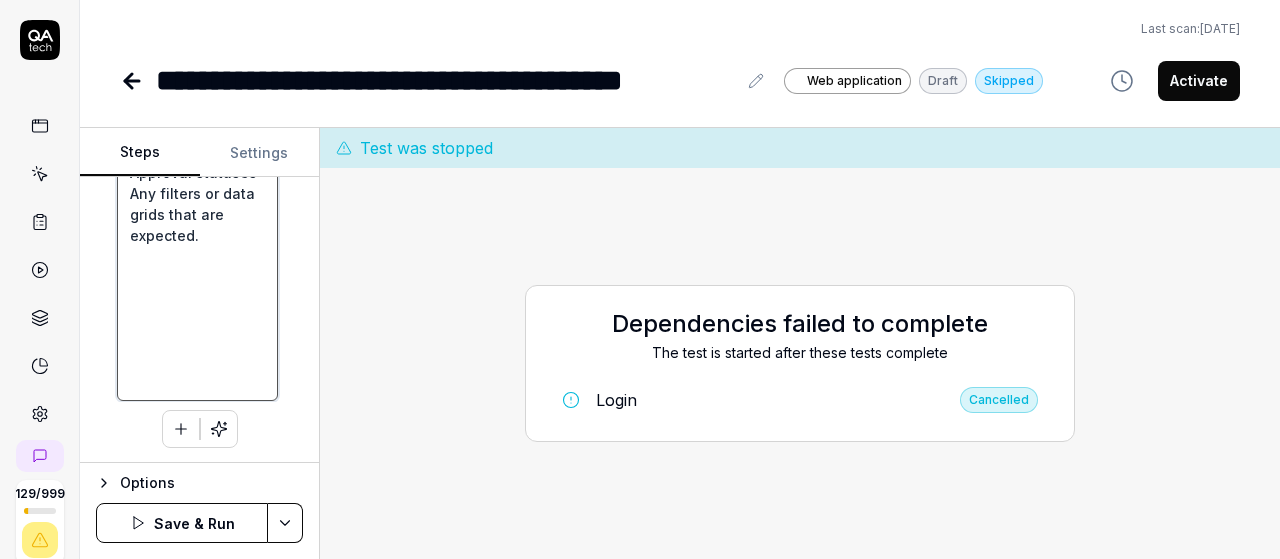 scroll, scrollTop: 3100, scrollLeft: 0, axis: vertical 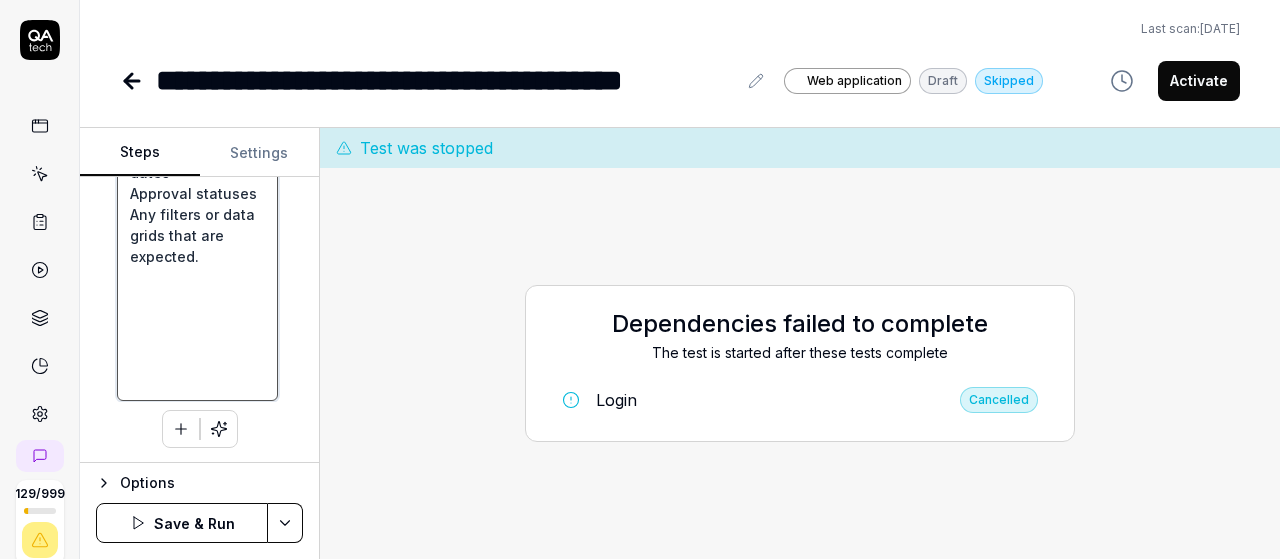 click on "Login with v6 Credentials
Launch the application (web/mobile depending on your environment).
Enter your v6 username and password.
Click Login.
Access the Navigation Menu (Hamburger Menu)
Locate the hamburger menu icon (≡) on the left side of the screen.
Click on it to expand the navigation panel.
Navigate to Schedule Optimizer
In the expanded menu, scroll down (if needed).
Click on “Schedule Optimizer” to open the module.
Select Leave Requests
Inside the Schedule Optimizer, find and click on “Leave Requests”.
This should display a submenu or additional screen options.
Select PTO Planner
Under Leave Requests, click on “PTO Planner”.
Verify PTO Planner Data
Ensure the PTO Planner screen loads successfully.
Confirm that data is visible, such as:
Employee names
Requested PTO dates
Approval statuses
Any filters or data grids that are expected." at bounding box center (197, -1130) 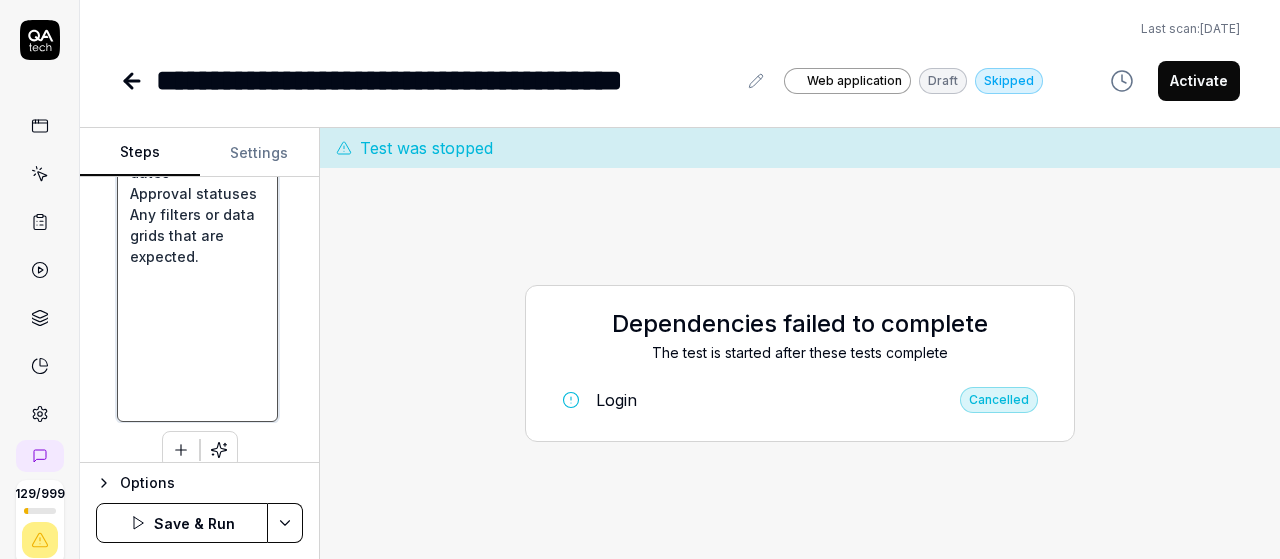 type on "*" 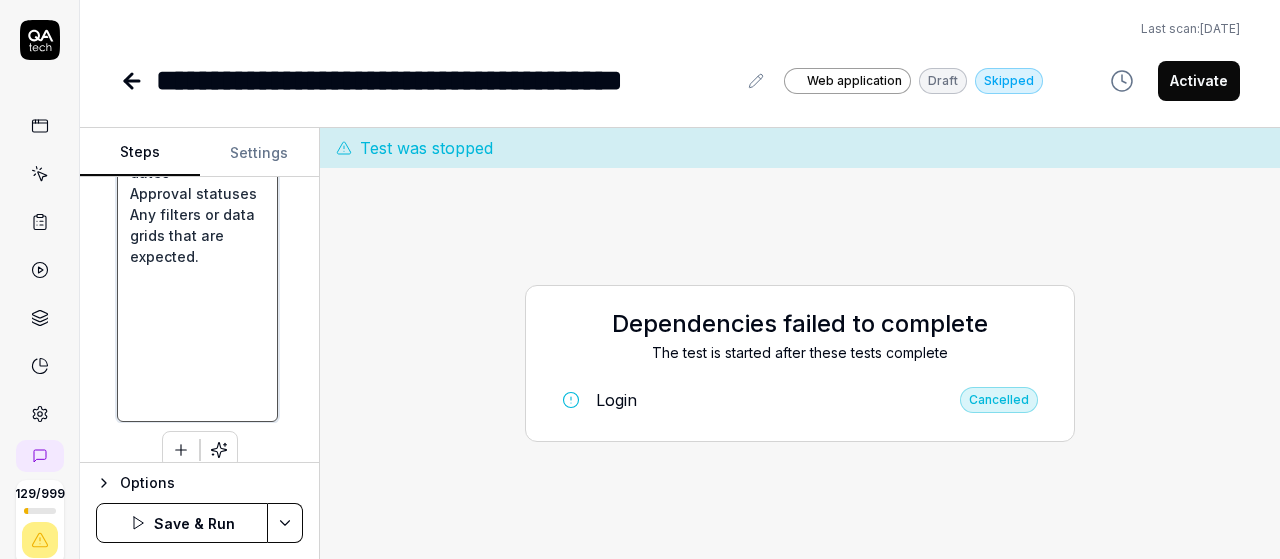 type on "Login with v6 Credentials
Launch the application (web/mobile depending on your environment).
Enter your v6 username and password.
Click Login.
Access the Navigation Menu (Hamburger Menu)
Locate the hamburger menu icon (≡) on the left side of the screen.
Click on it to expand the navigation panel.
Navigate to Schedule Optimizer
In the expanded menu, scroll down (if needed).
Click on “Schedule Optimizer” to open the module.
Select Leave Requests
Inside the Schedule Optimizer, find and click on “Leave Requests”.
This should display a submenu or additional screen options.
Select PTO Planner
Under Leave Requests, click on “PTO Planner”.
Verify PTO Planner Data
Ensure the PTO Planner screen loads successfully.
Confirm that data is visible, such as:
Employee names
Requested PTO dates
Approval statuses
Any filters or data grids that are expected." 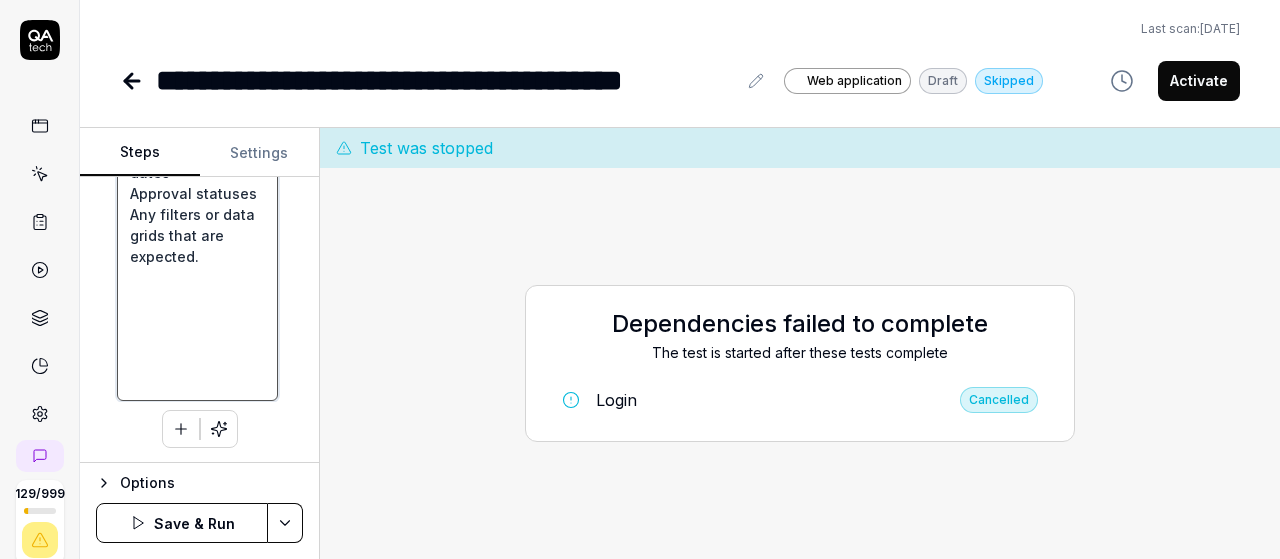 type on "*" 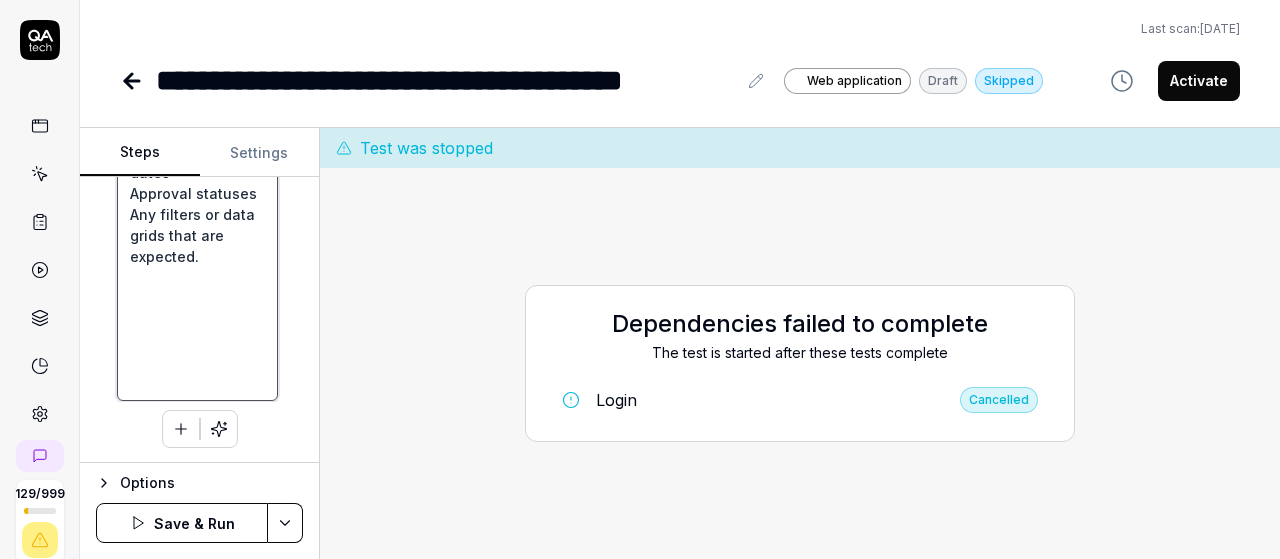 type on "Login with v6 Credentials
Launch the application (web/mobile depending on your environment).
Enter your v6 username and password.
Click Login.
Access the Navigation Menu (Hamburger Menu)
Locate the hamburger menu icon (≡) on the left side of the screen.
Click on it to expand the navigation panel.
Navigate to Schedule Optimizer
In the expanded menu, scroll down (if needed).
Click on “Schedule Optimizer” to open the module.
Select Leave Requests
Inside the Schedule Optimizer, find and click on “Leave Requests”.
This should display a submenu or additional screen options.
Select PTO Planner
Under Leave Requests, click on “PTO Planner”.
Verify PTO Planner Data
Ensure the PTO Planner screen loads successfully.
Confirm that data is visible, such as:
Employee names
Requested PTO dates
Approval statuses
Any filters or data grids that are expected." 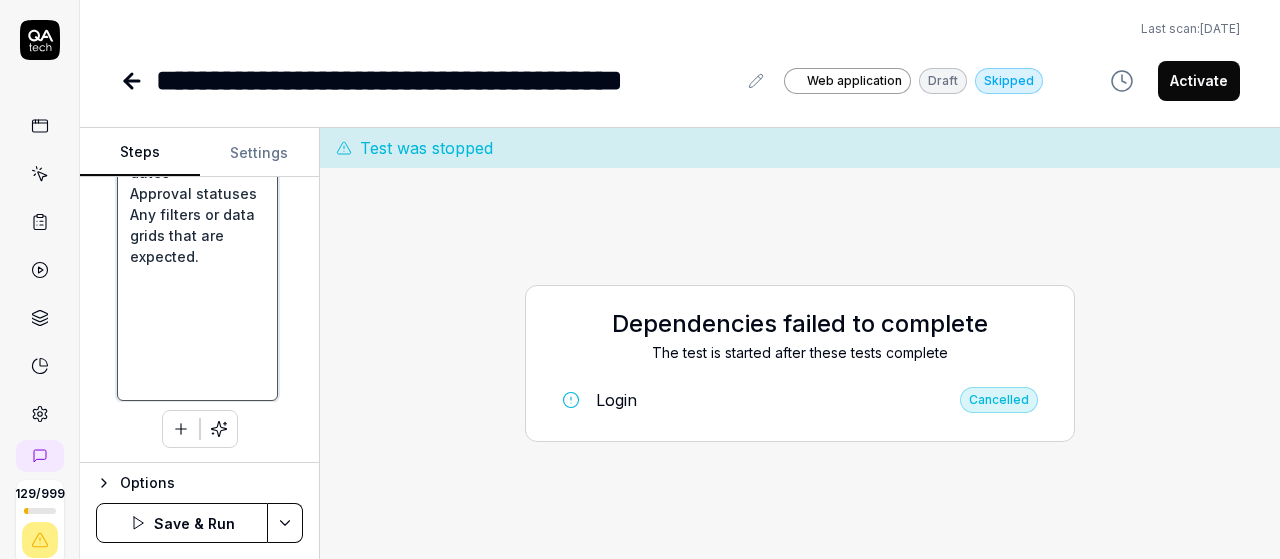 type on "*" 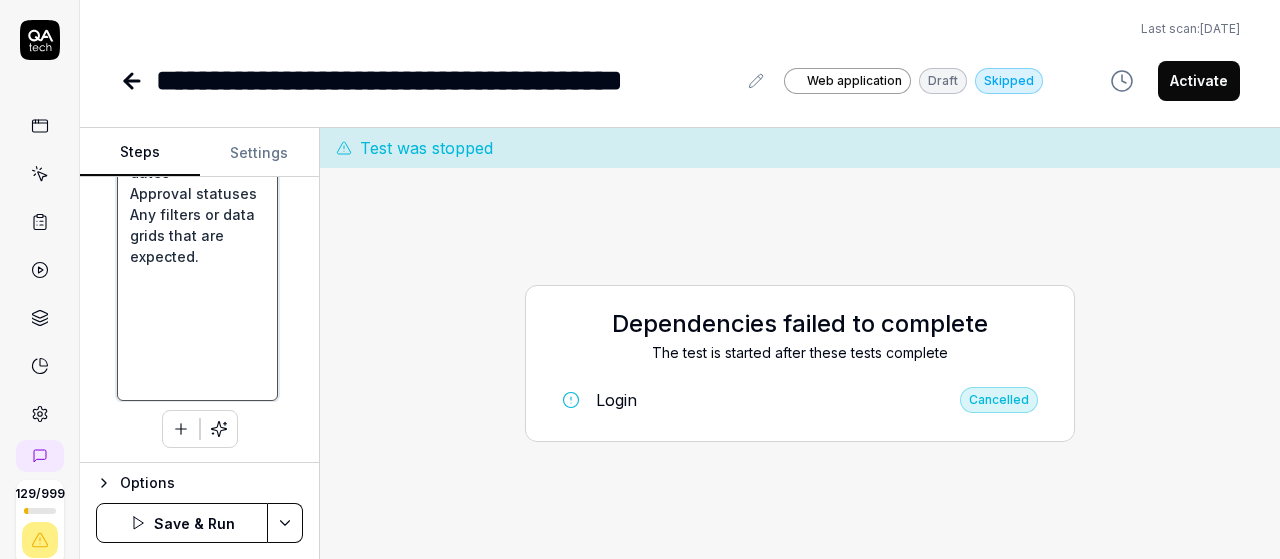 type on "Login with v6 Credentials
Launch the application (web/mobile depending on your environment).
Enter your v6 username and password.
Click Login.
Access the Navigation Menu (Hamburger Menu)
Locate the hamburger menu icon (≡) on the left side of the screen.
Click on it to expand the navigation panel.
Navigate to Schedule Optimizer
In the expanded menu, scroll down (if needed).
Click on “Schedule Optimizer” to open the module.
Select Leave Requests
Inside the Schedule Optimizer, find and click on “Leave Requests”.
This should display a submenu or additional screen options.
Select PTO Planner
Under Leave Requests, click on “PTO Planner”.
Verify PTO Planner Data
Ensure the PTO Planner screen loads successfully.
Confirm that data is visible, such as:
Employee names
Requested PTO dates
Approval statuses
Any filters or data grids that are expected." 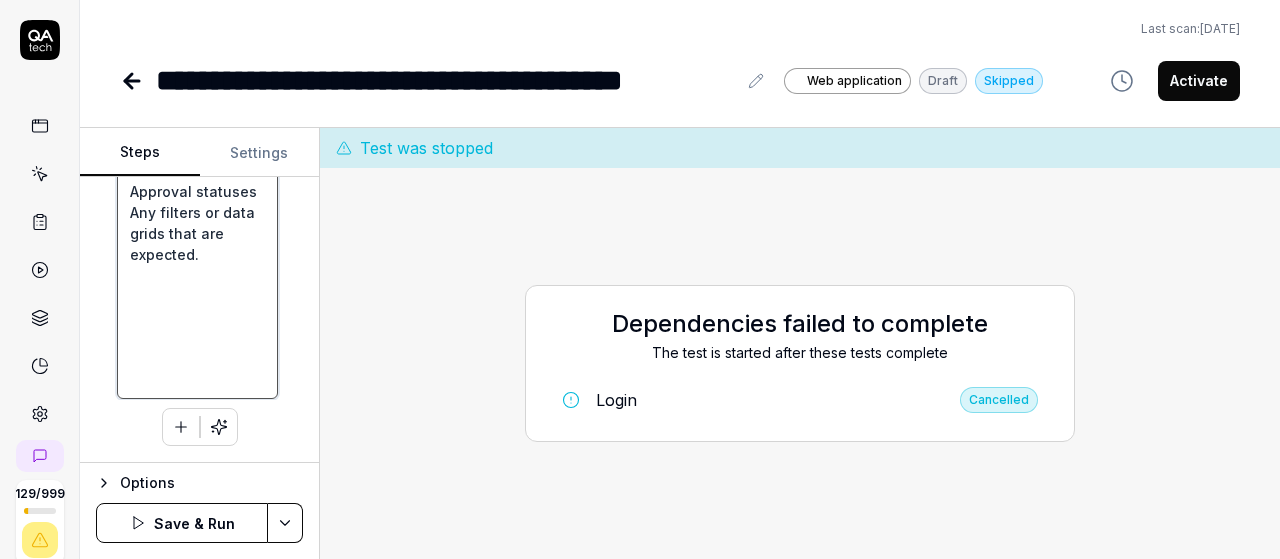 scroll, scrollTop: 3016, scrollLeft: 0, axis: vertical 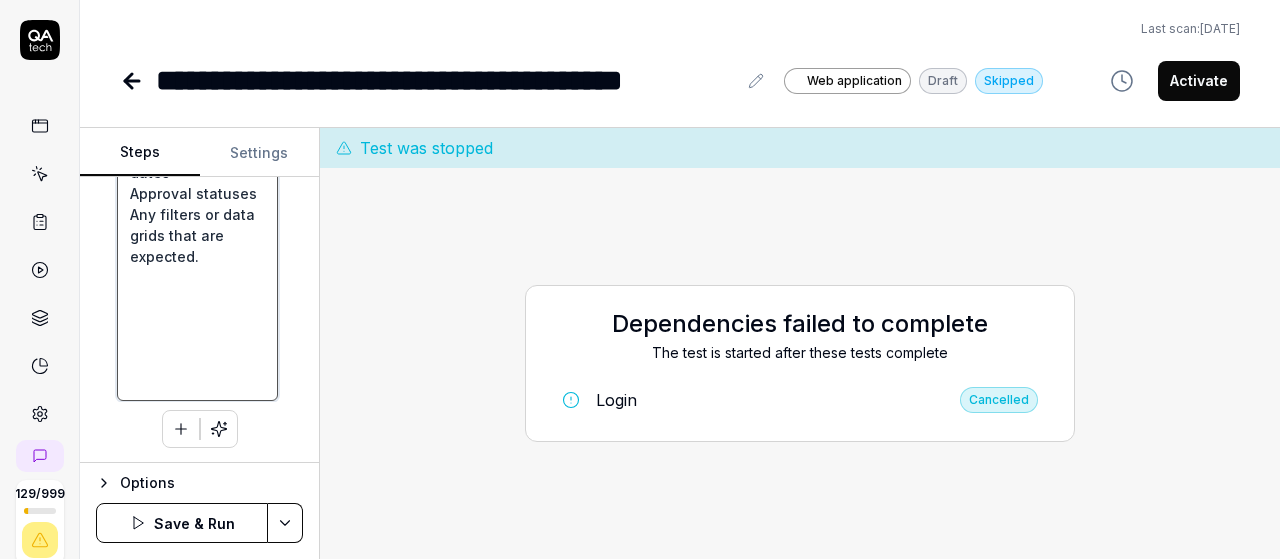 click on "Login with v6 Credentials
Launch the application (web/mobile depending on your environment).
Enter your v6 username and password.
Click Login.
Access the Navigation Menu (Hamburger Menu)
Locate the hamburger menu icon (≡) on the left side of the screen.
Click on it to expand the navigation panel.
Navigate to Schedule Optimizer
In the expanded menu, scroll down (if needed).
Click on “Schedule Optimizer” to open the module.
Select Leave Requests
Inside the Schedule Optimizer, find and click on “Leave Requests”.
This should display a submenu or additional screen options.
Select PTO Planner
Under Leave Requests, click on “PTO Planner”.
Verify PTO Planner Data
Ensure the PTO Planner screen loads successfully.
Confirm that data is visible, such as:
Employee names
Requested PTO dates
Approval statuses
Any filters or data grids that are expected." at bounding box center (197, -1088) 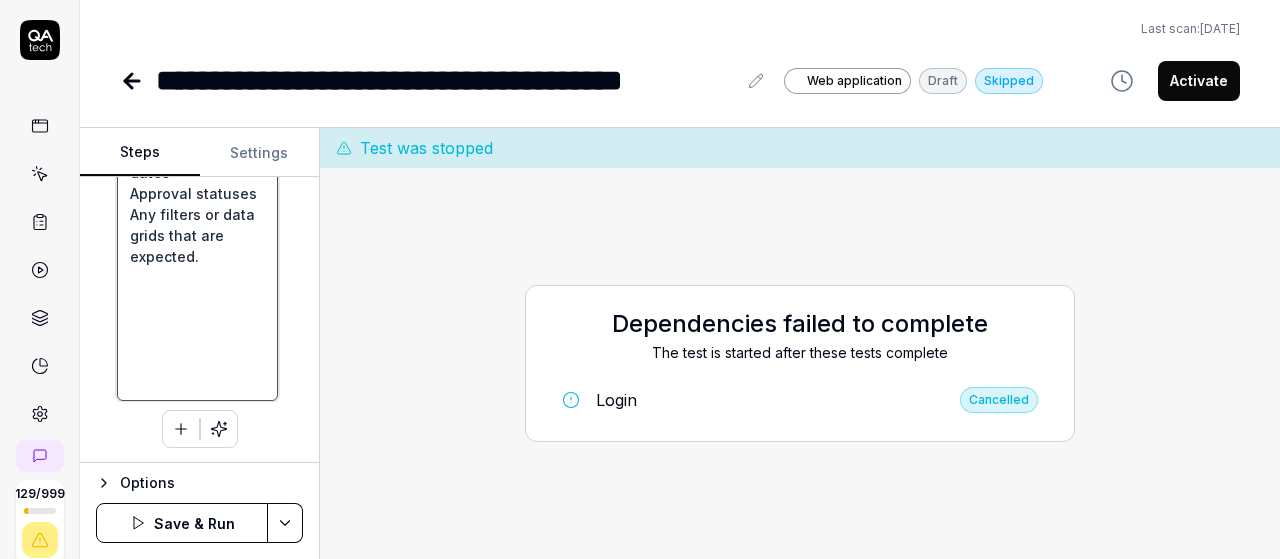 type on "*" 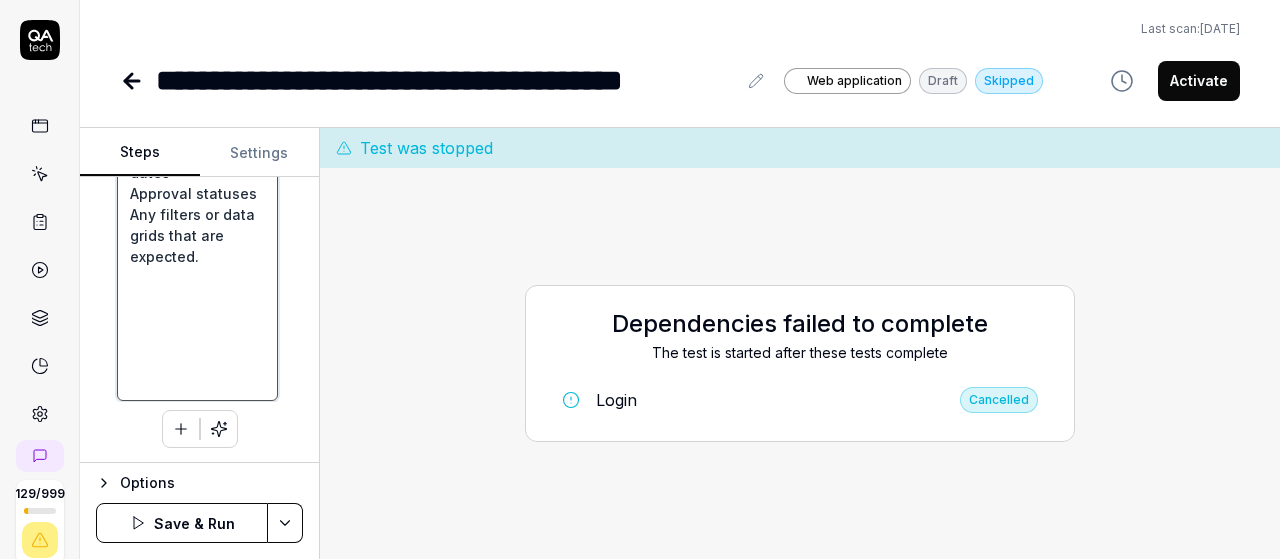 type on "Login with v6 Credentials
Launch the application (web/mobile depending on your environment).
Enter your v6 username and password.
Click Login.
Access the Navigation Menu (Hamburger Menu)
Locate the hamburger menu icon (≡) on the left side of the screen.
Click on it to expand the navigation panel.
Navigate to Schedule Optimizer
In the expanded menu, scroll down (if needed).
Click on “Schedule Optimizer” to open the module.
Select Leave Requests
Inside the Schedule Optimizer, find and click on “Leave Requests”.
This should display a submenu or additional screen options.
Select PTO Planner
Under Leave Requests, click on “PTO Planner”.
Verify PTO Planner Data
Ensure the PTO Planner screen loads successfully.
Confirm that data is visible, such as:
Employee names
Requested PTO dates
Approval statuses
Any filters or data grids that are expected." 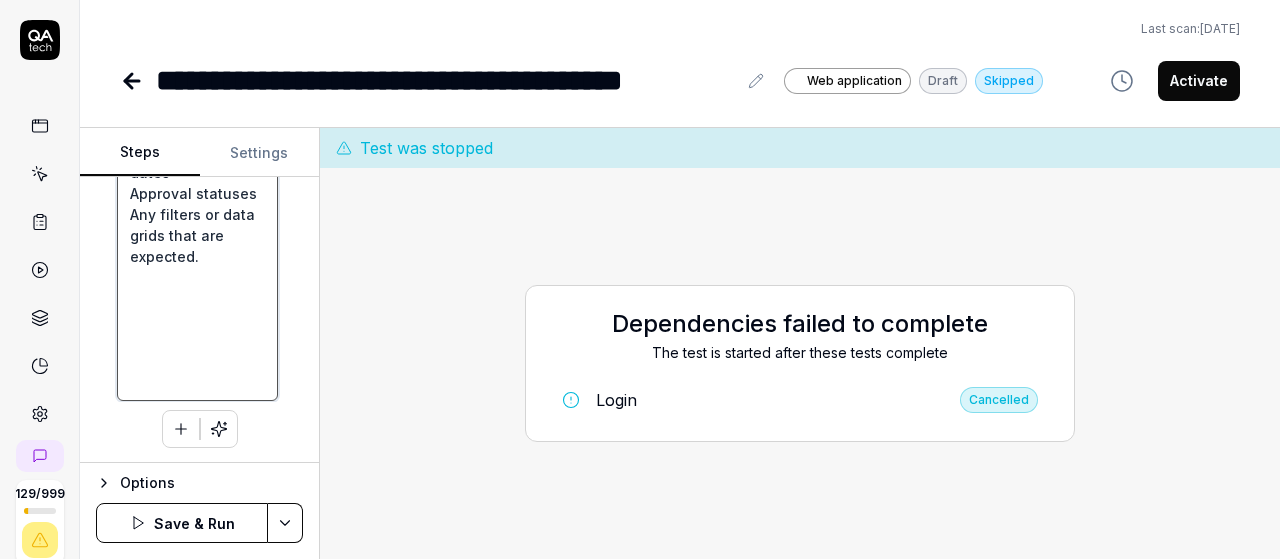 type on "*" 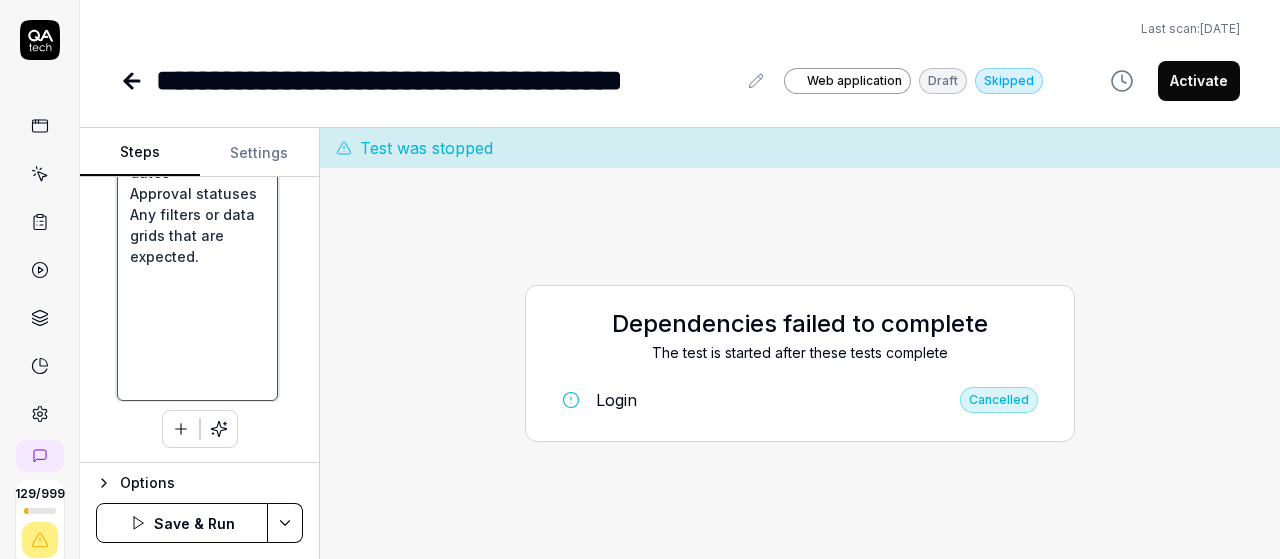 type on "Login with v6 Credentials
Launch the application (web/mobile depending on your environment).
Enter your v6 username and password.
Click Login.
Access the Navigation Menu (Hamburger Menu)
Locate the hamburger menu icon (≡) on the left side of the screen.
Click on it to expand the navigation panel.
Navigate to Schedule Optimizer
In the expanded menu, scroll down (if needed).
Click on “Schedule Optimizer” to open the module.
Select Leave Requests
Inside the Schedule Optimizer, find and click on “Leave Requests”.
This should display a submenu or additional screen options.
Select PTO Planner
Under Leave Requests, click on “PTO Planner”.
Verify PTO Planner Data
Ensure the PTO Planner screen loads successfully.
Confirm that data is visible, such as:
Employee names
Requested PTO dates
Approval statuses
Any filters or data grids that are expected." 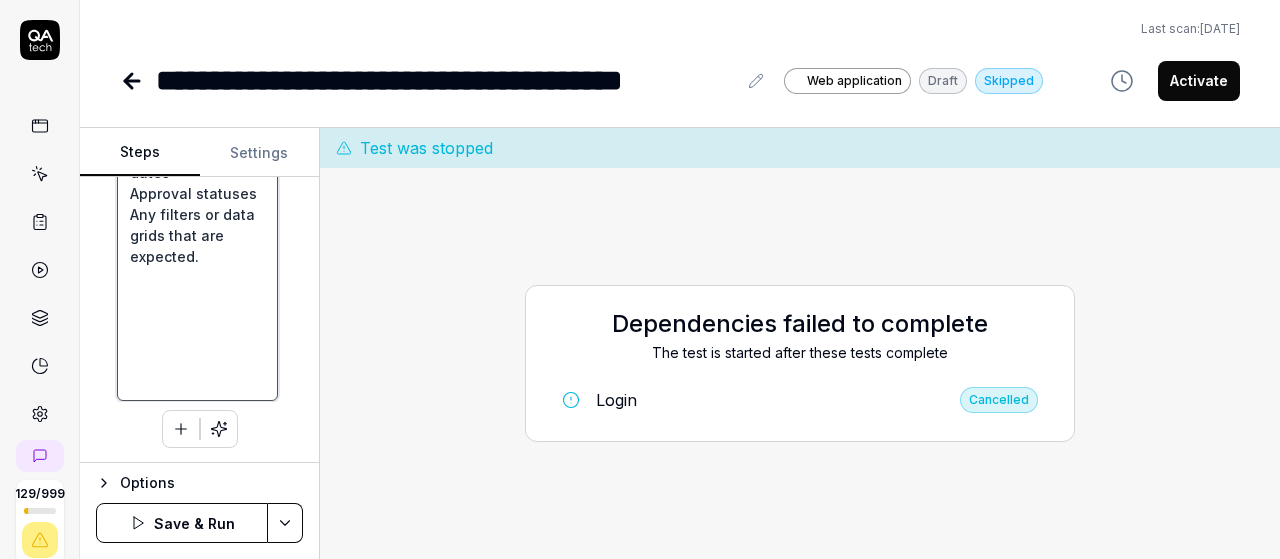 type on "*" 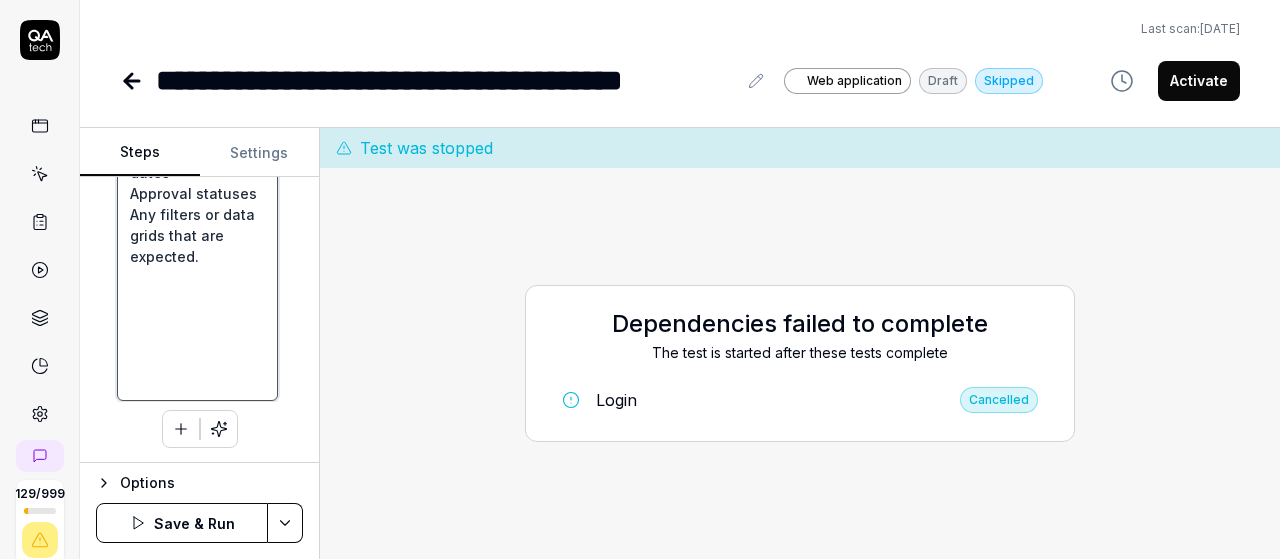 type on "Login with v6 Credentials
Launch the application (web/mobile depending on your environment).
Enter your v6 username and password.
Click Login.
Access the Navigation Menu (Hamburger Menu)
Locate the hamburger menu icon (≡) on the left side of the screen.
Click on it to expand the navigation panel.
Navigate to Schedule Optimizer
In the expanded menu, scroll down (if needed).
Click on “Schedule Optimizer” to open the module.
Select Leave Requests
Inside the Schedule Optimizer, find and click on “Leave Requests”.
This should display a submenu or additional screen options.
Select PTO Planner
Under Leave Requests, click on “PTO Planner”.
Verify PTO Planner Data
Ensure the PTO Planner screen loads successfully.
Confirm that data is visible, such as:
Employee names
Requested PTO dates
Approval statuses
Any filters or data grids that are expected." 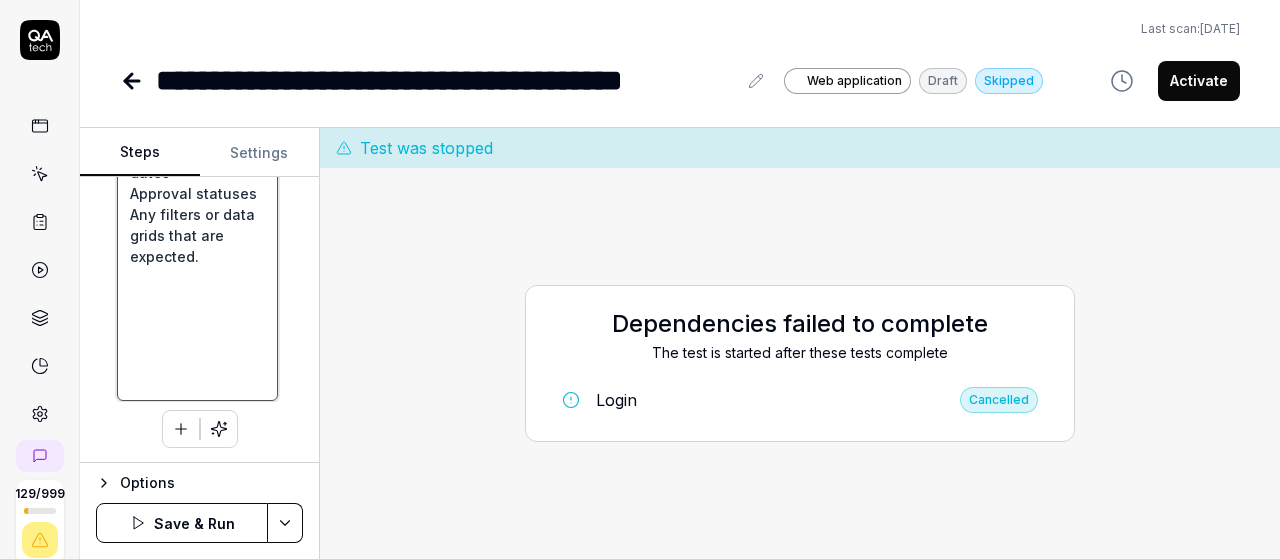 type on "*" 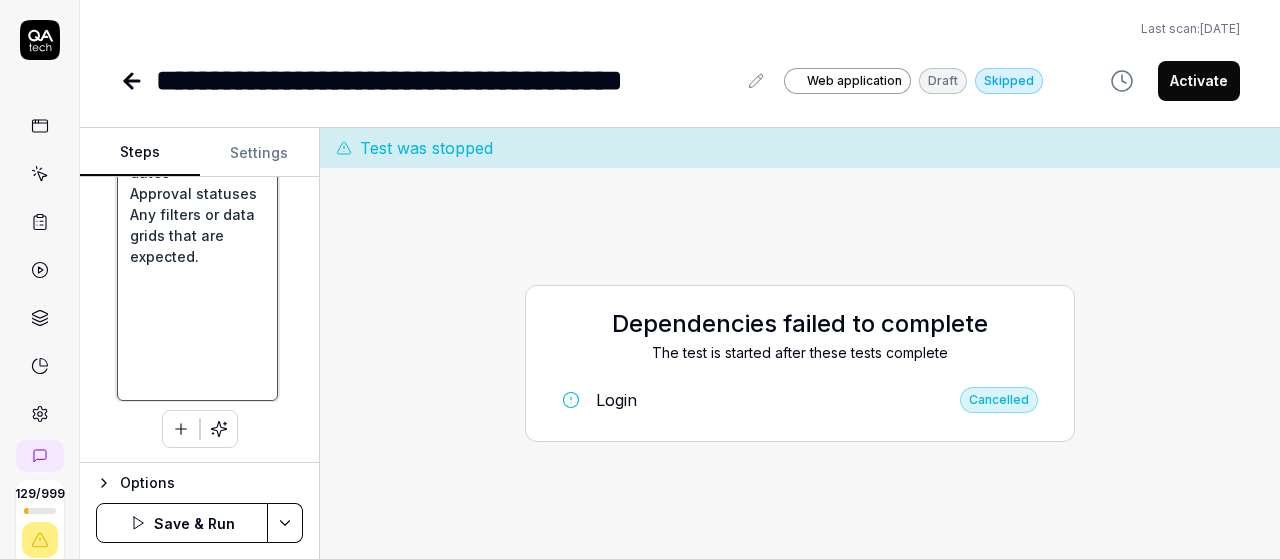 type on "Login with v6 Credentials
Launch the application (web/mobile depending on your environment).
Enter your v6 username and password.
Click Login.
Access the Navigation Menu (Hamburger Menu)
Locate the hamburger menu icon (≡) on the left side of the screen.
Click on it to expand the navigation panel.
Navigate to Schedule Optimizer
In the expanded menu, scroll down (if needed).
Click on “Schedule Optimizer” to open the module.
Select Leave Requests
Inside the Schedule Optimizer, find and click on “Leave Requests”.
This should display a submenu or additional screen options.
Select PTO Planner
Under Leave Requests, click on “PTO Planner”.
Verify PTO Planner Data
Ensure the PTO Planner screen loads successfully.
Confirm that data is visible, such as:
Employee names
Requested PTO dates
Approval statuses
Any filters or data grids that are expected." 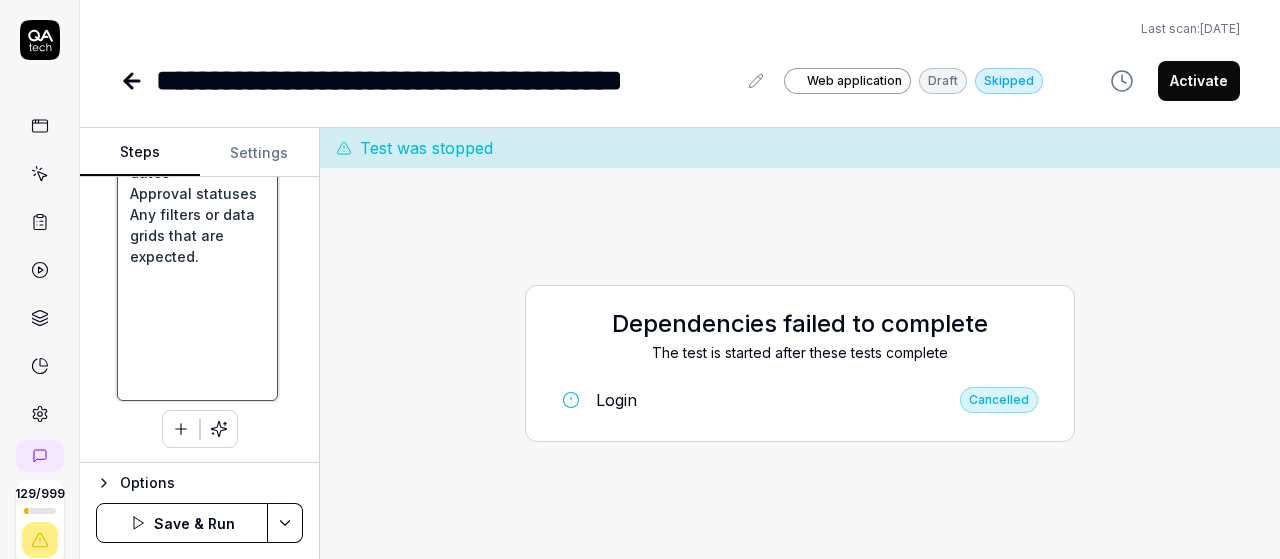type on "*" 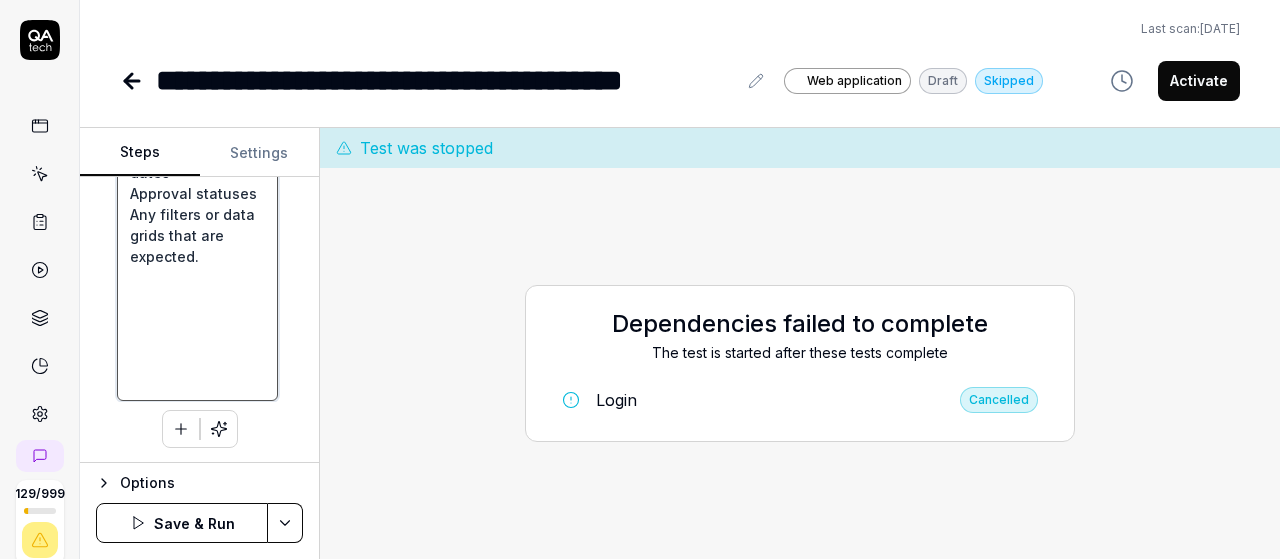 type on "Login with v6 Credentials
Launch the application (web/mobile depending on your environment).
Enter your v6 username and password.
Click Login.
Access the Navigation Menu (Hamburger Menu)
Locate the hamburger menu icon (≡) on the left side of the screen.
Click on it to expand the navigation panel.
Navigate to Schedule Optimizer
In the expanded menu, scroll down (if needed).
Click on “Schedule Optimizer” to open the module.
Select Leave Requests
Inside the Schedule Optimizer, find and click on “Leave Requests”.
This should display a submenu or additional screen options.
Select PTO Planner
Under Leave Requests, click on “PTO Planner”.
Verify PTO Planner Data
Ensure the PTO Planner screen loads successfully.
Confirm that data is visible, such as:
Employee names
Requested PTO dates
Approval statuses
Any filters or data grids that are expected." 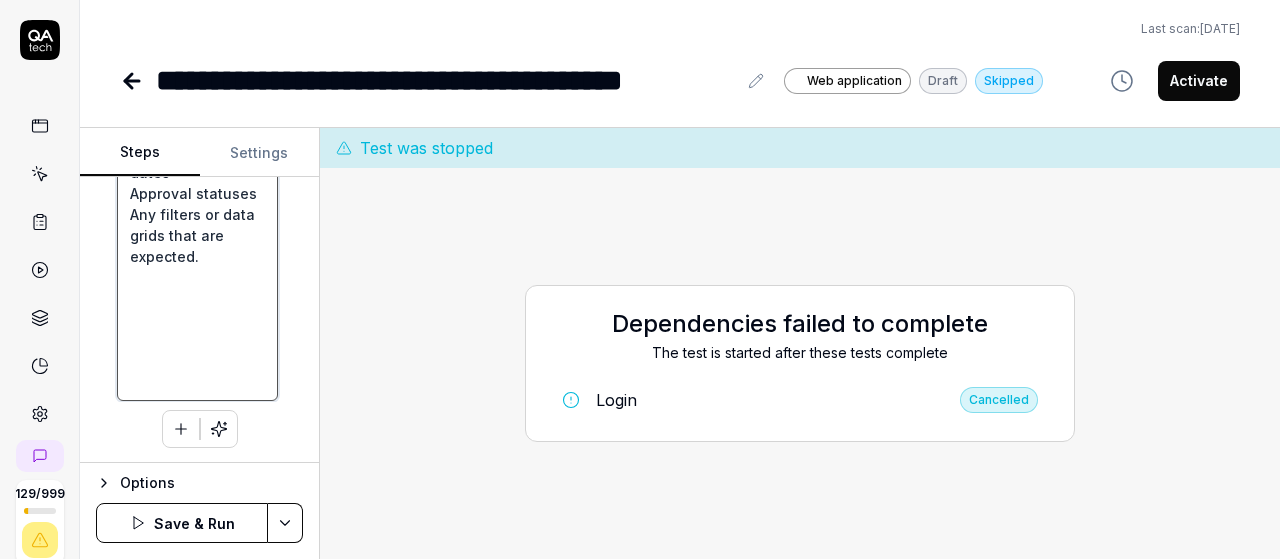 type on "*" 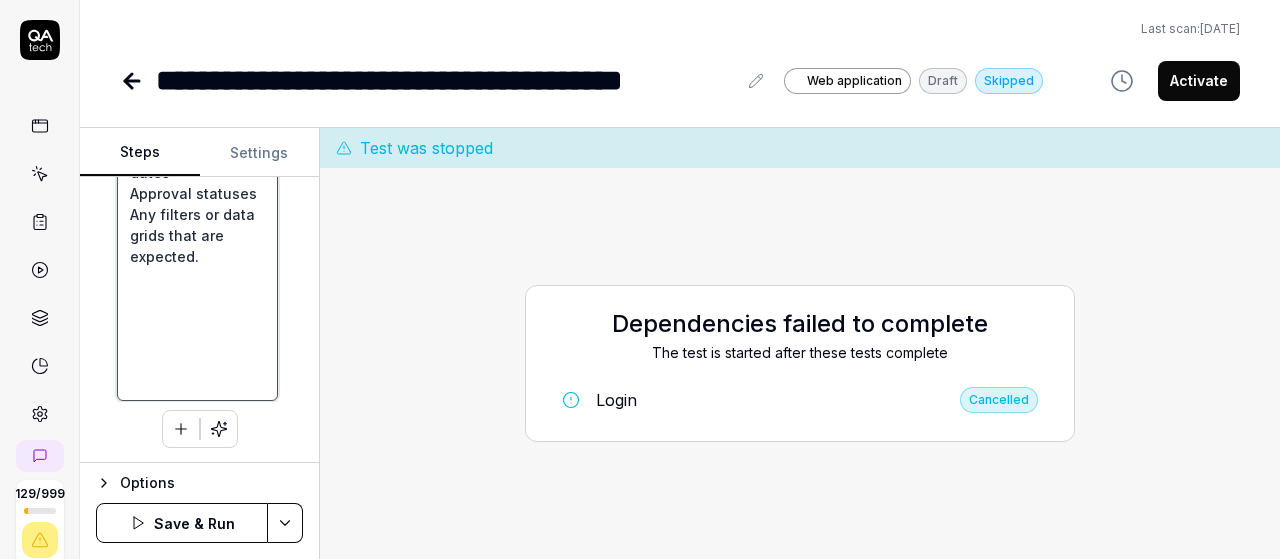 type on "Login with v6 Credentials
Launch the application (web/mobile depending on your environment).
Enter your v6 username and password.
Click Login.
Access the Navigation Menu (Hamburger Menu)
Locate the hamburger menu icon (≡) on the left side of the screen.
Click on it to expand the navigation panel.
Navigate to Schedule Optimizer
In the expanded menu, scroll down (if needed).
Click on “Schedule Optimizer” to open the module.
Select Leave Requests
Inside the Schedule Optimizer, find and click on “Leave Requests”.
This should display a submenu or additional screen options.
Select PTO Planner
Under Leave Requests, click on “PTO Planner”.
Verify PTO Planner Data
Ensure the PTO Planner screen loads successfully.
Confirm that data is visible, such as:
Employee names
Requested PTO dates
Approval statuses
Any filters or data grids that are expected." 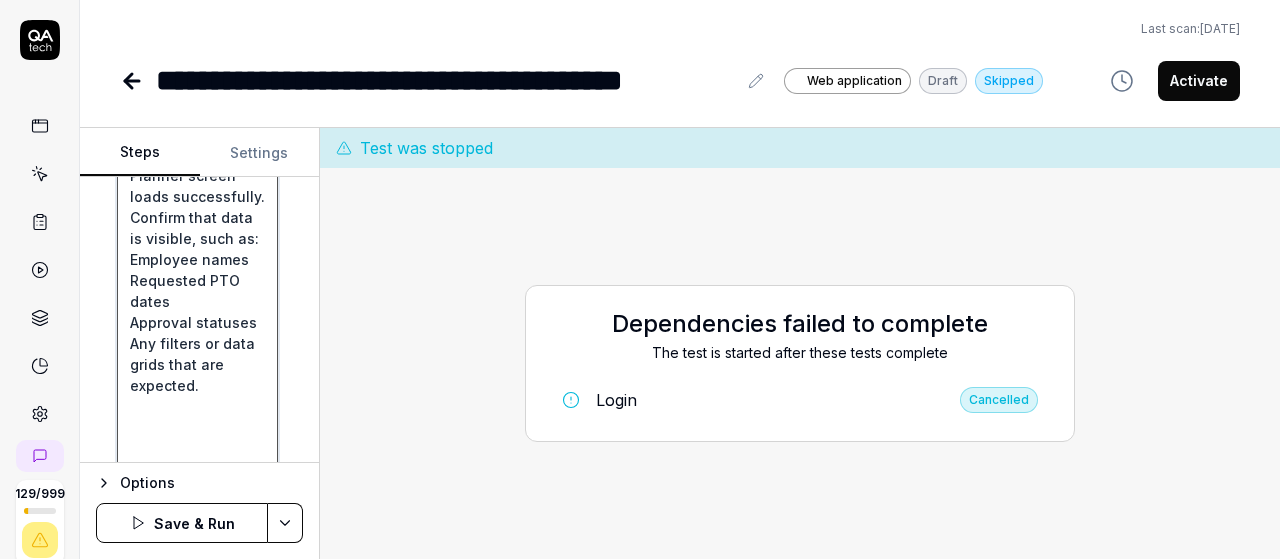 scroll, scrollTop: 2739, scrollLeft: 0, axis: vertical 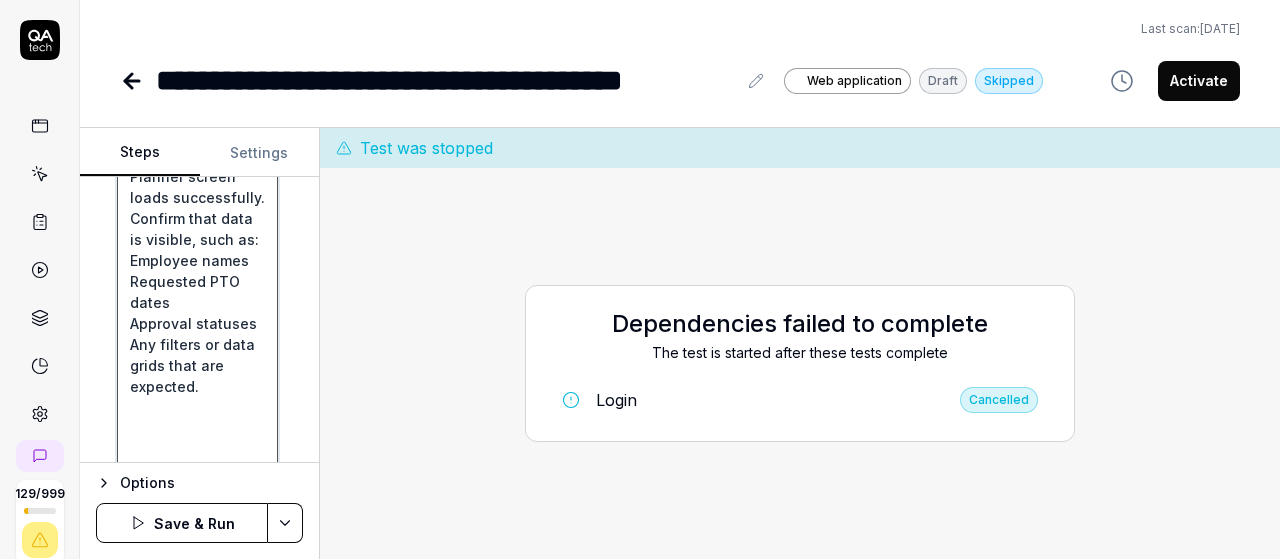 click on "Login with v6 Credentials
Launch the application (web/mobile depending on your environment).
Enter your v6 username and password.
Click Login.
Access the Navigation Menu (Hamburger Menu)
Locate the hamburger menu icon (≡) on the left side of the screen.
Click on it to expand the navigation panel.
Navigate to Schedule Optimizer
In the expanded menu, scroll down (if needed).
Click on “Schedule Optimizer” to open the module.
Select Leave Requests
Inside the Schedule Optimizer, find and click on “Leave Requests”.
This should display a submenu or additional screen options.
Select PTO Planner
Under Leave Requests, click on “PTO Planner”.
Verify PTO Planner Data
Ensure the PTO Planner screen loads successfully.
Confirm that data is visible, such as:
Employee names
Requested PTO dates
Approval statuses
Any filters or data grids that are expected." at bounding box center (197, -885) 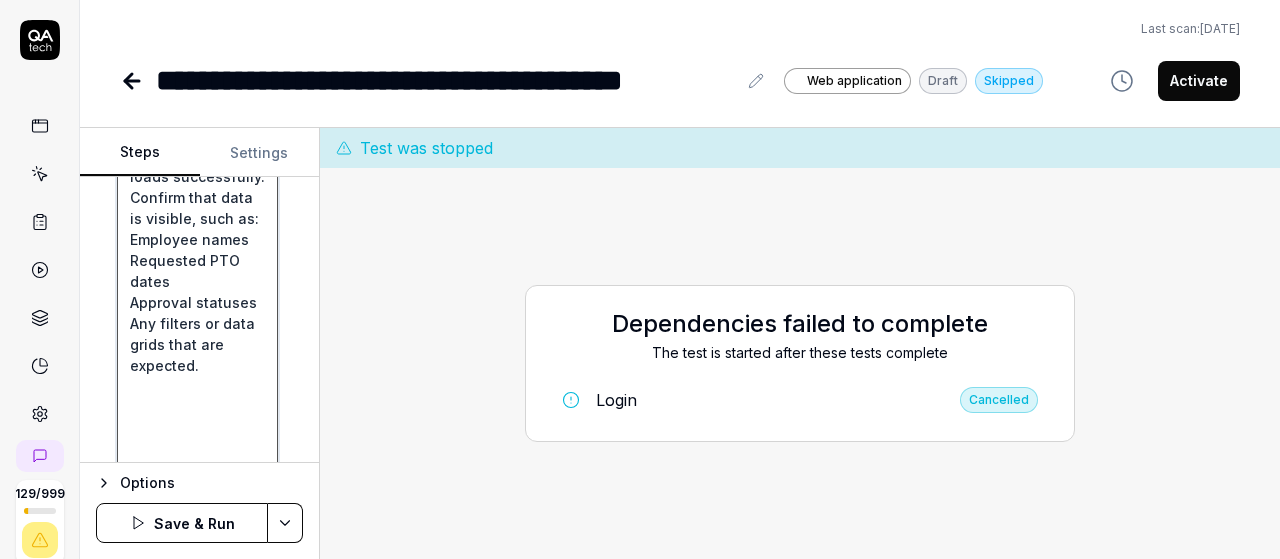 type on "*" 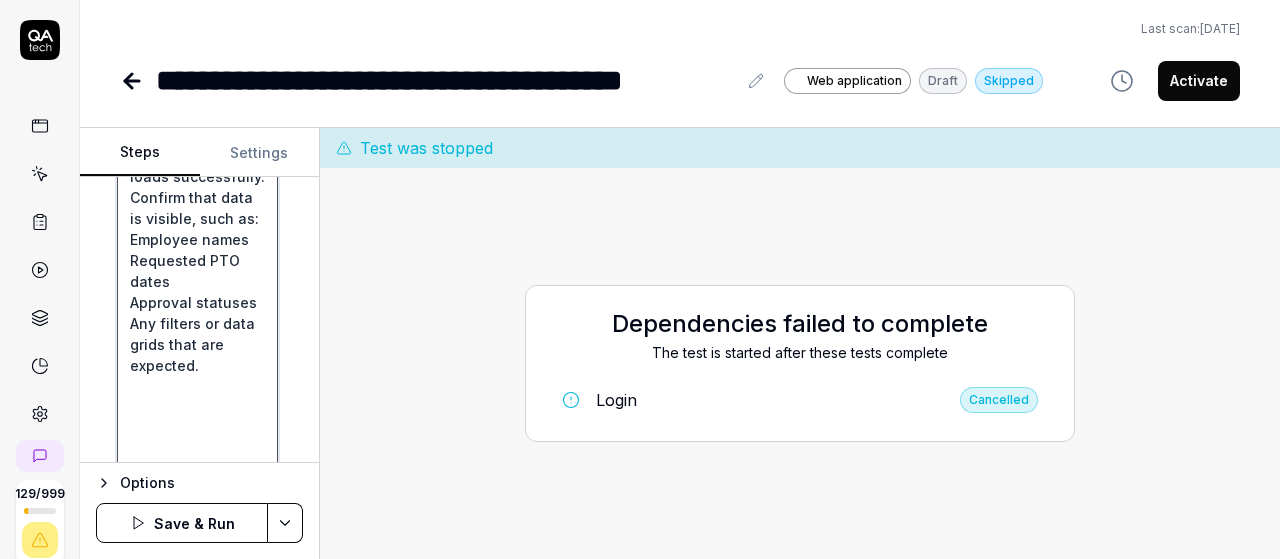 type on "Login with v6 Credentials
Launch the application (web/mobile depending on your environment).
Enter your v6 username and password.
Click Login.
Access the Navigation Menu (Hamburger Menu)
Locate the hamburger menu icon (≡) on the left side of the screen.
Click on it to expand the navigation panel.
Navigate to Schedule Optimizer
In the expanded menu, scroll down (if needed).
Click on “Schedule Optimizer” to open the module.
Select Leave Requests
Inside the Schedule Optimizer, find and click on “Leave Requests”.
This should display a submenu or additional screen options.
Select PTO Planner
Under Leave Requests, click on “PTO Planner”.
Verify PTO Planner Data
Ensure the PTO Planner screen loads successfully.
Confirm that data is visible, such as:
Employee names
Requested PTO dates
Approval statuses
Any filters or data grids that are expected." 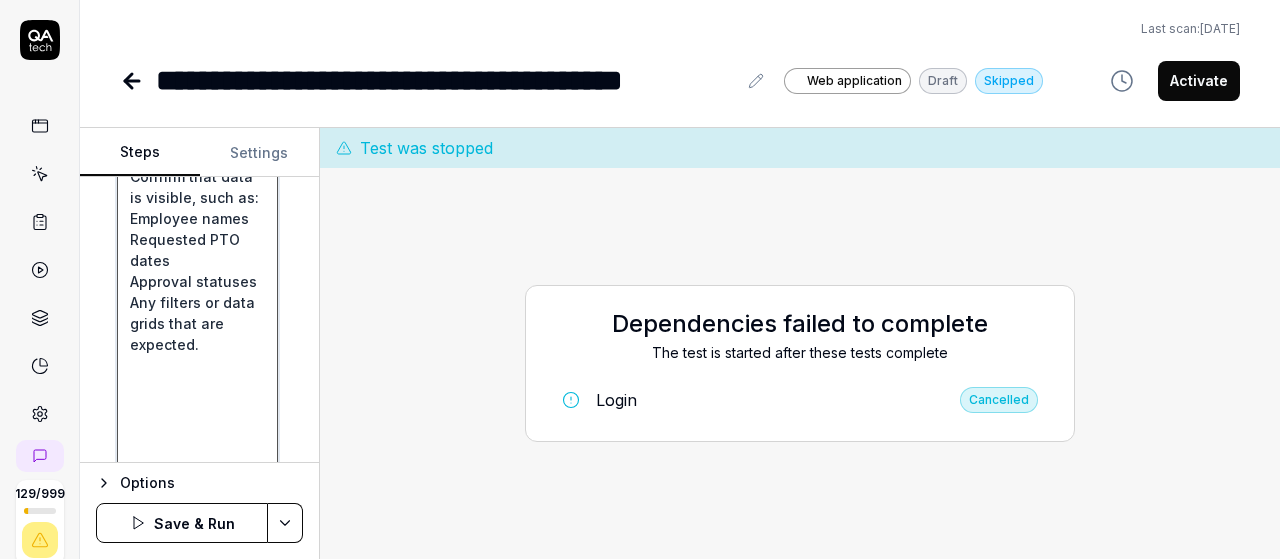 type on "*" 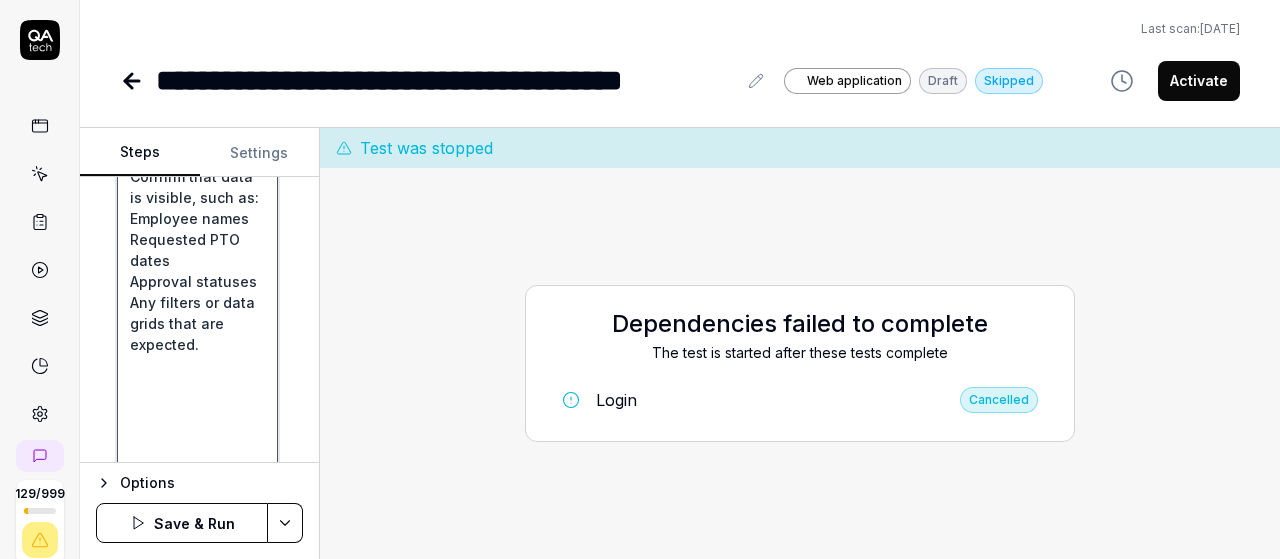 type on "Login with v6 Credentials
Launch the application (web/mobile depending on your environment).
Enter your v6 username and password.
Click Login.
Access the Navigation Menu (Hamburger Menu)
Locate the hamburger menu icon (≡) on the left side of the screen.
Click on it to expand the navigation panel.
Navigate to Schedule Optimizer
In the expanded menu, scroll down (if needed).
Click on “Schedule Optimizer” to open the module.
Select Leave Requests
Inside the Schedule Optimizer, find and click on “Leave Requests”.
This should display a submenu or additional screen options.
Select PTO Planner
Under Leave Requests, click on “PTO Planner”.
Verify PTO Planner Data
Ensure the PTO Planner screen loads successfully.
Confirm that data is visible, such as:
Employee names
Requested PTO dates
Approval statuses
Any filters or data grids that are expected." 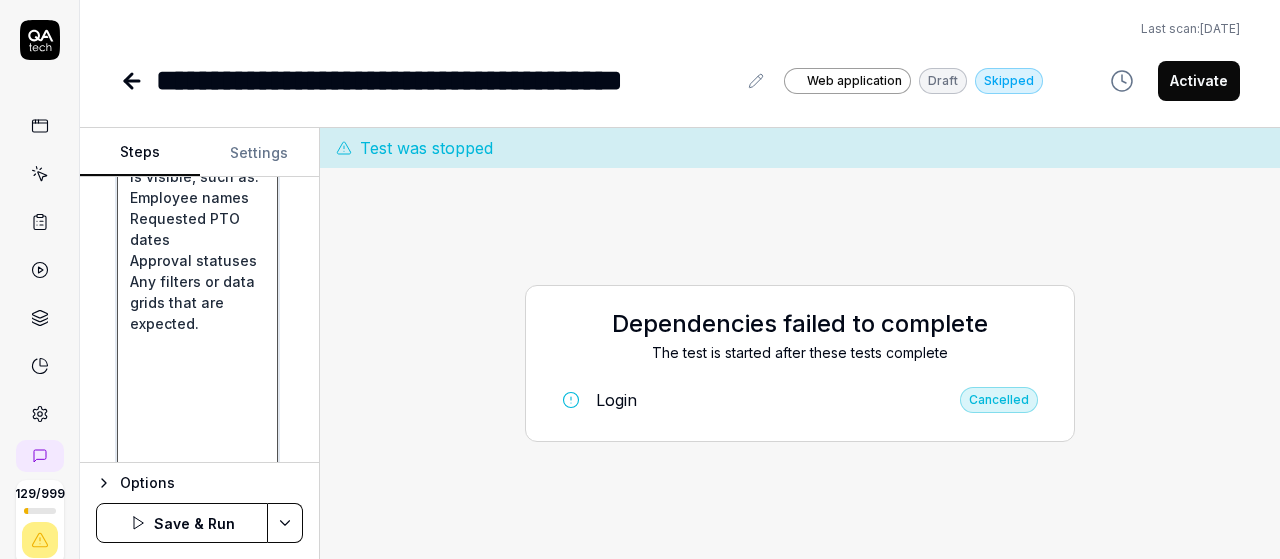 type on "*" 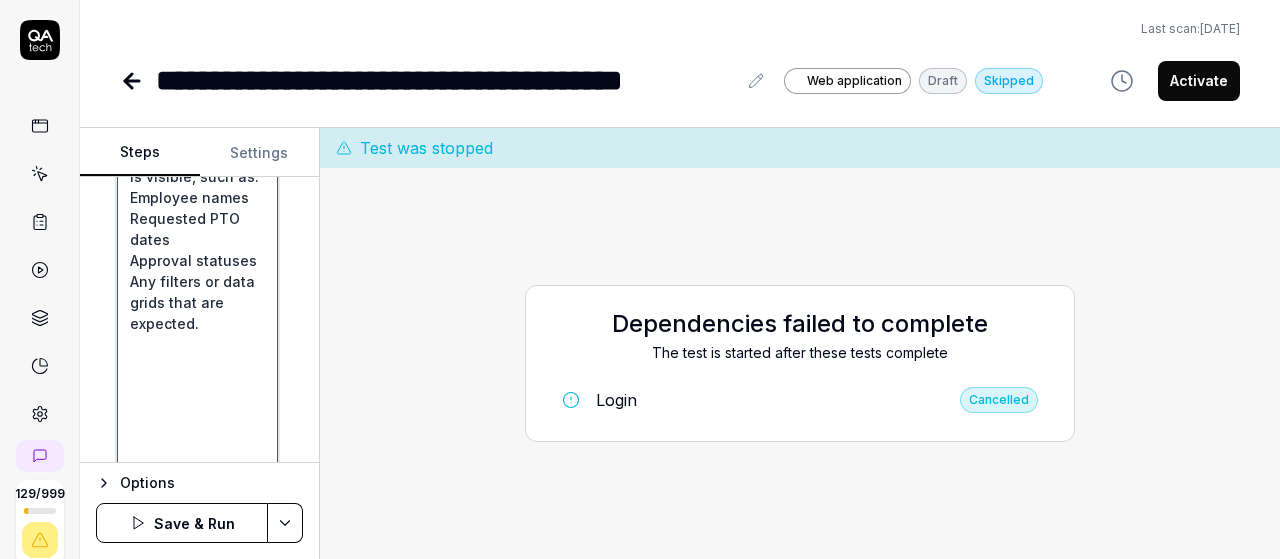 type on "Login with v6 Credentials
Launch the application (web/mobile depending on your environment).
Enter your v6 username and password.
Click Login.
Access the Navigation Menu (Hamburger Menu)
Locate the hamburger menu icon (≡) on the left side of the screen.
Click on it to expand the navigation panel.
Navigate to Schedule Optimizer
In the expanded menu, scroll down (if needed).
Click on “Schedule Optimizer” to open the module.
Select Leave Requests
Inside the Schedule Optimizer, find and click on “Leave Requests”.
This should display a submenu or additional screen options.
Select PTO Planner
Under Leave Requests, click on “PTO Planner”.
Verify PTO Planner Data
Ensure the PTO Planner screen loads successfully.
Confirm that data is visible, such as:
Employee names
Requested PTO dates
Approval statuses
Any filters or data grids that are expected." 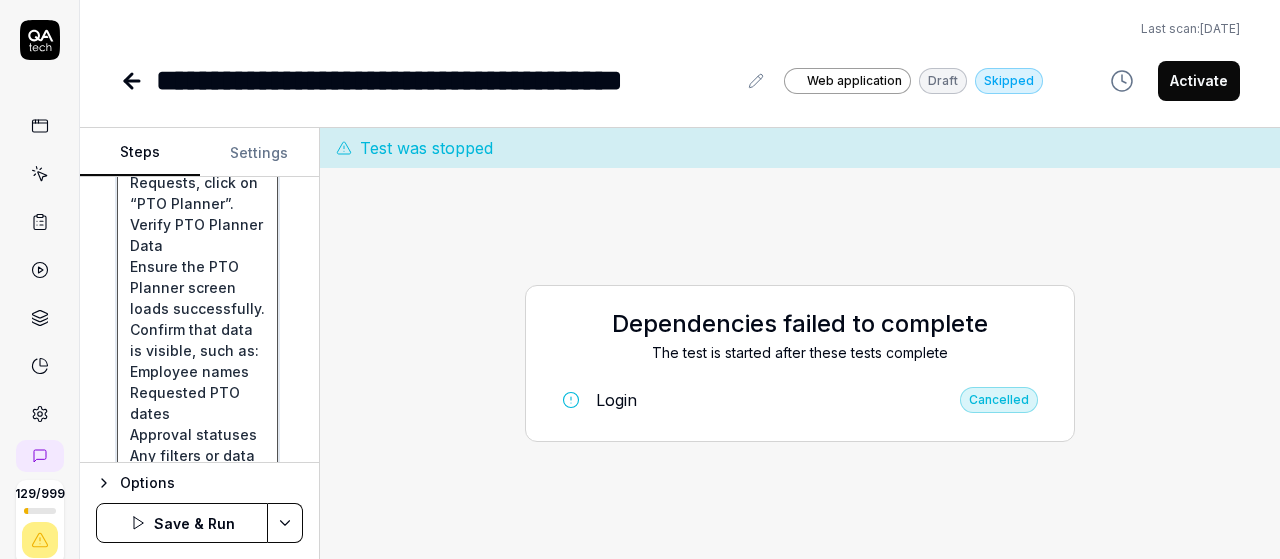 scroll, scrollTop: 2543, scrollLeft: 0, axis: vertical 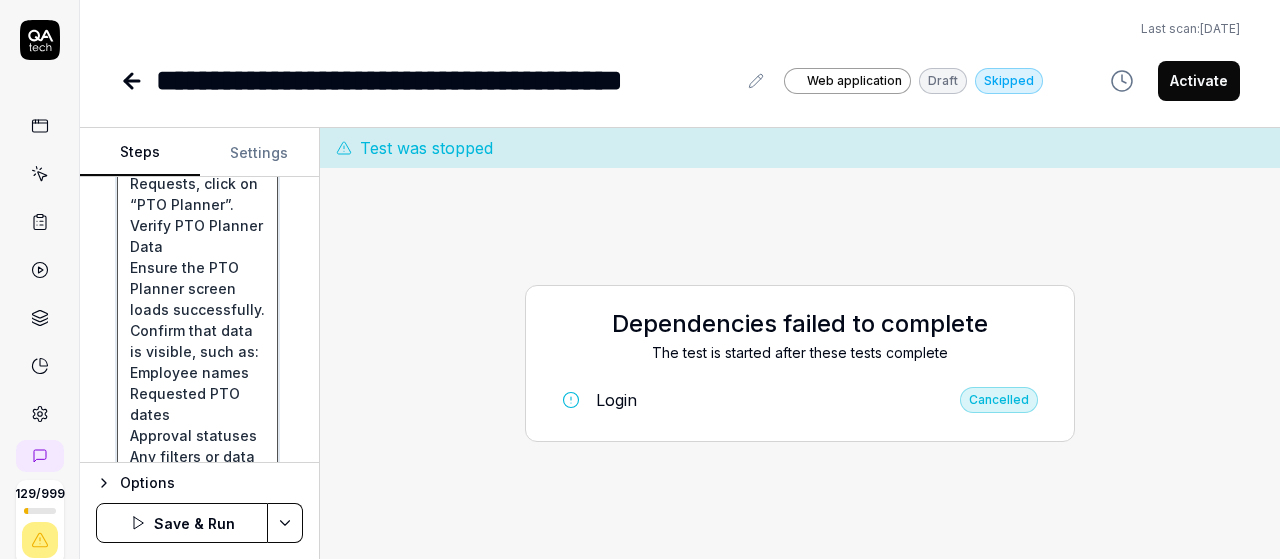 click on "Login with v6 Credentials
Launch the application (web/mobile depending on your environment).
Enter your v6 username and password.
Click Login.
Access the Navigation Menu (Hamburger Menu)
Locate the hamburger menu icon (≡) on the left side of the screen.
Click on it to expand the navigation panel.
Navigate to Schedule Optimizer
In the expanded menu, scroll down (if needed).
Click on “Schedule Optimizer” to open the module.
Select Leave Requests
Inside the Schedule Optimizer, find and click on “Leave Requests”.
This should display a submenu or additional screen options.
Select PTO Planner
Under Leave Requests, click on “PTO Planner”.
Verify PTO Planner Data
Ensure the PTO Planner screen loads successfully.
Confirm that data is visible, such as:
Employee names
Requested PTO dates
Approval statuses
Any filters or data grids that are expected." at bounding box center [197, -731] 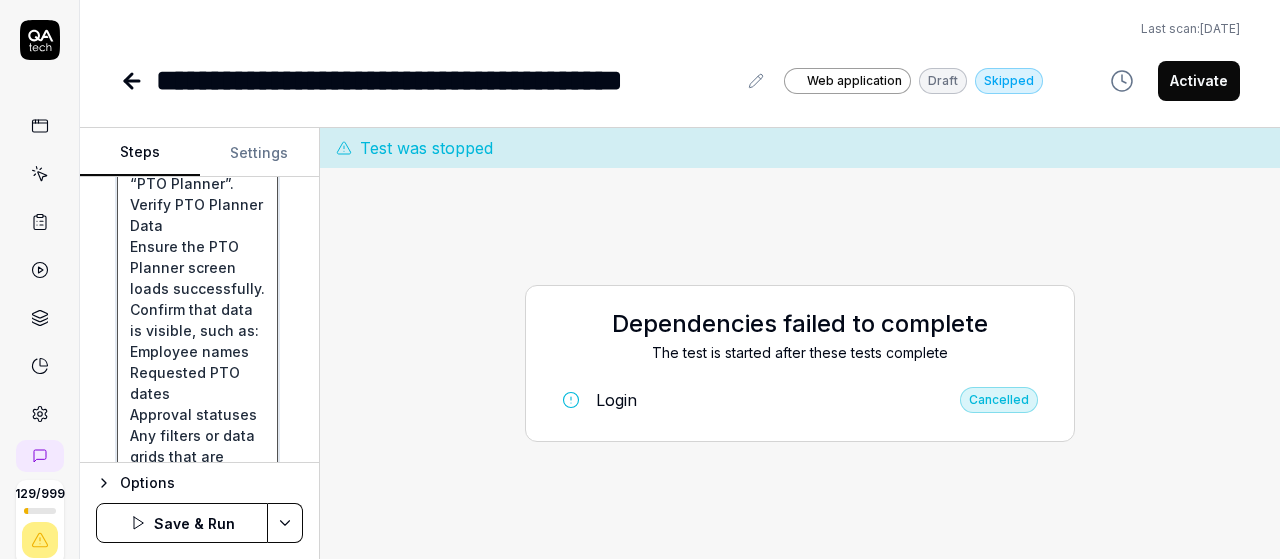 type on "*" 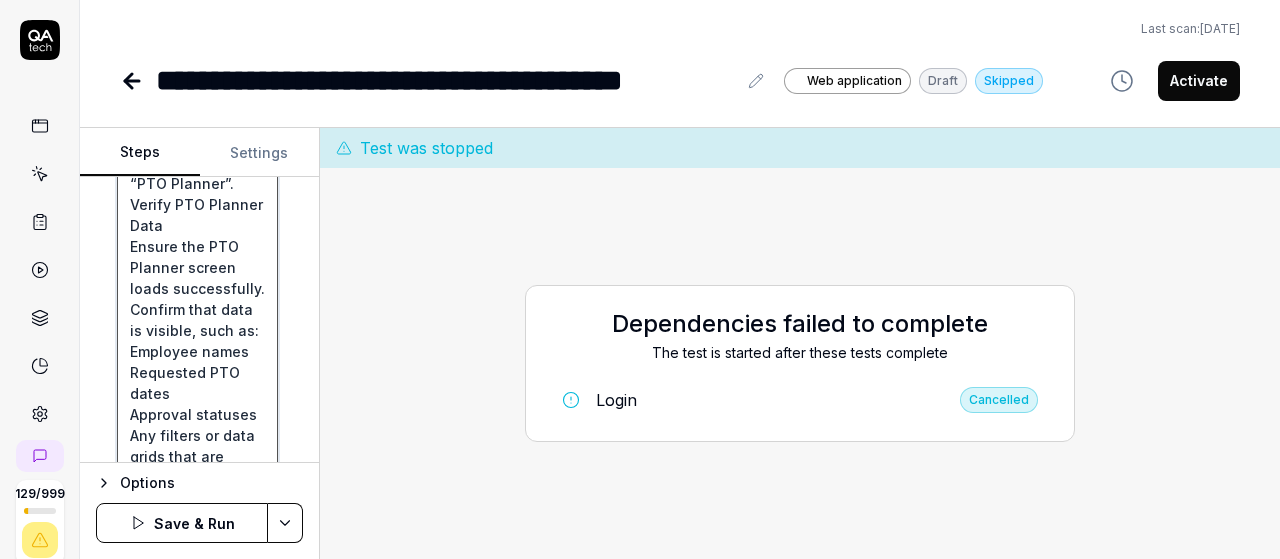 type on "Login with v6 Credentials
Launch the application (web/mobile depending on your environment).
Enter your v6 username and password.
Click Login.
Access the Navigation Menu (Hamburger Menu)
Locate the hamburger menu icon (≡) on the left side of the screen.
Click on it to expand the navigation panel.
Navigate to Schedule Optimizer
In the expanded menu, scroll down (if needed).
Click on “Schedule Optimizer” to open the module.
Select Leave Requests
Inside the Schedule Optimizer, find and click on “Leave Requests”.
This should display a submenu or additional screen options.
Select PTO Planner
Under Leave Requests, click on “PTO Planner”.
Verify PTO Planner Data
Ensure the PTO Planner screen loads successfully.
Confirm that data is visible, such as:
Employee names
Requested PTO dates
Approval statuses
Any filters or data grids that are expected." 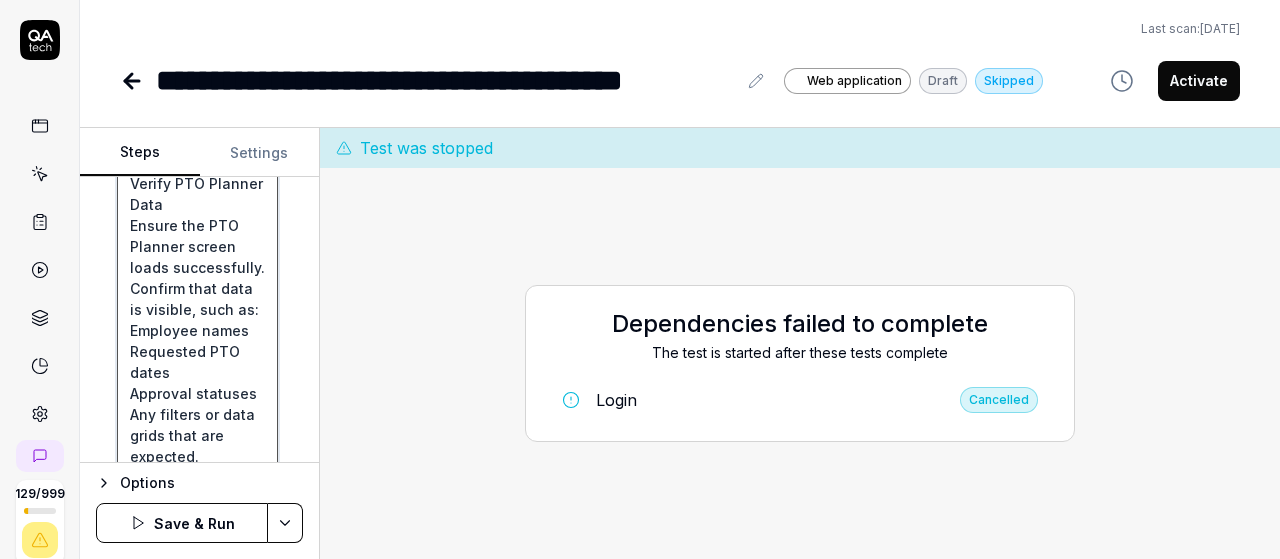 type on "*" 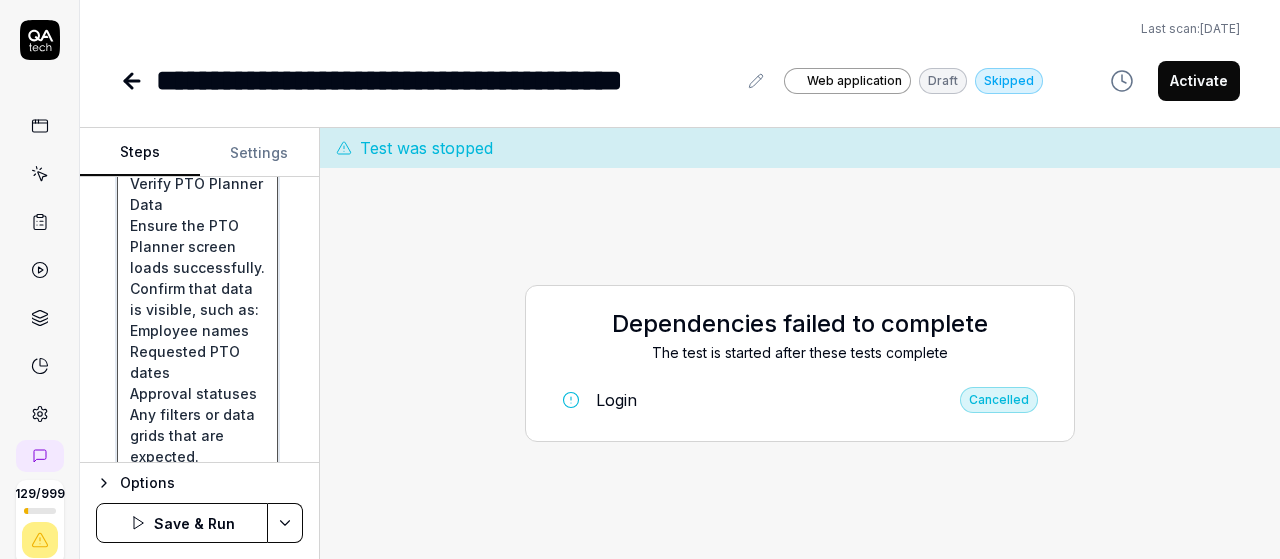 type on "Login with v6 Credentials
Launch the application (web/mobile depending on your environment).
Enter your v6 username and password.
Click Login.
Access the Navigation Menu (Hamburger Menu)
Locate the hamburger menu icon (≡) on the left side of the screen.
Click on it to expand the navigation panel.
Navigate to Schedule Optimizer
In the expanded menu, scroll down (if needed).
Click on “Schedule Optimizer” to open the module.
Select Leave Requests
Inside the Schedule Optimizer, find and click on “Leave Requests”.
This should display a submenu or additional screen options.
Select PTO Planner
Under Leave Requests, click on “PTO Planner”.
Verify PTO Planner Data
Ensure the PTO Planner screen loads successfully.
Confirm that data is visible, such as:
Employee names
Requested PTO dates
Approval statuses
Any filters or data grids that are expected." 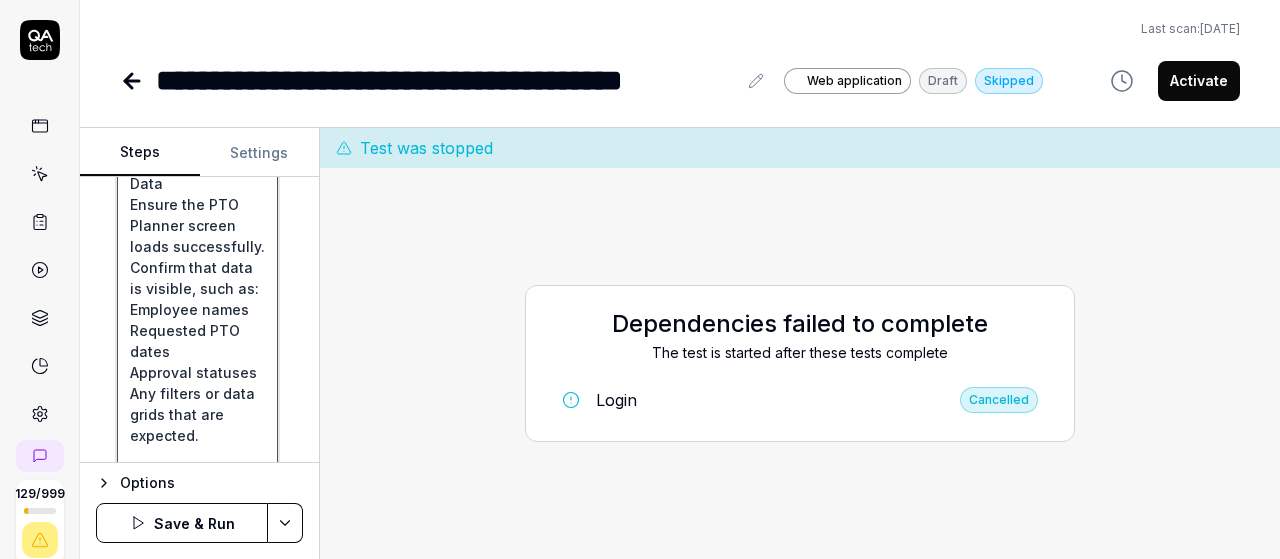 type on "*" 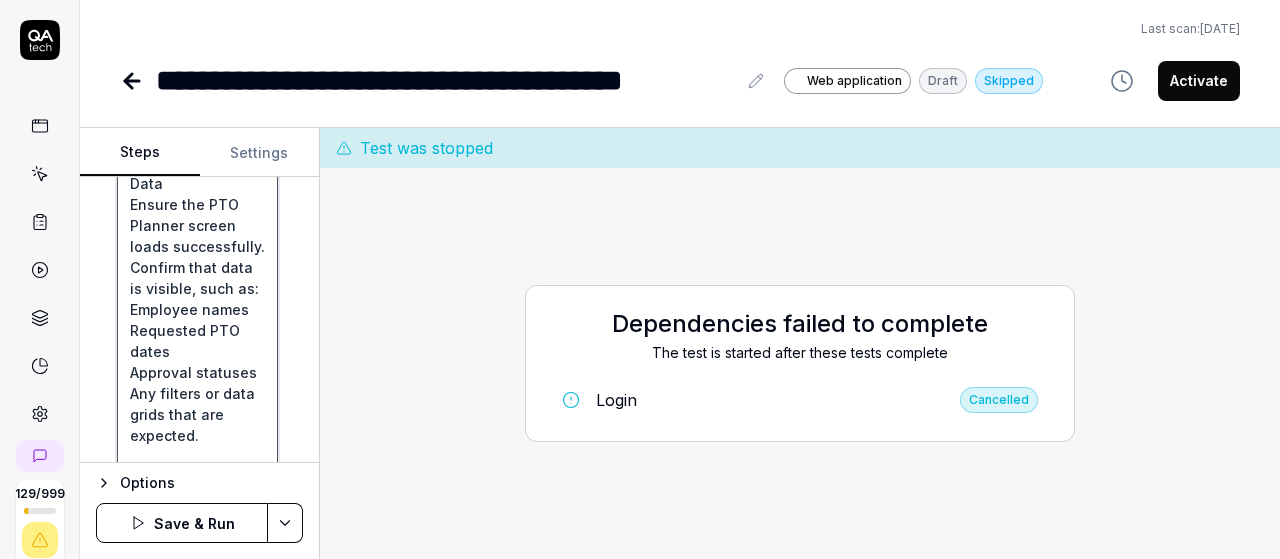 type on "Login with v6 Credentials
Launch the application (web/mobile depending on your environment).
Enter your v6 username and password.
Click Login.
Access the Navigation Menu (Hamburger Menu)
Locate the hamburger menu icon (≡) on the left side of the screen.
Click on it to expand the navigation panel.
Navigate to Schedule Optimizer
In the expanded menu, scroll down (if needed).
Click on “Schedule Optimizer” to open the module.
Select Leave Requests
Inside the Schedule Optimizer, find and click on “Leave Requests”.
This should display a submenu or additional screen options.
Select PTO Planner
Under Leave Requests, click on “PTO Planner”.
Verify PTO Planner Data
Ensure the PTO Planner screen loads successfully.
Confirm that data is visible, such as:
Employee names
Requested PTO dates
Approval statuses
Any filters or data grids that are expected." 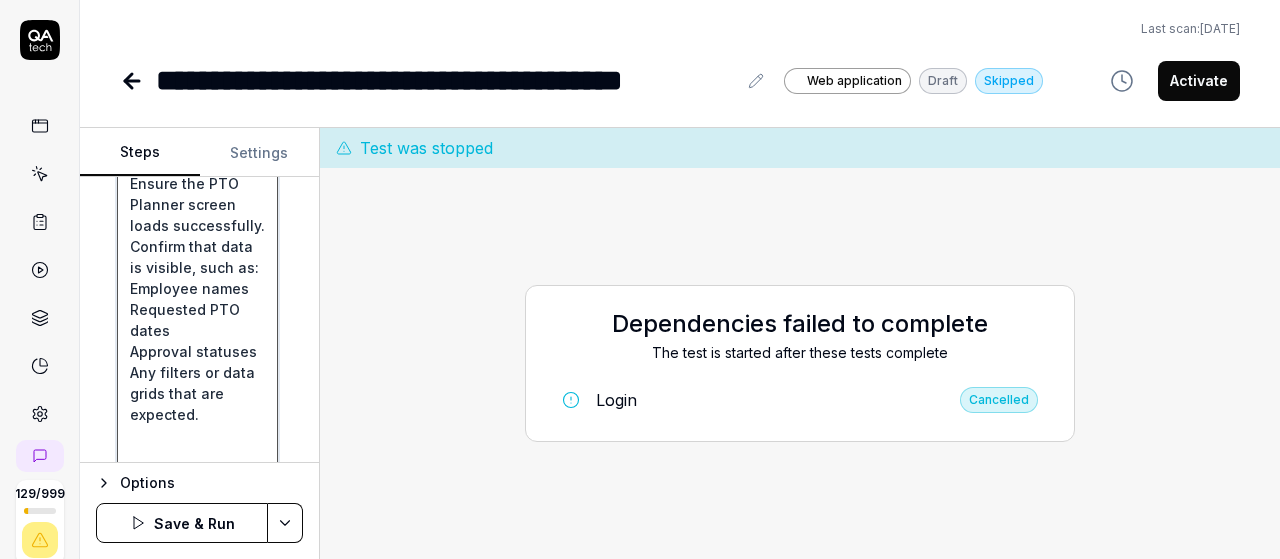 type on "*" 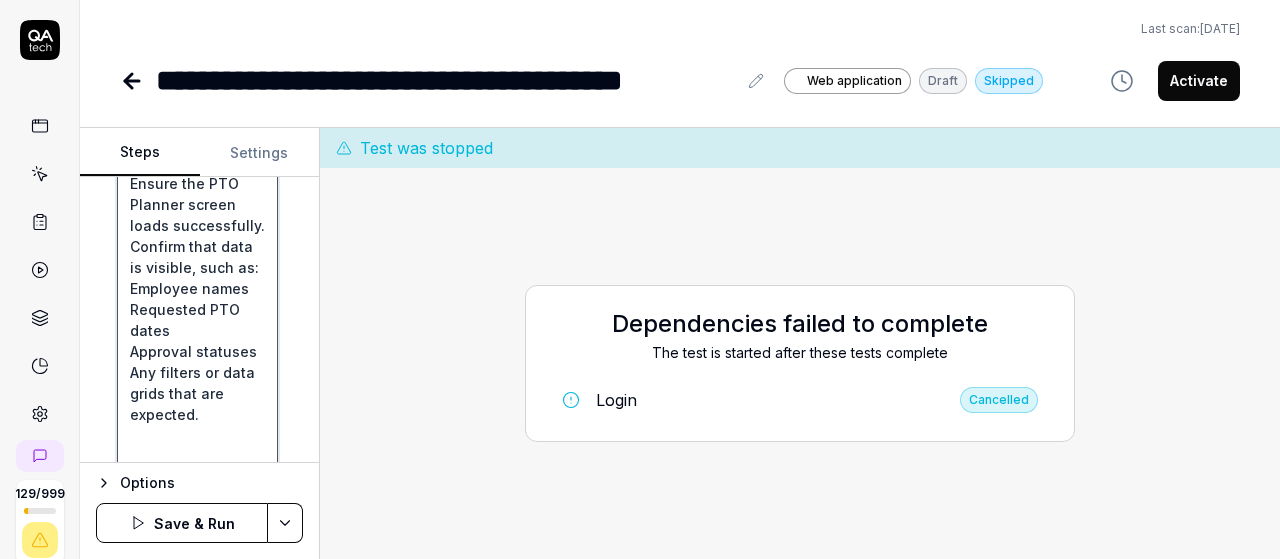 type on "Login with v6 Credentials
Launch the application (web/mobile depending on your environment).
Enter your v6 username and password.
Click Login.
Access the Navigation Menu (Hamburger Menu)
Locate the hamburger menu icon (≡) on the left side of the screen.
Click on it to expand the navigation panel.
Navigate to Schedule Optimizer
In the expanded menu, scroll down (if needed).
Click on “Schedule Optimizer” to open the module.
Select Leave Requests
Inside the Schedule Optimizer, find and click on “Leave Requests”.
This should display a submenu or additional screen options.
Select PTO Planner
Under Leave Requests, click on “PTO Planner”.
Verify PTO Planner Data
Ensure the PTO Planner screen loads successfully.
Confirm that data is visible, such as:
Employee names
Requested PTO dates
Approval statuses
Any filters or data grids that are expected." 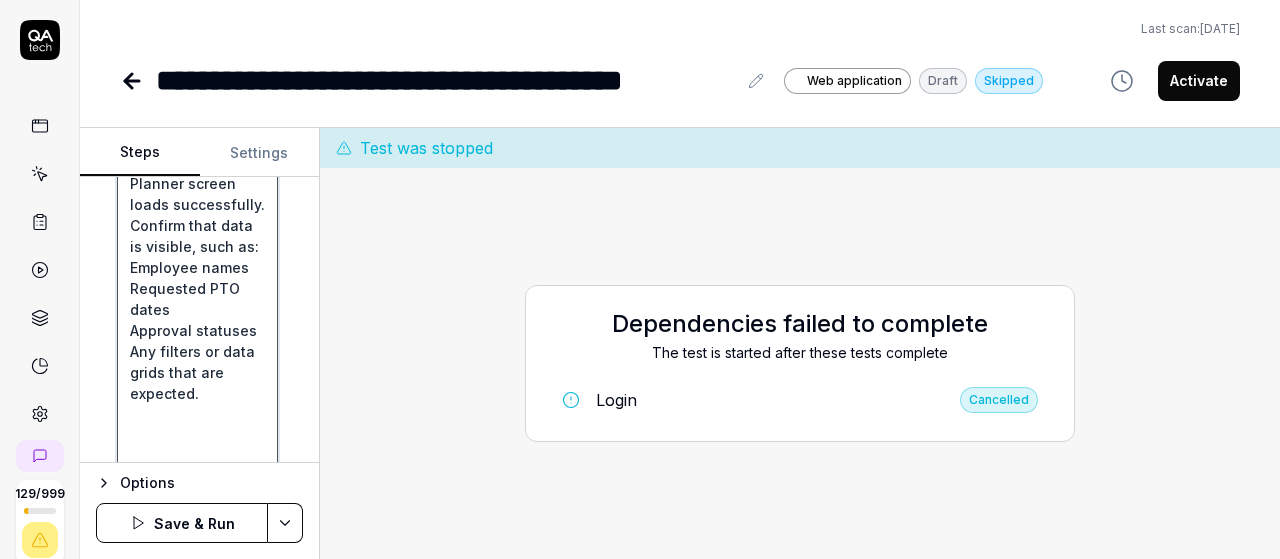 type on "*" 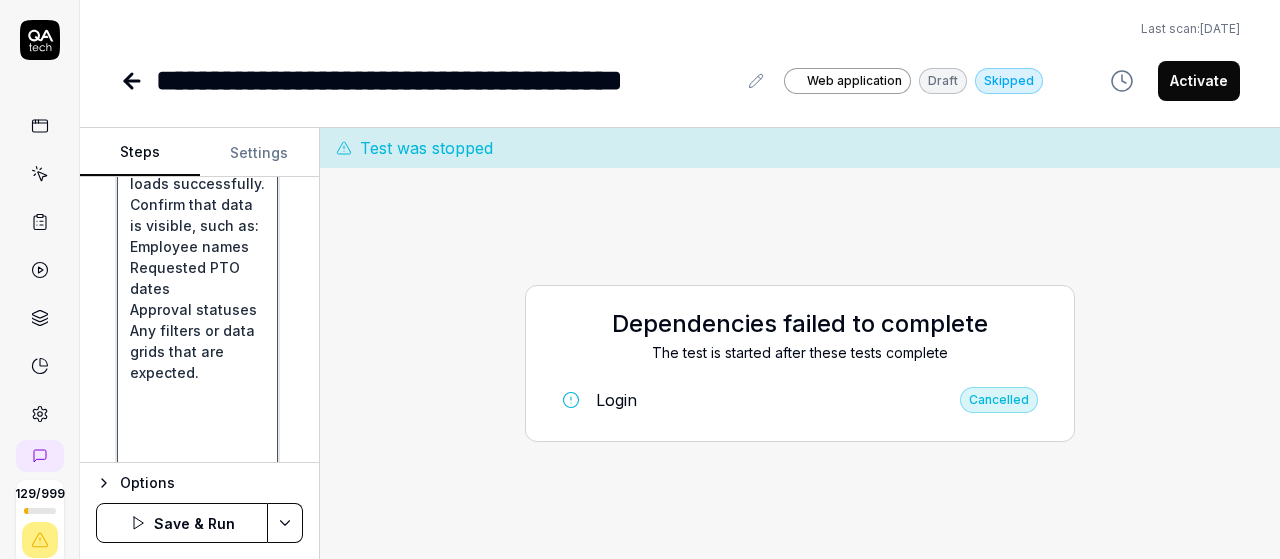 type on "*" 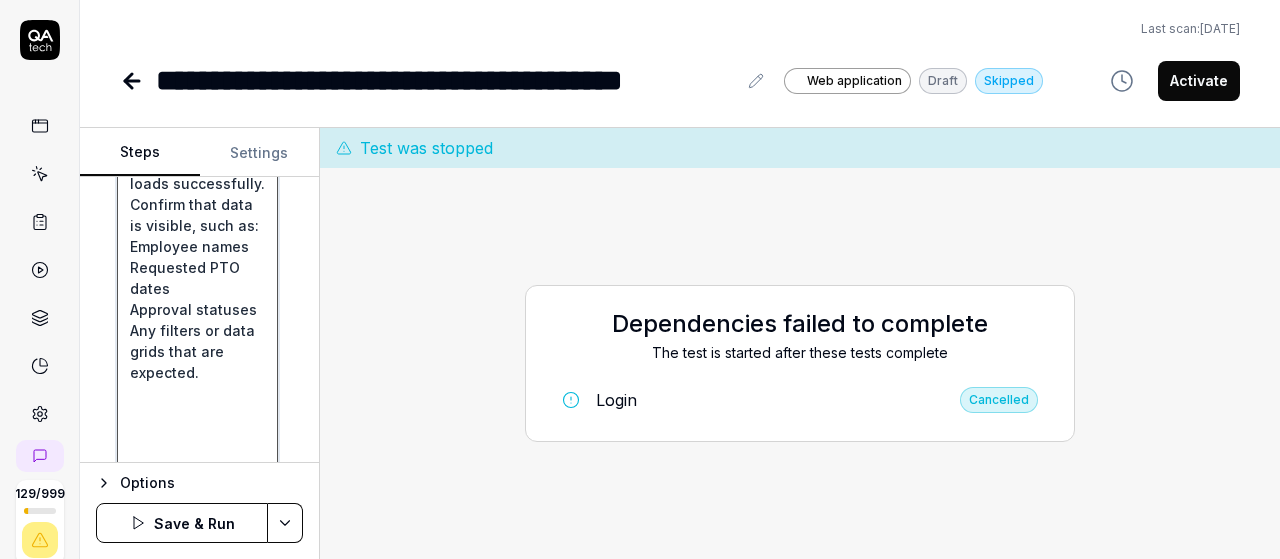 type on "Login with v6 Credentials
Launch the application (web/mobile depending on your environment).
Enter your v6 username and password.
Click Login.
Access the Navigation Menu (Hamburger Menu)
Locate the hamburger menu icon (≡) on the left side of the screen.
Click on it to expand the navigation panel.
Navigate to Schedule Optimizer
In the expanded menu, scroll down (if needed).
Click on “Schedule Optimizer” to open the module.
Select Leave Requests
Inside the Schedule Optimizer, find and click on “Leave Requests”.
This should display a submenu or additional screen options.
Select PTO Planner
Under Leave Requests, click on “PTO Planner”.
Verify PTO Planner Data
Ensure the PTO Planner screen loads successfully.
Confirm that data is visible, such as:
Employee names
Requested PTO dates
Approval statuses
Any filters or data grids that are expected." 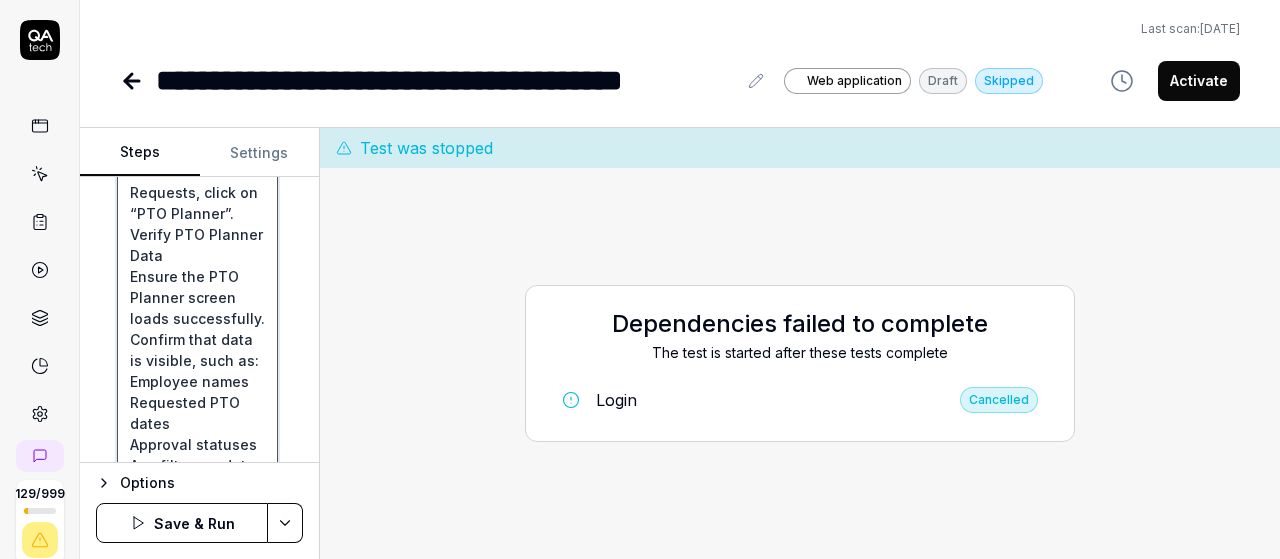 scroll, scrollTop: 2377, scrollLeft: 0, axis: vertical 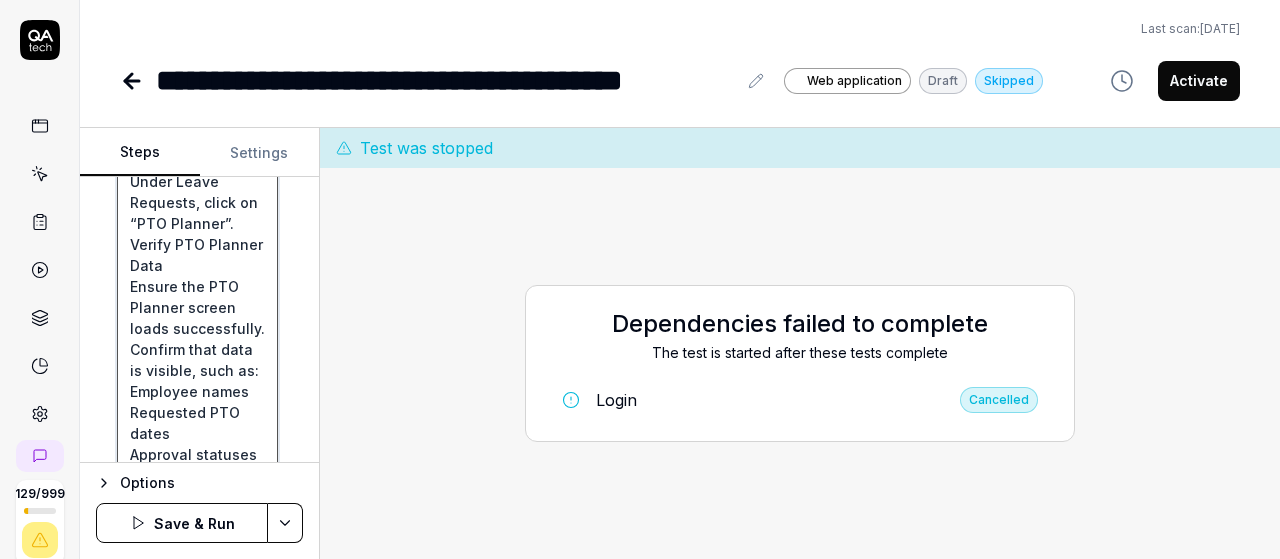 click on "Login with v6 Credentials
Launch the application (web/mobile depending on your environment).
Enter your v6 username and password.
Click Login.
Access the Navigation Menu (Hamburger Menu)
Locate the hamburger menu icon (≡) on the left side of the screen.
Click on it to expand the navigation panel.
Navigate to Schedule Optimizer
In the expanded menu, scroll down (if needed).
Click on “Schedule Optimizer” to open the module.
Select Leave Requests
Inside the Schedule Optimizer, find and click on “Leave Requests”.
This should display a submenu or additional screen options.
Select PTO Planner
Under Leave Requests, click on “PTO Planner”.
Verify PTO Planner Data
Ensure the PTO Planner screen loads successfully.
Confirm that data is visible, such as:
Employee names
Requested PTO dates
Approval statuses
Any filters or data grids that are expected." at bounding box center (197, -638) 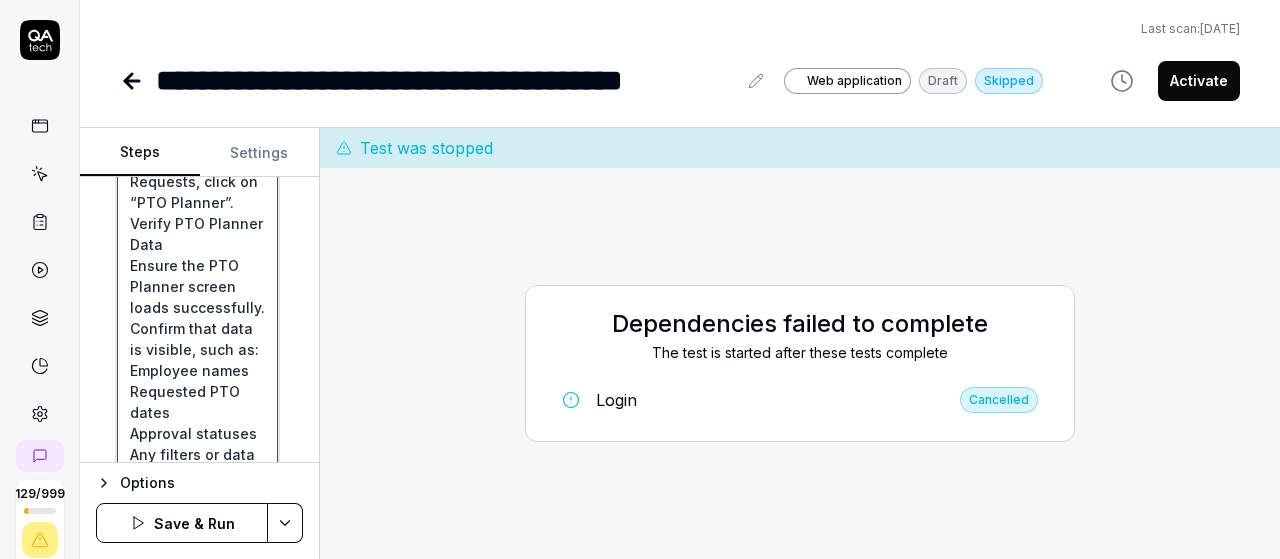 type on "*" 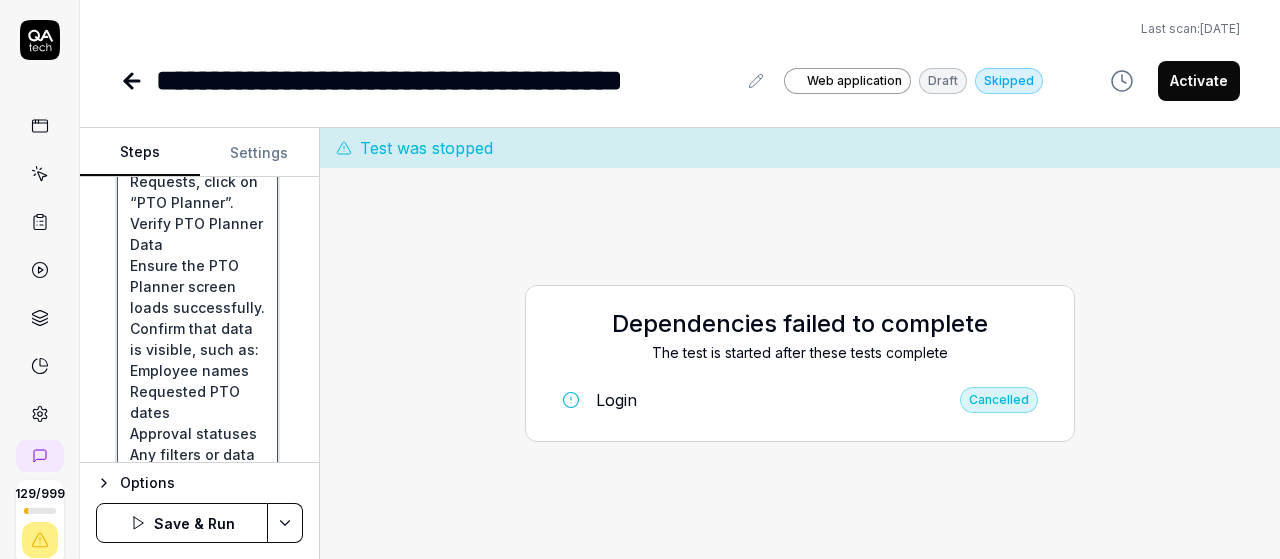 type on "Login with v6 Credentials
Launch the application (web/mobile depending on your environment).
Enter your v6 username and password.
Click Login.
Access the Navigation Menu (Hamburger Menu)
Locate the hamburger menu icon (≡) on the left side of the screen.
Click on it to expand the navigation panel.
Navigate to Schedule Optimizer
In the expanded menu, scroll down (if needed).
Click on “Schedule Optimizer” to open the module.
Select Leave Requests
Inside the Schedule Optimizer, find and click on “Leave Requests”.
This should display a submenu or additional screen options.
Select PTO Planner
Under Leave Requests, click on “PTO Planner”.
Verify PTO Planner Data
Ensure the PTO Planner screen loads successfully.
Confirm that data is visible, such as:
Employee names
Requested PTO dates
Approval statuses
Any filters or data grids that are expected." 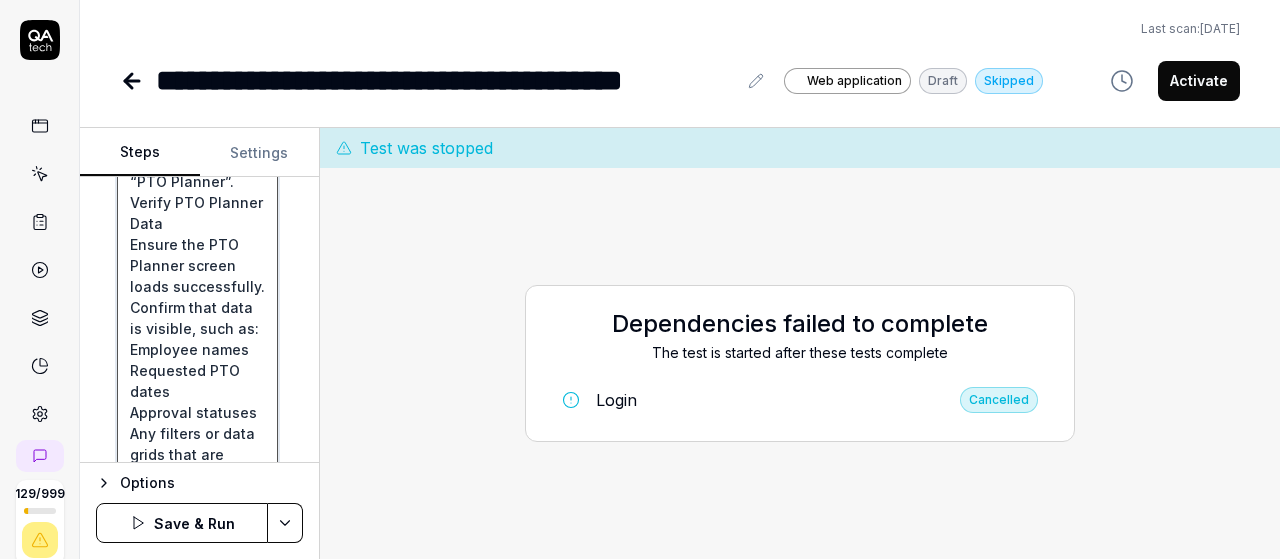 type on "*" 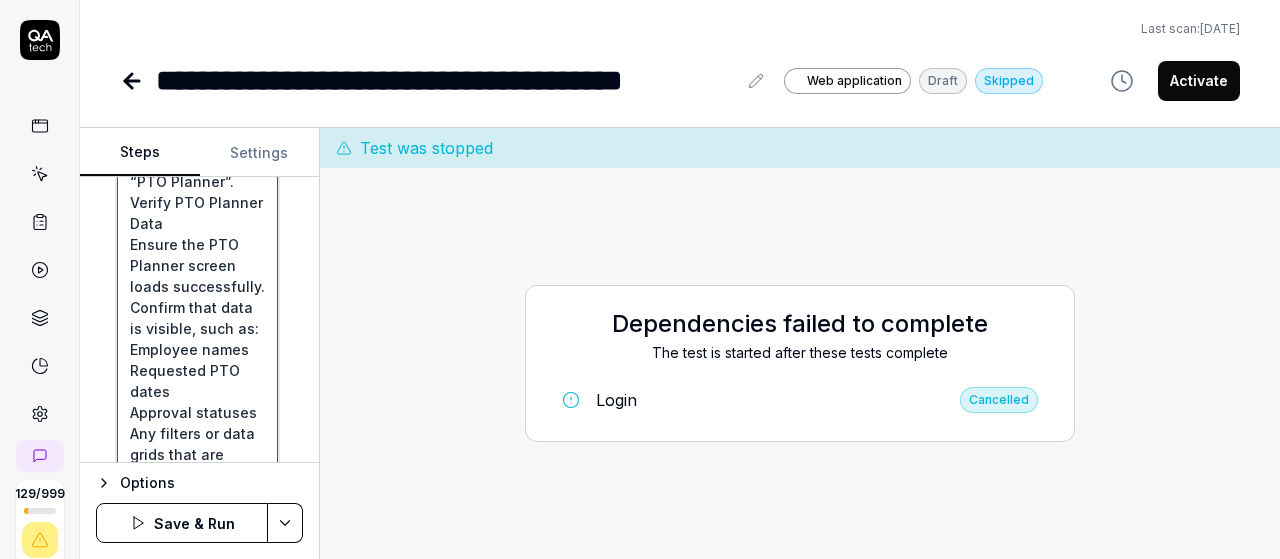 type on "Login with v6 Credentials
Launch the application (web/mobile depending on your environment).
Enter your v6 username and password.
Click Login.
Access the Navigation Menu (Hamburger Menu)
Locate the hamburger menu icon (≡) on the left side of the screen.
Click on it to expand the navigation panel.
Navigate to Schedule Optimizer
In the expanded menu, scroll down (if needed).
Click on “Schedule Optimizer” to open the module.
Select Leave Requests
Inside the Schedule Optimizer, find and click on “Leave Requests”.
This should display a submenu or additional screen options.
Select PTO Planner
Under Leave Requests, click on “PTO Planner”.
Verify PTO Planner Data
Ensure the PTO Planner screen loads successfully.
Confirm that data is visible, such as:
Employee names
Requested PTO dates
Approval statuses
Any filters or data grids that are expected." 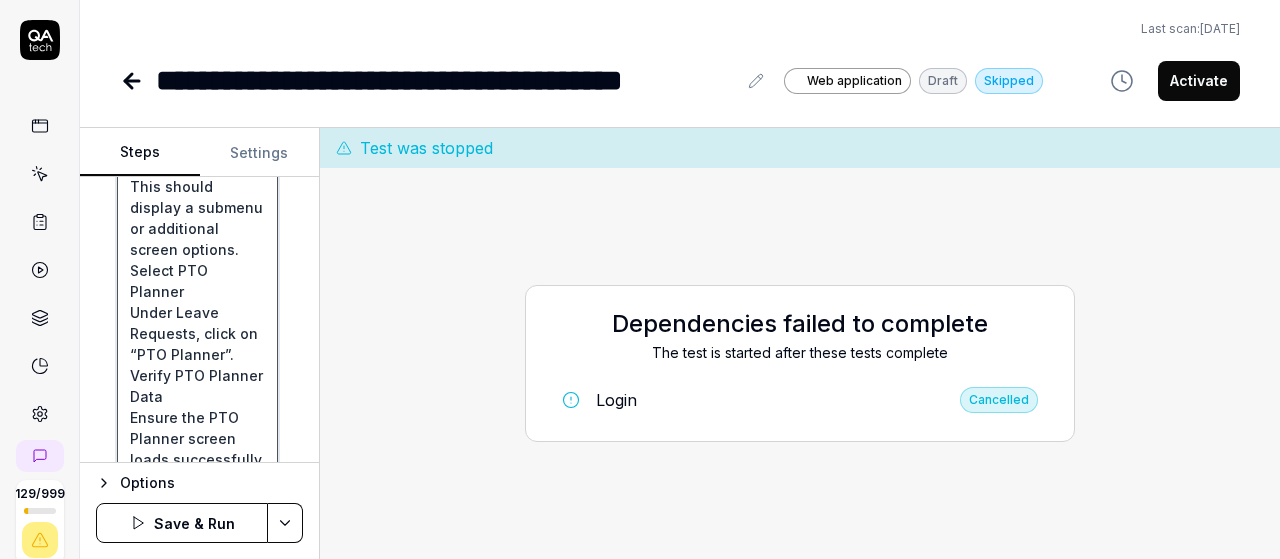 scroll, scrollTop: 2115, scrollLeft: 0, axis: vertical 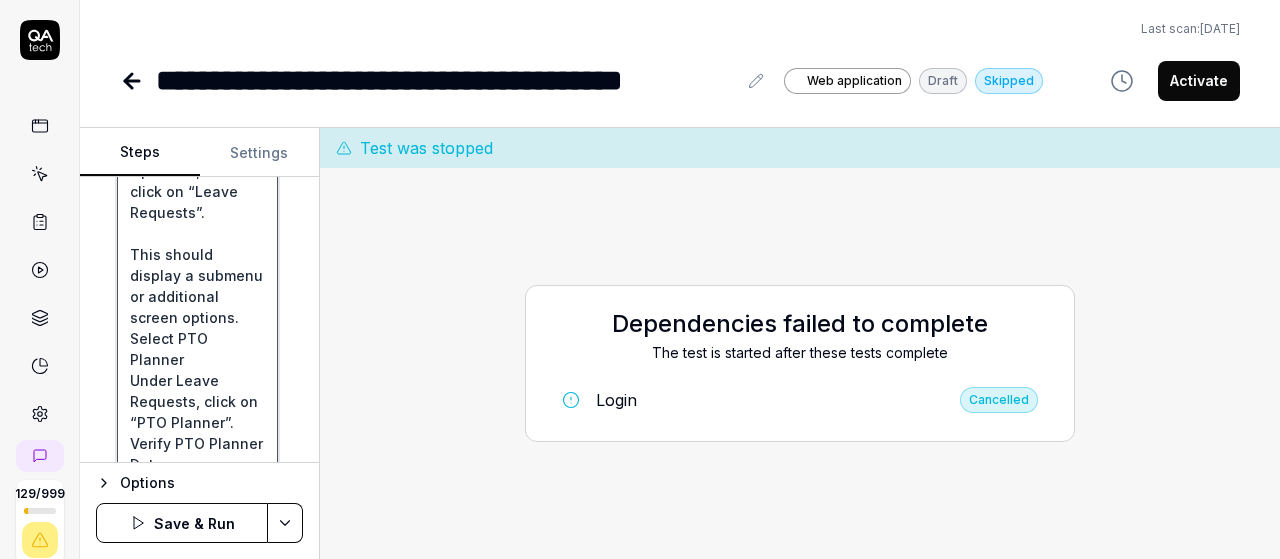click on "Login with v6 Credentials
Launch the application (web/mobile depending on your environment).
Enter your v6 username and password.
Click Login.
Access the Navigation Menu (Hamburger Menu)
Locate the hamburger menu icon (≡) on the left side of the screen.
Click on it to expand the navigation panel.
Navigate to Schedule Optimizer
In the expanded menu, scroll down (if needed).
Click on “Schedule Optimizer” to open the module.
Select Leave Requests
Inside the Schedule Optimizer, find and click on “Leave Requests”.
This should display a submenu or additional screen options.
Select PTO Planner
Under Leave Requests, click on “PTO Planner”.
Verify PTO Planner Data
Ensure the PTO Planner screen loads successfully.
Confirm that data is visible, such as:
Employee names
Requested PTO dates
Approval statuses
Any filters or data grids that are expected." at bounding box center (197, -408) 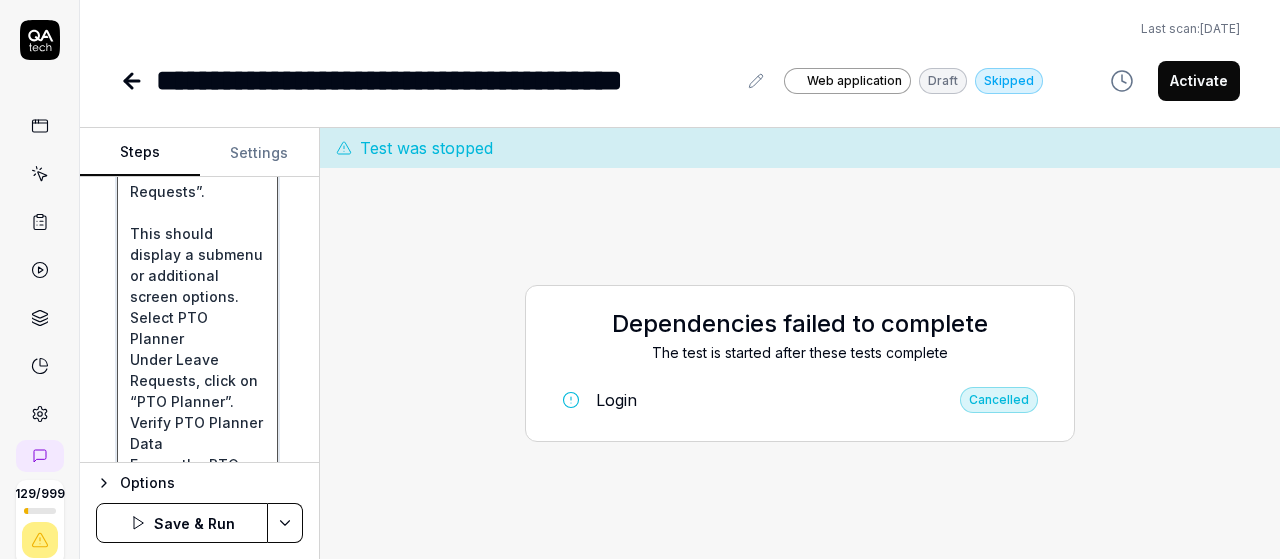 type on "Login with v6 Credentials
Launch the application (web/mobile depending on your environment).
Enter your v6 username and password.
Click Login.
Access the Navigation Menu (Hamburger Menu)
Locate the hamburger menu icon (≡) on the left side of the screen.
Click on it to expand the navigation panel.
Navigate to Schedule Optimizer
In the expanded menu, scroll down (if needed).
Click on “Schedule Optimizer” to open the module.
Select Leave Requests
Inside the Schedule Optimizer, find and click on “Leave Requests”.
This should display a submenu or additional screen options.
Select PTO Planner
Under Leave Requests, click on “PTO Planner”.
Verify PTO Planner Data
Ensure the PTO Planner screen loads successfully.
Confirm that data is visible, such as:
Employee names
Requested PTO dates
Approval statuses
Any filters or data grids that are expected." 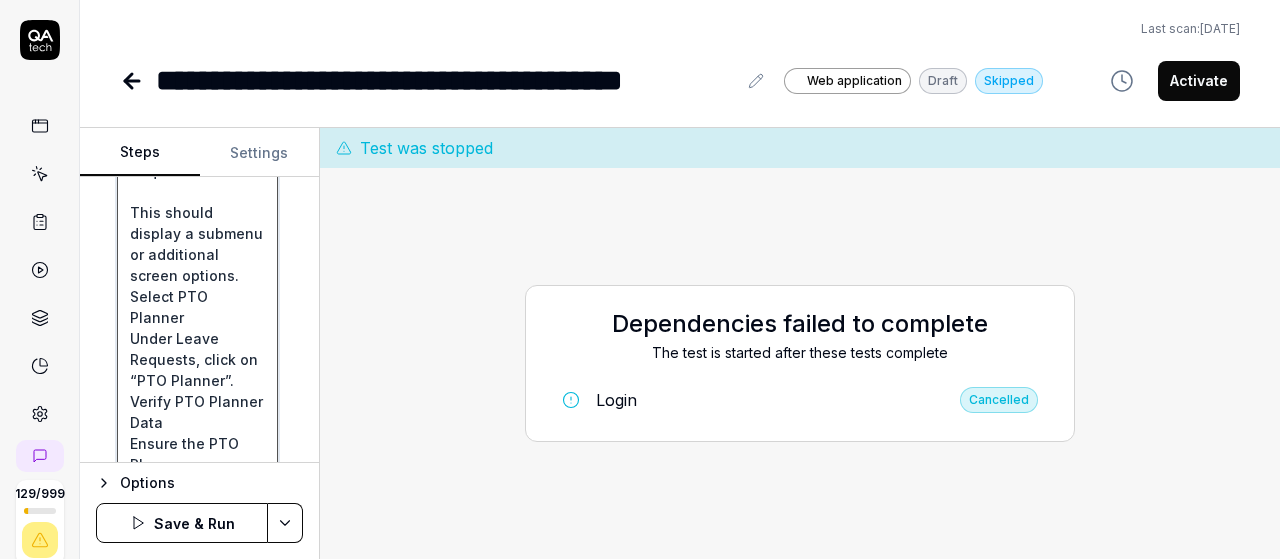 type on "*" 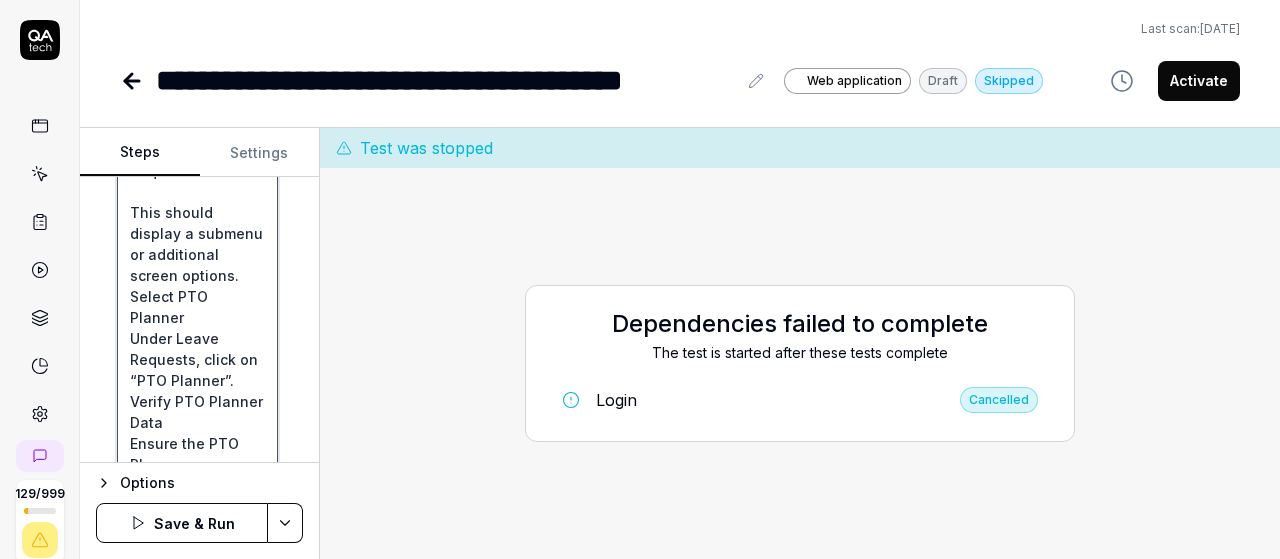 type on "Login with v6 Credentials
Launch the application (web/mobile depending on your environment).
Enter your v6 username and password.
Click Login.
Access the Navigation Menu (Hamburger Menu)
Locate the hamburger menu icon (≡) on the left side of the screen.
Click on it to expand the navigation panel.
Navigate to Schedule Optimizer
In the expanded menu, scroll down (if needed).
Click on “Schedule Optimizer” to open the module.
Select Leave Requests
Inside the Schedule Optimizer, find and click on “Leave Requests”.
This should display a submenu or additional screen options.
Select PTO Planner
Under Leave Requests, click on “PTO Planner”.
Verify PTO Planner Data
Ensure the PTO Planner screen loads successfully.
Confirm that data is visible, such as:
Employee names
Requested PTO dates
Approval statuses
Any filters or data grids that are expected." 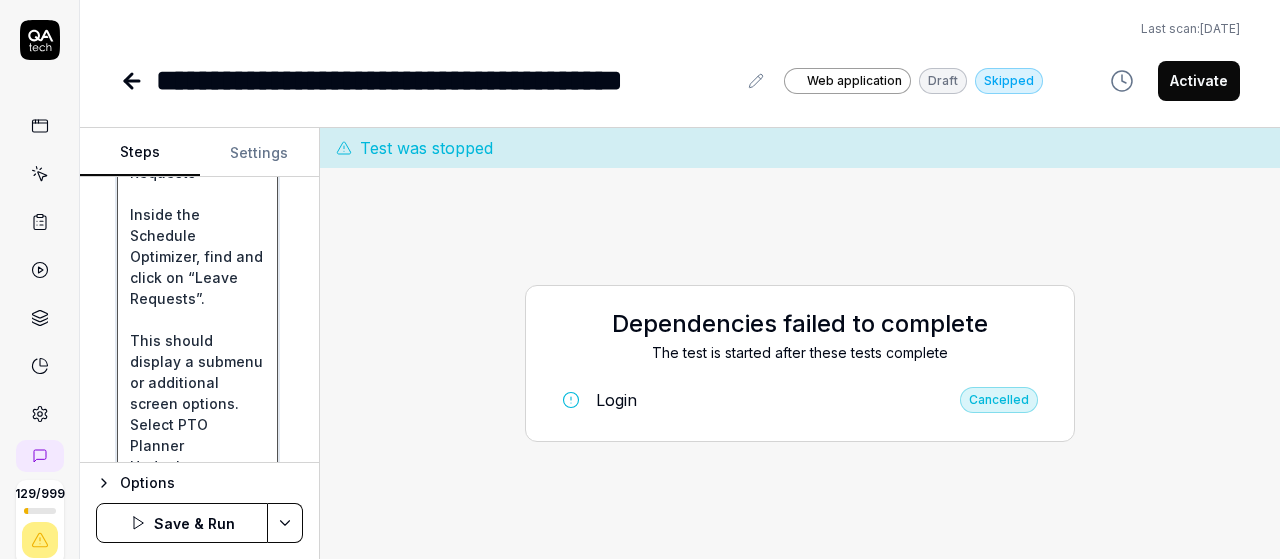 scroll, scrollTop: 1963, scrollLeft: 0, axis: vertical 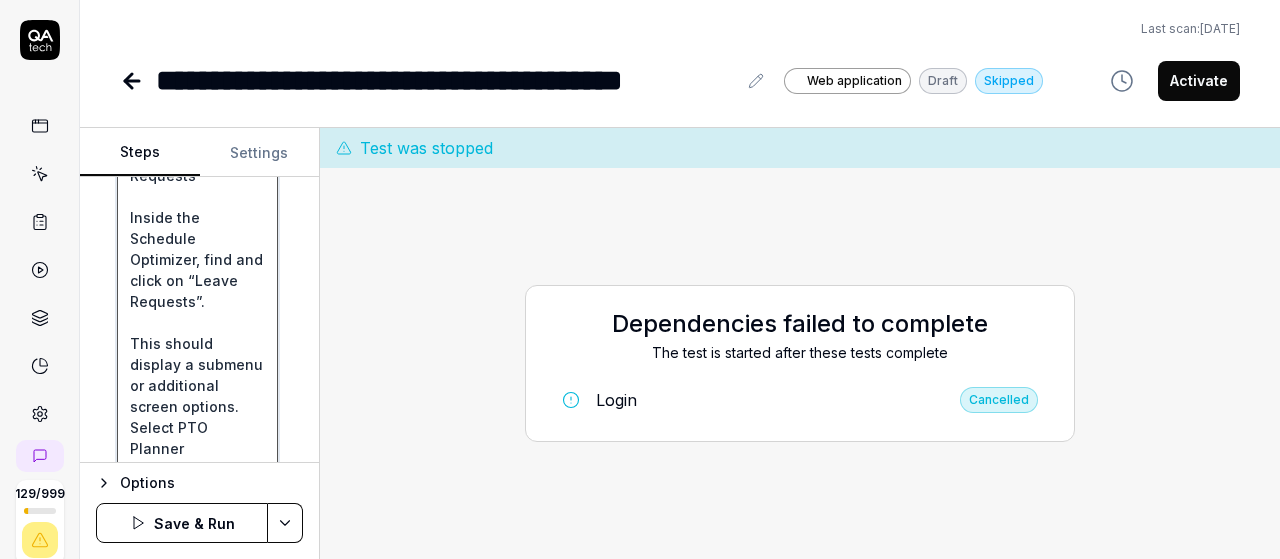 click on "Login with v6 Credentials
Launch the application (web/mobile depending on your environment).
Enter your v6 username and password.
Click Login.
Access the Navigation Menu (Hamburger Menu)
Locate the hamburger menu icon (≡) on the left side of the screen.
Click on it to expand the navigation panel.
Navigate to Schedule Optimizer
In the expanded menu, scroll down (if needed).
Click on “Schedule Optimizer” to open the module.
Select Leave Requests
Inside the Schedule Optimizer, find and click on “Leave Requests”.
This should display a submenu or additional screen options.
Select PTO Planner
Under Leave Requests, click on “PTO Planner”.
Verify PTO Planner Data
Ensure the PTO Planner screen loads successfully.
Confirm that data is visible, such as:
Employee names
Requested PTO dates
Approval statuses
Any filters or data grids that are expected." at bounding box center [197, -287] 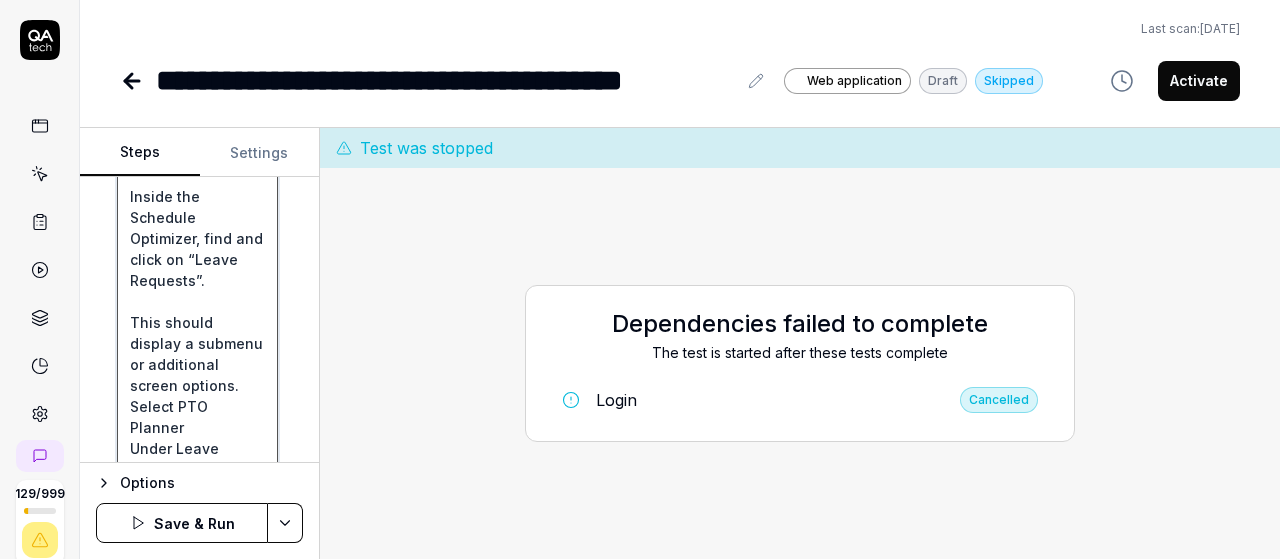 type on "*" 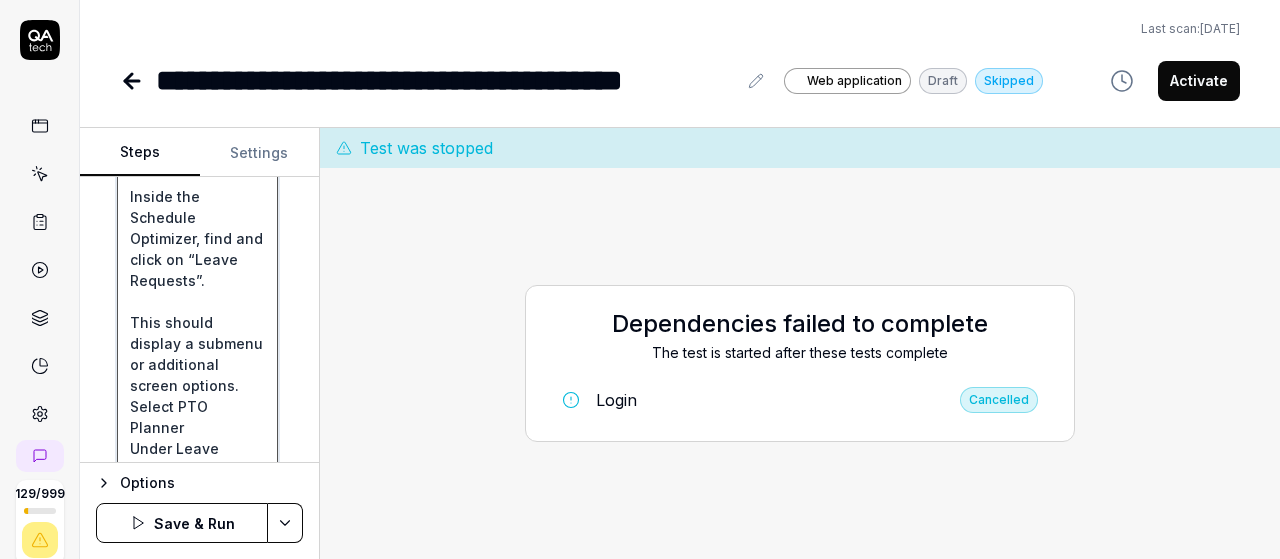 type on "Login with v6 Credentials
Launch the application (web/mobile depending on your environment).
Enter your v6 username and password.
Click Login.
Access the Navigation Menu (Hamburger Menu)
Locate the hamburger menu icon (≡) on the left side of the screen.
Click on it to expand the navigation panel.
Navigate to Schedule Optimizer
In the expanded menu, scroll down (if needed).
Click on “Schedule Optimizer” to open the module.
Select Leave Requests
Inside the Schedule Optimizer, find and click on “Leave Requests”.
This should display a submenu or additional screen options.
Select PTO Planner
Under Leave Requests, click on “PTO Planner”.
Verify PTO Planner Data
Ensure the PTO Planner screen loads successfully.
Confirm that data is visible, such as:
Employee names
Requested PTO dates
Approval statuses
Any filters or data grids that are expected." 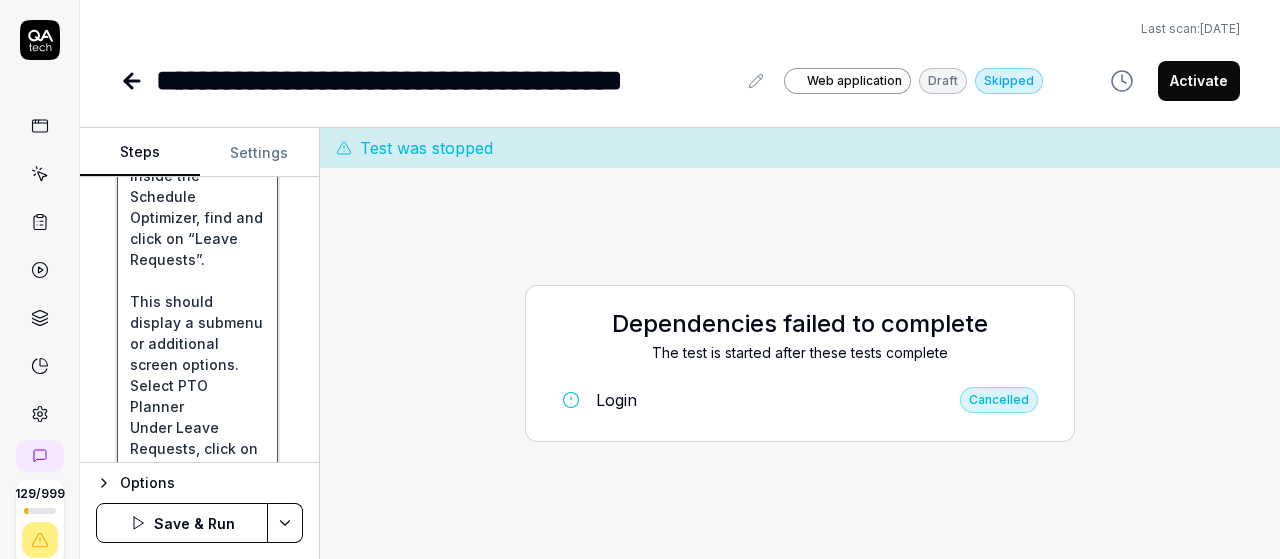 type on "*" 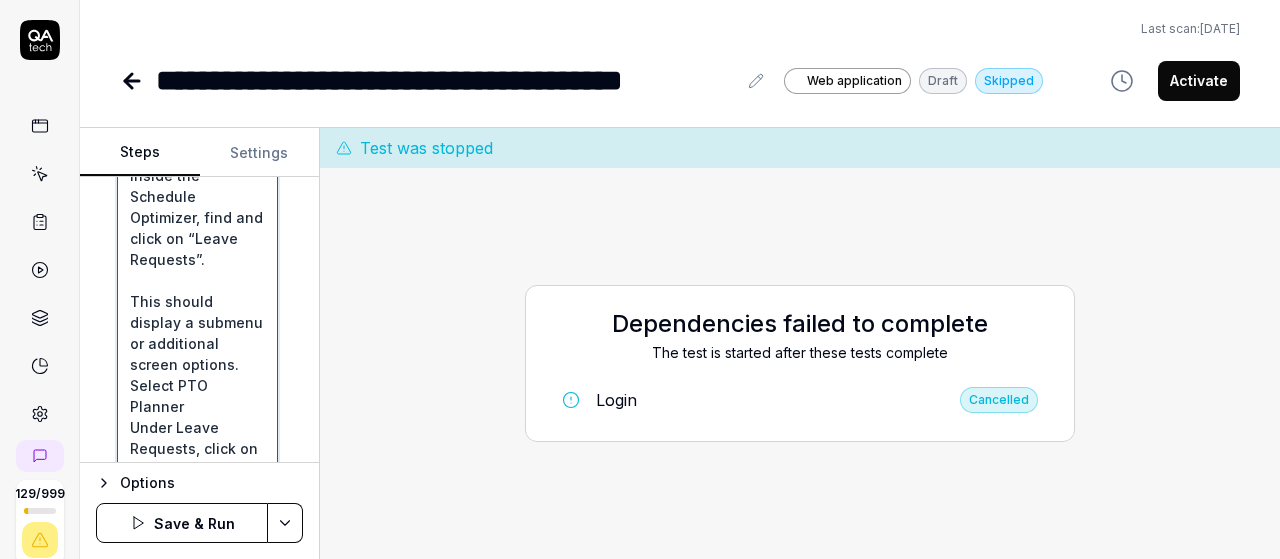 type on "Login with v6 Credentials
Launch the application (web/mobile depending on your environment).
Enter your v6 username and password.
Click Login.
Access the Navigation Menu (Hamburger Menu)
Locate the hamburger menu icon (≡) on the left side of the screen.
Click on it to expand the navigation panel.
Navigate to Schedule Optimizer
In the expanded menu, scroll down (if needed).
Click on “Schedule Optimizer” to open the module.
Select Leave Requests
Inside the Schedule Optimizer, find and click on “Leave Requests”.
This should display a submenu or additional screen options.
Select PTO Planner
Under Leave Requests, click on “PTO Planner”.
Verify PTO Planner Data
Ensure the PTO Planner screen loads successfully.
Confirm that data is visible, such as:
Employee names
Requested PTO dates
Approval statuses
Any filters or data grids that are expected." 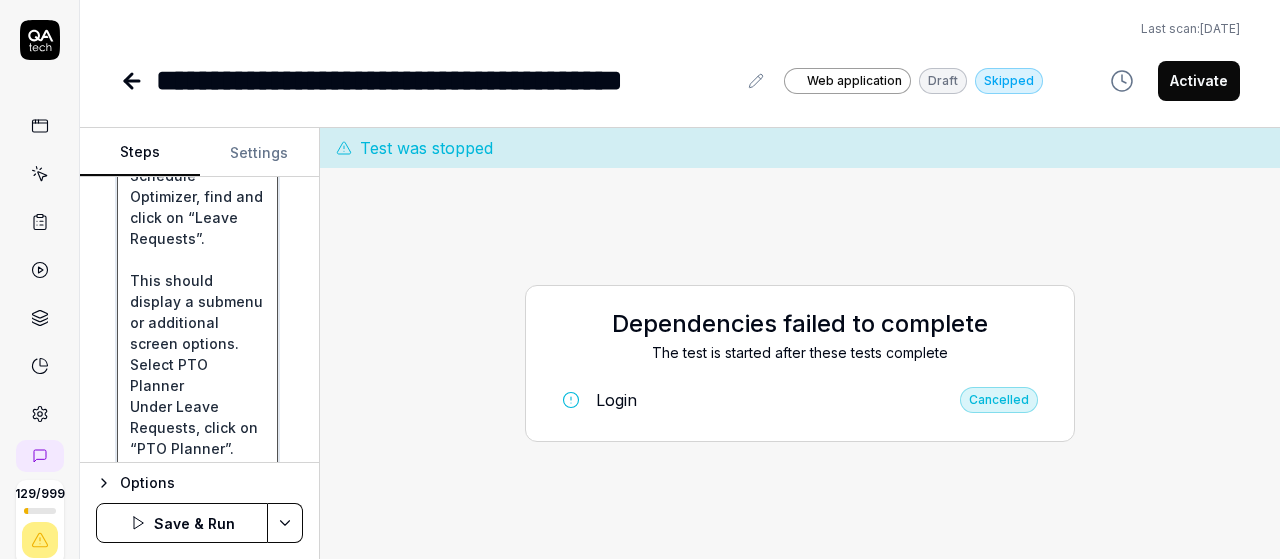 type on "*" 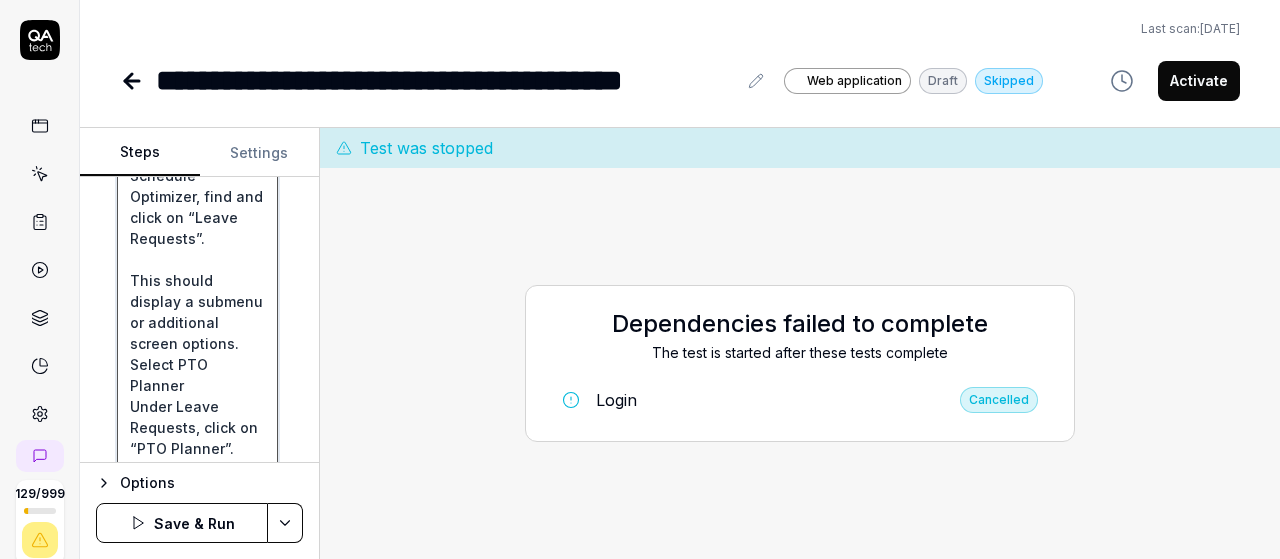 type on "Login with v6 Credentials
Launch the application (web/mobile depending on your environment).
Enter your v6 username and password.
Click Login.
Access the Navigation Menu (Hamburger Menu)
Locate the hamburger menu icon (≡) on the left side of the screen.
Click on it to expand the navigation panel.
Navigate to Schedule Optimizer
In the expanded menu, scroll down (if needed).
Click on “Schedule Optimizer” to open the module.
Select Leave Requests
Inside the Schedule Optimizer, find and click on “Leave Requests”.
This should display a submenu or additional screen options.
Select PTO Planner
Under Leave Requests, click on “PTO Planner”.
Verify PTO Planner Data
Ensure the PTO Planner screen loads successfully.
Confirm that data is visible, such as:
Employee names
Requested PTO dates
Approval statuses
Any filters or data grids that are expected." 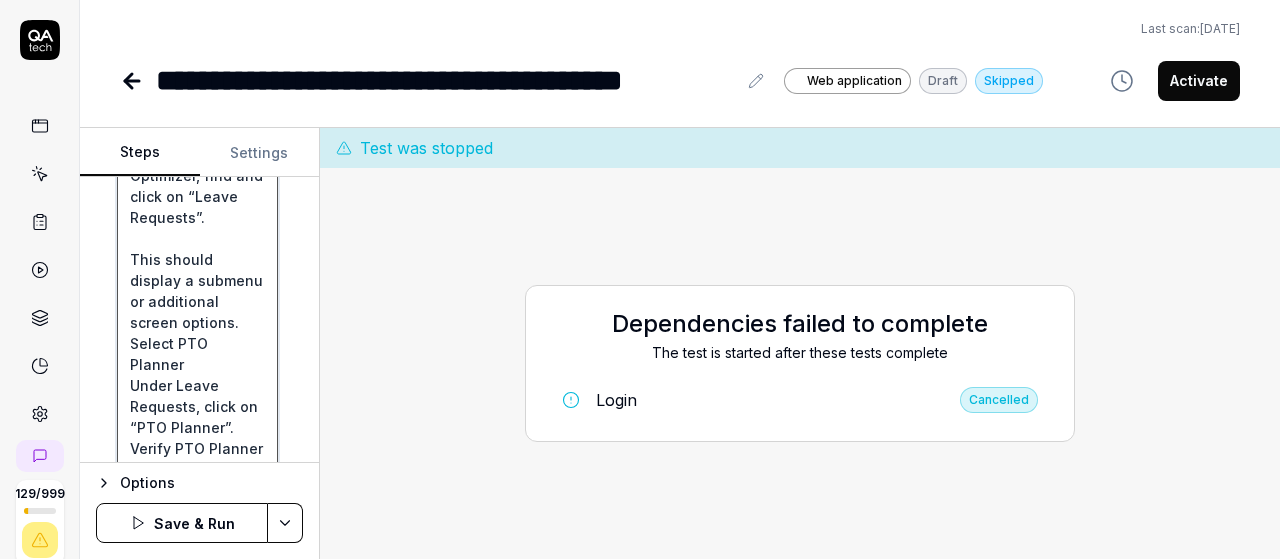 type on "*" 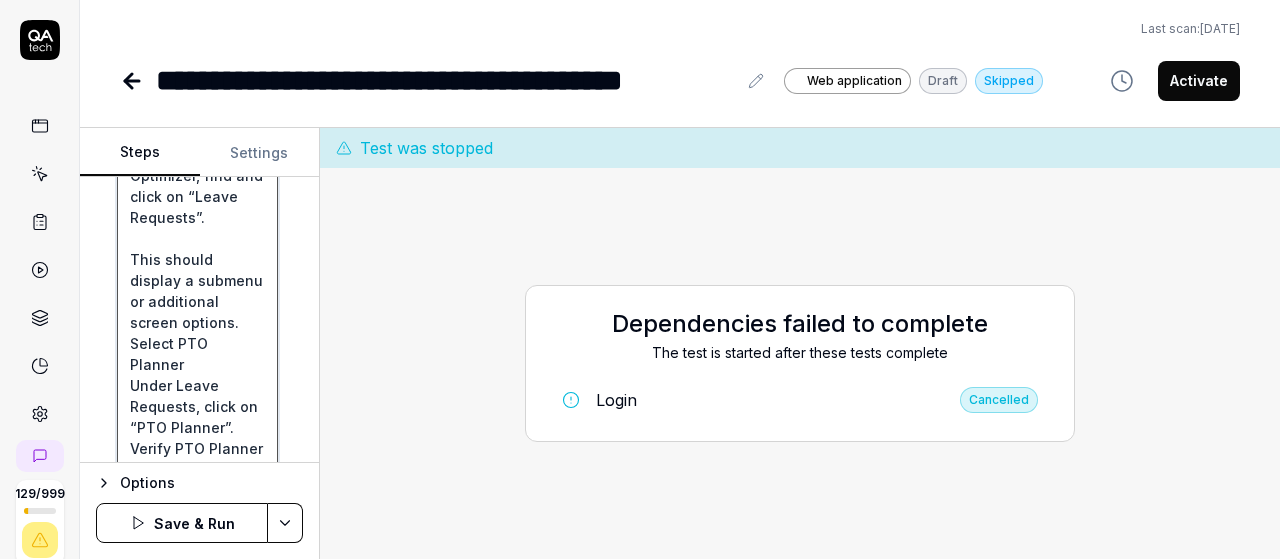 type on "Login with v6 Credentials
Launch the application (web/mobile depending on your environment).
Enter your v6 username and password.
Click Login.
Access the Navigation Menu (Hamburger Menu)
Locate the hamburger menu icon (≡) on the left side of the screen.
Click on it to expand the navigation panel.
Navigate to Schedule Optimizer
In the expanded menu, scroll down (if needed).
Click on “Schedule Optimizer” to open the module.
Select Leave Requests
Inside the Schedule Optimizer, find and click on “Leave Requests”.
This should display a submenu or additional screen options.
Select PTO Planner
Under Leave Requests, click on “PTO Planner”.
Verify PTO Planner Data
Ensure the PTO Planner screen loads successfully.
Confirm that data is visible, such as:
Employee names
Requested PTO dates
Approval statuses
Any filters or data grids that are expected." 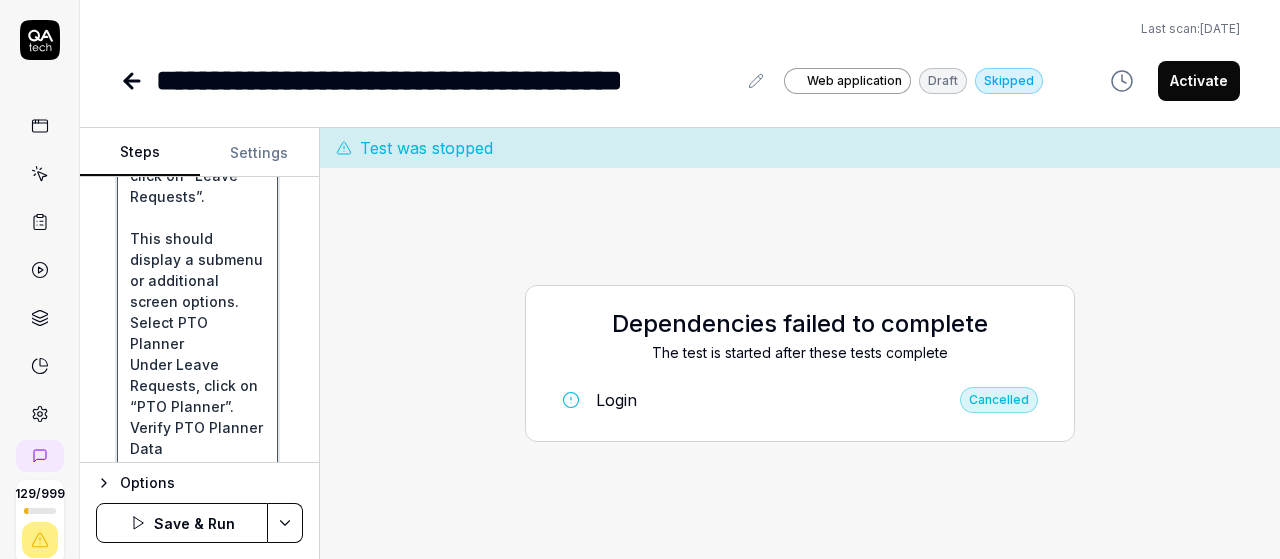 type on "*" 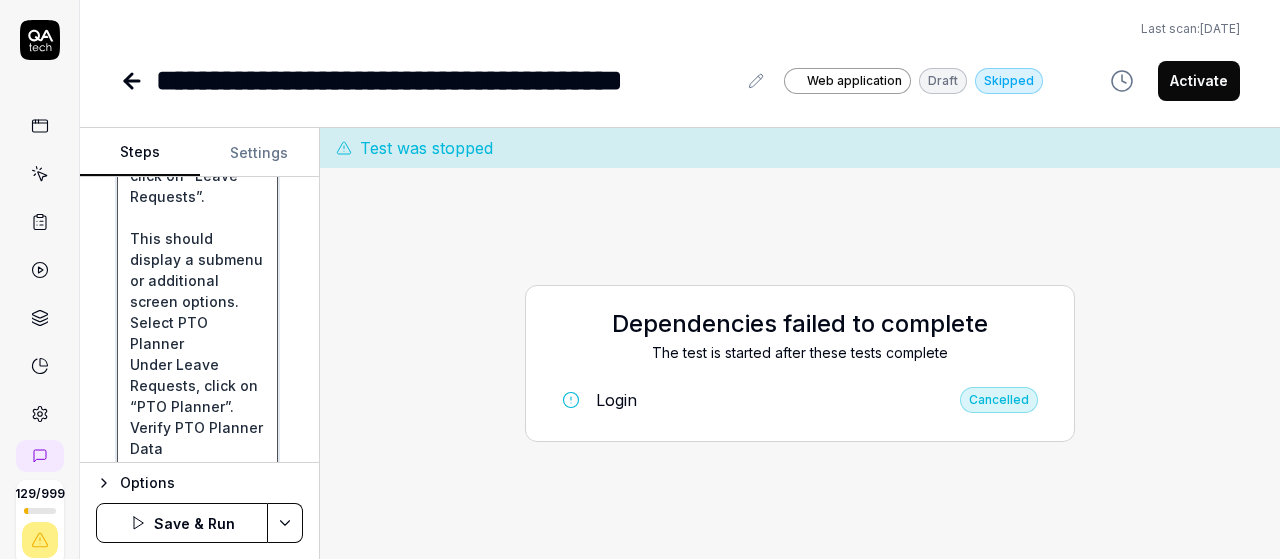 type on "Login with v6 Credentials
Launch the application (web/mobile depending on your environment).
Enter your v6 username and password.
Click Login.
Access the Navigation Menu (Hamburger Menu)
Locate the hamburger menu icon (≡) on the left side of the screen.
Click on it to expand the navigation panel.
Navigate to Schedule Optimizer
In the expanded menu, scroll down (if needed).
Click on “Schedule Optimizer” to open the module.
Select Leave Requests
Inside the Schedule Optimizer, find and click on “Leave Requests”.
This should display a submenu or additional screen options.
Select PTO Planner
Under Leave Requests, click on “PTO Planner”.
Verify PTO Planner Data
Ensure the PTO Planner screen loads successfully.
Confirm that data is visible, such as:
Employee names
Requested PTO dates
Approval statuses
Any filters or data grids that are expected." 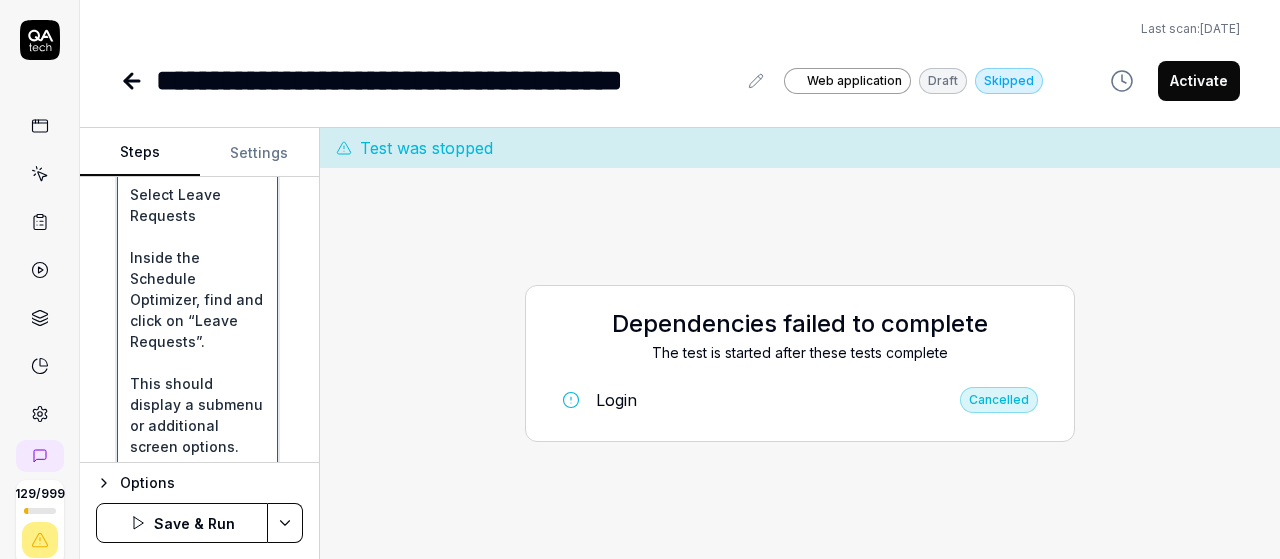 scroll, scrollTop: 1784, scrollLeft: 0, axis: vertical 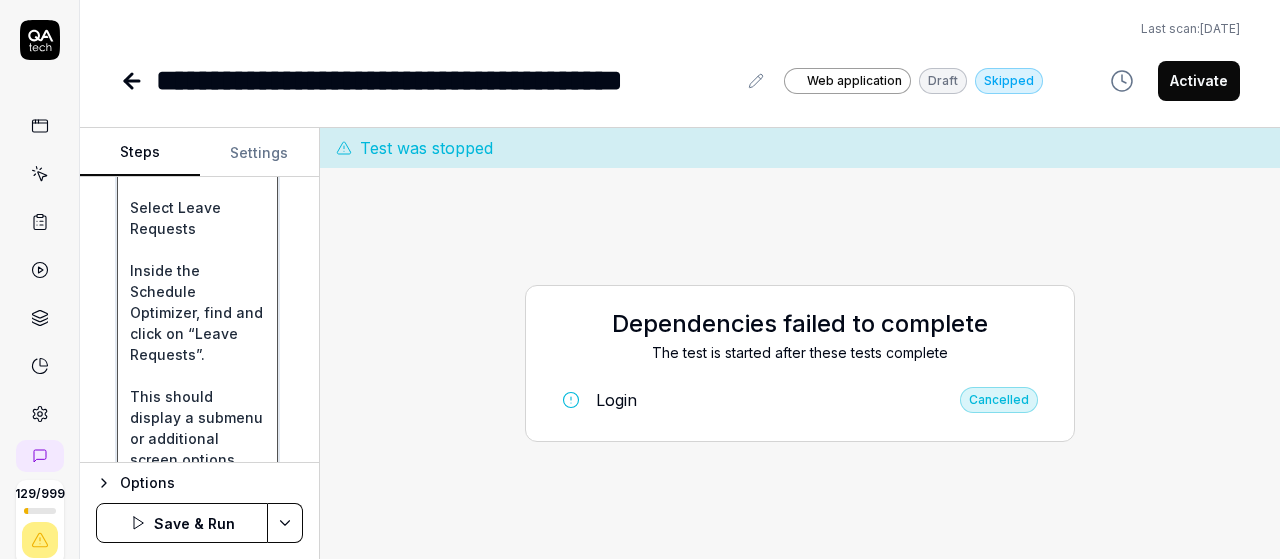 click on "Login with v6 Credentials
Launch the application (web/mobile depending on your environment).
Enter your v6 username and password.
Click Login.
Access the Navigation Menu (Hamburger Menu)
Locate the hamburger menu icon (≡) on the left side of the screen.
Click on it to expand the navigation panel.
Navigate to Schedule Optimizer
In the expanded menu, scroll down (if needed).
Click on “Schedule Optimizer” to open the module.
Select Leave Requests
Inside the Schedule Optimizer, find and click on “Leave Requests”.
This should display a submenu or additional screen options.
Select PTO Planner
Under Leave Requests, click on “PTO Planner”.
Verify PTO Planner Data
Ensure the PTO Planner screen loads successfully.
Confirm that data is visible, such as:
Employee names
Requested PTO dates
Approval statuses
Any filters or data grids that are expected." at bounding box center (197, -171) 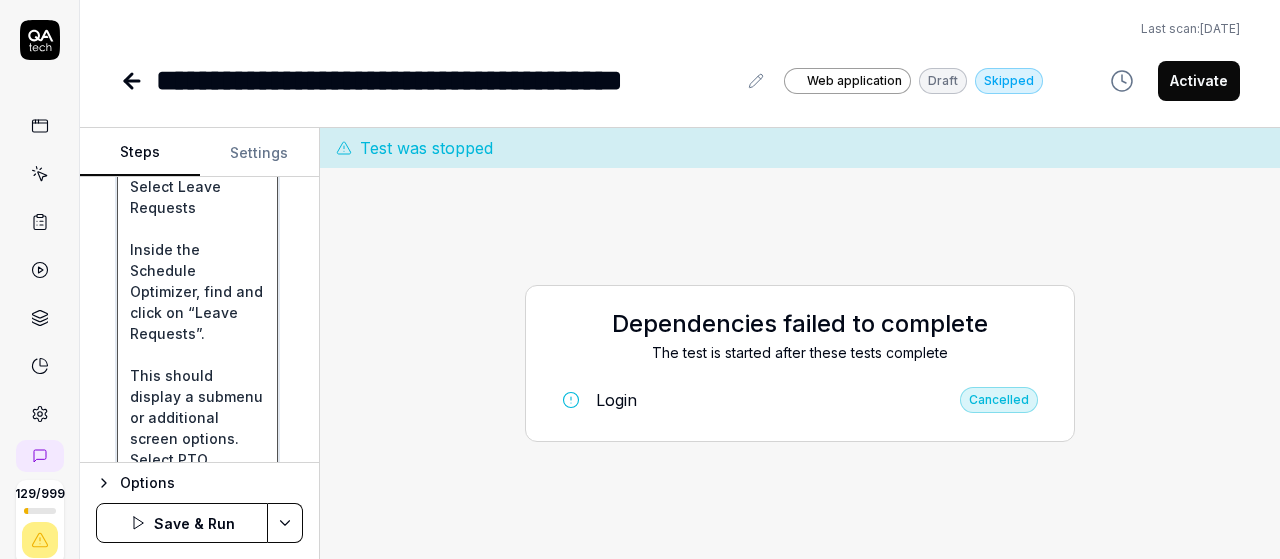 type on "*" 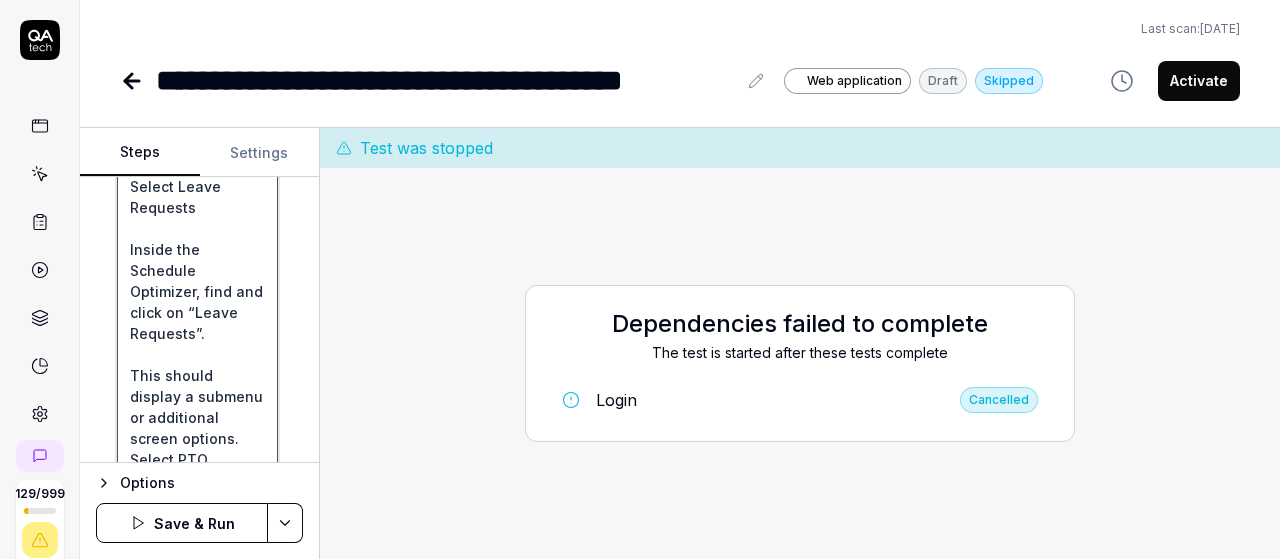 type on "Login with v6 Credentials
Launch the application (web/mobile depending on your environment).
Enter your v6 username and password.
Click Login.
Access the Navigation Menu (Hamburger Menu)
Locate the hamburger menu icon (≡) on the left side of the screen.
Click on it to expand the navigation panel.
Navigate to Schedule Optimizer
In the expanded menu, scroll down (if needed).
Click on “Schedule Optimizer” to open the module.
Select Leave Requests
Inside the Schedule Optimizer, find and click on “Leave Requests”.
This should display a submenu or additional screen options.
Select PTO Planner
Under Leave Requests, click on “PTO Planner”.
Verify PTO Planner Data
Ensure the PTO Planner screen loads successfully.
Confirm that data is visible, such as:
Employee names
Requested PTO dates
Approval statuses
Any filters or data grids that are expected." 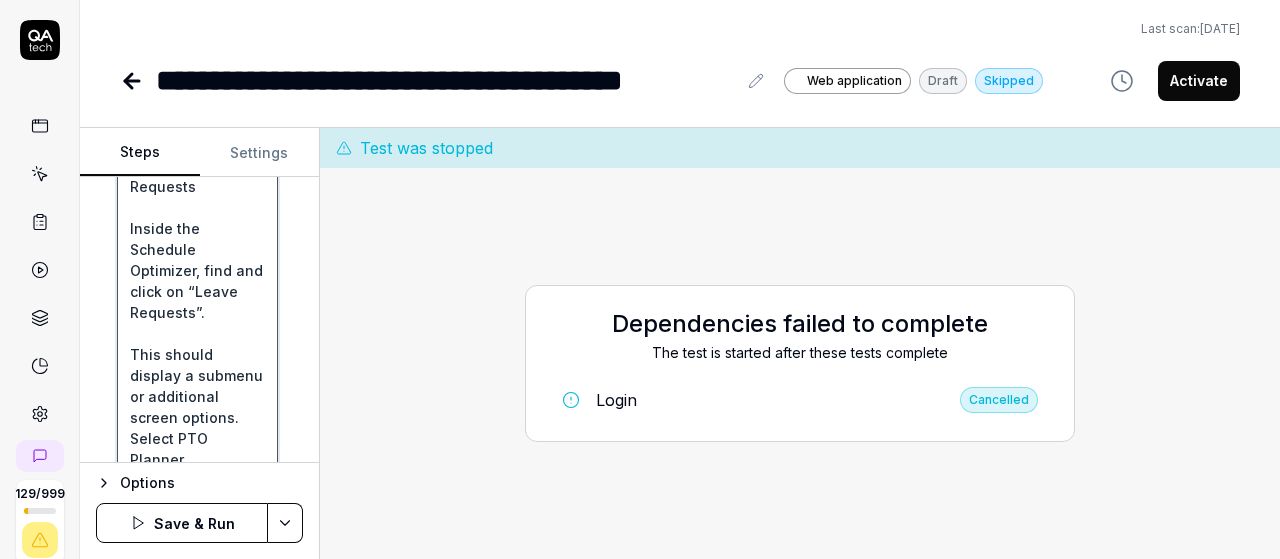 type on "*" 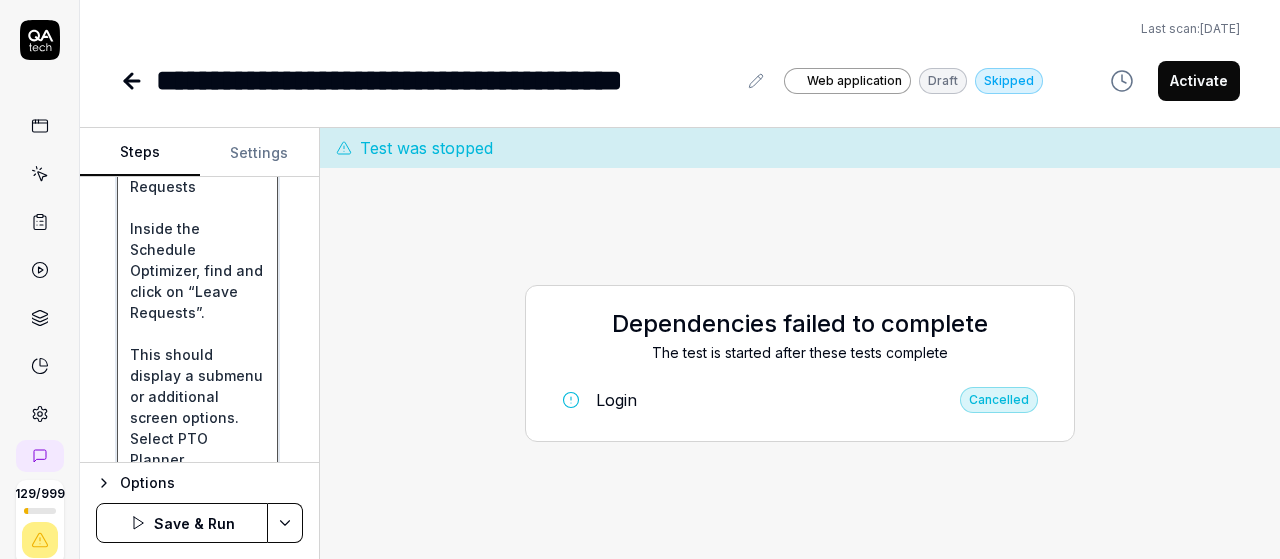 type on "Login with v6 Credentials
Launch the application (web/mobile depending on your environment).
Enter your v6 username and password.
Click Login.
Access the Navigation Menu (Hamburger Menu)
Locate the hamburger menu icon (≡) on the left side of the screen.
Click on it to expand the navigation panel.
Navigate to Schedule Optimizer
In the expanded menu, scroll down (if needed).
Click on “Schedule Optimizer” to open the module.
Select Leave Requests
Inside the Schedule Optimizer, find and click on “Leave Requests”.
This should display a submenu or additional screen options.
Select PTO Planner
Under Leave Requests, click on “PTO Planner”.
Verify PTO Planner Data
Ensure the PTO Planner screen loads successfully.
Confirm that data is visible, such as:
Employee names
Requested PTO dates
Approval statuses
Any filters or data grids that are expected." 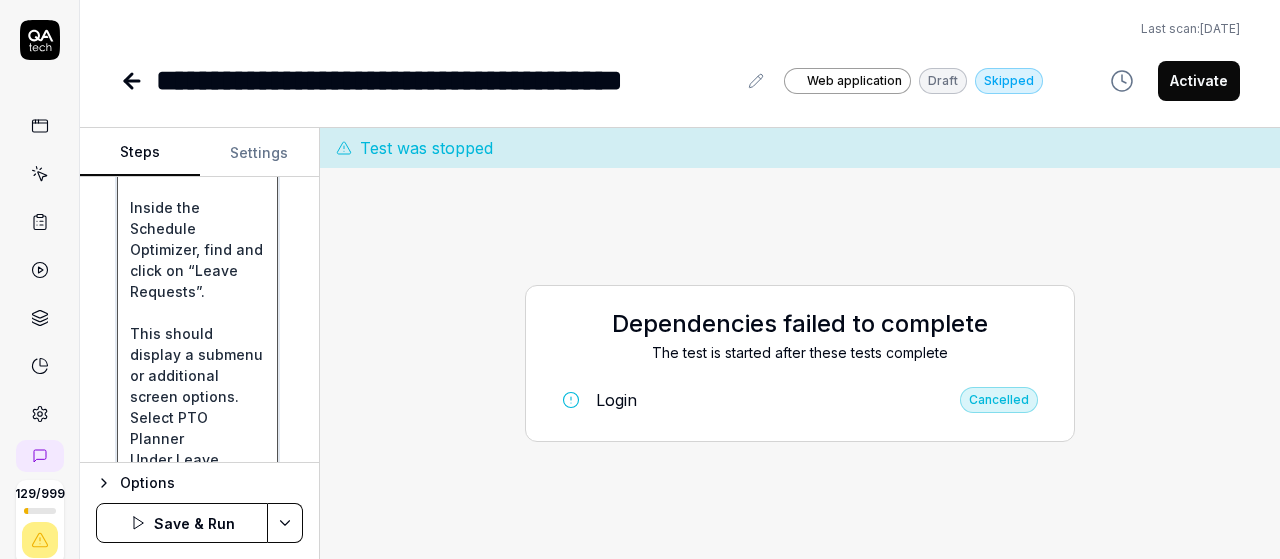 type on "*" 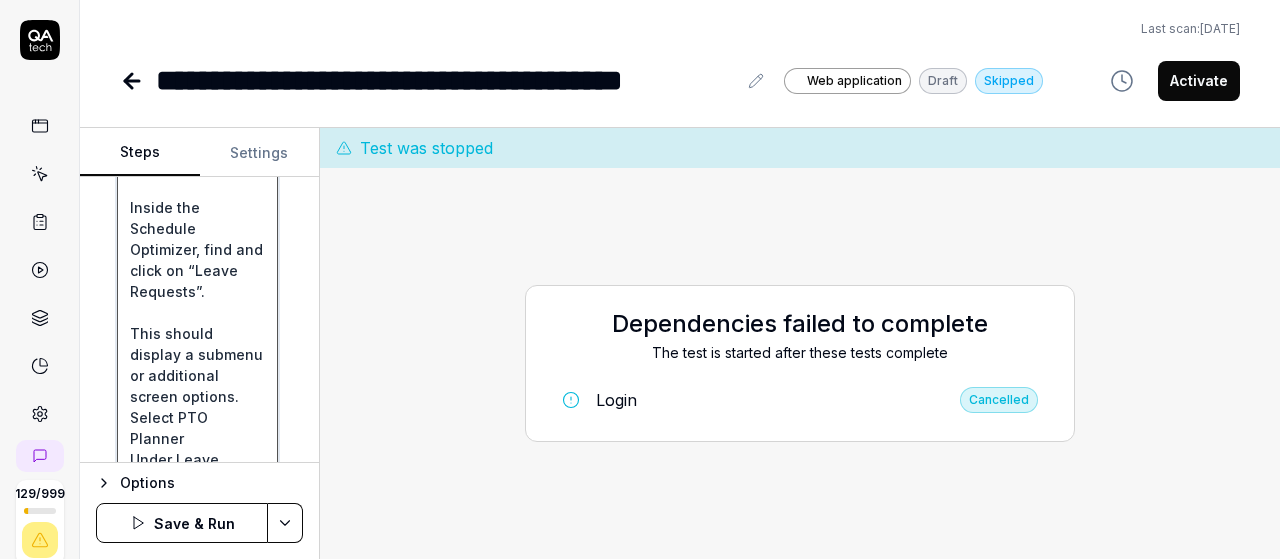 type on "Login with v6 Credentials
Launch the application (web/mobile depending on your environment).
Enter your v6 username and password.
Click Login.
Access the Navigation Menu (Hamburger Menu)
Locate the hamburger menu icon (≡) on the left side of the screen.
Click on it to expand the navigation panel.
Navigate to Schedule Optimizer
In the expanded menu, scroll down (if needed).
Click on “Schedule Optimizer” to open the module.
Select Leave Requests
Inside the Schedule Optimizer, find and click on “Leave Requests”.
This should display a submenu or additional screen options.
Select PTO Planner
Under Leave Requests, click on “PTO Planner”.
Verify PTO Planner Data
Ensure the PTO Planner screen loads successfully.
Confirm that data is visible, such as:
Employee names
Requested PTO dates
Approval statuses
Any filters or data grids that are expected." 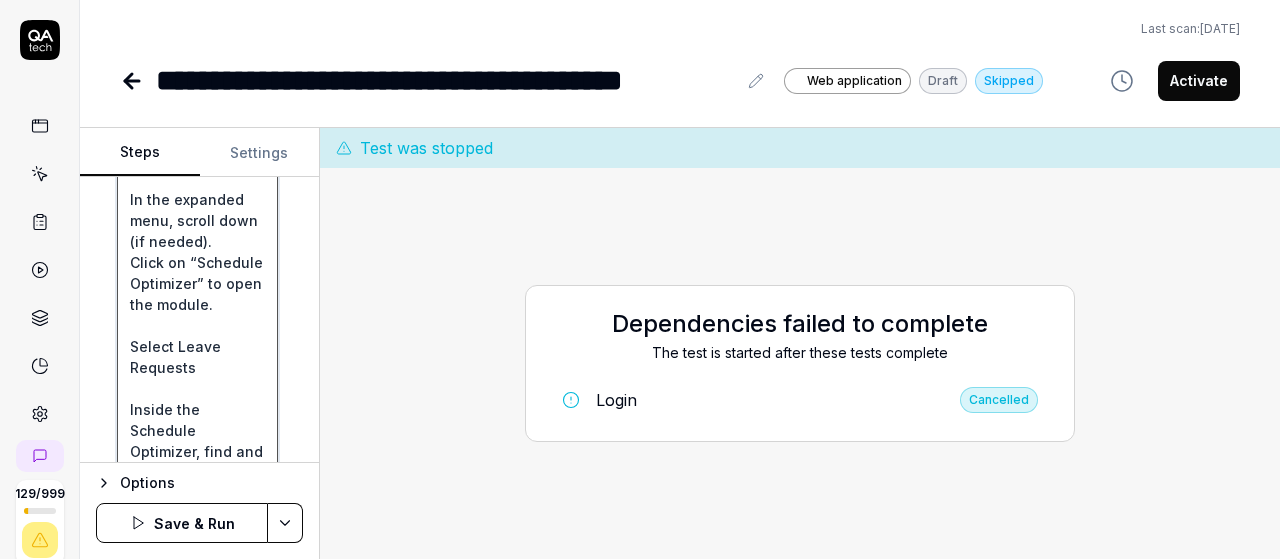 scroll, scrollTop: 1551, scrollLeft: 0, axis: vertical 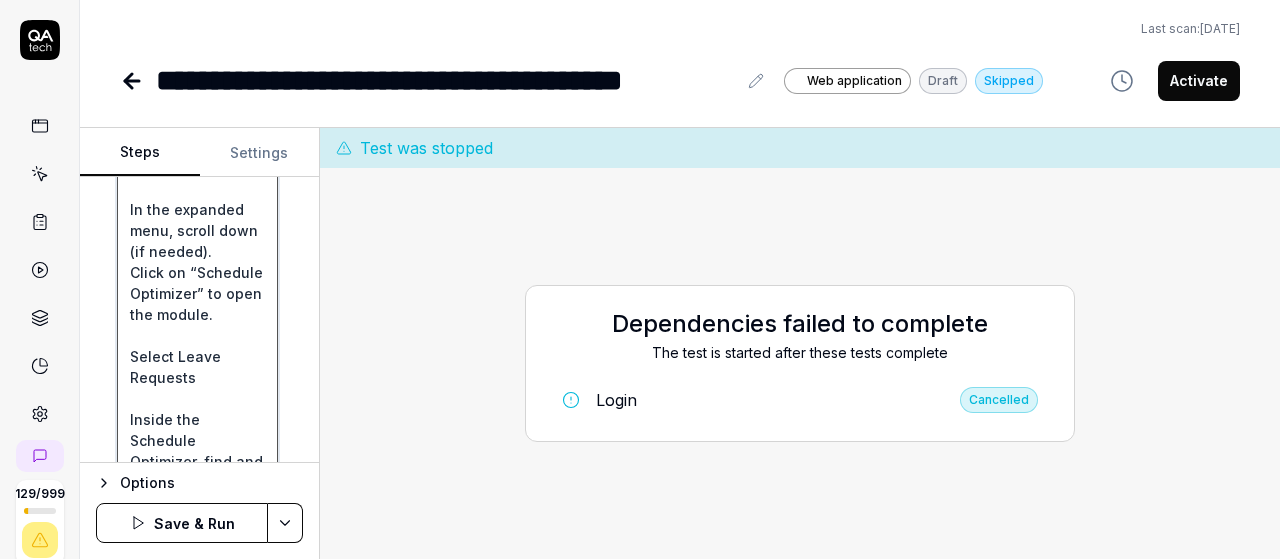 click on "Login with v6 Credentials
Launch the application (web/mobile depending on your environment).
Enter your v6 username and password.
Click Login.
Access the Navigation Menu (Hamburger Menu)
Locate the hamburger menu icon (≡) on the left side of the screen.
Click on it to expand the navigation panel.
Navigate to Schedule Optimizer
In the expanded menu, scroll down (if needed).
Click on “Schedule Optimizer” to open the module.
Select Leave Requests
Inside the Schedule Optimizer, find and click on “Leave Requests”.
This should display a submenu or additional screen options.
Select PTO Planner
Under Leave Requests, click on “PTO Planner”.
Verify PTO Planner Data
Ensure the PTO Planner screen loads successfully.
Confirm that data is visible, such as:
Employee names
Requested PTO dates
Approval statuses
Any filters or data grids that are expected." at bounding box center [197, 20] 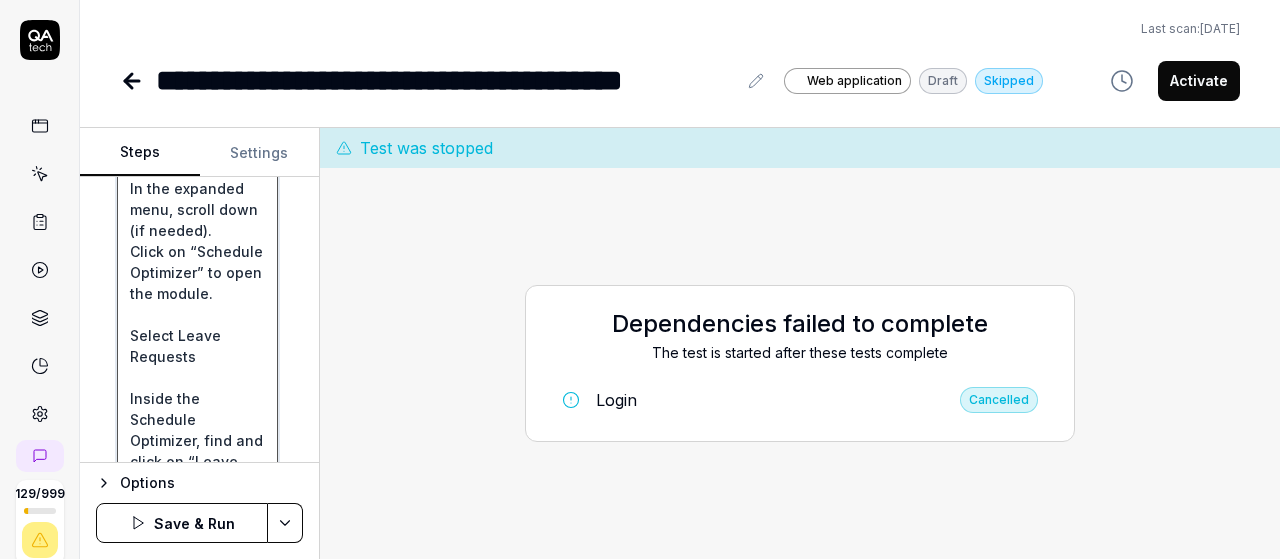 type on "*" 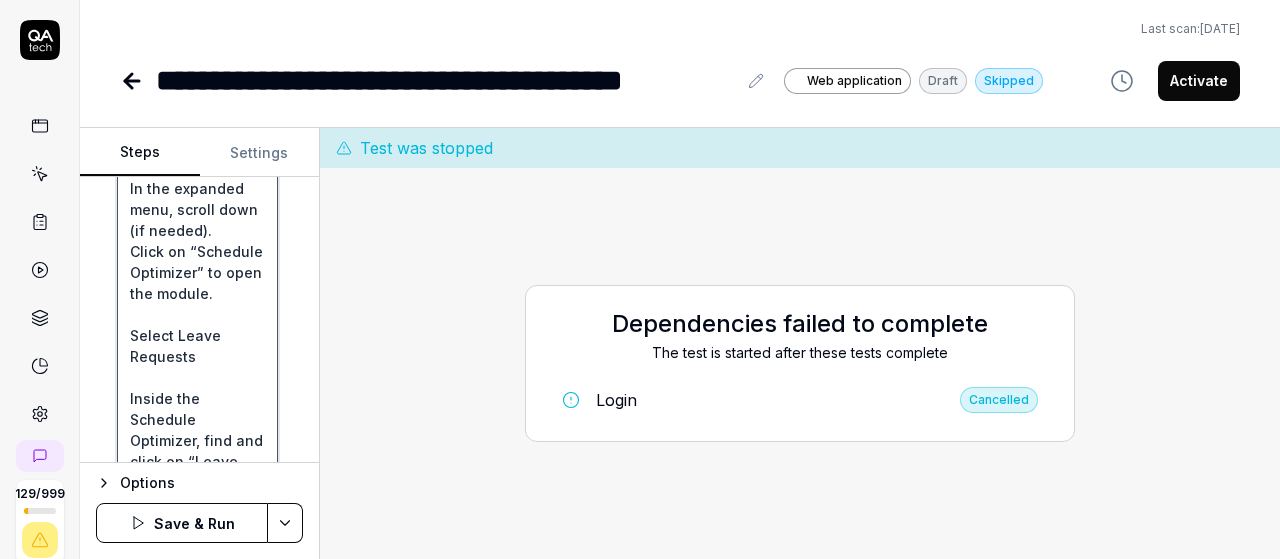 type on "Login with v6 Credentials
Launch the application (web/mobile depending on your environment).
Enter your v6 username and password.
Click Login.
Access the Navigation Menu (Hamburger Menu)
Locate the hamburger menu icon (≡) on the left side of the screen.
Click on it to expand the navigation panel.
Navigate to Schedule Optimizer
In the expanded menu, scroll down (if needed).
Click on “Schedule Optimizer” to open the module.
Select Leave Requests
Inside the Schedule Optimizer, find and click on “Leave Requests”.
This should display a submenu or additional screen options.
Select PTO Planner
Under Leave Requests, click on “PTO Planner”.
Verify PTO Planner Data
Ensure the PTO Planner screen loads successfully.
Confirm that data is visible, such as:
Employee names
Requested PTO dates
Approval statuses
Any filters or data grids that are expected." 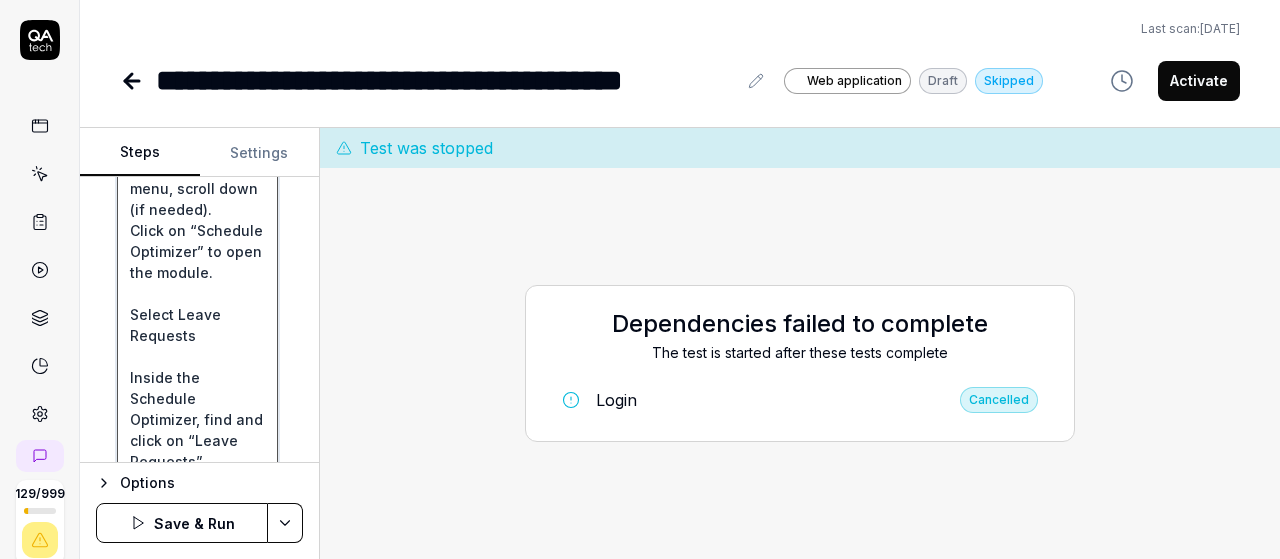 type on "*" 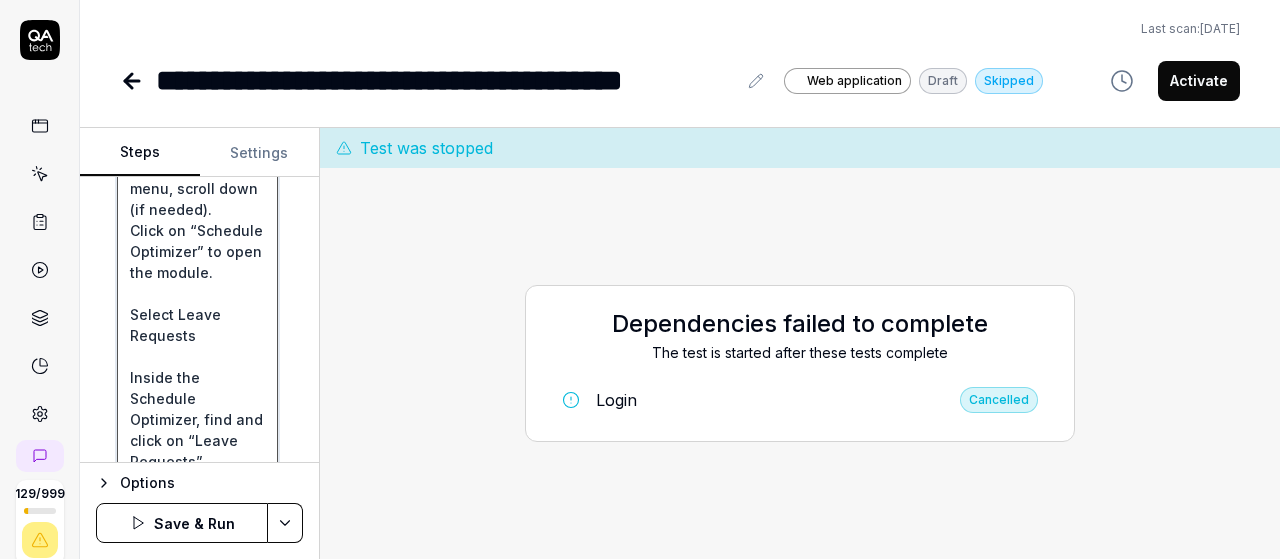 type on "Login with v6 Credentials
Launch the application (web/mobile depending on your environment).
Enter your v6 username and password.
Click Login.
Access the Navigation Menu (Hamburger Menu)
Locate the hamburger menu icon (≡) on the left side of the screen.
Click on it to expand the navigation panel.
Navigate to Schedule Optimizer
In the expanded menu, scroll down (if needed).
Click on “Schedule Optimizer” to open the module.
Select Leave Requests
Inside the Schedule Optimizer, find and click on “Leave Requests”.
This should display a submenu or additional screen options.
Select PTO Planner
Under Leave Requests, click on “PTO Planner”.
Verify PTO Planner Data
Ensure the PTO Planner screen loads successfully.
Confirm that data is visible, such as:
Employee names
Requested PTO dates
Approval statuses
Any filters or data grids that are expected." 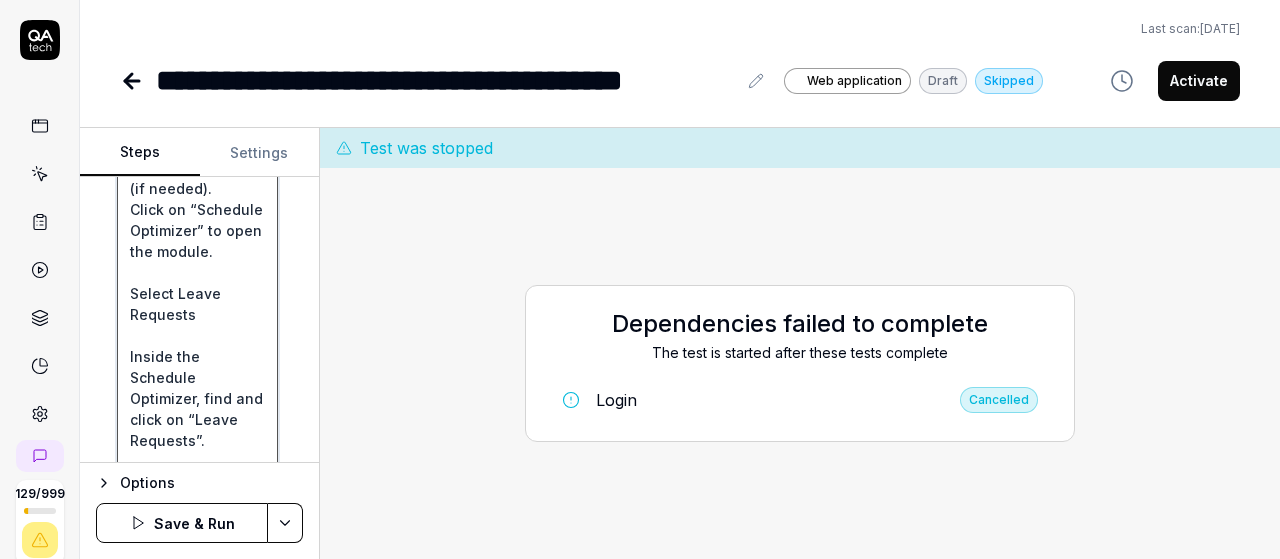 type on "*" 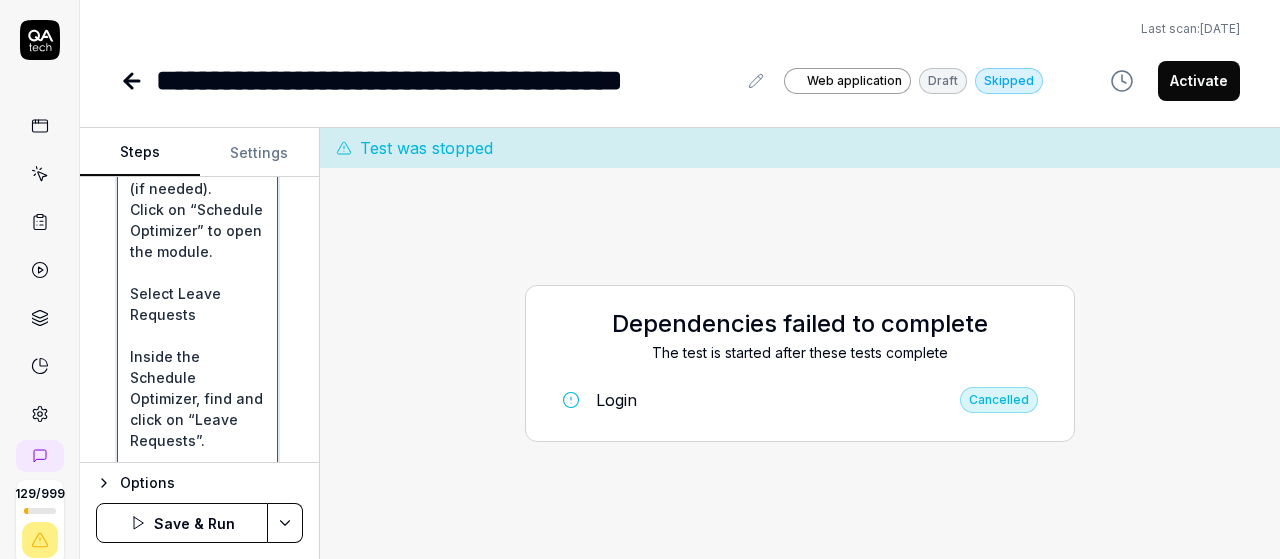 type on "Login with v6 Credentials
Launch the application (web/mobile depending on your environment).
Enter your v6 username and password.
Click Login.
Access the Navigation Menu (Hamburger Menu)
Locate the hamburger menu icon (≡) on the left side of the screen.
Click on it to expand the navigation panel.
Navigate to Schedule Optimizer
In the expanded menu, scroll down (if needed).
Click on “Schedule Optimizer” to open the module.
Select Leave Requests
Inside the Schedule Optimizer, find and click on “Leave Requests”.
This should display a submenu or additional screen options.
Select PTO Planner
Under Leave Requests, click on “PTO Planner”.
Verify PTO Planner Data
Ensure the PTO Planner screen loads successfully.
Confirm that data is visible, such as:
Employee names
Requested PTO dates
Approval statuses
Any filters or data grids that are expected." 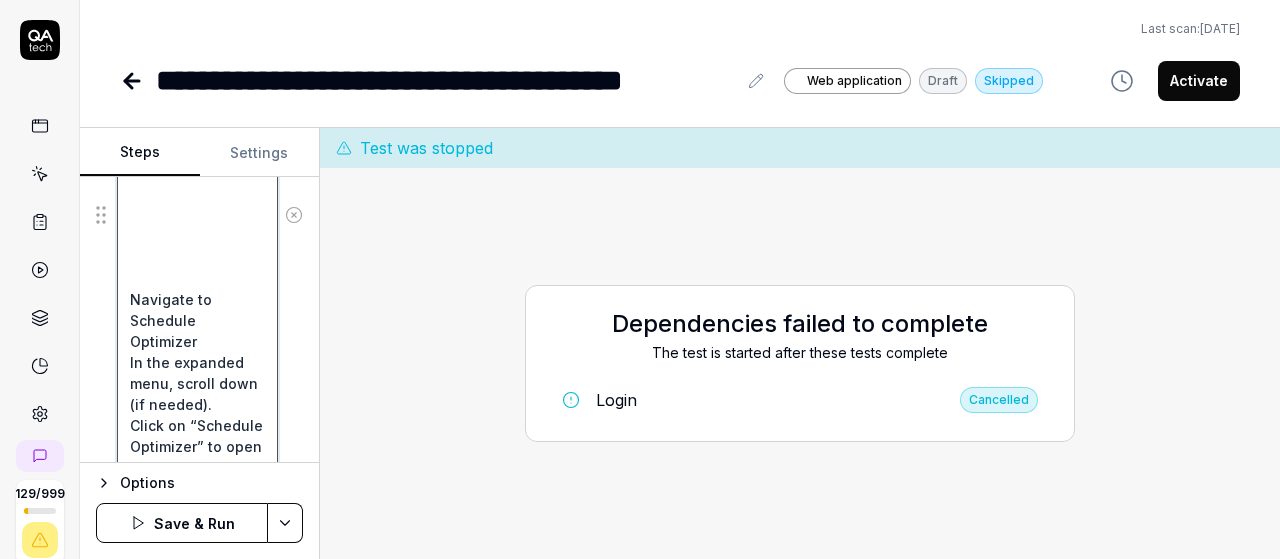 scroll, scrollTop: 1313, scrollLeft: 0, axis: vertical 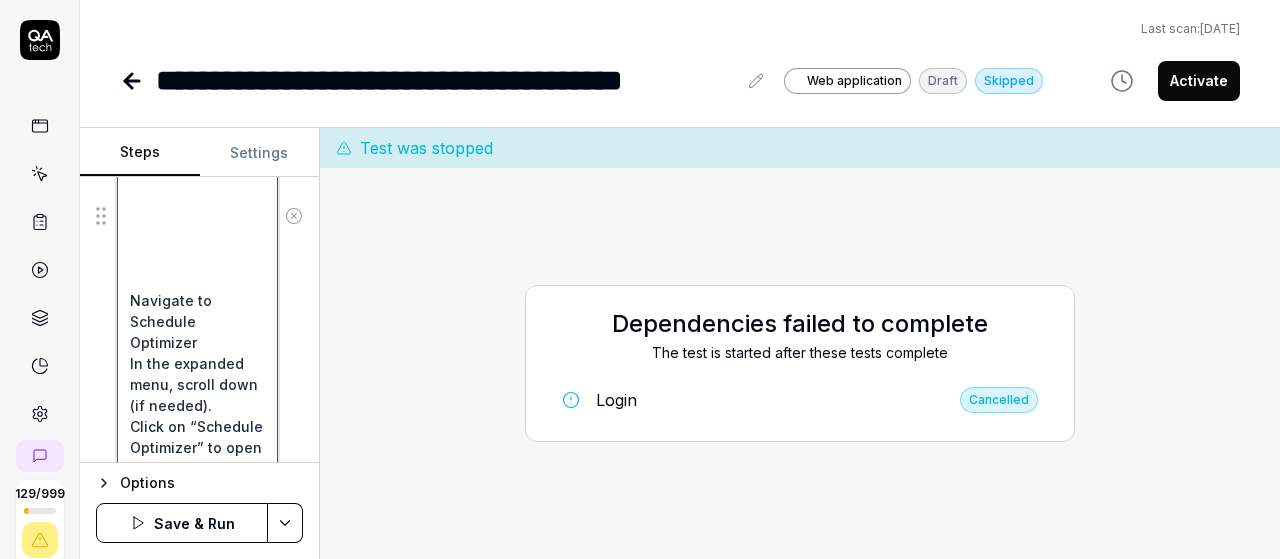 click on "Login with v6 Credentials
Launch the application (web/mobile depending on your environment).
Enter your v6 username and password.
Click Login.
Access the Navigation Menu (Hamburger Menu)
Locate the hamburger menu icon (≡) on the left side of the screen.
Click on it to expand the navigation panel.
Navigate to Schedule Optimizer
In the expanded menu, scroll down (if needed).
Click on “Schedule Optimizer” to open the module.
Select Leave Requests
Inside the Schedule Optimizer, find and click on “Leave Requests”.
This should display a submenu or additional screen options.
Select PTO Planner
Under Leave Requests, click on “PTO Planner”.
Verify PTO Planner Data
Ensure the PTO Planner screen loads successfully.
Confirm that data is visible, such as:
Employee names
Requested PTO dates
Approval statuses
Any filters or data grids that are expected." at bounding box center (197, 216) 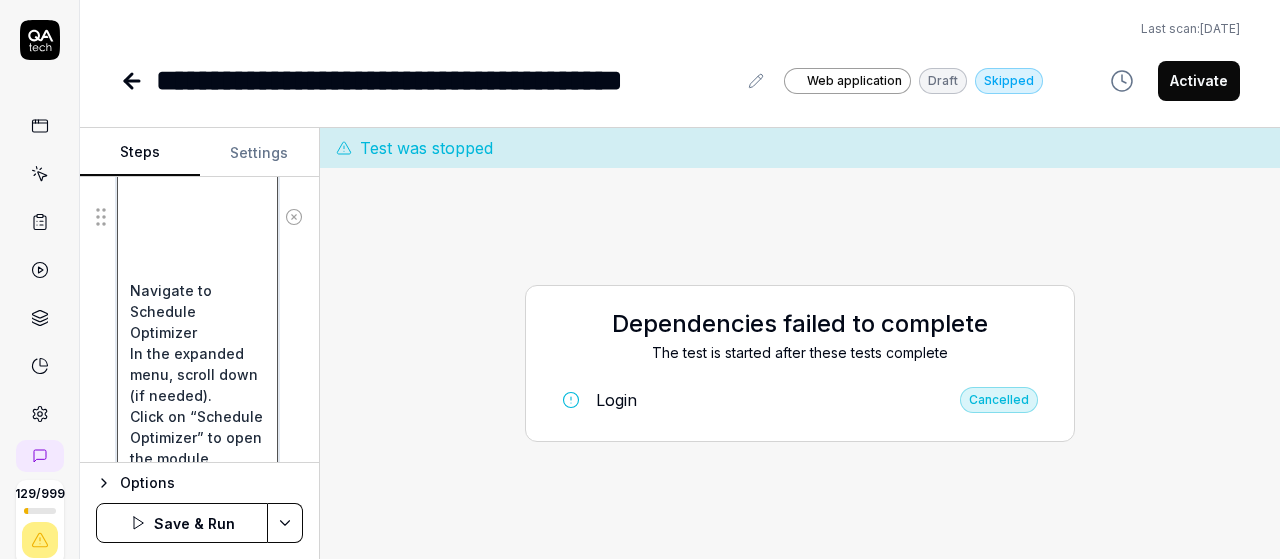 type on "*" 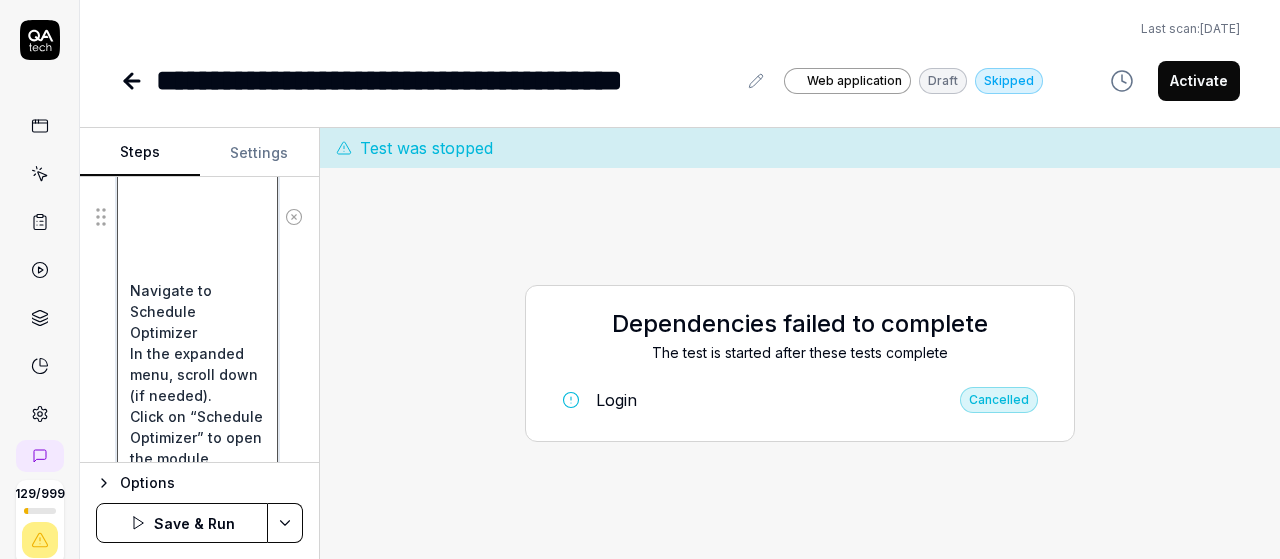 type on "Login with v6 Credentials
Launch the application (web/mobile depending on your environment).
Enter your v6 username and password.
Click Login.
Access the Navigation Menu (Hamburger Menu)
Locate the hamburger menu icon (≡) on the left side of the screen.
Click on it to expand the navigation panel.
Navigate to Schedule Optimizer
In the expanded menu, scroll down (if needed).
Click on “Schedule Optimizer” to open the module.
Select Leave Requests
Inside the Schedule Optimizer, find and click on “Leave Requests”.
This should display a submenu or additional screen options.
Select PTO Planner
Under Leave Requests, click on “PTO Planner”.
Verify PTO Planner Data
Ensure the PTO Planner screen loads successfully.
Confirm that data is visible, such as:
Employee names
Requested PTO dates
Approval statuses
Any filters or data grids that are expected." 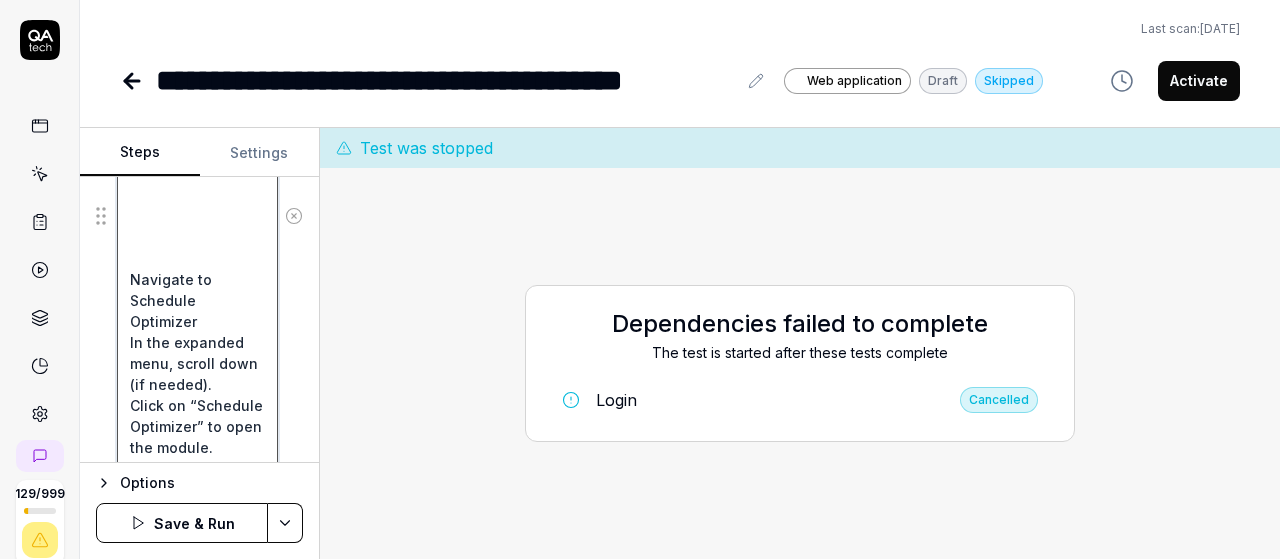 type on "*" 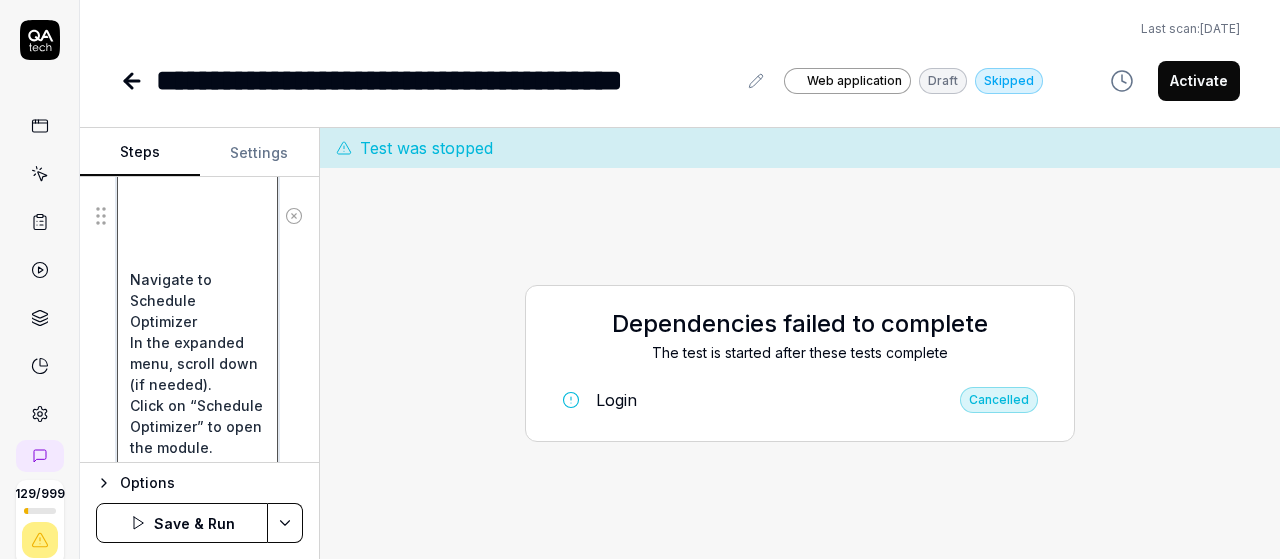 type on "Login with v6 Credentials
Launch the application (web/mobile depending on your environment).
Enter your v6 username and password.
Click Login.
Access the Navigation Menu (Hamburger Menu)
Locate the hamburger menu icon (≡) on the left side of the screen.
Click on it to expand the navigation panel.
Navigate to Schedule Optimizer
In the expanded menu, scroll down (if needed).
Click on “Schedule Optimizer” to open the module.
Select Leave Requests
Inside the Schedule Optimizer, find and click on “Leave Requests”.
This should display a submenu or additional screen options.
Select PTO Planner
Under Leave Requests, click on “PTO Planner”.
Verify PTO Planner Data
Ensure the PTO Planner screen loads successfully.
Confirm that data is visible, such as:
Employee names
Requested PTO dates
Approval statuses
Any filters or data grids that are expected." 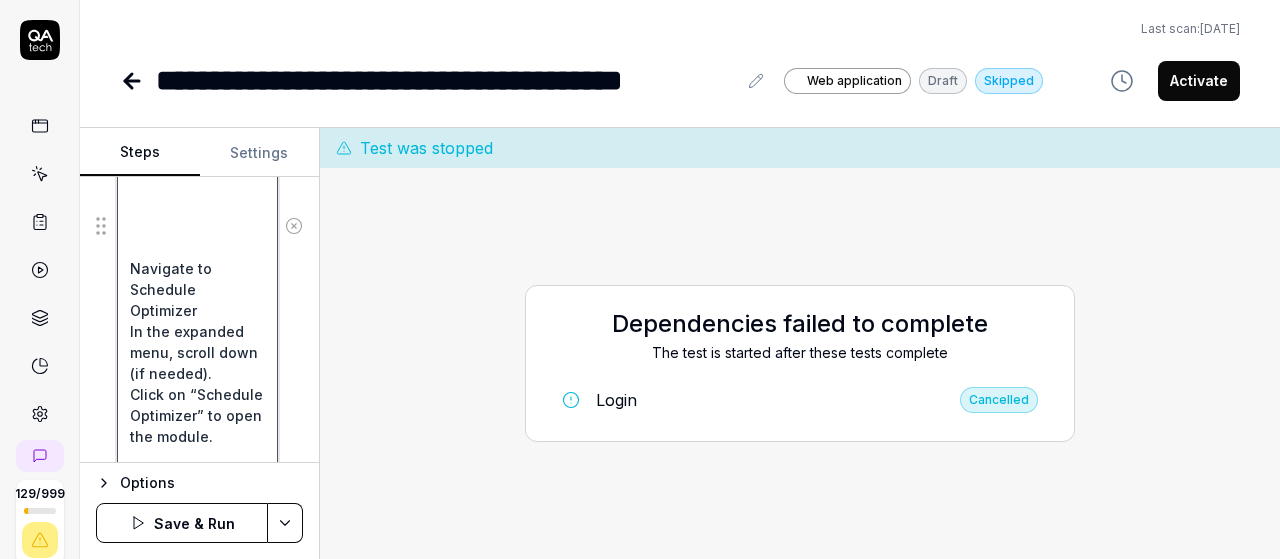 type on "*" 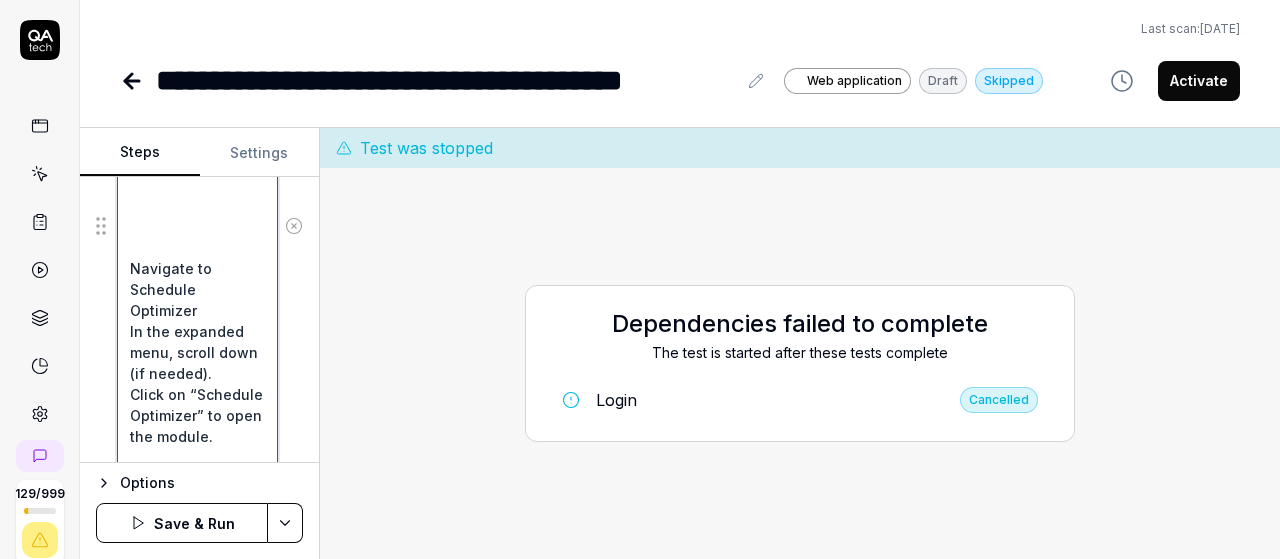 type on "Login with v6 Credentials
Launch the application (web/mobile depending on your environment).
Enter your v6 username and password.
Click Login.
Access the Navigation Menu (Hamburger Menu)
Locate the hamburger menu icon (≡) on the left side of the screen.
Click on it to expand the navigation panel.
Navigate to Schedule Optimizer
In the expanded menu, scroll down (if needed).
Click on “Schedule Optimizer” to open the module.
Select Leave Requests
Inside the Schedule Optimizer, find and click on “Leave Requests”.
This should display a submenu or additional screen options.
Select PTO Planner
Under Leave Requests, click on “PTO Planner”.
Verify PTO Planner Data
Ensure the PTO Planner screen loads successfully.
Confirm that data is visible, such as:
Employee names
Requested PTO dates
Approval statuses
Any filters or data grids that are expected." 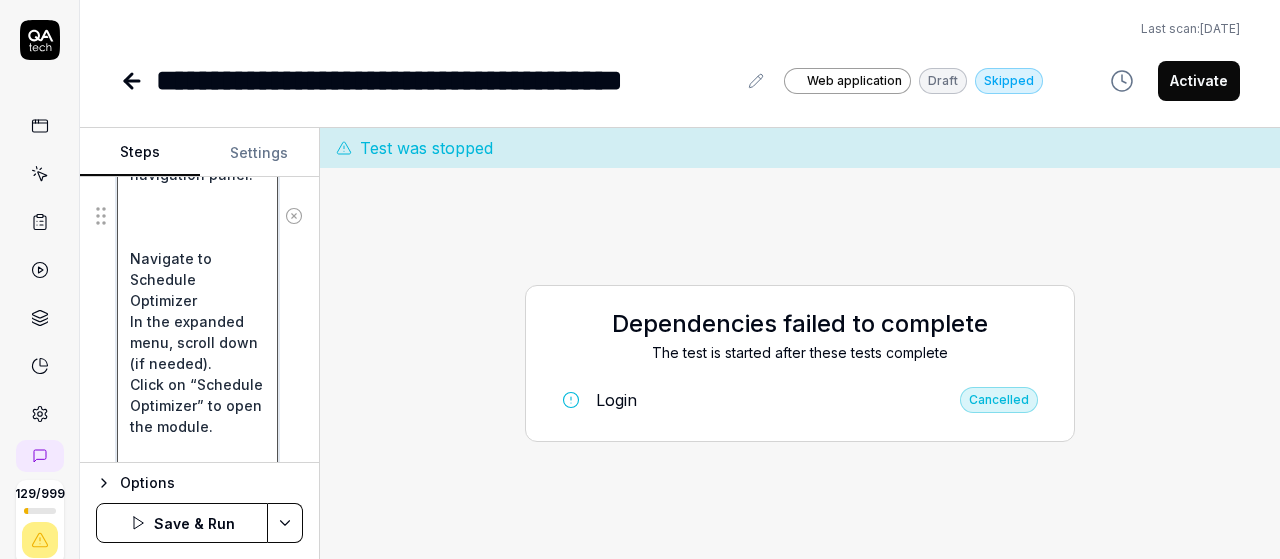 type on "*" 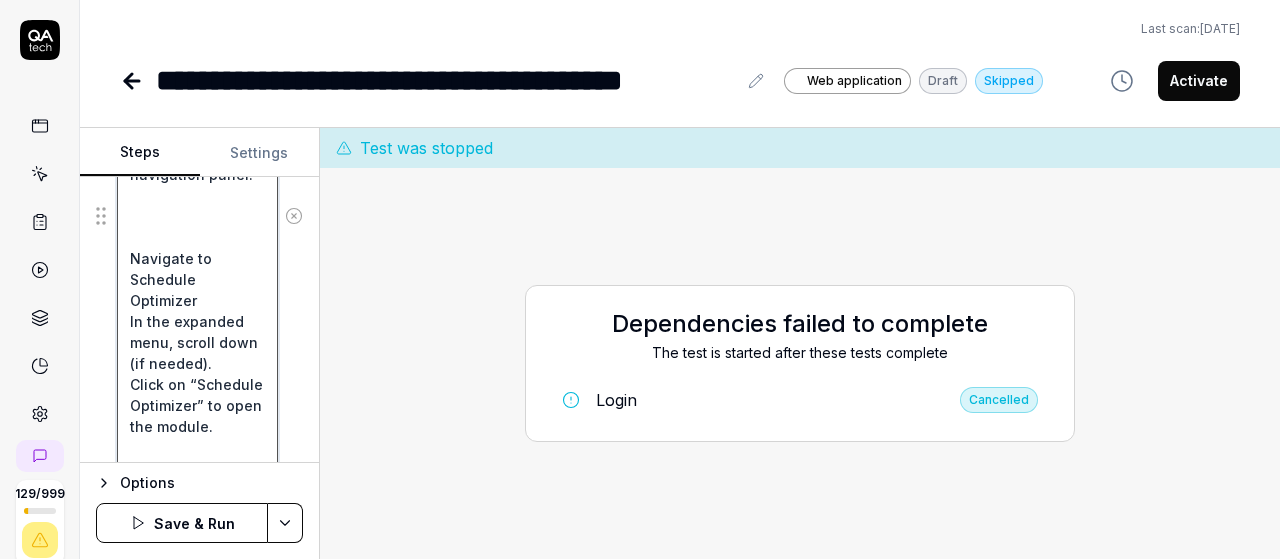 type on "Login with v6 Credentials
Launch the application (web/mobile depending on your environment).
Enter your v6 username and password.
Click Login.
Access the Navigation Menu (Hamburger Menu)
Locate the hamburger menu icon (≡) on the left side of the screen.
Click on it to expand the navigation panel.
Navigate to Schedule Optimizer
In the expanded menu, scroll down (if needed).
Click on “Schedule Optimizer” to open the module.
Select Leave Requests
Inside the Schedule Optimizer, find and click on “Leave Requests”.
This should display a submenu or additional screen options.
Select PTO Planner
Under Leave Requests, click on “PTO Planner”.
Verify PTO Planner Data
Ensure the PTO Planner screen loads successfully.
Confirm that data is visible, such as:
Employee names
Requested PTO dates
Approval statuses
Any filters or data grids that are expected." 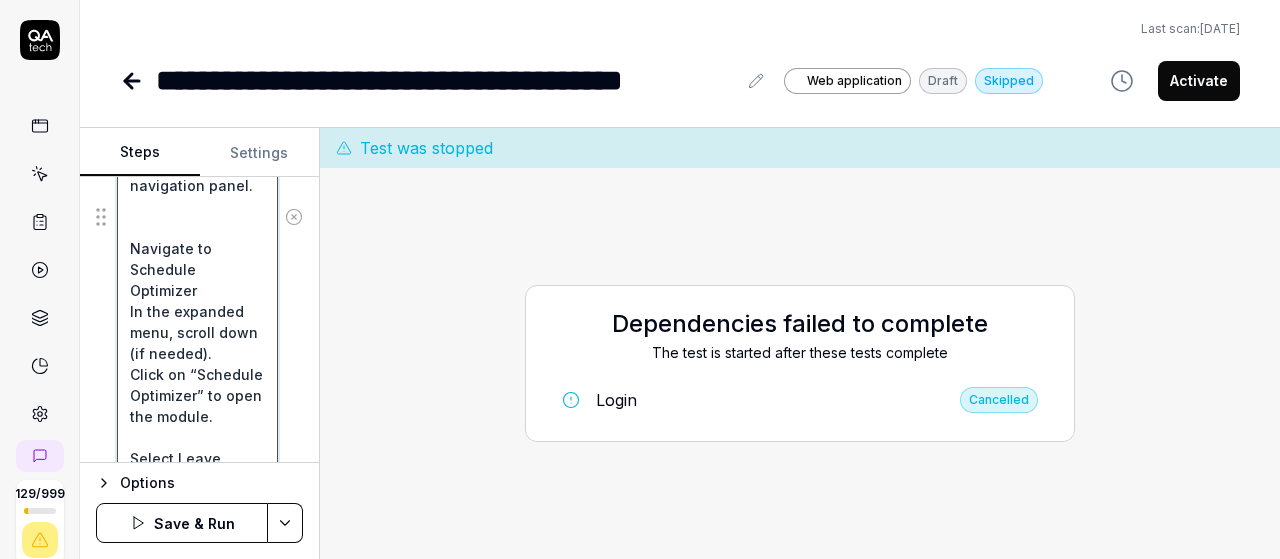 type on "*" 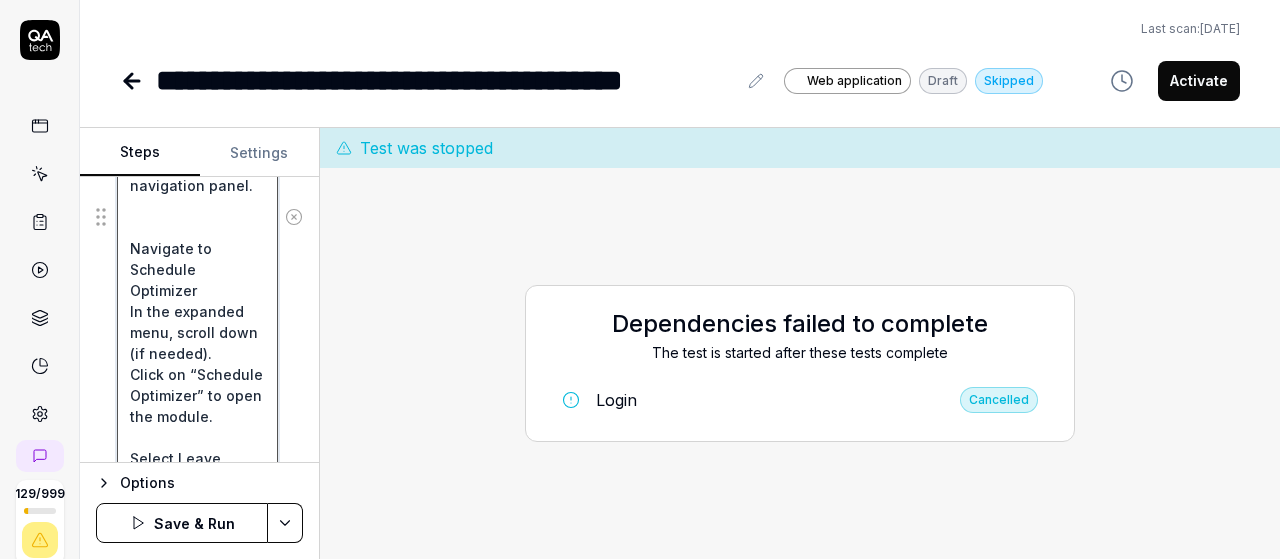 type on "Login with v6 Credentials
Launch the application (web/mobile depending on your environment).
Enter your v6 username and password.
Click Login.
Access the Navigation Menu (Hamburger Menu)
Locate the hamburger menu icon (≡) on the left side of the screen.
Click on it to expand the navigation panel.
Navigate to Schedule Optimizer
In the expanded menu, scroll down (if needed).
Click on “Schedule Optimizer” to open the module.
Select Leave Requests
Inside the Schedule Optimizer, find and click on “Leave Requests”.
This should display a submenu or additional screen options.
Select PTO Planner
Under Leave Requests, click on “PTO Planner”.
Verify PTO Planner Data
Ensure the PTO Planner screen loads successfully.
Confirm that data is visible, such as:
Employee names
Requested PTO dates
Approval statuses
Any filters or data grids that are expected." 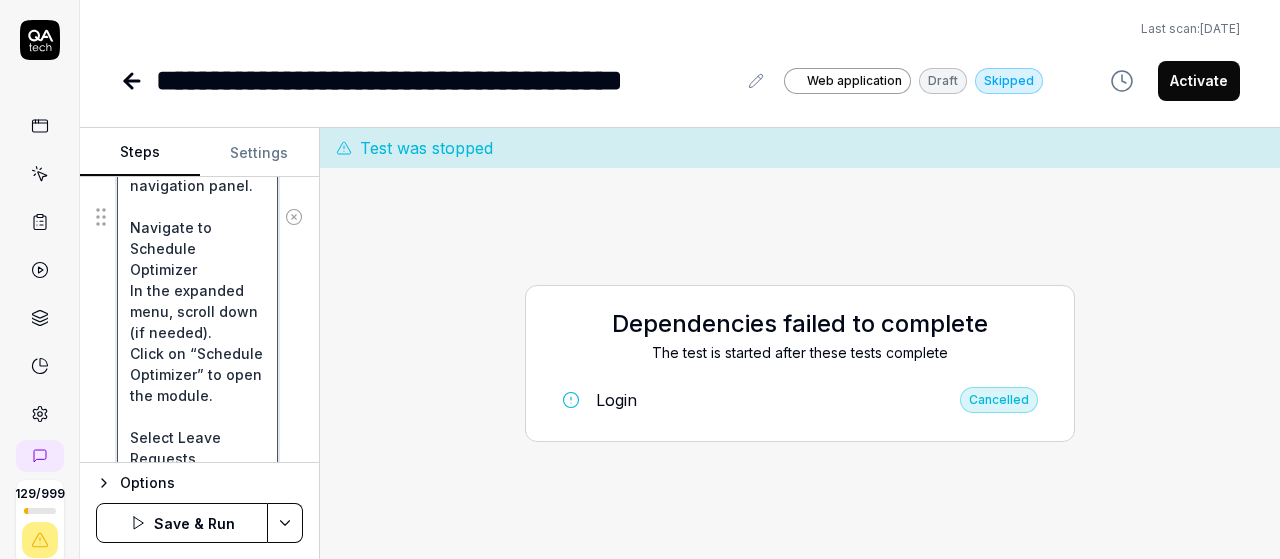scroll, scrollTop: 1250, scrollLeft: 0, axis: vertical 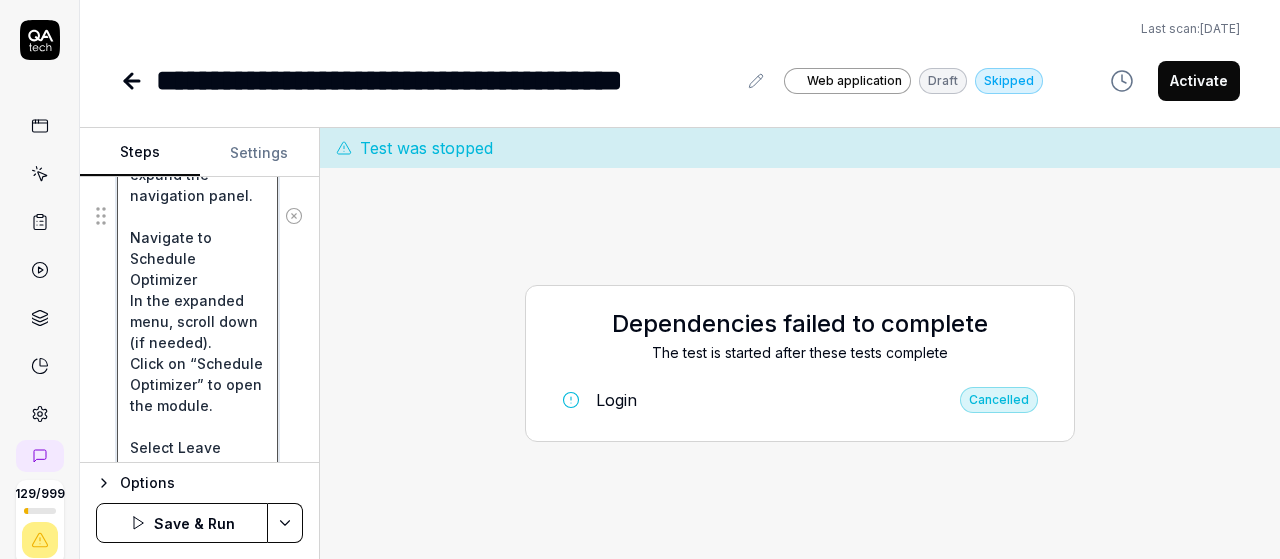 click on "Login with v6 Credentials
Launch the application (web/mobile depending on your environment).
Enter your v6 username and password.
Click Login.
Access the Navigation Menu (Hamburger Menu)
Locate the hamburger menu icon (≡) on the left side of the screen.
Click on it to expand the navigation panel.
Navigate to Schedule Optimizer
In the expanded menu, scroll down (if needed).
Click on “Schedule Optimizer” to open the module.
Select Leave Requests
Inside the Schedule Optimizer, find and click on “Leave Requests”.
This should display a submenu or additional screen options.
Select PTO Planner
Under Leave Requests, click on “PTO Planner”.
Verify PTO Planner Data
Ensure the PTO Planner screen loads successfully.
Confirm that data is visible, such as:
Employee names
Requested PTO dates
Approval statuses
Any filters or data grids that are expected." at bounding box center (197, 216) 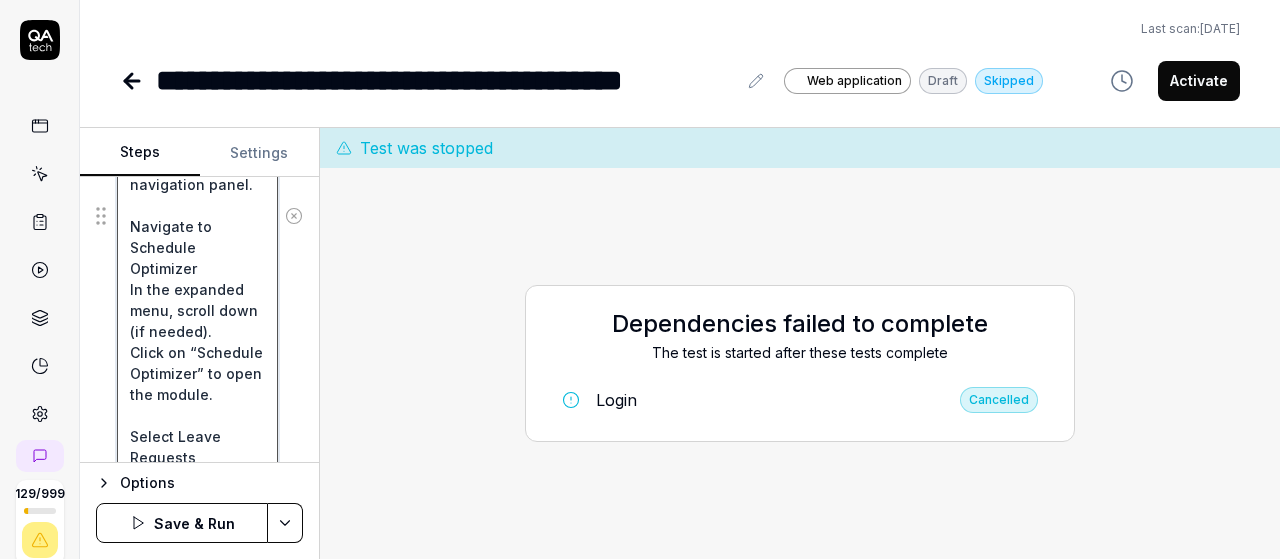 type on "*" 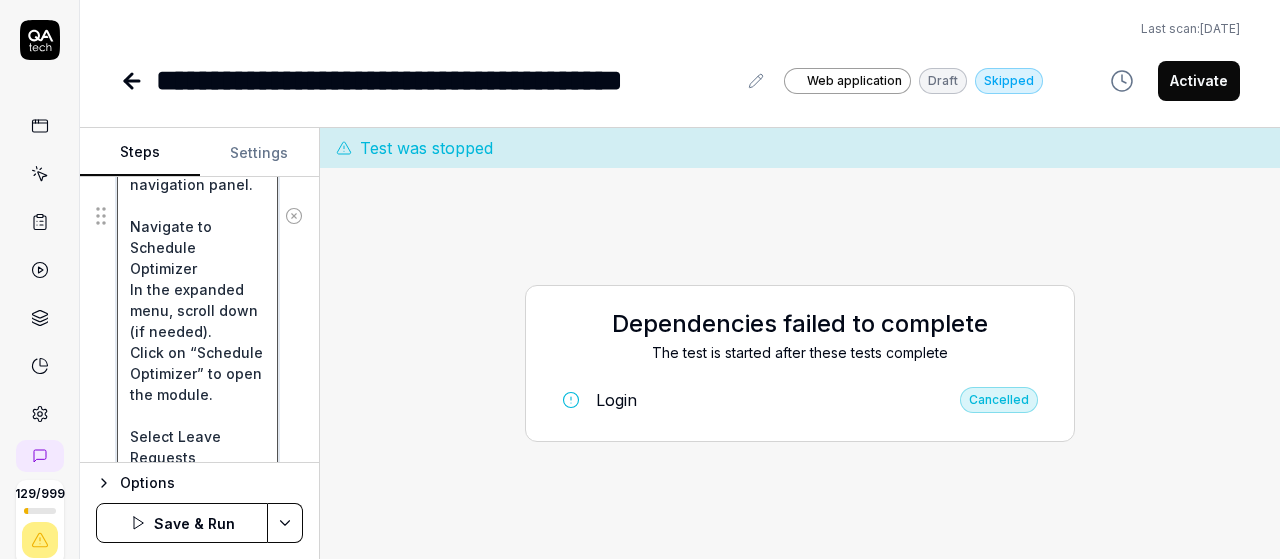 type on "Login with v6 Credentials
Launch the application (web/mobile depending on your environment).
Enter your v6 username and password.
Click Login.
Access the Navigation Menu (Hamburger Menu)
Locate the hamburger menu icon (≡) on the left side of the screen.
Click on it to expand the navigation panel.
Navigate to Schedule Optimizer
In the expanded menu, scroll down (if needed).
Click on “Schedule Optimizer” to open the module.
Select Leave Requests
Inside the Schedule Optimizer, find and click on “Leave Requests”.
This should display a submenu or additional screen options.
Select PTO Planner
Under Leave Requests, click on “PTO Planner”.
Verify PTO Planner Data
Ensure the PTO Planner screen loads successfully.
Confirm that data is visible, such as:
Employee names
Requested PTO dates
Approval statuses
Any filters or data grids that are expected." 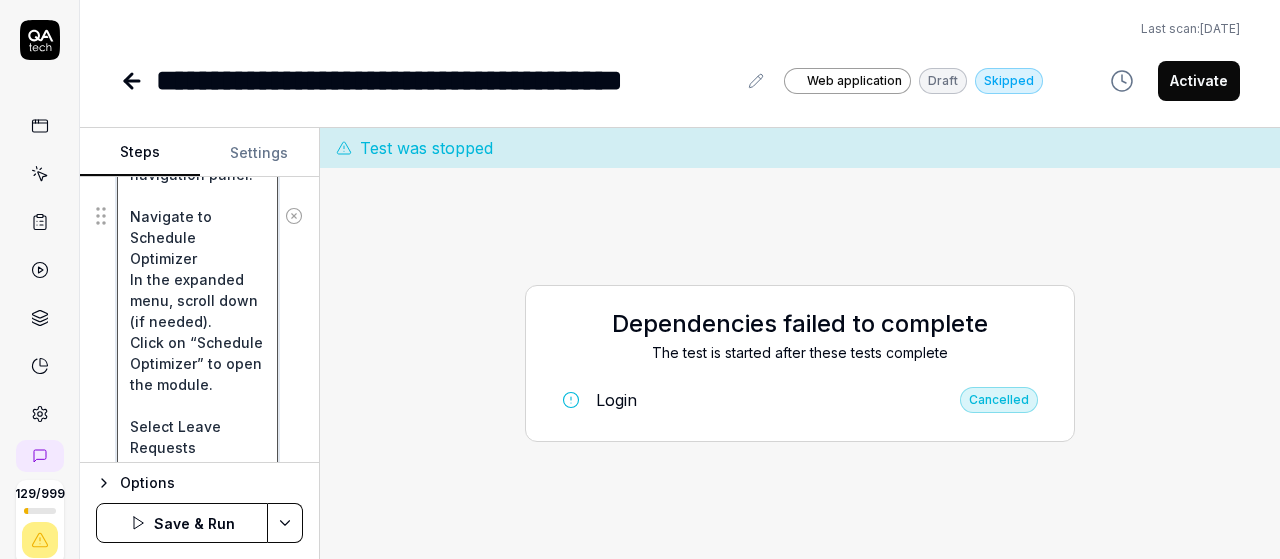 type on "*" 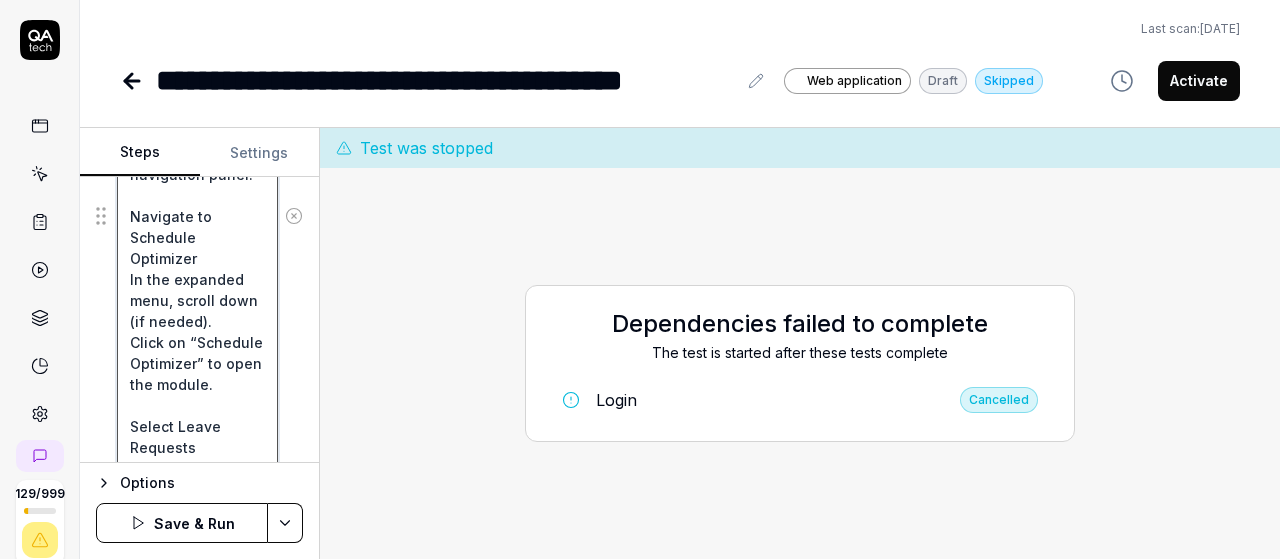 type on "Login with v6 Credentials
Launch the application (web/mobile depending on your environment).
Enter your v6 username and password.
Click Login.
Access the Navigation Menu (Hamburger Menu)
Locate the hamburger menu icon (≡) on the left side of the screen.
Click on it to expand the navigation panel.
Navigate to Schedule Optimizer
In the expanded menu, scroll down (if needed).
Click on “Schedule Optimizer” to open the module.
Select Leave Requests
Inside the Schedule Optimizer, find and click on “Leave Requests”.
This should display a submenu or additional screen options.
Select PTO Planner
Under Leave Requests, click on “PTO Planner”.
Verify PTO Planner Data
Ensure the PTO Planner screen loads successfully.
Confirm that data is visible, such as:
Employee names
Requested PTO dates
Approval statuses
Any filters or data grids that are expected." 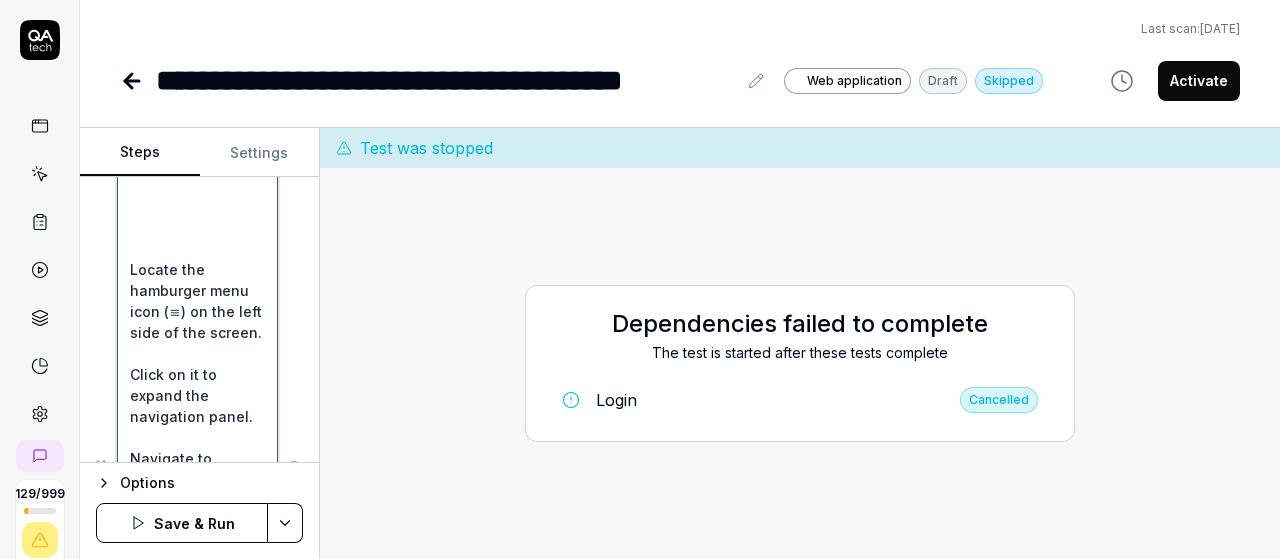 scroll, scrollTop: 965, scrollLeft: 0, axis: vertical 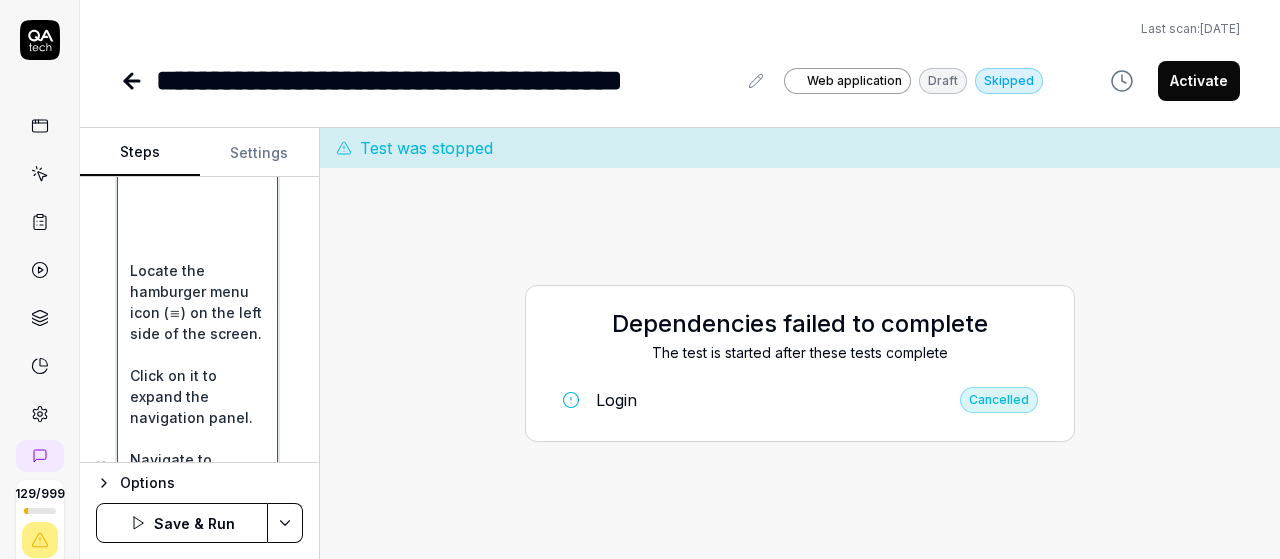 click on "Login with v6 Credentials
Launch the application (web/mobile depending on your environment).
Enter your v6 username and password.
Click Login.
Access the Navigation Menu (Hamburger Menu)
Locate the hamburger menu icon (≡) on the left side of the screen.
Click on it to expand the navigation panel.
Navigate to Schedule Optimizer
In the expanded menu, scroll down (if needed).
Click on “Schedule Optimizer” to open the module.
Select Leave Requests
Inside the Schedule Optimizer, find and click on “Leave Requests”.
This should display a submenu or additional screen options.
Select PTO Planner
Under Leave Requests, click on “PTO Planner”.
Verify PTO Planner Data
Ensure the PTO Planner screen loads successfully.
Confirm that data is visible, such as:
Employee names
Requested PTO dates
Approval statuses
Any filters or data grids that are expected." at bounding box center [197, 469] 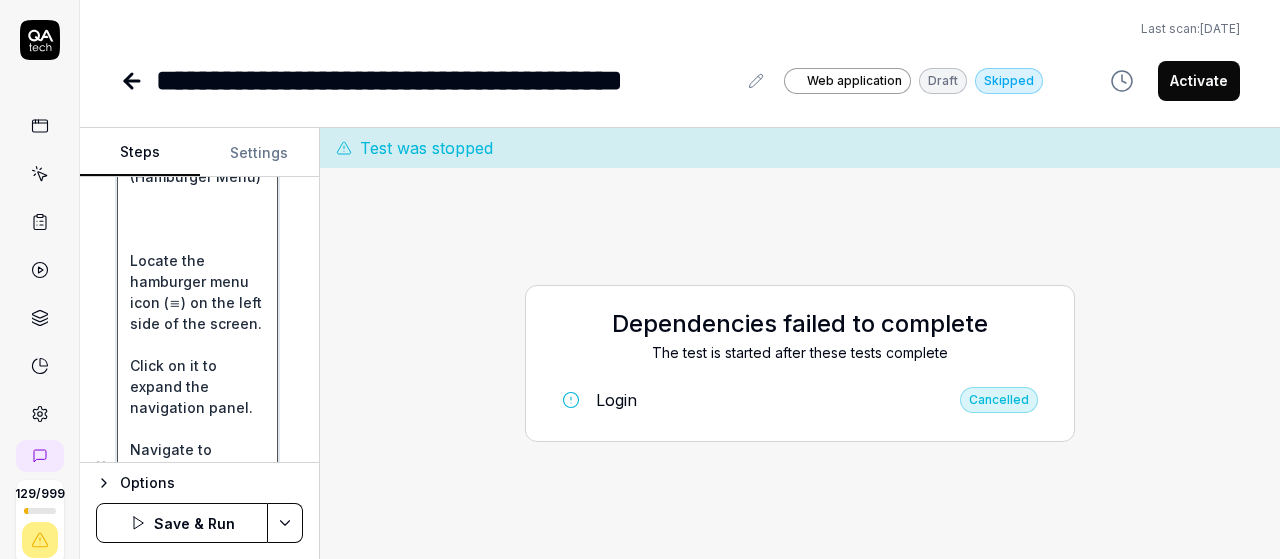 type on "*" 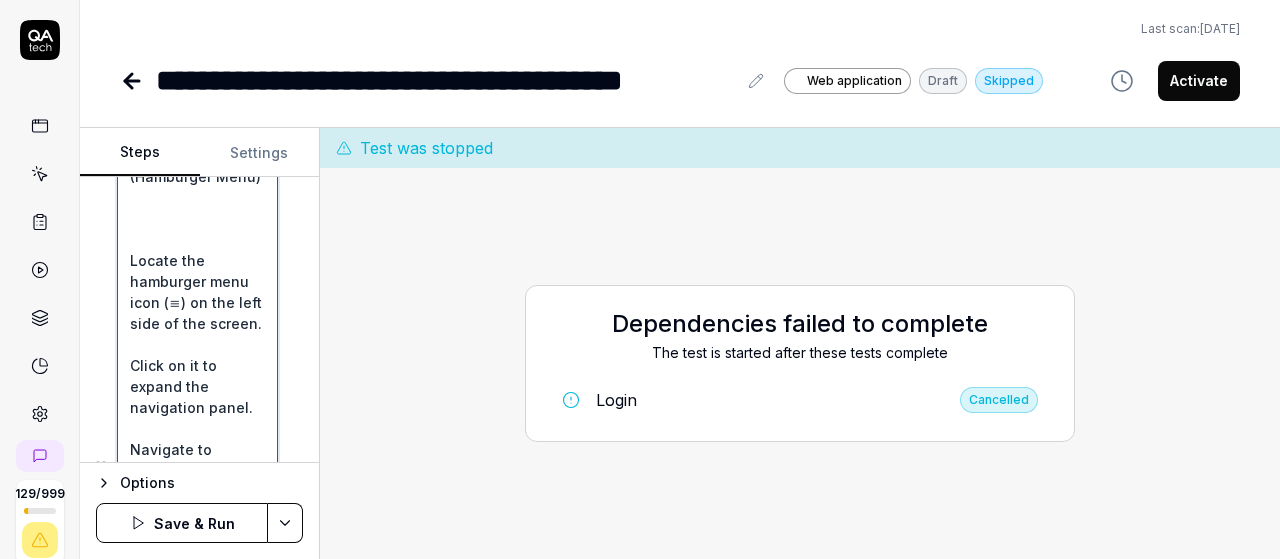 type on "Login with v6 Credentials
Launch the application (web/mobile depending on your environment).
Enter your v6 username and password.
Click Login.
Access the Navigation Menu (Hamburger Menu)
Locate the hamburger menu icon (≡) on the left side of the screen.
Click on it to expand the navigation panel.
Navigate to Schedule Optimizer
In the expanded menu, scroll down (if needed).
Click on “Schedule Optimizer” to open the module.
Select Leave Requests
Inside the Schedule Optimizer, find and click on “Leave Requests”.
This should display a submenu or additional screen options.
Select PTO Planner
Under Leave Requests, click on “PTO Planner”.
Verify PTO Planner Data
Ensure the PTO Planner screen loads successfully.
Confirm that data is visible, such as:
Employee names
Requested PTO dates
Approval statuses
Any filters or data grids that are expected." 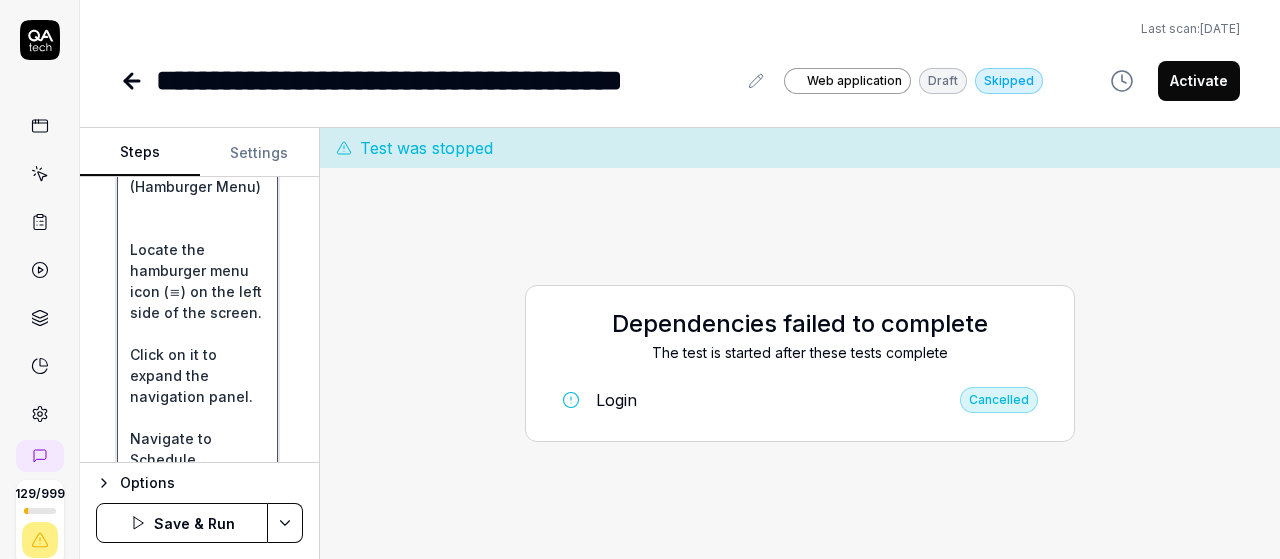 type on "*" 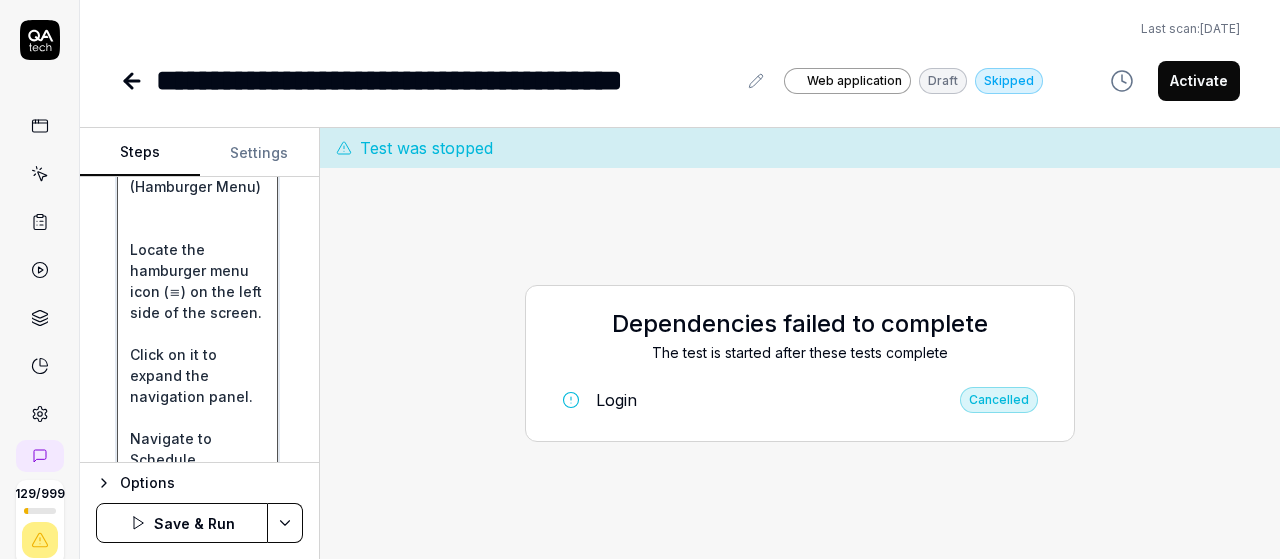 type on "Login with v6 Credentials
Launch the application (web/mobile depending on your environment).
Enter your v6 username and password.
Click Login.
Access the Navigation Menu (Hamburger Menu)
Locate the hamburger menu icon (≡) on the left side of the screen.
Click on it to expand the navigation panel.
Navigate to Schedule Optimizer
In the expanded menu, scroll down (if needed).
Click on “Schedule Optimizer” to open the module.
Select Leave Requests
Inside the Schedule Optimizer, find and click on “Leave Requests”.
This should display a submenu or additional screen options.
Select PTO Planner
Under Leave Requests, click on “PTO Planner”.
Verify PTO Planner Data
Ensure the PTO Planner screen loads successfully.
Confirm that data is visible, such as:
Employee names
Requested PTO dates
Approval statuses
Any filters or data grids that are expected." 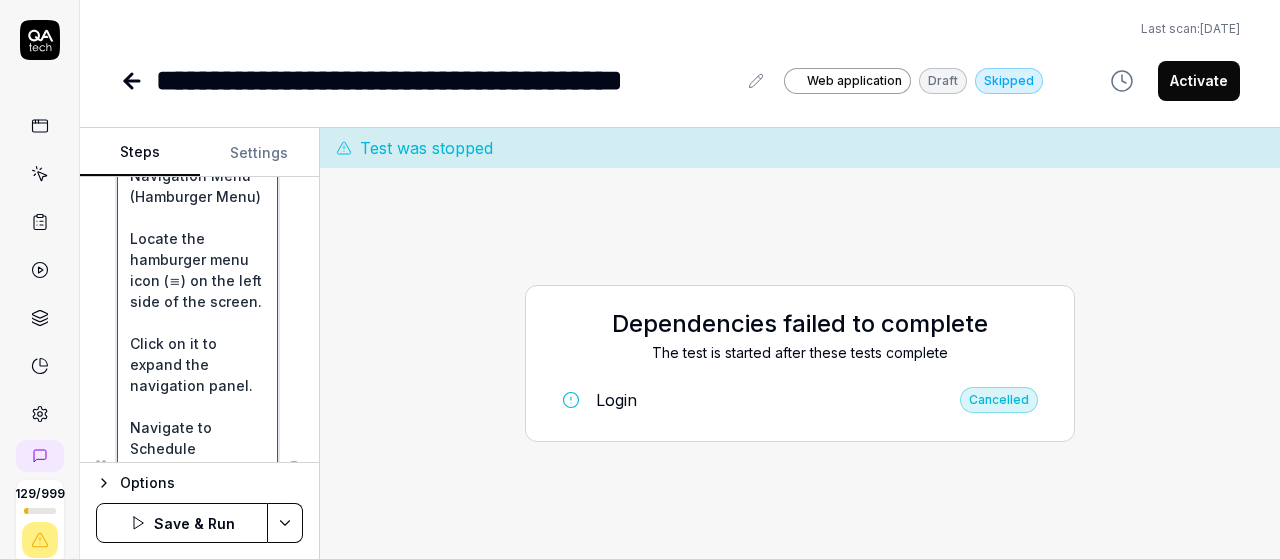 type on "*" 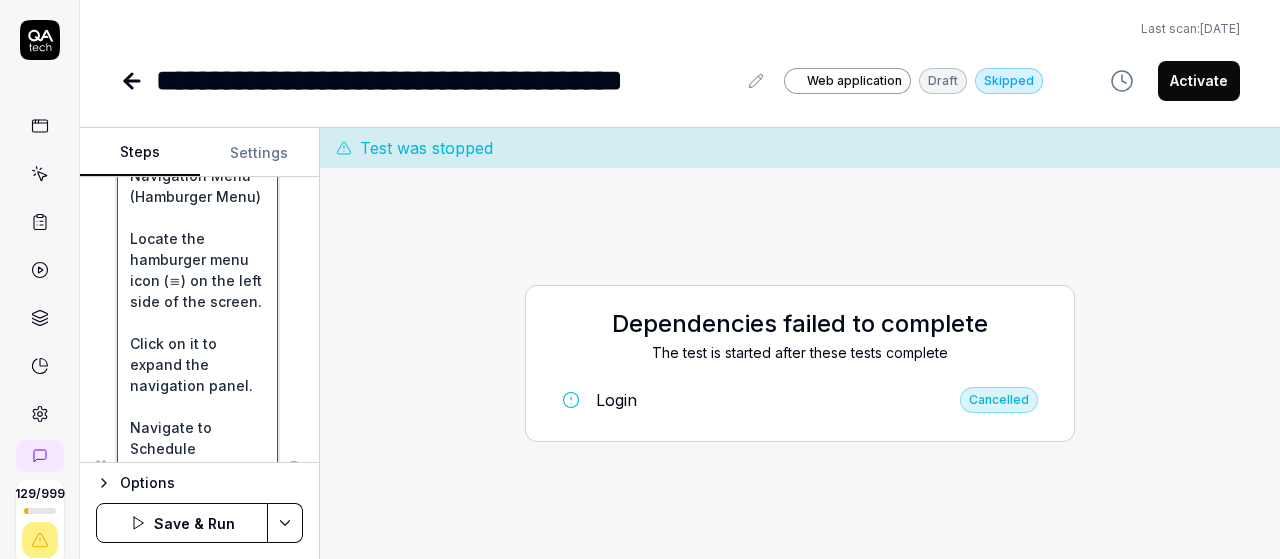 type on "Login with v6 Credentials
Launch the application (web/mobile depending on your environment).
Enter your v6 username and password.
Click Login.
Access the Navigation Menu (Hamburger Menu)
Locate the hamburger menu icon (≡) on the left side of the screen.
Click on it to expand the navigation panel.
Navigate to Schedule Optimizer
In the expanded menu, scroll down (if needed).
Click on “Schedule Optimizer” to open the module.
Select Leave Requests
Inside the Schedule Optimizer, find and click on “Leave Requests”.
This should display a submenu or additional screen options.
Select PTO Planner
Under Leave Requests, click on “PTO Planner”.
Verify PTO Planner Data
Ensure the PTO Planner screen loads successfully.
Confirm that data is visible, such as:
Employee names
Requested PTO dates
Approval statuses
Any filters or data grids that are expected." 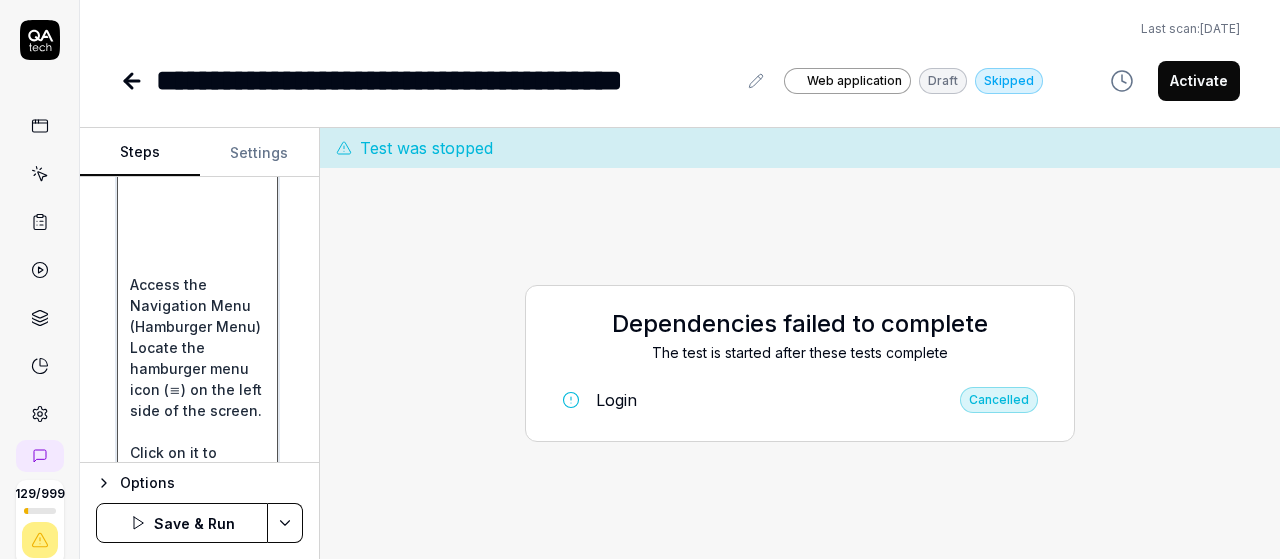 scroll, scrollTop: 799, scrollLeft: 0, axis: vertical 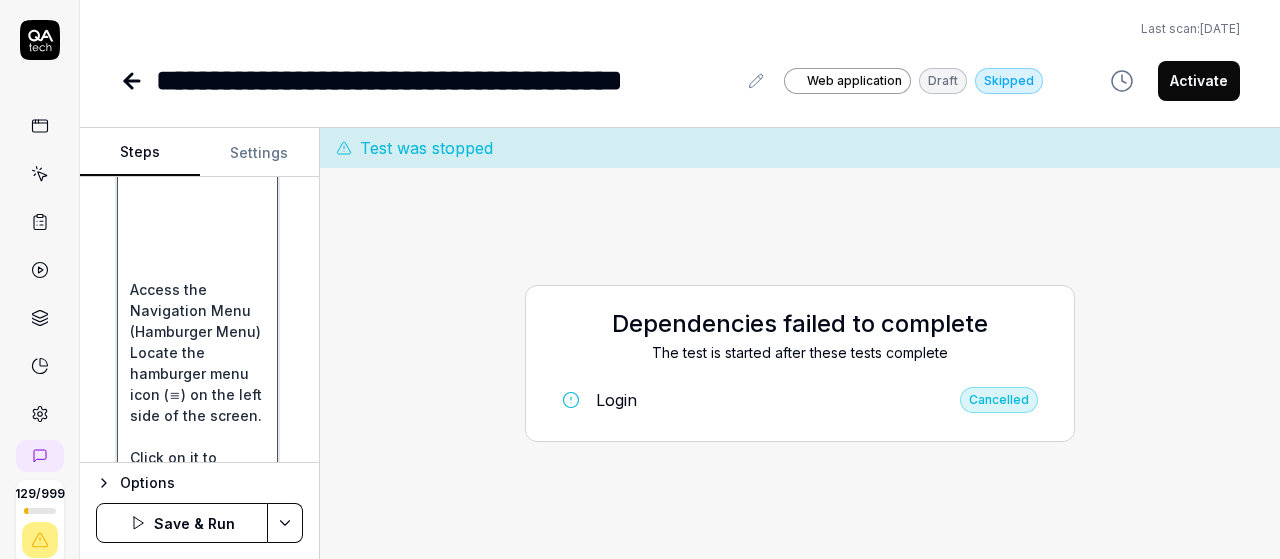 click on "Login with v6 Credentials
Launch the application (web/mobile depending on your environment).
Enter your v6 username and password.
Click Login.
Access the Navigation Menu (Hamburger Menu)
Locate the hamburger menu icon (≡) on the left side of the screen.
Click on it to expand the navigation panel.
Navigate to Schedule Optimizer
In the expanded menu, scroll down (if needed).
Click on “Schedule Optimizer” to open the module.
Select Leave Requests
Inside the Schedule Optimizer, find and click on “Leave Requests”.
This should display a submenu or additional screen options.
Select PTO Planner
Under Leave Requests, click on “PTO Planner”.
Verify PTO Planner Data
Ensure the PTO Planner screen loads successfully.
Confirm that data is visible, such as:
Employee names
Requested PTO dates
Approval statuses
Any filters or data grids that are expected." at bounding box center (197, 593) 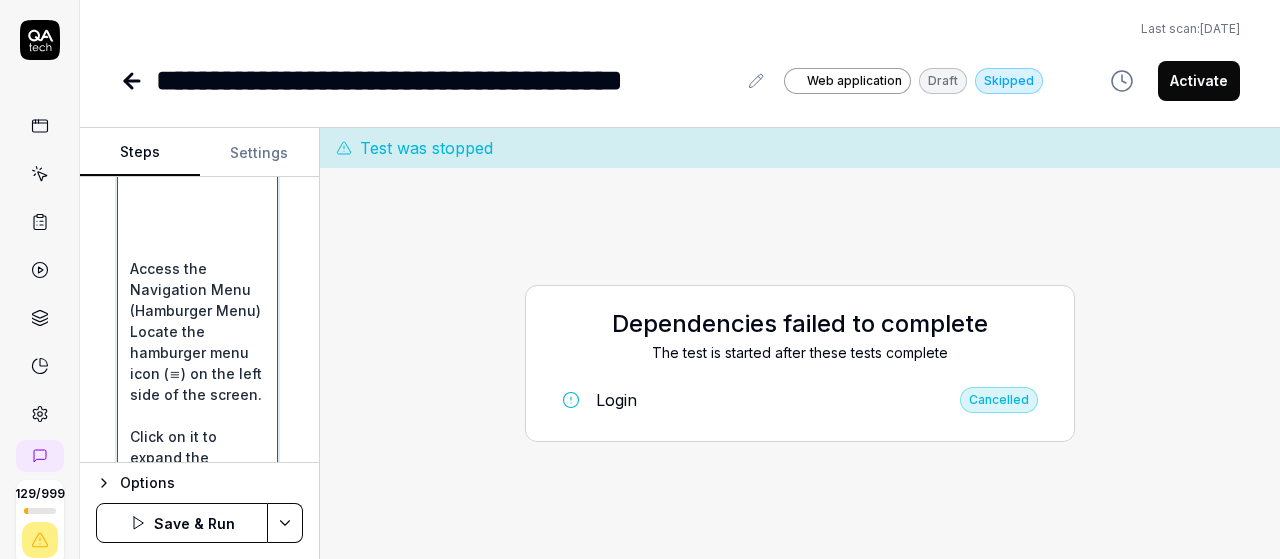 type on "*" 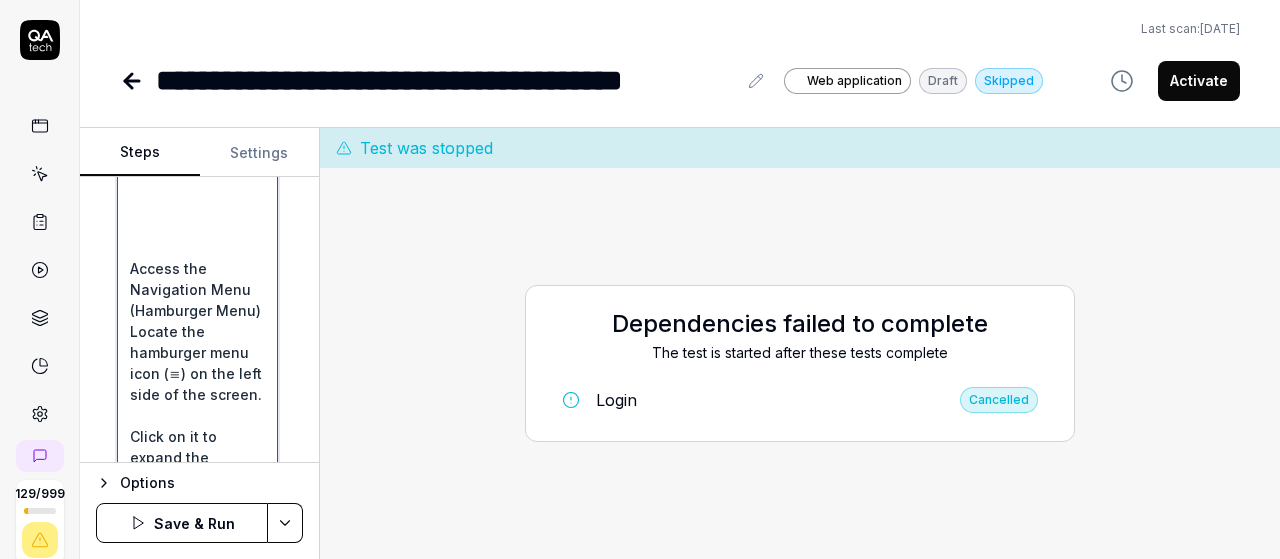 type on "Login with v6 Credentials
Launch the application (web/mobile depending on your environment).
Enter your v6 username and password.
Click Login.
Access the Navigation Menu (Hamburger Menu)
Locate the hamburger menu icon (≡) on the left side of the screen.
Click on it to expand the navigation panel.
Navigate to Schedule Optimizer
In the expanded menu, scroll down (if needed).
Click on “Schedule Optimizer” to open the module.
Select Leave Requests
Inside the Schedule Optimizer, find and click on “Leave Requests”.
This should display a submenu or additional screen options.
Select PTO Planner
Under Leave Requests, click on “PTO Planner”.
Verify PTO Planner Data
Ensure the PTO Planner screen loads successfully.
Confirm that data is visible, such as:
Employee names
Requested PTO dates
Approval statuses
Any filters or data grids that are expected." 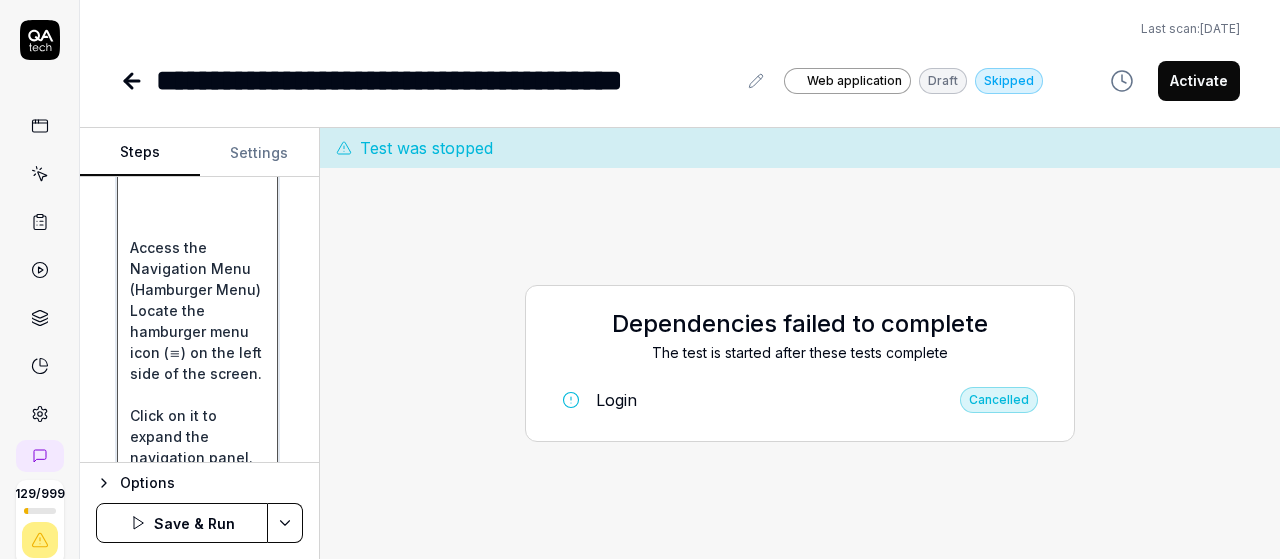 type on "*" 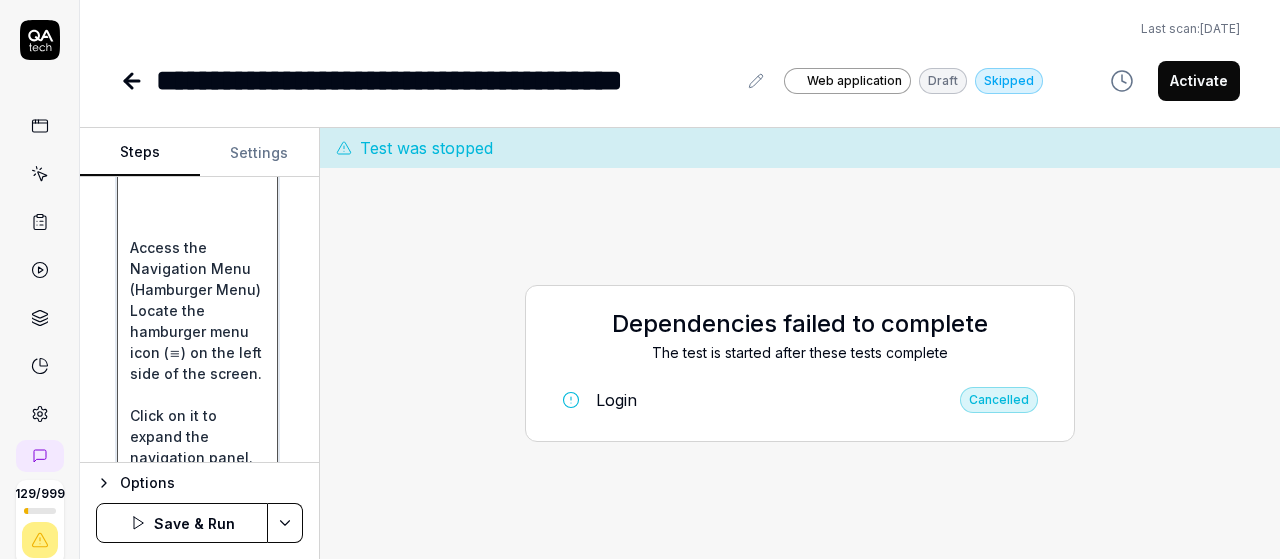 type on "Login with v6 Credentials
Launch the application (web/mobile depending on your environment).
Enter your v6 username and password.
Click Login.
Access the Navigation Menu (Hamburger Menu)
Locate the hamburger menu icon (≡) on the left side of the screen.
Click on it to expand the navigation panel.
Navigate to Schedule Optimizer
In the expanded menu, scroll down (if needed).
Click on “Schedule Optimizer” to open the module.
Select Leave Requests
Inside the Schedule Optimizer, find and click on “Leave Requests”.
This should display a submenu or additional screen options.
Select PTO Planner
Under Leave Requests, click on “PTO Planner”.
Verify PTO Planner Data
Ensure the PTO Planner screen loads successfully.
Confirm that data is visible, such as:
Employee names
Requested PTO dates
Approval statuses
Any filters or data grids that are expected." 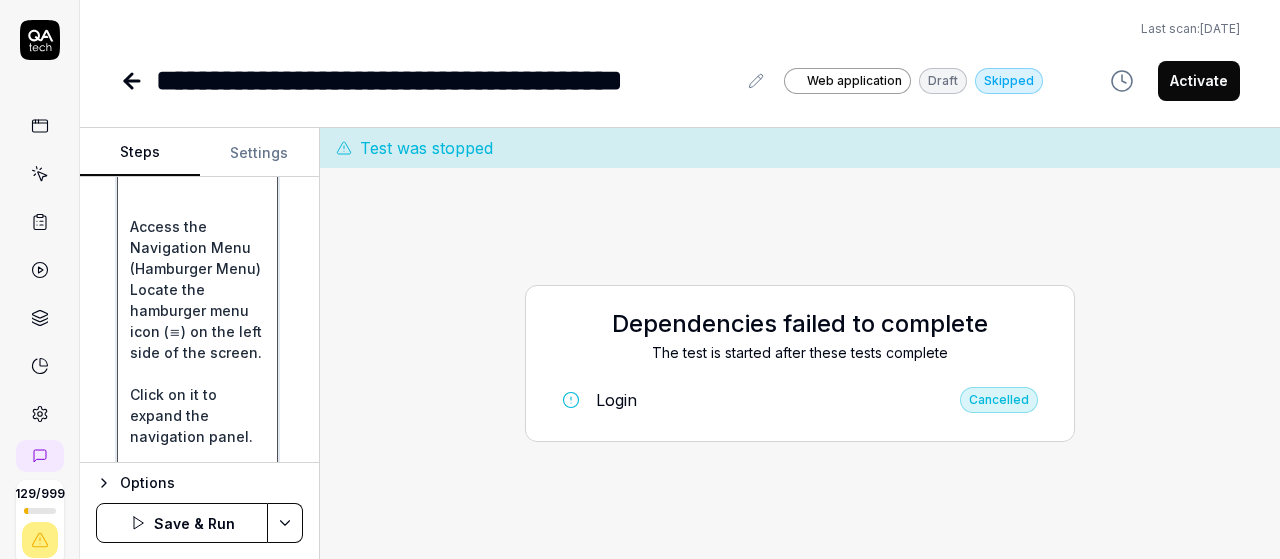 type on "*" 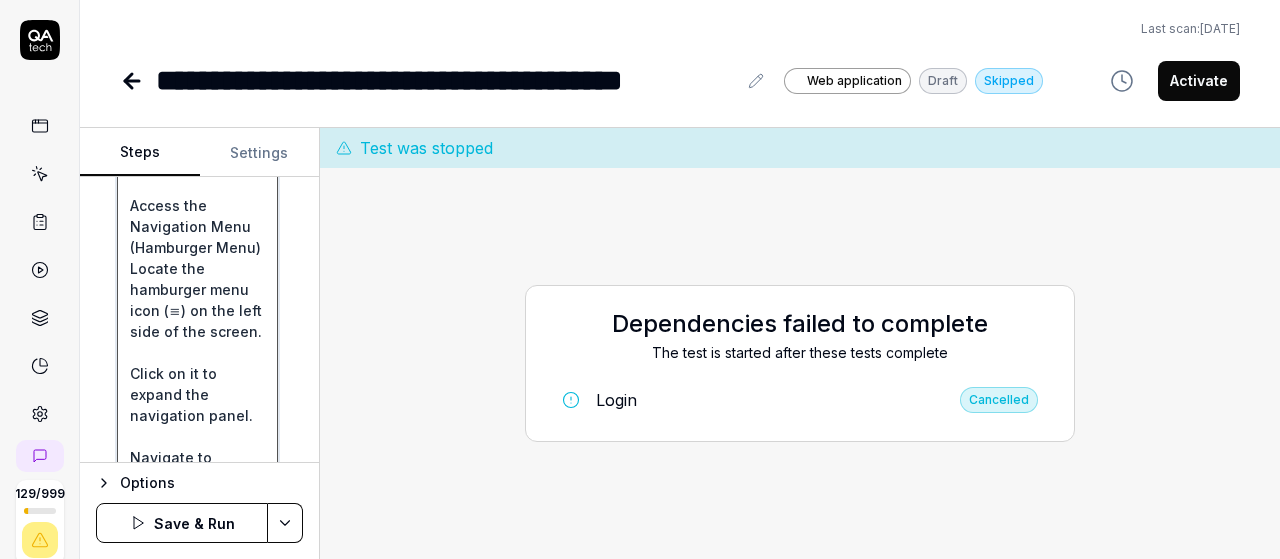 type on "*" 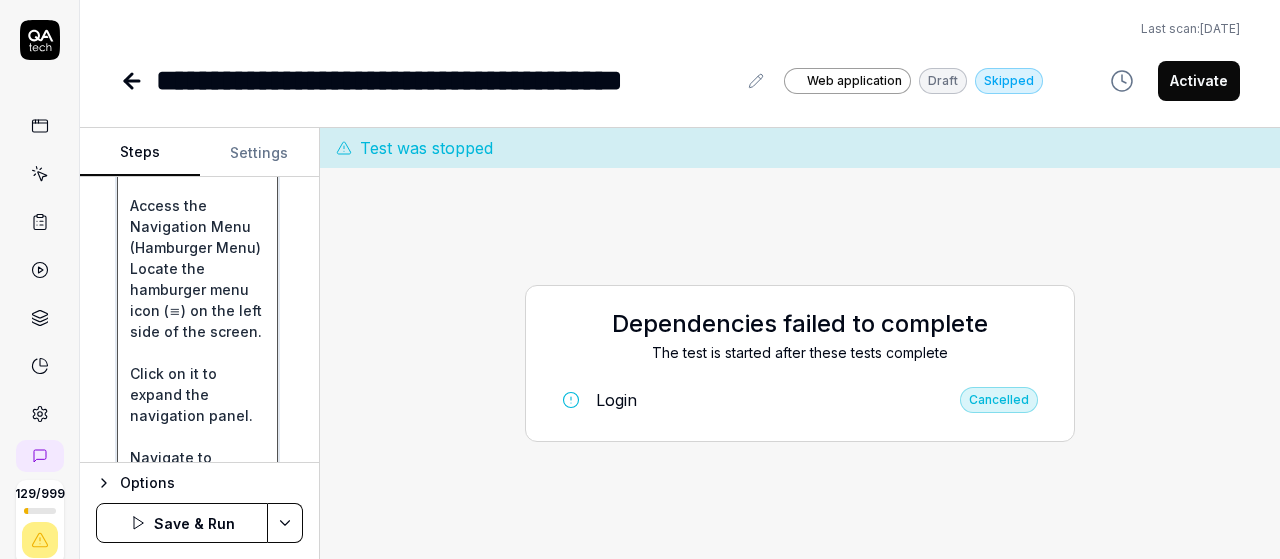 type on "Login with v6 Credentials
Launch the application (web/mobile depending on your environment).
Enter your v6 username and password.
Click Login.
Access the Navigation Menu (Hamburger Menu)
Locate the hamburger menu icon (≡) on the left side of the screen.
Click on it to expand the navigation panel.
Navigate to Schedule Optimizer
In the expanded menu, scroll down (if needed).
Click on “Schedule Optimizer” to open the module.
Select Leave Requests
Inside the Schedule Optimizer, find and click on “Leave Requests”.
This should display a submenu or additional screen options.
Select PTO Planner
Under Leave Requests, click on “PTO Planner”.
Verify PTO Planner Data
Ensure the PTO Planner screen loads successfully.
Confirm that data is visible, such as:
Employee names
Requested PTO dates
Approval statuses
Any filters or data grids that are expected." 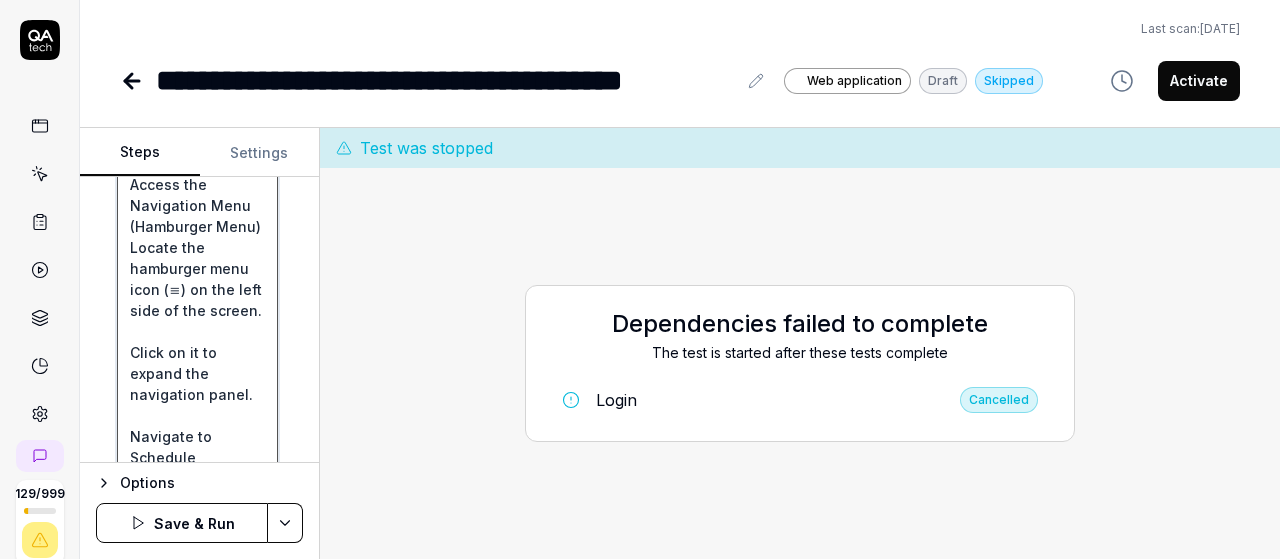 type on "*" 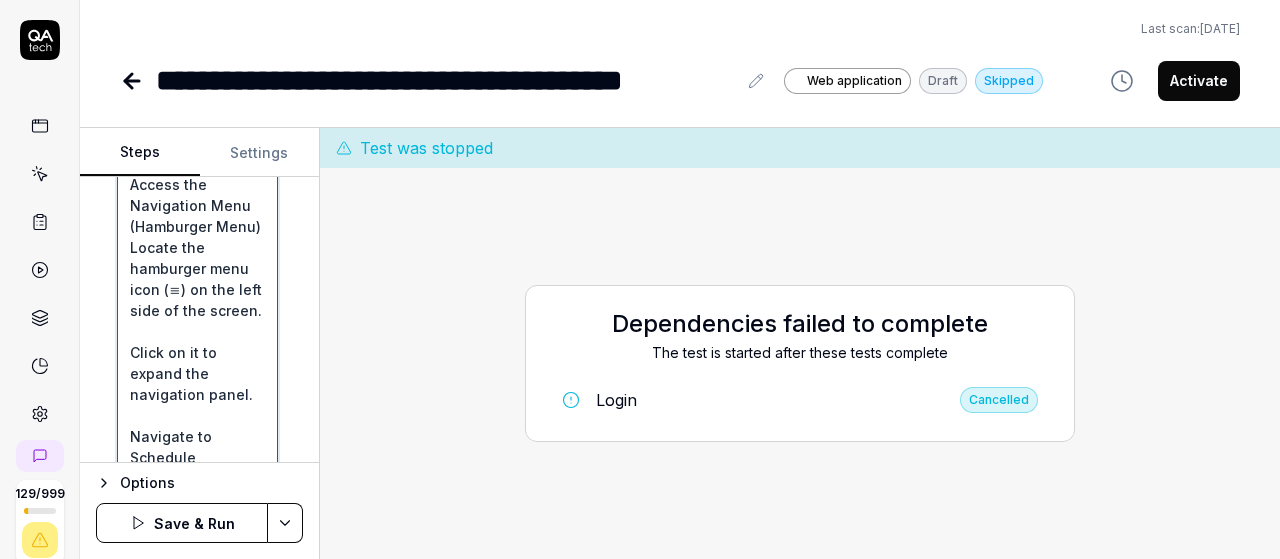 type on "Login with v6 Credentials
Launch the application (web/mobile depending on your environment).
Enter your v6 username and password.
Click Login.
Access the Navigation Menu (Hamburger Menu)
Locate the hamburger menu icon (≡) on the left side of the screen.
Click on it to expand the navigation panel.
Navigate to Schedule Optimizer
In the expanded menu, scroll down (if needed).
Click on “Schedule Optimizer” to open the module.
Select Leave Requests
Inside the Schedule Optimizer, find and click on “Leave Requests”.
This should display a submenu or additional screen options.
Select PTO Planner
Under Leave Requests, click on “PTO Planner”.
Verify PTO Planner Data
Ensure the PTO Planner screen loads successfully.
Confirm that data is visible, such as:
Employee names
Requested PTO dates
Approval statuses
Any filters or data grids that are expected." 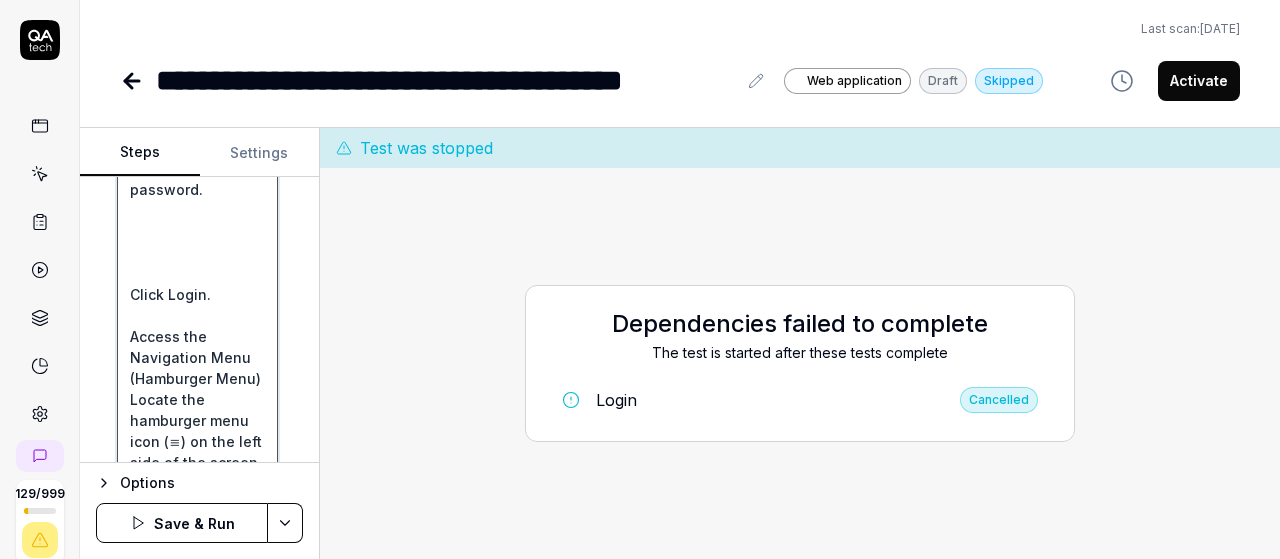 scroll, scrollTop: 621, scrollLeft: 0, axis: vertical 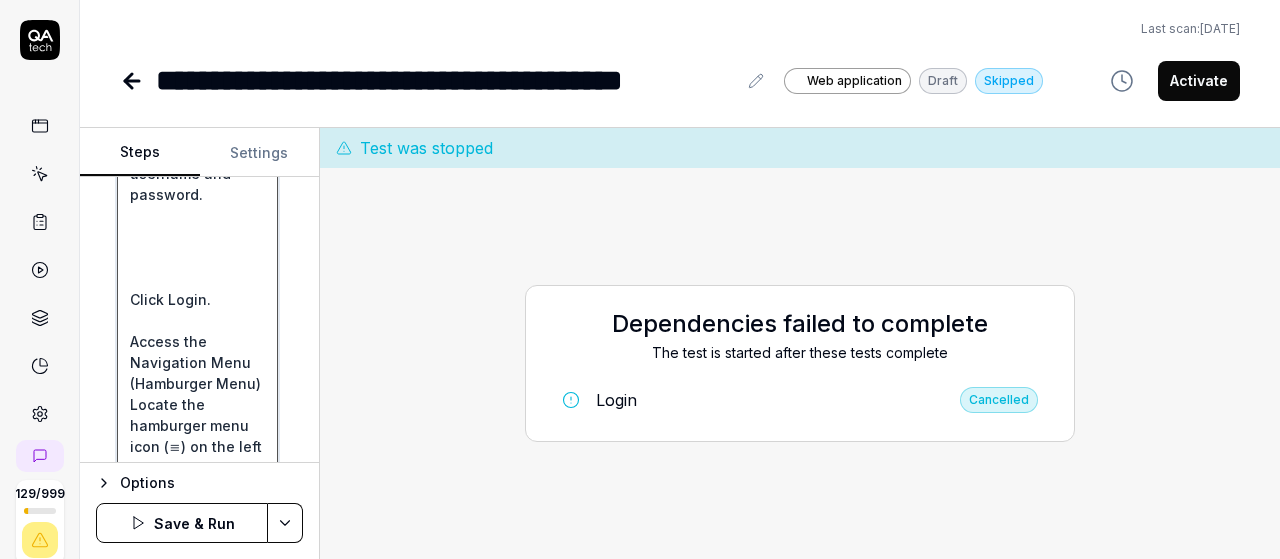 click on "Login with v6 Credentials
Launch the application (web/mobile depending on your environment).
Enter your v6 username and password.
Click Login.
Access the Navigation Menu (Hamburger Menu)
Locate the hamburger menu icon (≡) on the left side of the screen.
Click on it to expand the navigation panel.
Navigate to Schedule Optimizer
In the expanded menu, scroll down (if needed).
Click on “Schedule Optimizer” to open the module.
Select Leave Requests
Inside the Schedule Optimizer, find and click on “Leave Requests”.
This should display a submenu or additional screen options.
Select PTO Planner
Under Leave Requests, click on “PTO Planner”.
Verify PTO Planner Data
Ensure the PTO Planner screen loads successfully.
Confirm that data is visible, such as:
Employee names
Requested PTO dates
Approval statuses
Any filters or data grids that are expected." at bounding box center [197, 708] 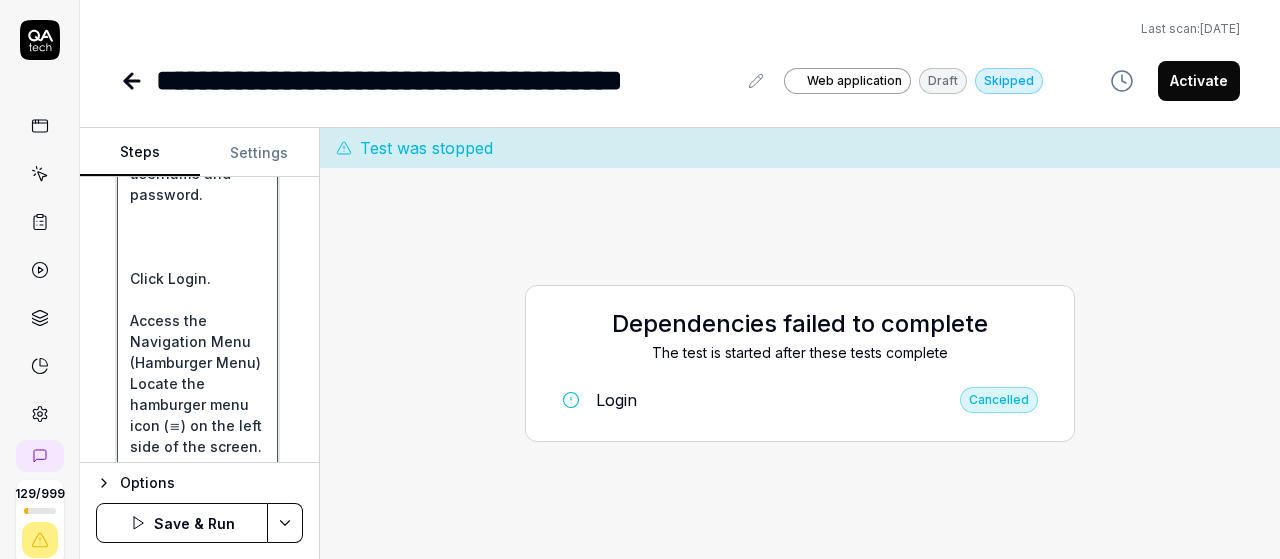 type on "*" 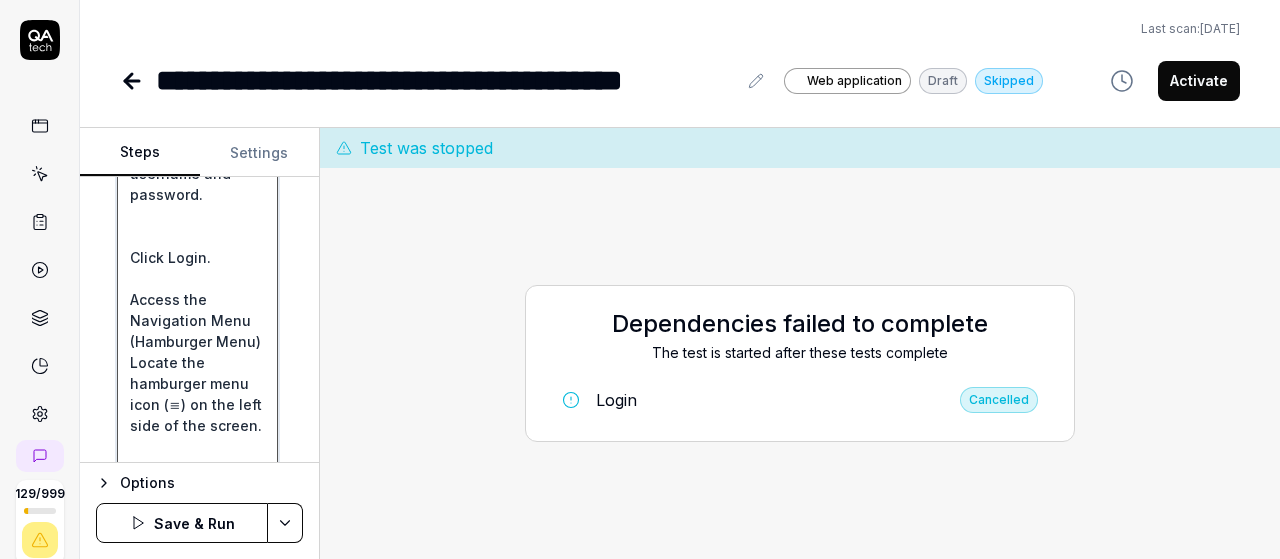 type on "*" 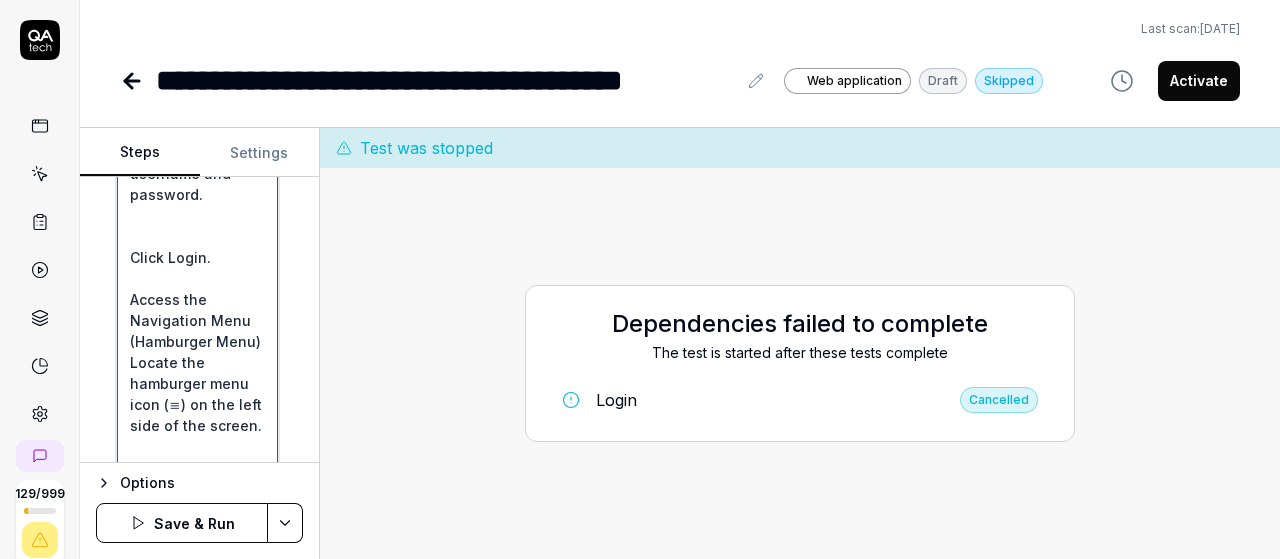 type on "Login with v6 Credentials
Launch the application (web/mobile depending on your environment).
Enter your v6 username and password.
Click Login.
Access the Navigation Menu (Hamburger Menu)
Locate the hamburger menu icon (≡) on the left side of the screen.
Click on it to expand the navigation panel.
Navigate to Schedule Optimizer
In the expanded menu, scroll down (if needed).
Click on “Schedule Optimizer” to open the module.
Select Leave Requests
Inside the Schedule Optimizer, find and click on “Leave Requests”.
This should display a submenu or additional screen options.
Select PTO Planner
Under Leave Requests, click on “PTO Planner”.
Verify PTO Planner Data
Ensure the PTO Planner screen loads successfully.
Confirm that data is visible, such as:
Employee names
Requested PTO dates
Approval statuses
Any filters or data grids that are expected." 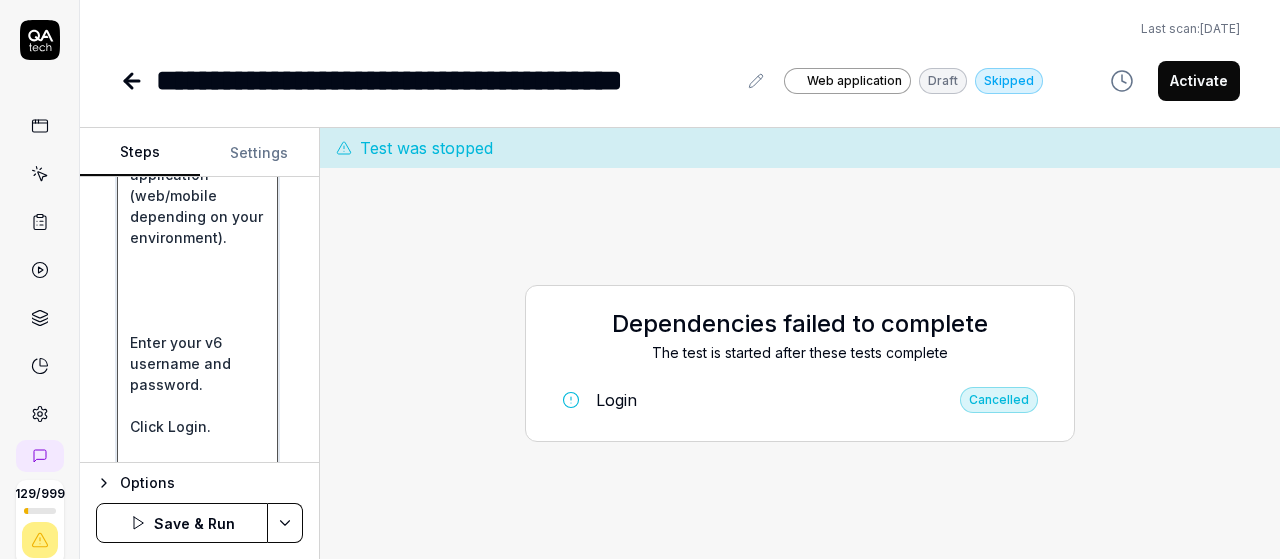 scroll, scrollTop: 424, scrollLeft: 0, axis: vertical 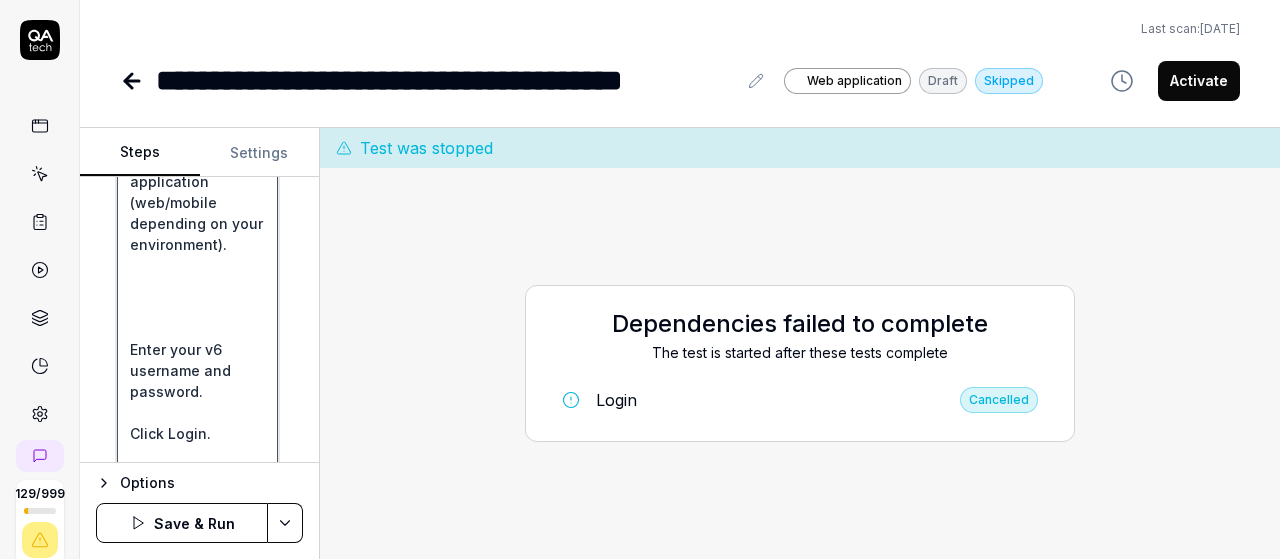 click on "Login with v6 Credentials
Launch the application (web/mobile depending on your environment).
Enter your v6 username and password.
Click Login.
Access the Navigation Menu (Hamburger Menu)
Locate the hamburger menu icon (≡) on the left side of the screen.
Click on it to expand the navigation panel.
Navigate to Schedule Optimizer
In the expanded menu, scroll down (if needed).
Click on “Schedule Optimizer” to open the module.
Select Leave Requests
Inside the Schedule Optimizer, find and click on “Leave Requests”.
This should display a submenu or additional screen options.
Select PTO Planner
Under Leave Requests, click on “PTO Planner”.
Verify PTO Planner Data
Ensure the PTO Planner screen loads successfully.
Confirm that data is visible, such as:
Employee names
Requested PTO dates
Approval statuses
Any filters or data grids that are expected." at bounding box center [197, 874] 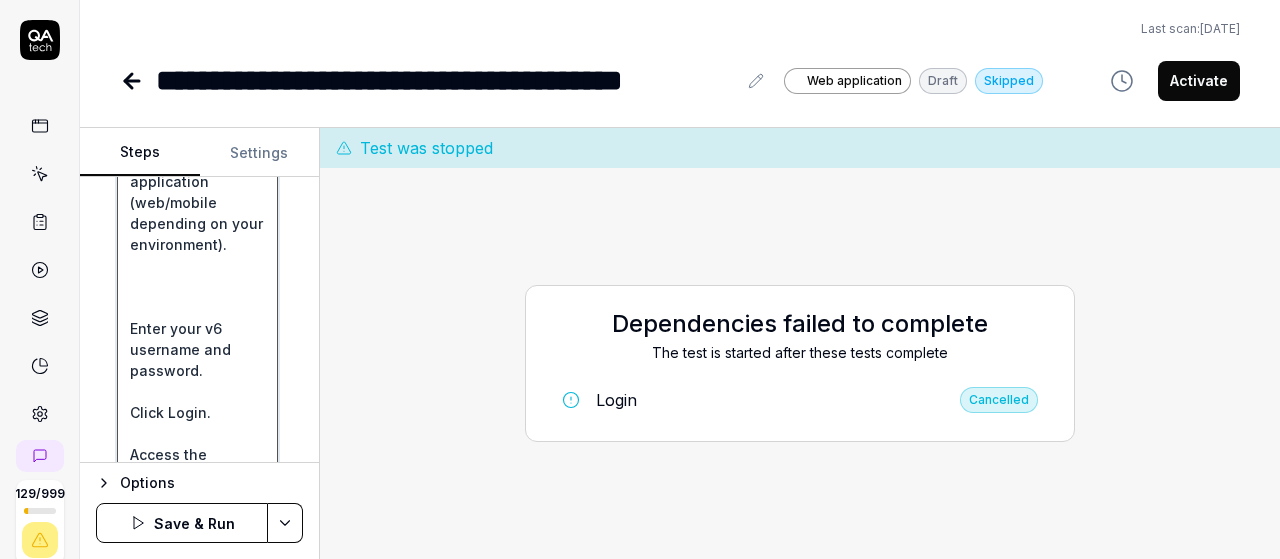 type on "*" 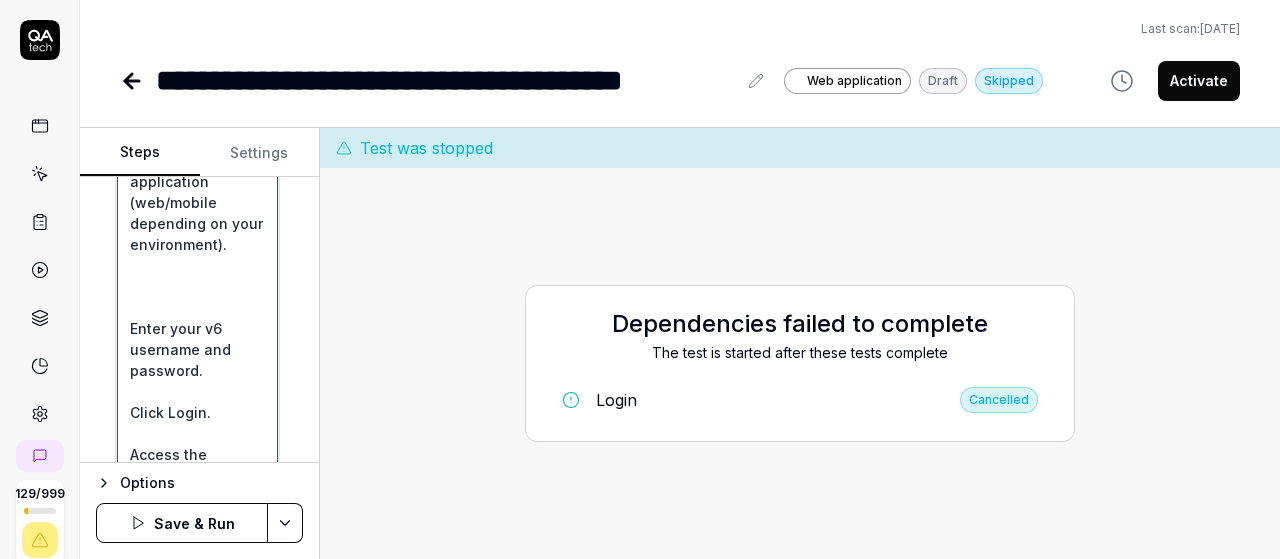 type on "Login with v6 Credentials
Launch the application (web/mobile depending on your environment).
Enter your v6 username and password.
Click Login.
Access the Navigation Menu (Hamburger Menu)
Locate the hamburger menu icon (≡) on the left side of the screen.
Click on it to expand the navigation panel.
Navigate to Schedule Optimizer
In the expanded menu, scroll down (if needed).
Click on “Schedule Optimizer” to open the module.
Select Leave Requests
Inside the Schedule Optimizer, find and click on “Leave Requests”.
This should display a submenu or additional screen options.
Select PTO Planner
Under Leave Requests, click on “PTO Planner”.
Verify PTO Planner Data
Ensure the PTO Planner screen loads successfully.
Confirm that data is visible, such as:
Employee names
Requested PTO dates
Approval statuses
Any filters or data grids that are expected." 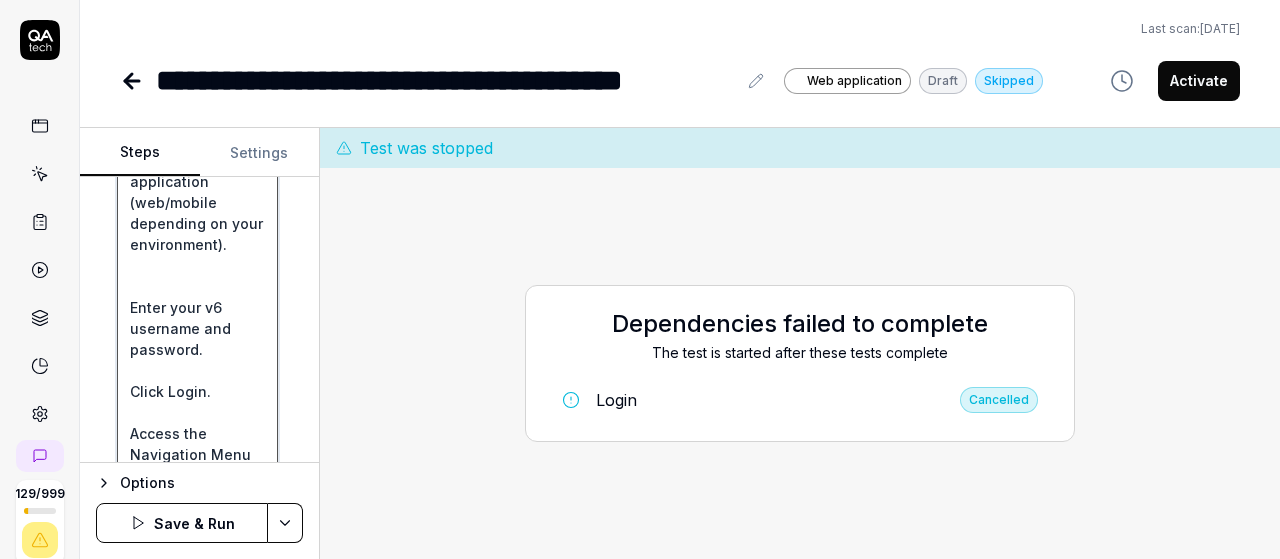 type on "*" 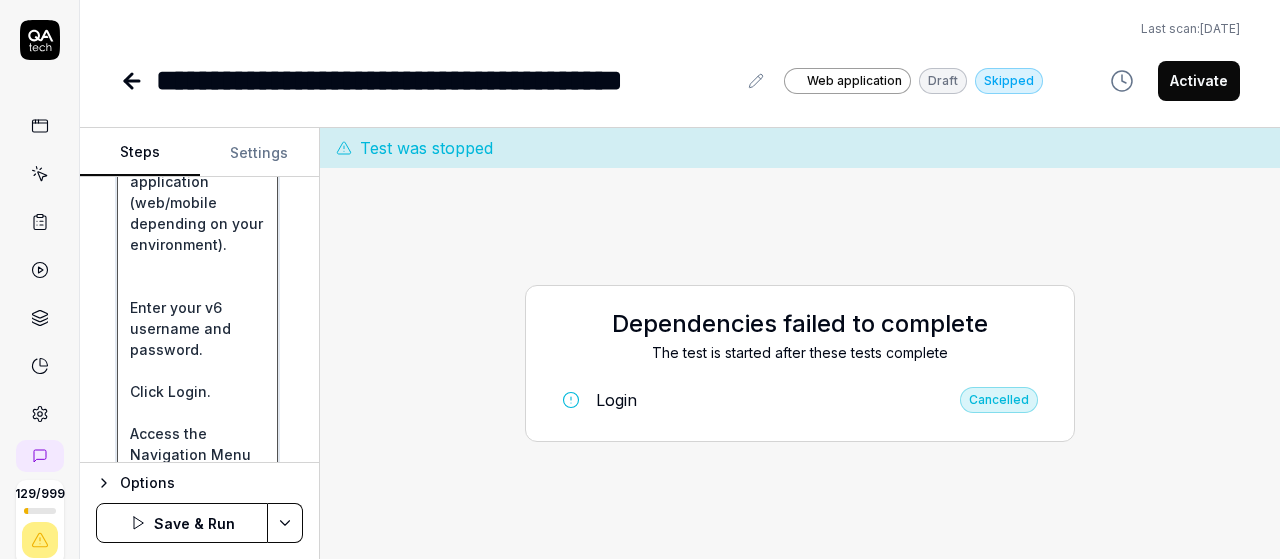 type on "Login with v6 Credentials
Launch the application (web/mobile depending on your environment).
Enter your v6 username and password.
Click Login.
Access the Navigation Menu (Hamburger Menu)
Locate the hamburger menu icon (≡) on the left side of the screen.
Click on it to expand the navigation panel.
Navigate to Schedule Optimizer
In the expanded menu, scroll down (if needed).
Click on “Schedule Optimizer” to open the module.
Select Leave Requests
Inside the Schedule Optimizer, find and click on “Leave Requests”.
This should display a submenu or additional screen options.
Select PTO Planner
Under Leave Requests, click on “PTO Planner”.
Verify PTO Planner Data
Ensure the PTO Planner screen loads successfully.
Confirm that data is visible, such as:
Employee names
Requested PTO dates
Approval statuses
Any filters or data grids that are expected." 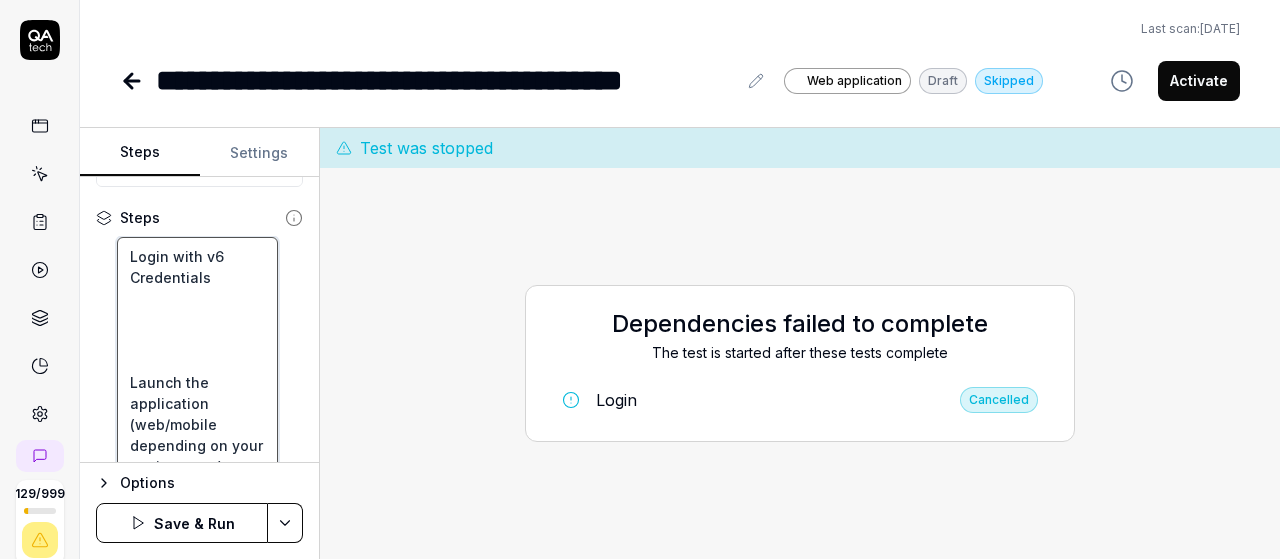 scroll, scrollTop: 199, scrollLeft: 0, axis: vertical 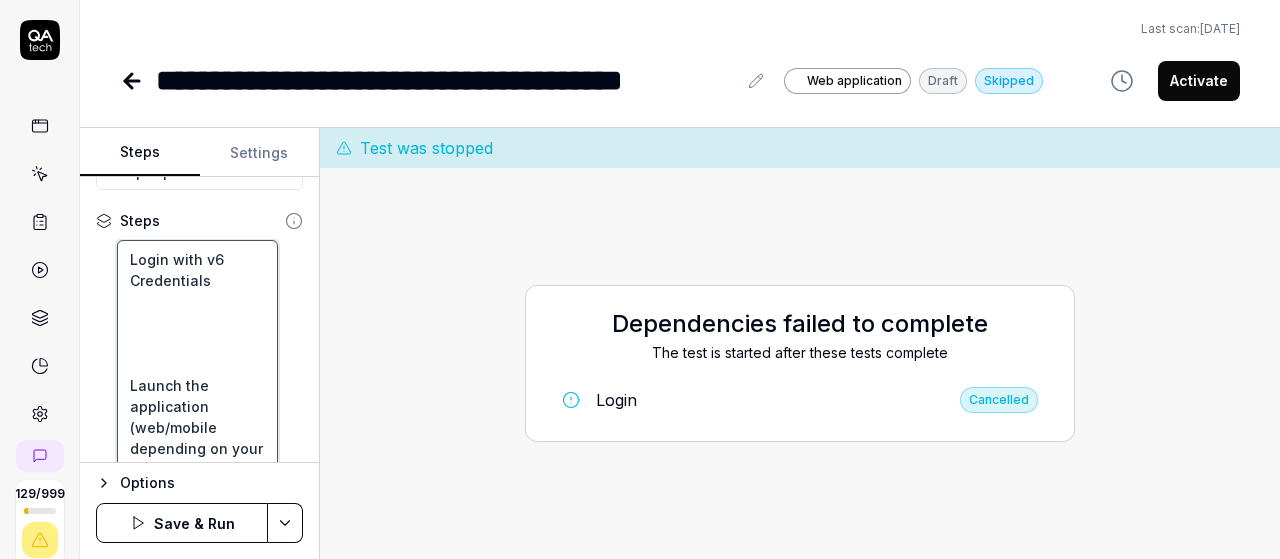 click on "Login with v6 Credentials
Launch the application (web/mobile depending on your environment).
Enter your v6 username and password.
Click Login.
Access the Navigation Menu (Hamburger Menu)
Locate the hamburger menu icon (≡) on the left side of the screen.
Click on it to expand the navigation panel.
Navigate to Schedule Optimizer
In the expanded menu, scroll down (if needed).
Click on “Schedule Optimizer” to open the module.
Select Leave Requests
Inside the Schedule Optimizer, find and click on “Leave Requests”.
This should display a submenu or additional screen options.
Select PTO Planner
Under Leave Requests, click on “PTO Planner”.
Verify PTO Planner Data
Ensure the PTO Planner screen loads successfully.
Confirm that data is visible, such as:
Employee names
Requested PTO dates
Approval statuses
Any filters or data grids that are expected." at bounding box center (197, 1067) 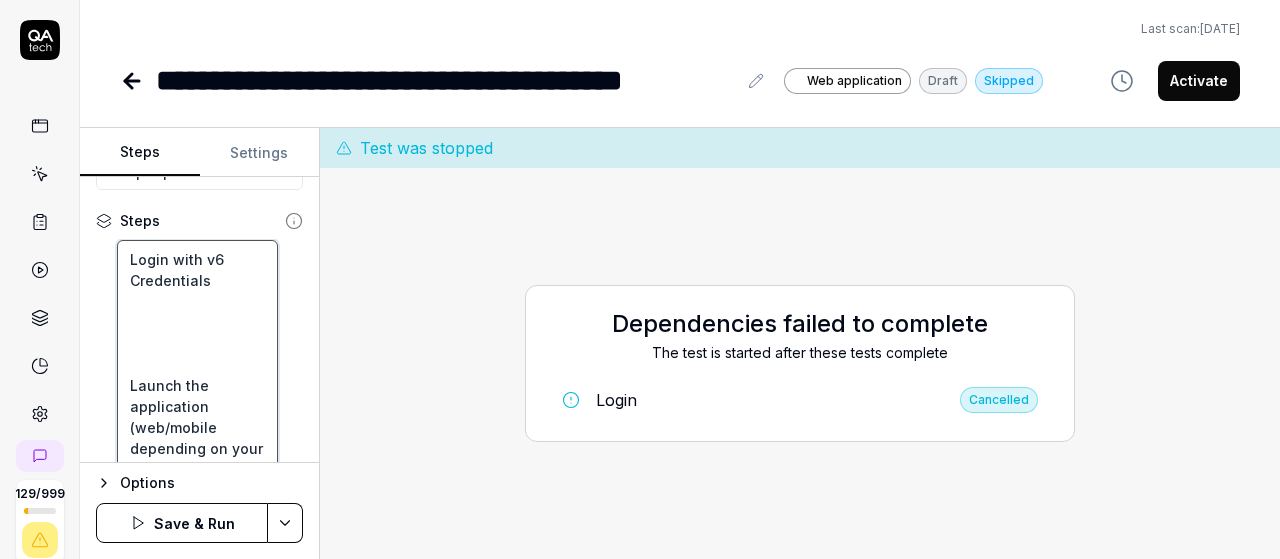 type on "*" 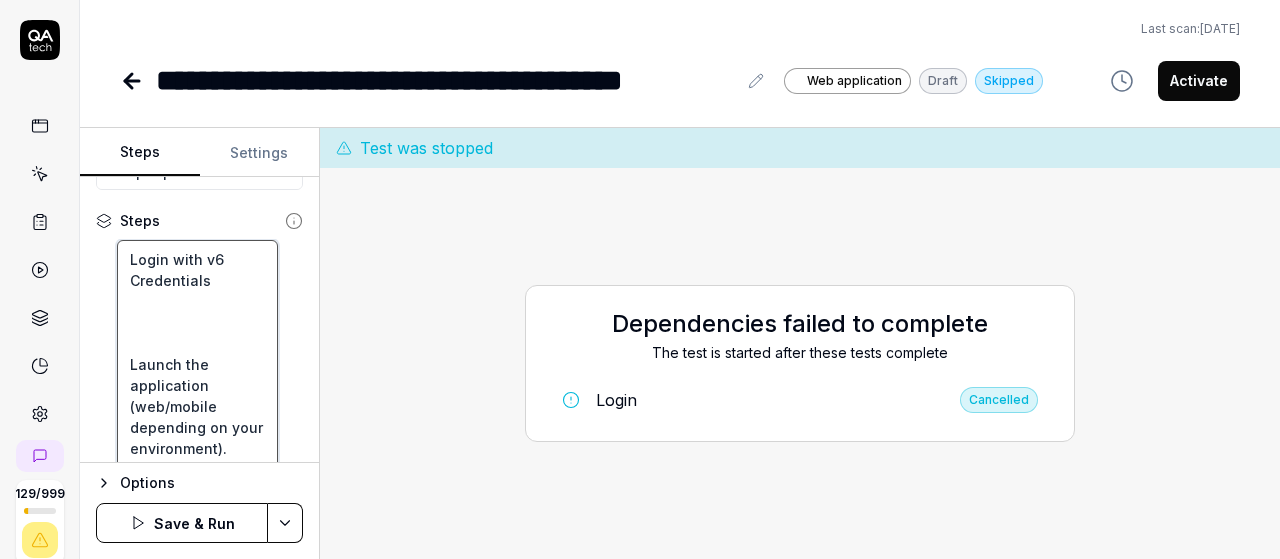 type on "*" 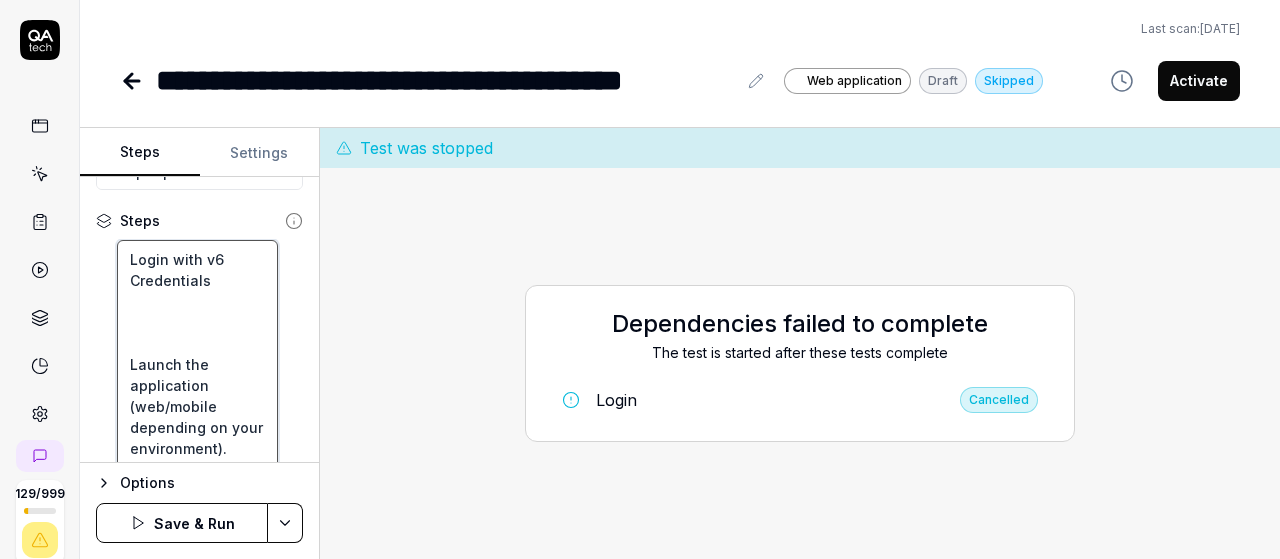 type on "Login with v6 Credentials
Launch the application (web/mobile depending on your environment).
Enter your v6 username and password.
Click Login.
Access the Navigation Menu (Hamburger Menu)
Locate the hamburger menu icon (≡) on the left side of the screen.
Click on it to expand the navigation panel.
Navigate to Schedule Optimizer
In the expanded menu, scroll down (if needed).
Click on “Schedule Optimizer” to open the module.
Select Leave Requests
Inside the Schedule Optimizer, find and click on “Leave Requests”.
This should display a submenu or additional screen options.
Select PTO Planner
Under Leave Requests, click on “PTO Planner”.
Verify PTO Planner Data
Ensure the PTO Planner screen loads successfully.
Confirm that data is visible, such as:
Employee names
Requested PTO dates
Approval statuses
Any filters or data grids that are expected." 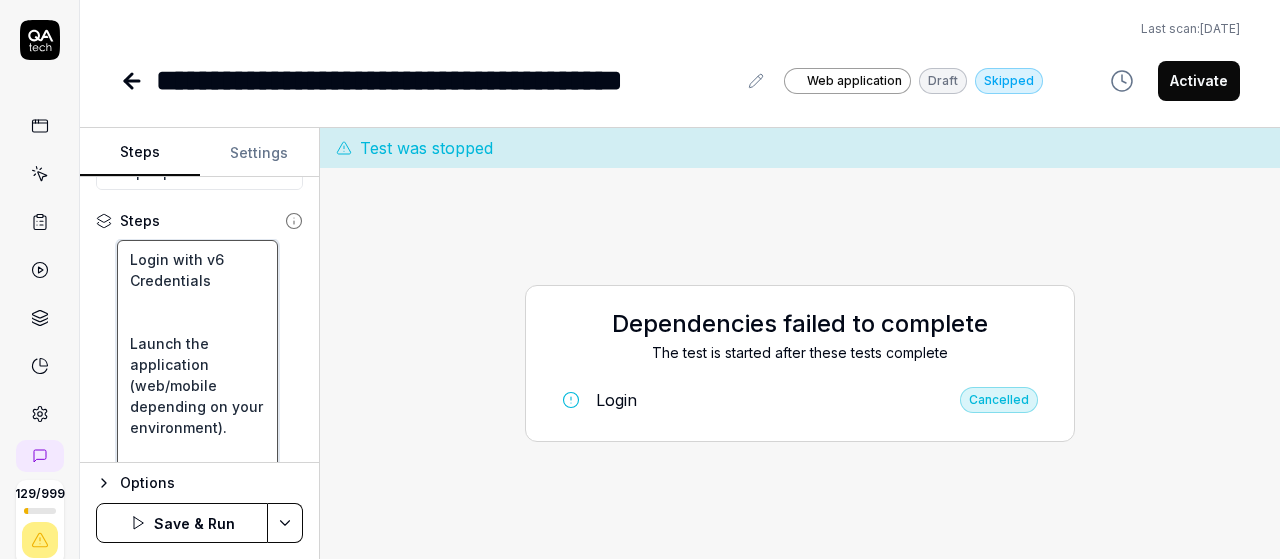 type on "*" 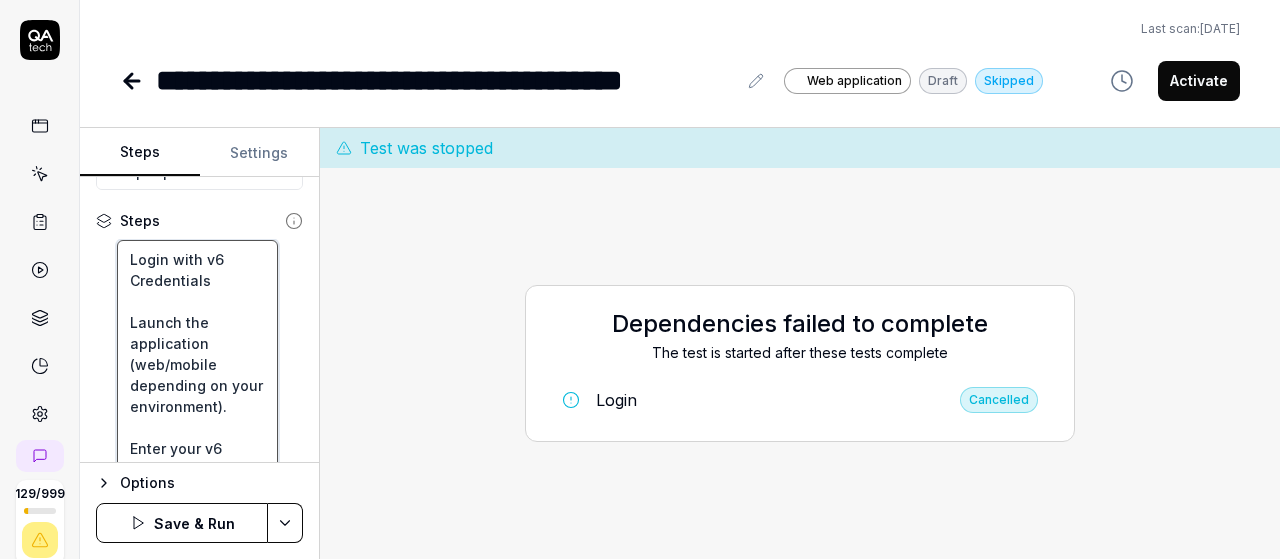 type on "*" 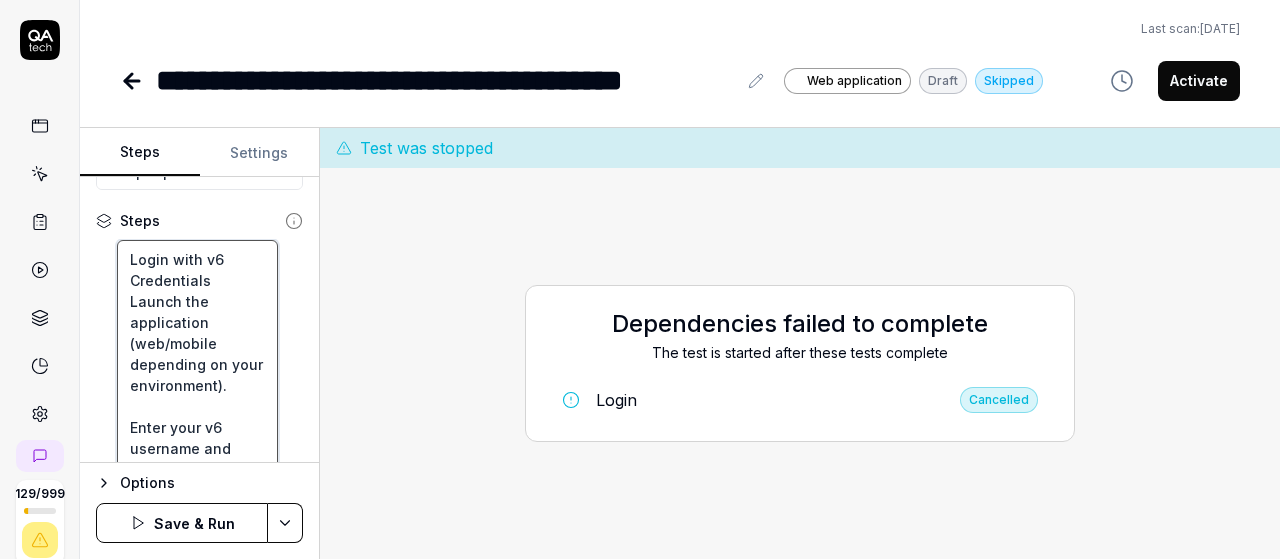 type on "Login with v6 Credentials
Launch the application (web/mobile depending on your environment).
Enter your v6 username and password.
Click Login.
Access the Navigation Menu (Hamburger Menu)
Locate the hamburger menu icon (≡) on the left side of the screen.
Click on it to expand the navigation panel.
Navigate to Schedule Optimizer
In the expanded menu, scroll down (if needed).
Click on “Schedule Optimizer” to open the module.
Select Leave Requests
Inside the Schedule Optimizer, find and click on “Leave Requests”.
This should display a submenu or additional screen options.
Select PTO Planner
Under Leave Requests, click on “PTO Planner”.
Verify PTO Planner Data
Ensure the PTO Planner screen loads successfully.
Confirm that data is visible, such as:
Employee names
Requested PTO dates
Approval statuses
Any filters or data grids that are expected." 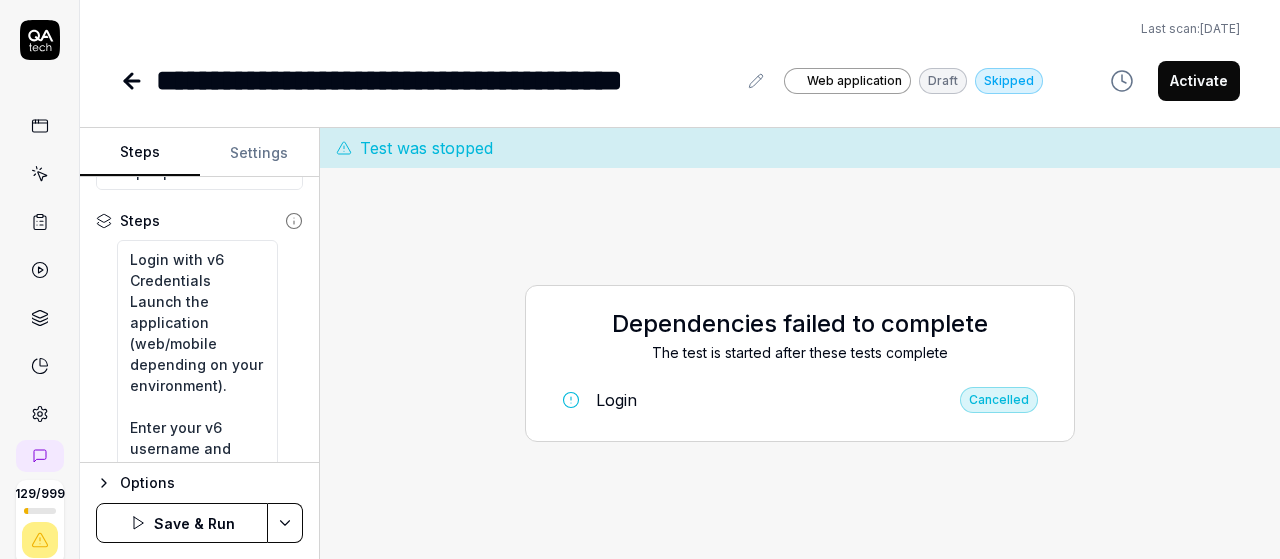 click on "Save & Run" at bounding box center [182, 523] 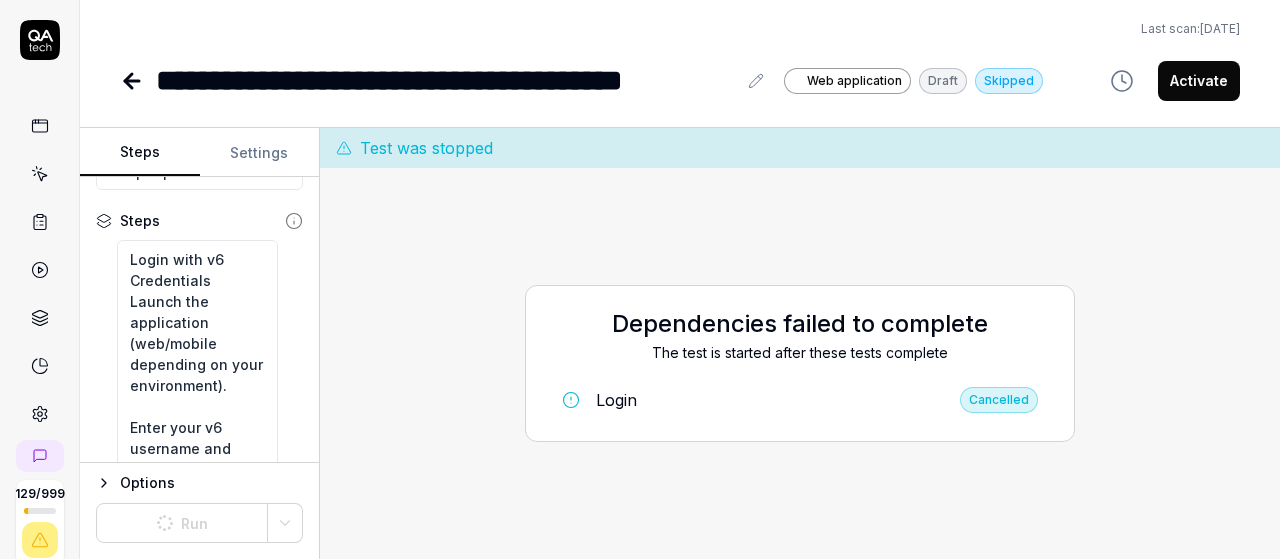 type on "*" 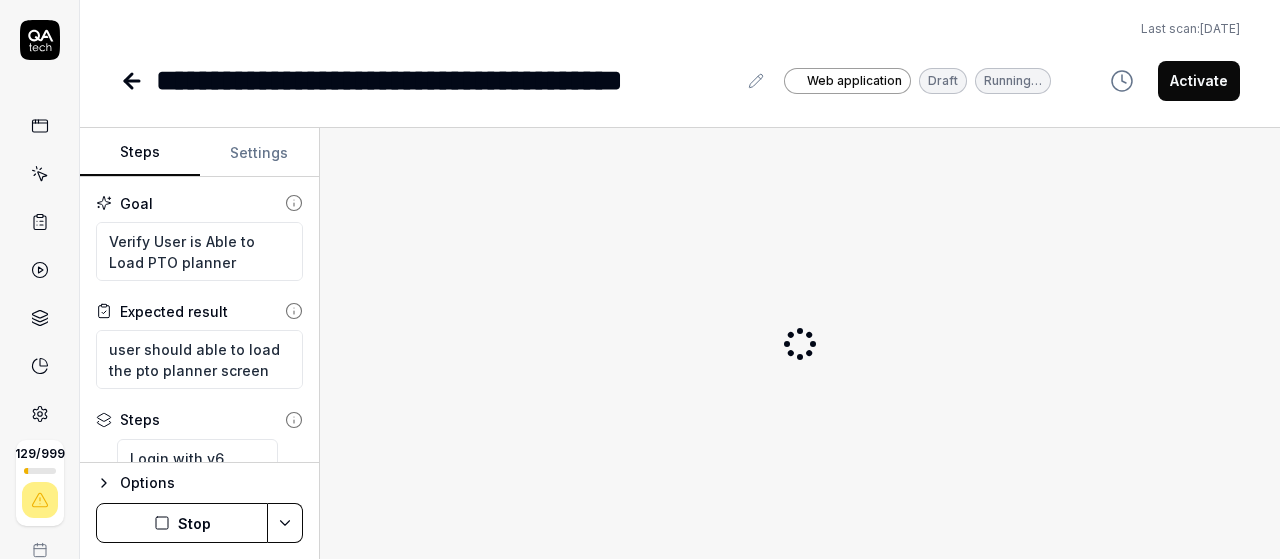 scroll, scrollTop: 0, scrollLeft: 0, axis: both 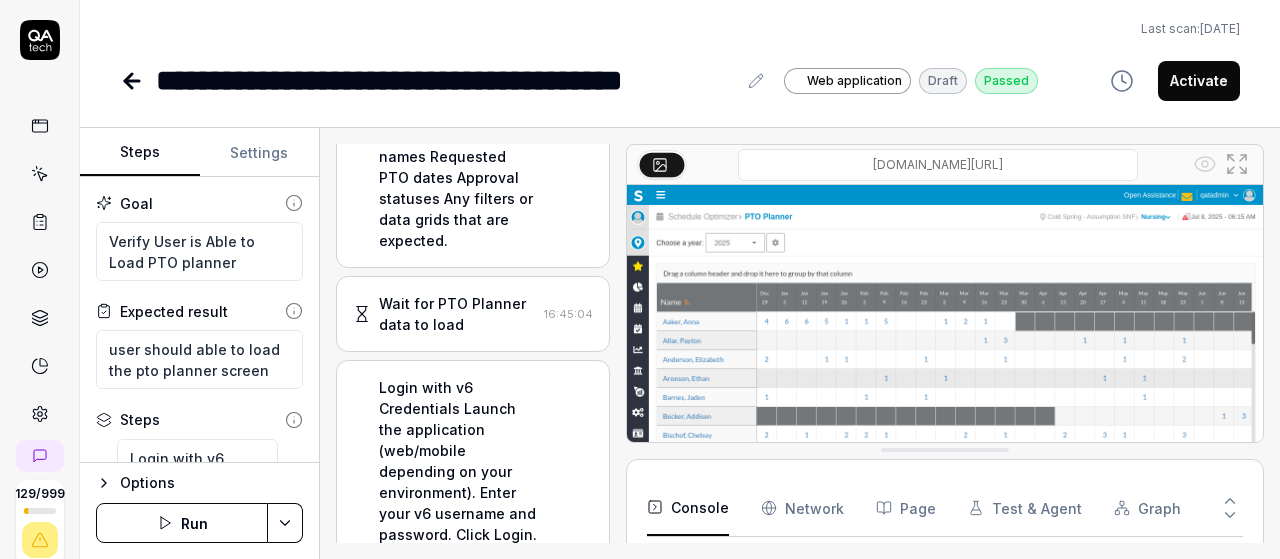 click on "Wait for PTO Planner data to load" at bounding box center (457, 314) 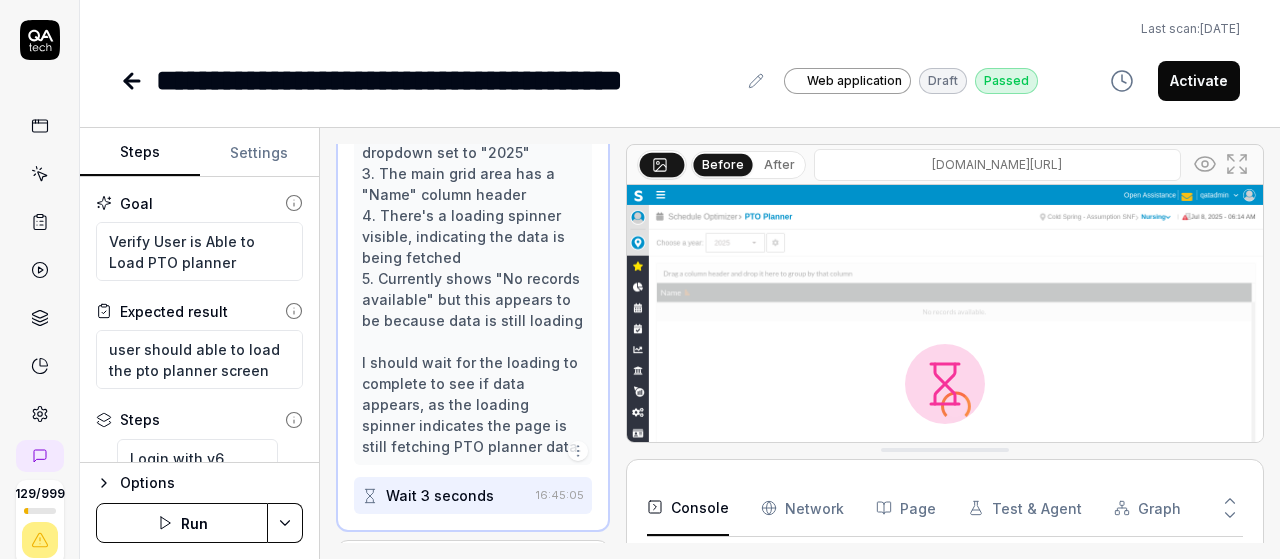 scroll, scrollTop: 1419, scrollLeft: 0, axis: vertical 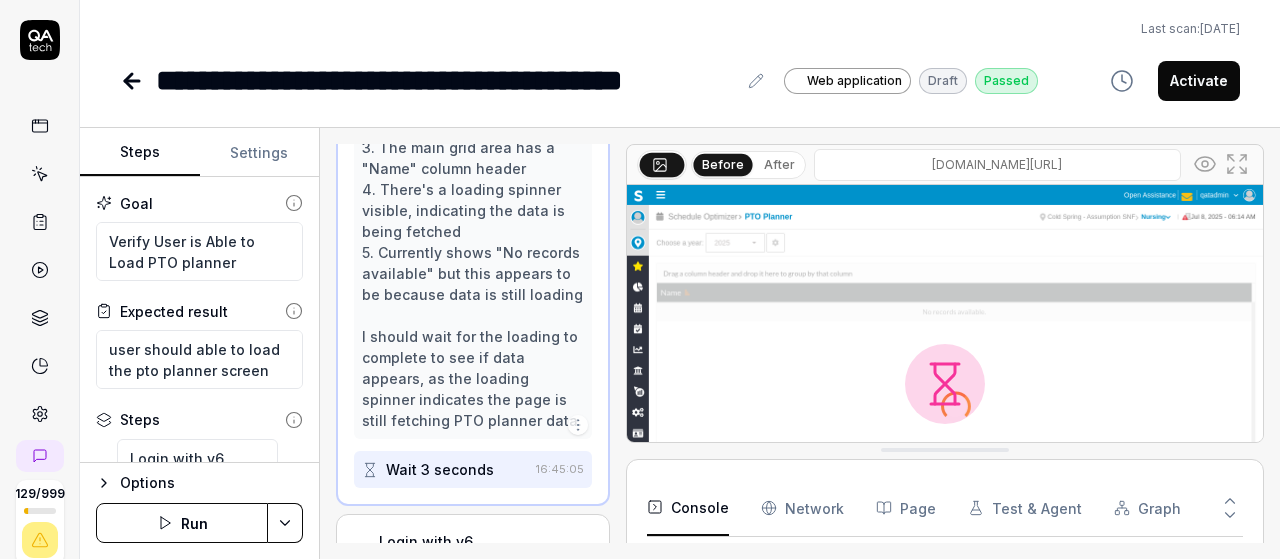 click on "Perfect! I can see that the PTO Planner screen has successfully loaded. The page shows:
1. The breadcrumb navigation shows "Schedule Optimizer > PTO Planner"
2. There's a year selector dropdown set to "2025"
3. The main grid area has a "Name" column header
4. There's a loading spinner visible, indicating the data is being fetched
5. Currently shows "No records available" but this appears to be because data is still loading
I should wait for the loading to complete to see if data appears, as the loading spinner indicates the page is still fetching PTO planner data." at bounding box center (473, 179) 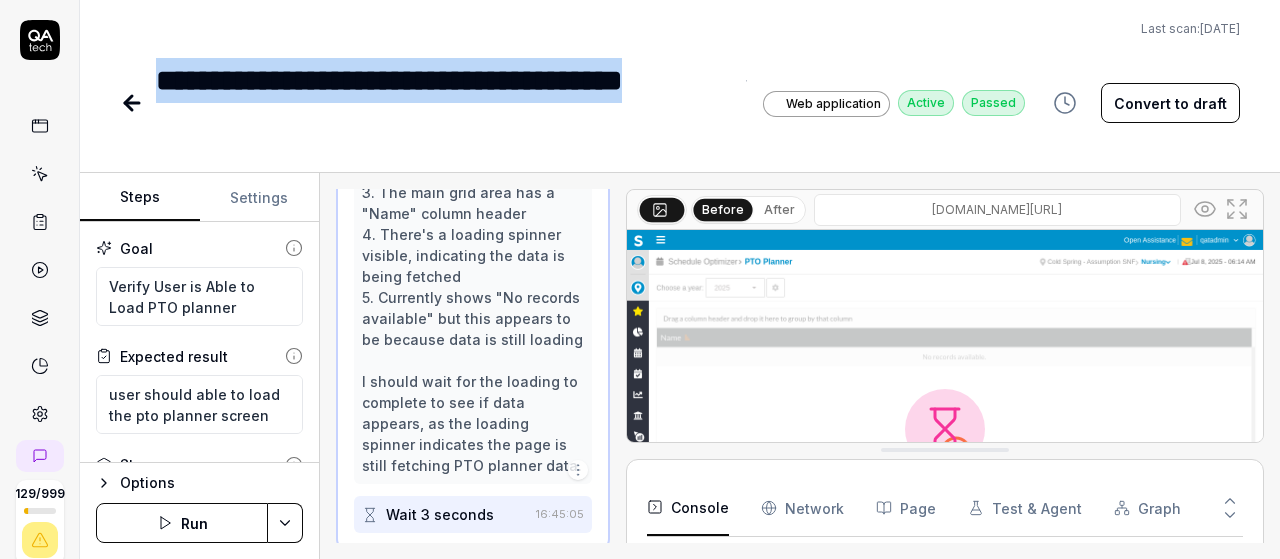 drag, startPoint x: 272, startPoint y: 125, endPoint x: 162, endPoint y: 79, distance: 119.230865 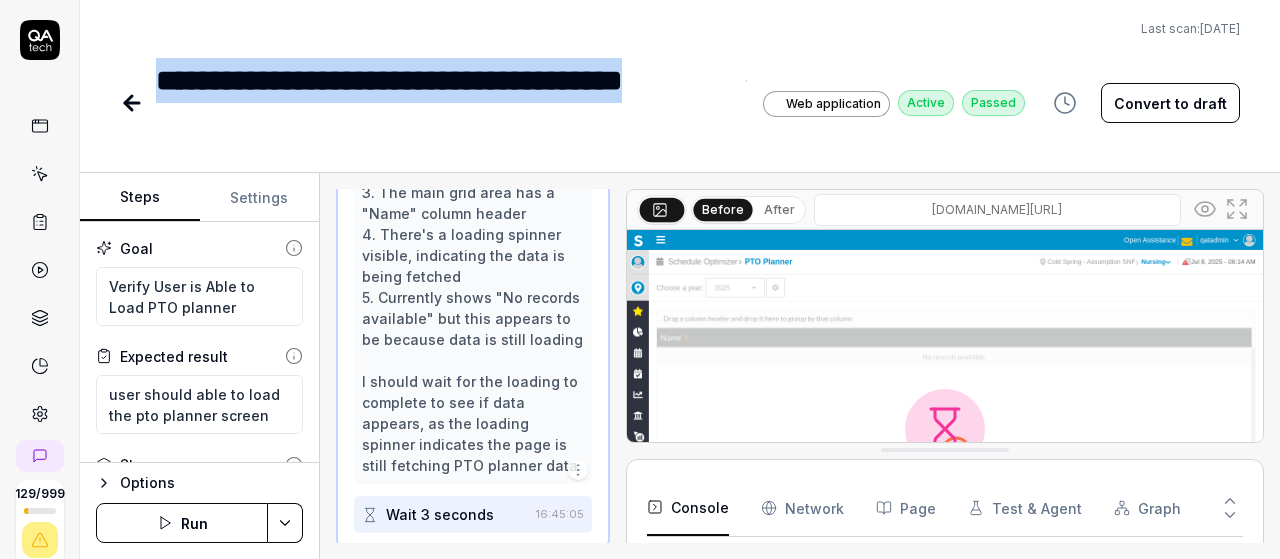 click on "**********" at bounding box center (444, 103) 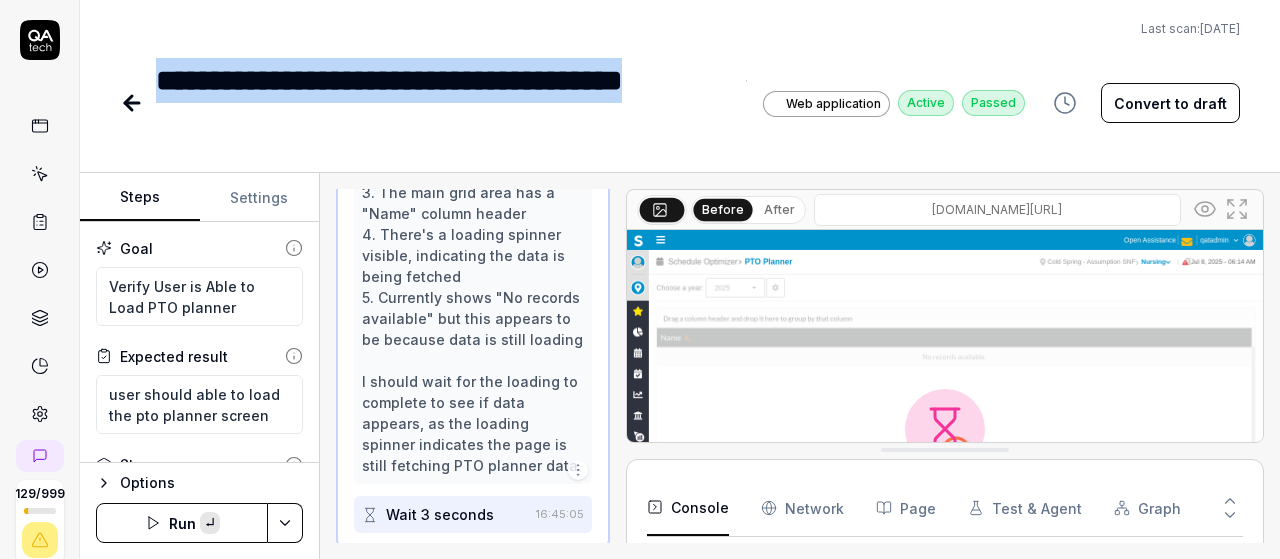 copy on "**********" 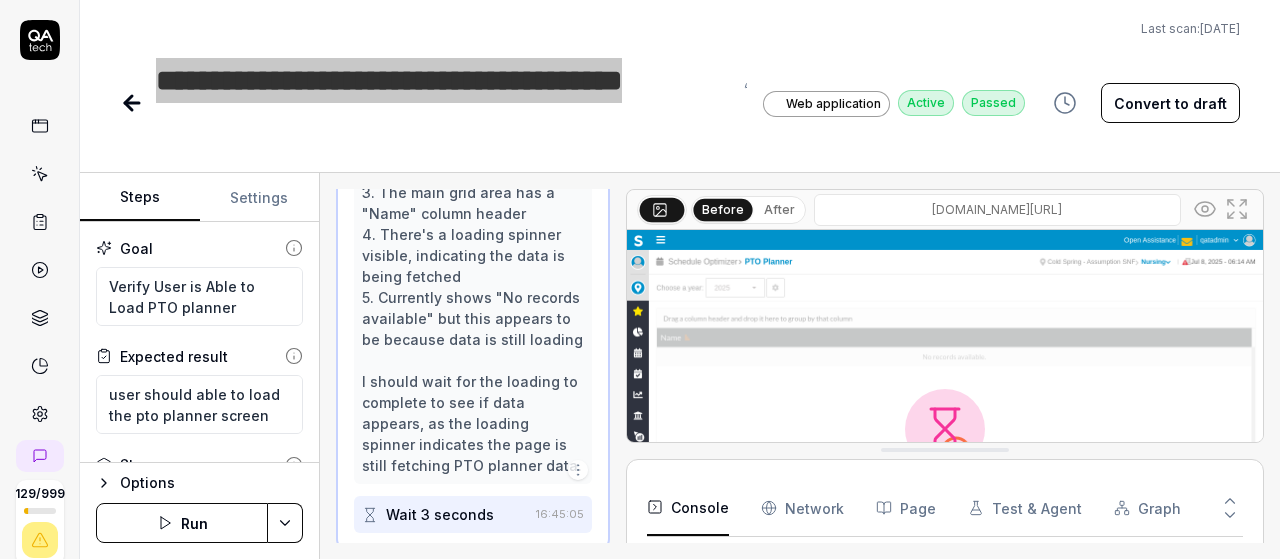 type on "*" 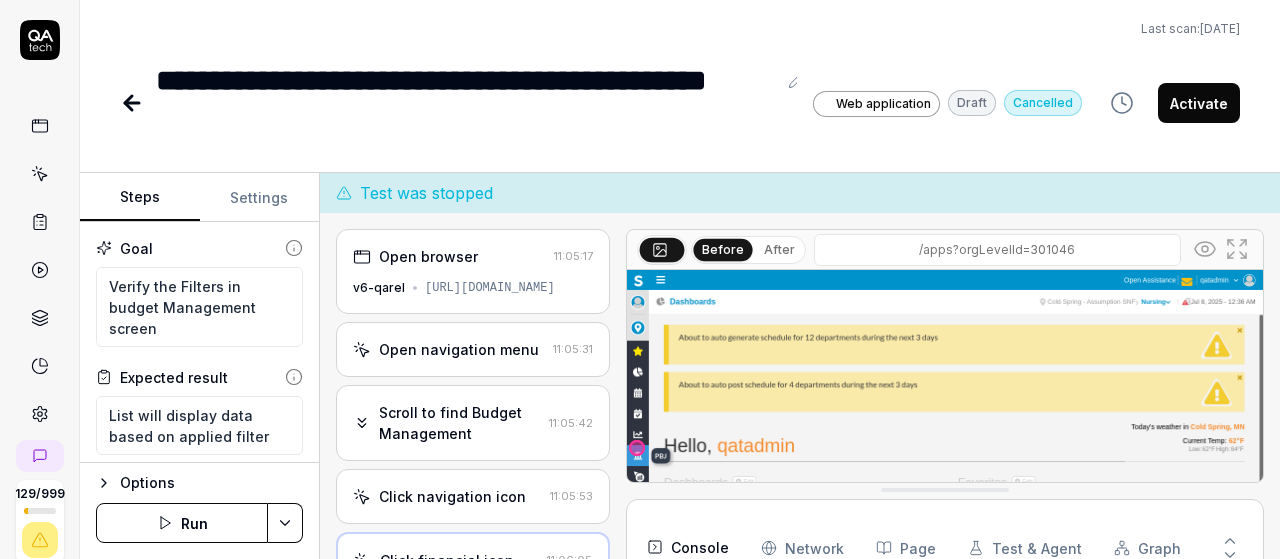 scroll, scrollTop: 0, scrollLeft: 0, axis: both 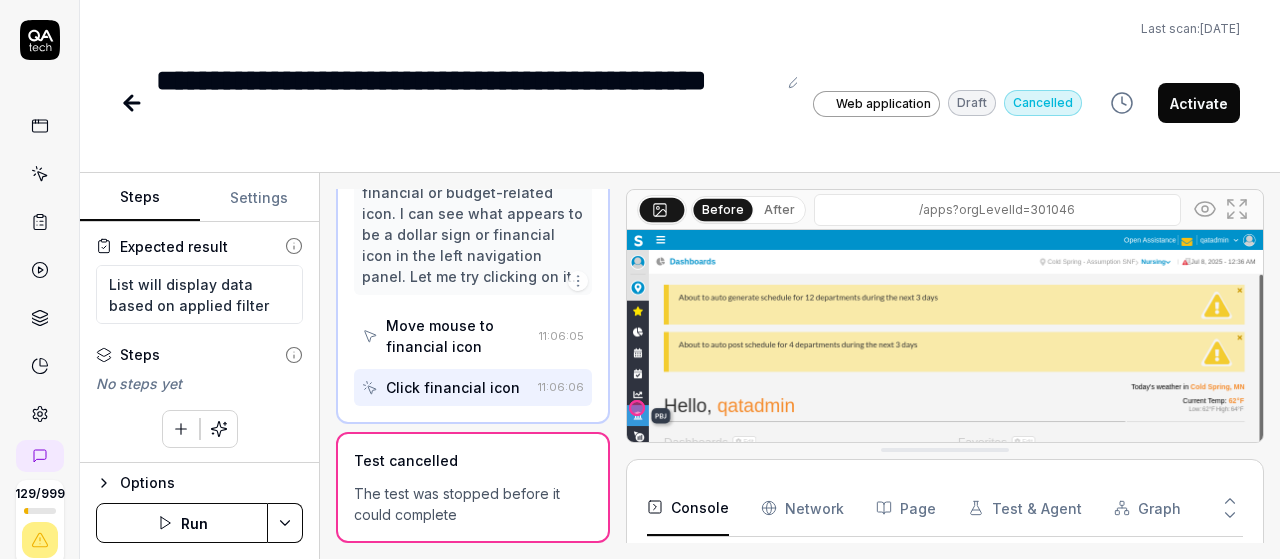 type on "*" 